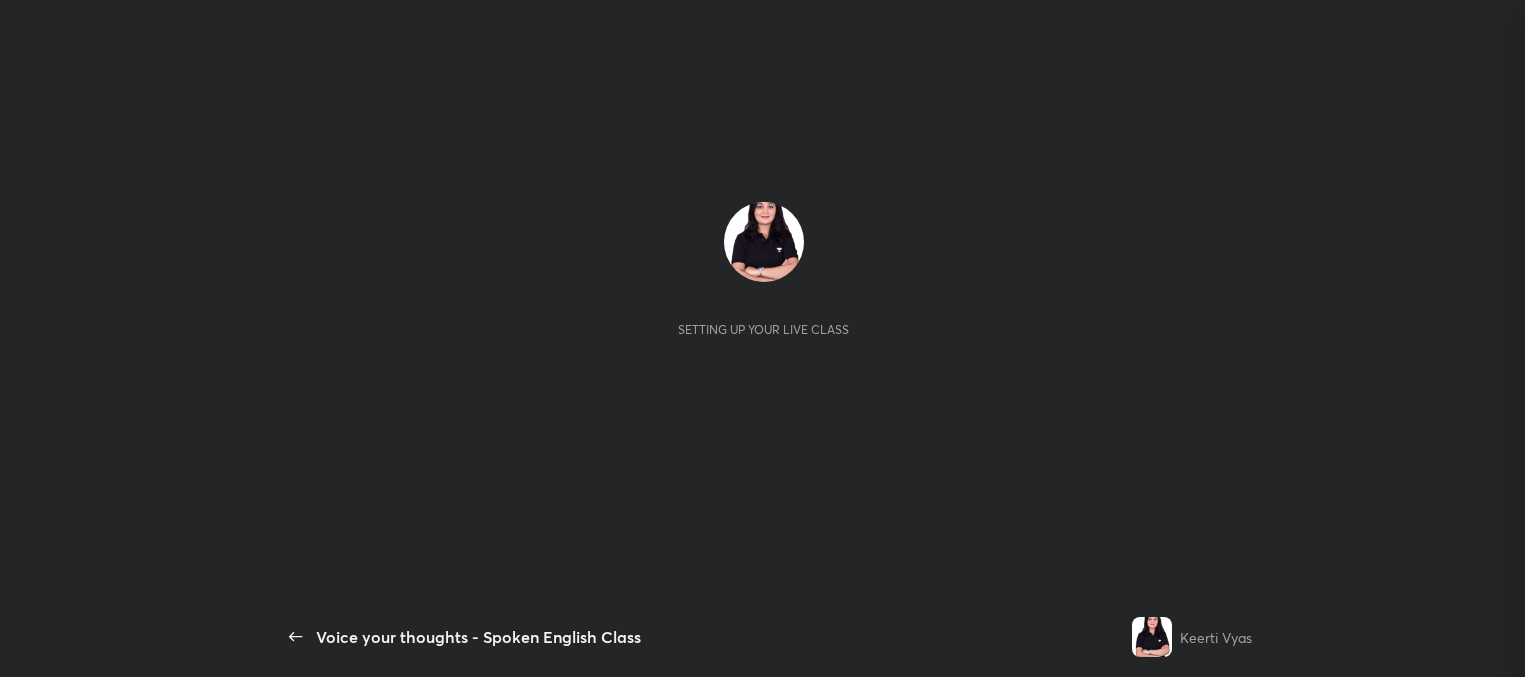 scroll, scrollTop: 0, scrollLeft: 0, axis: both 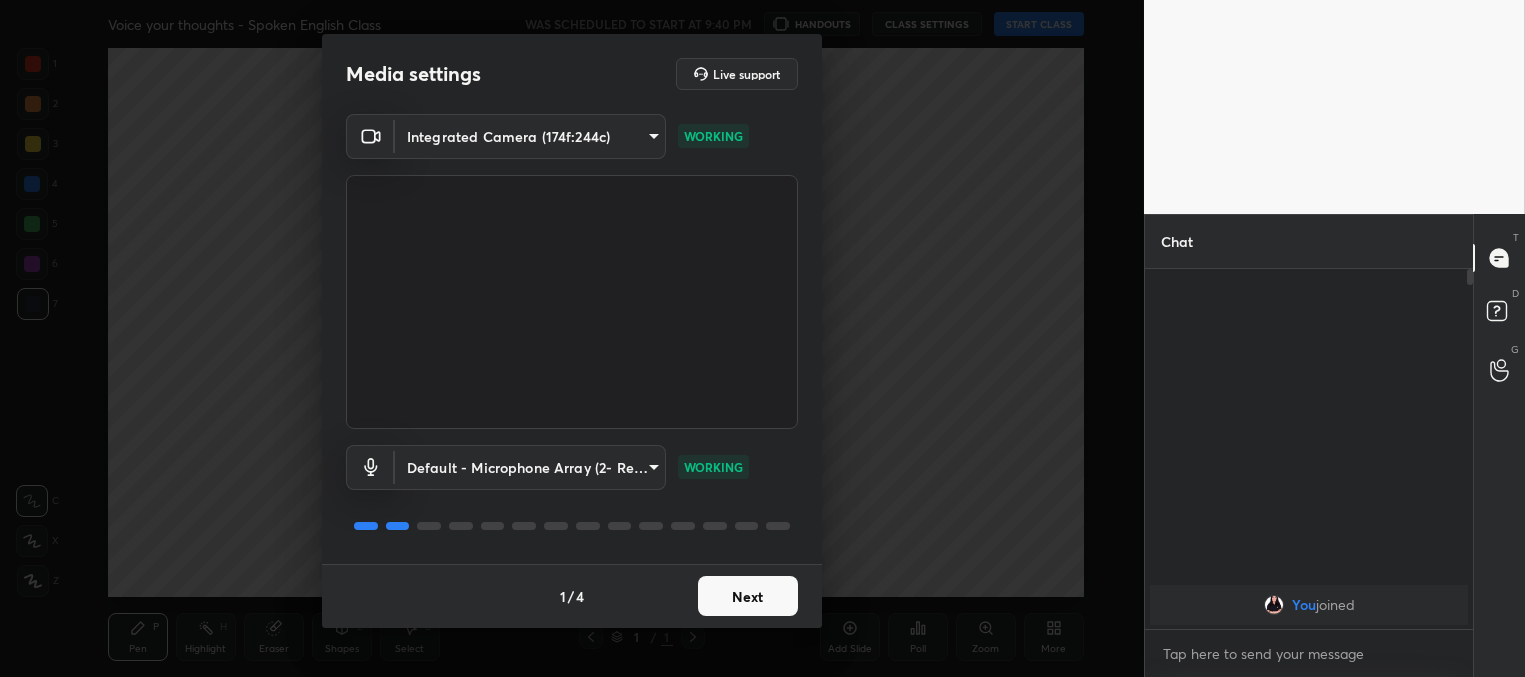 click on "Next" at bounding box center [748, 596] 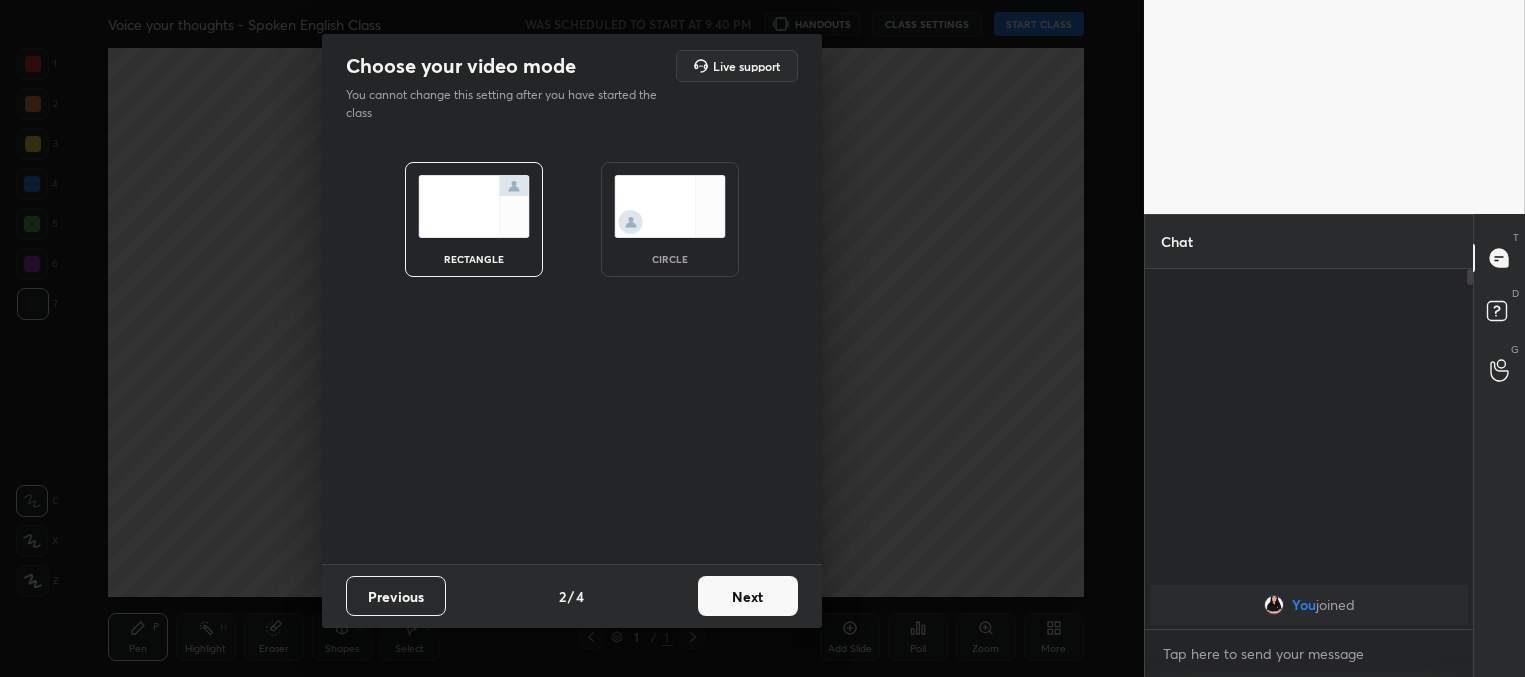 click on "Next" at bounding box center [748, 596] 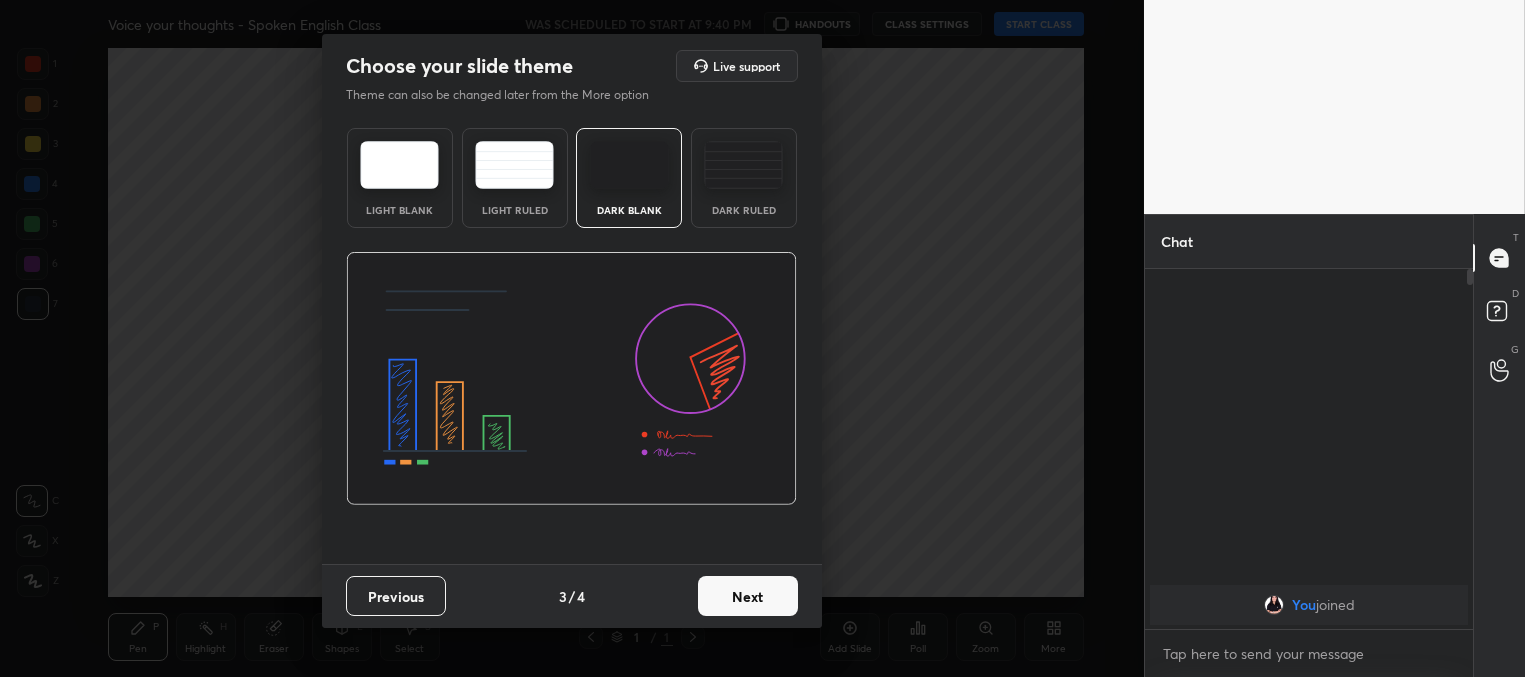 click on "Next" at bounding box center (748, 596) 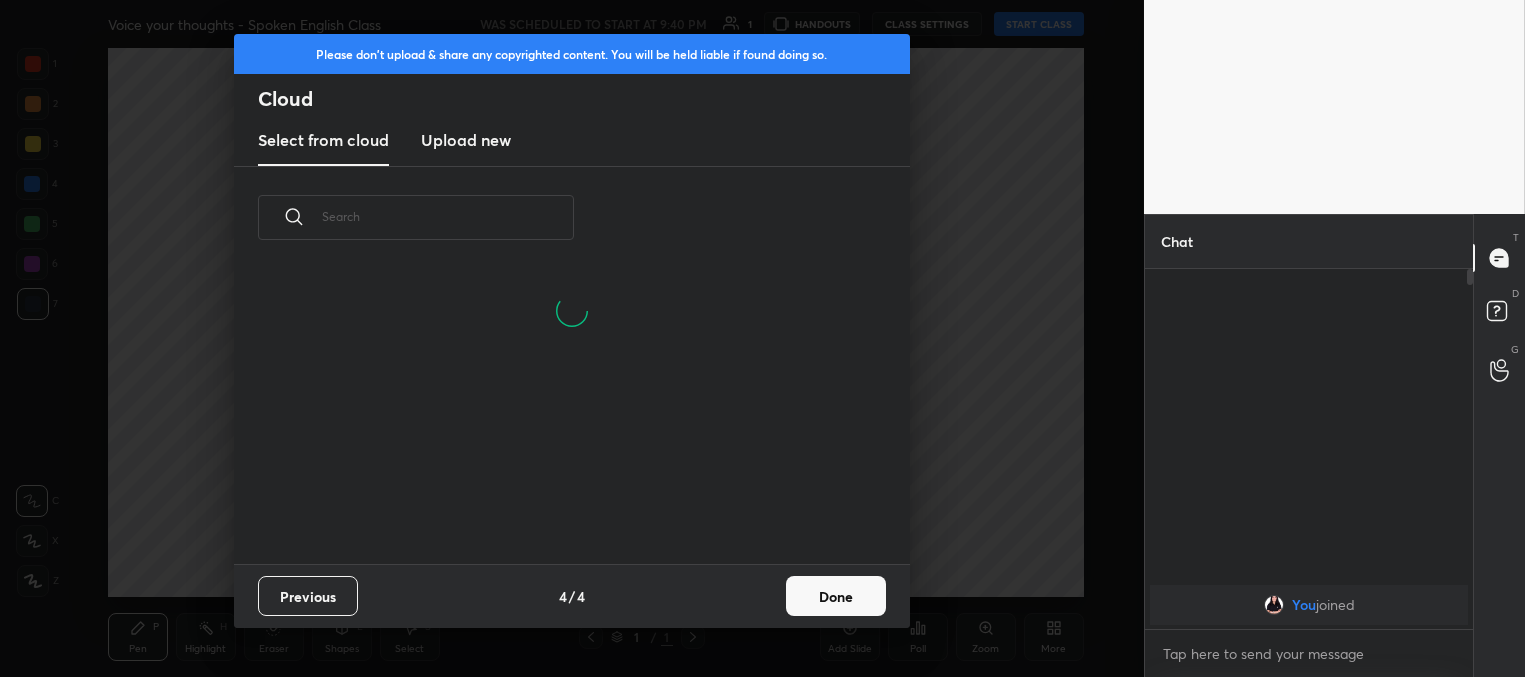 click on "Done" at bounding box center [836, 596] 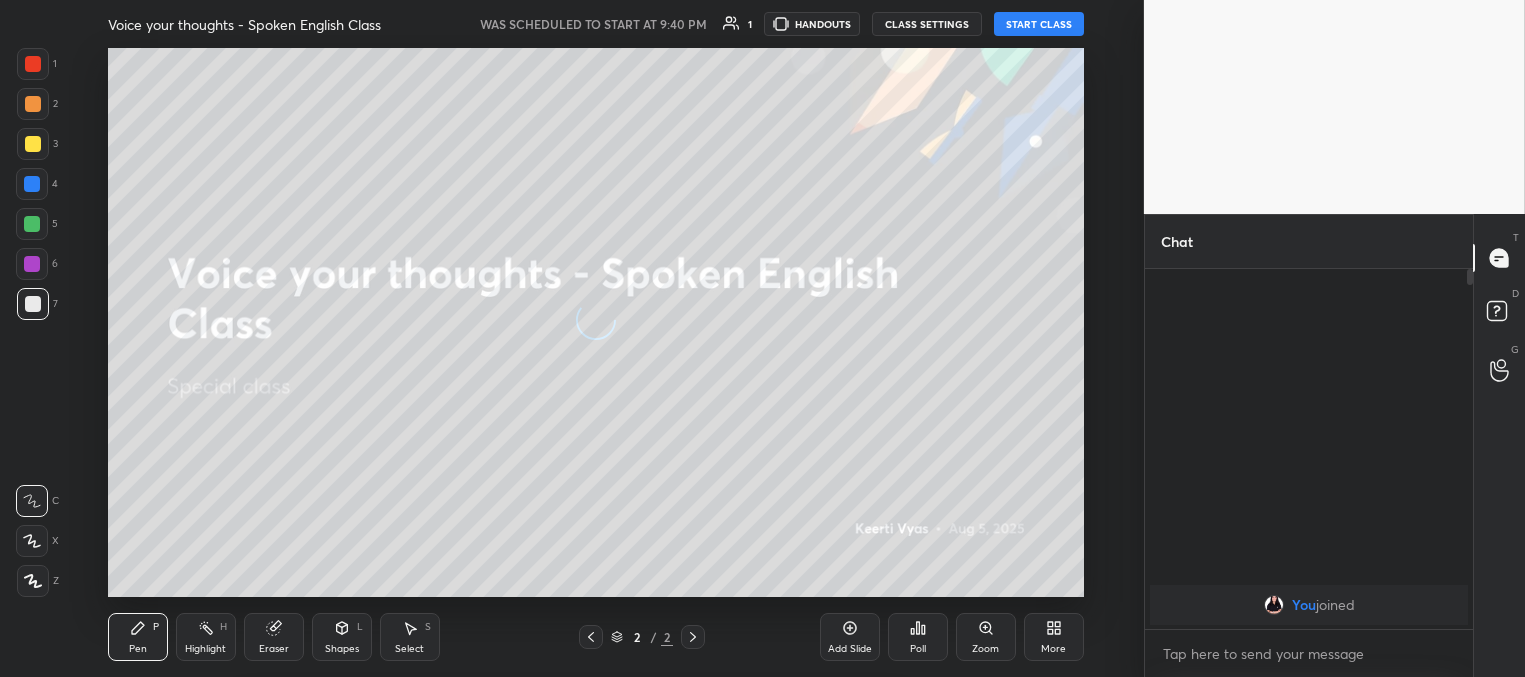 scroll, scrollTop: 0, scrollLeft: 0, axis: both 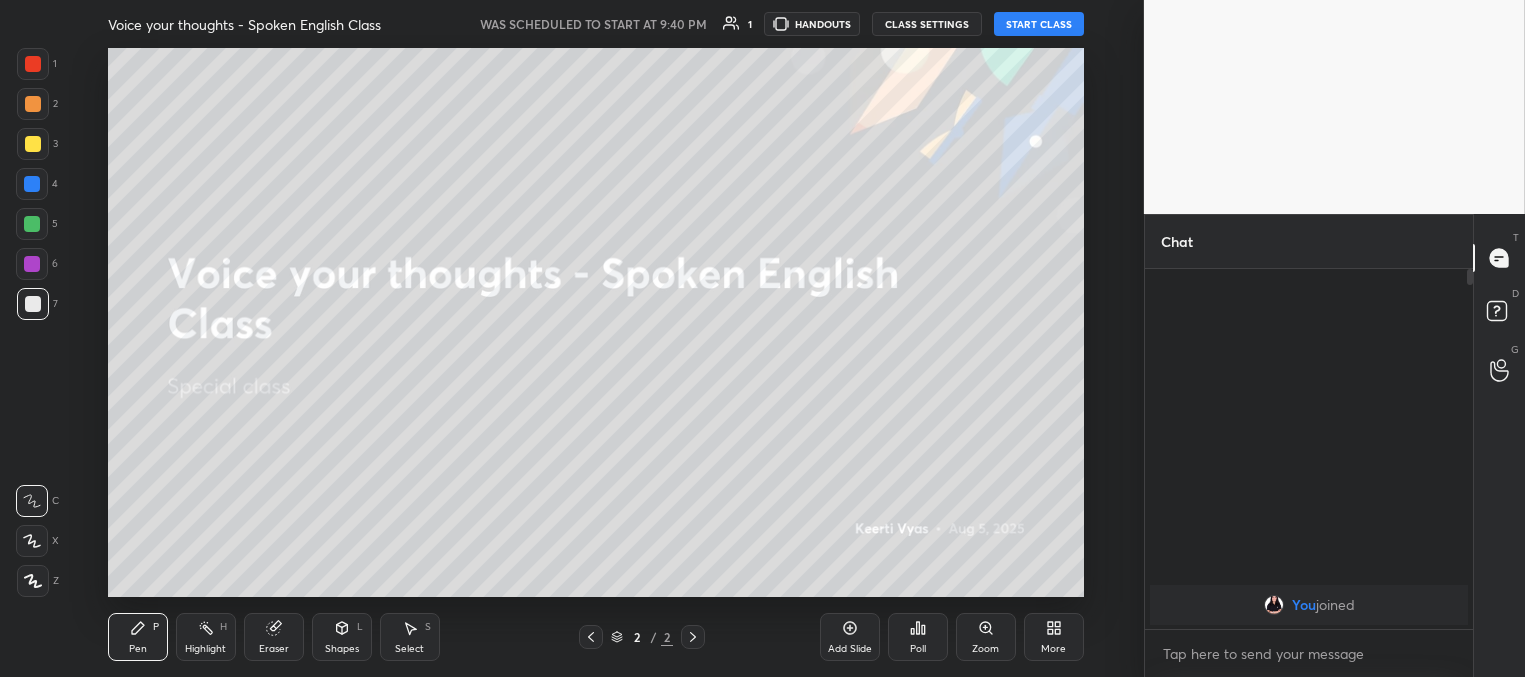 click on "START CLASS" at bounding box center (1039, 24) 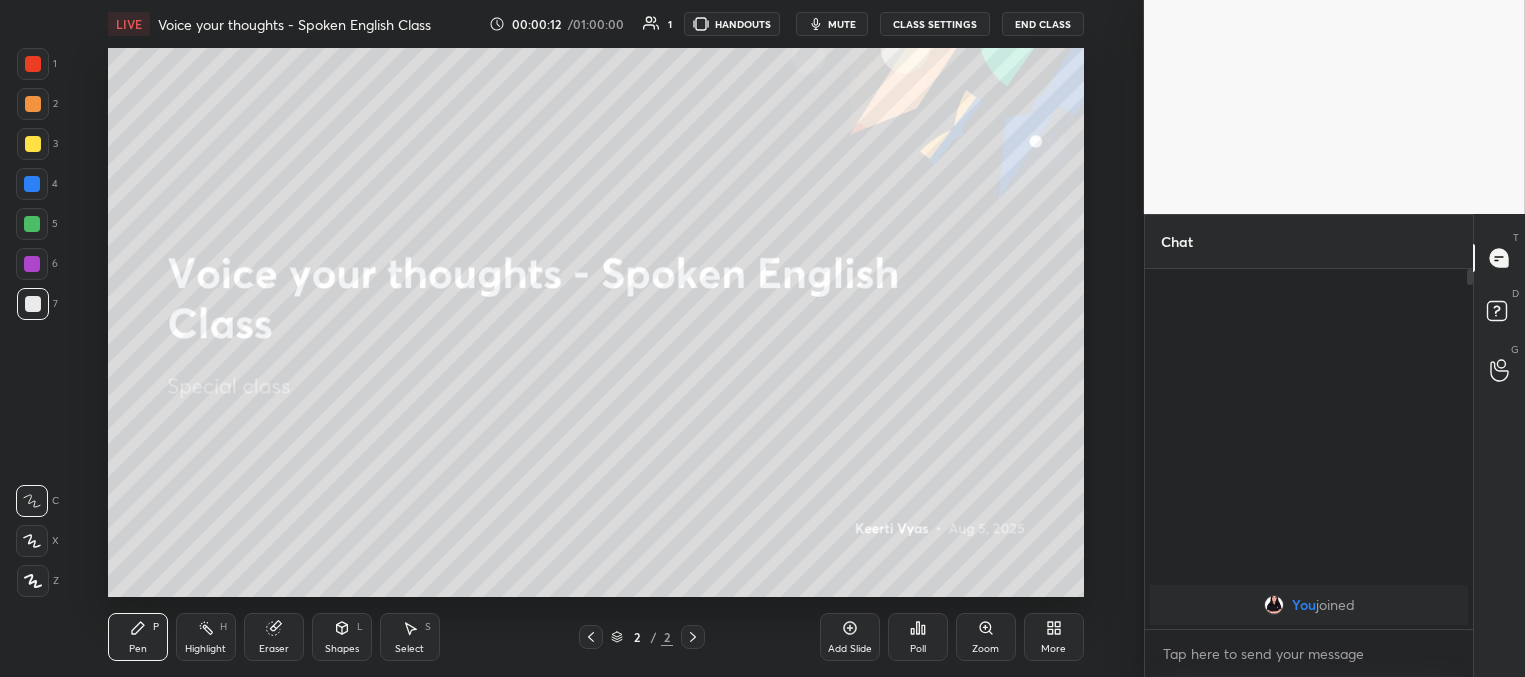 click on "mute" at bounding box center [842, 24] 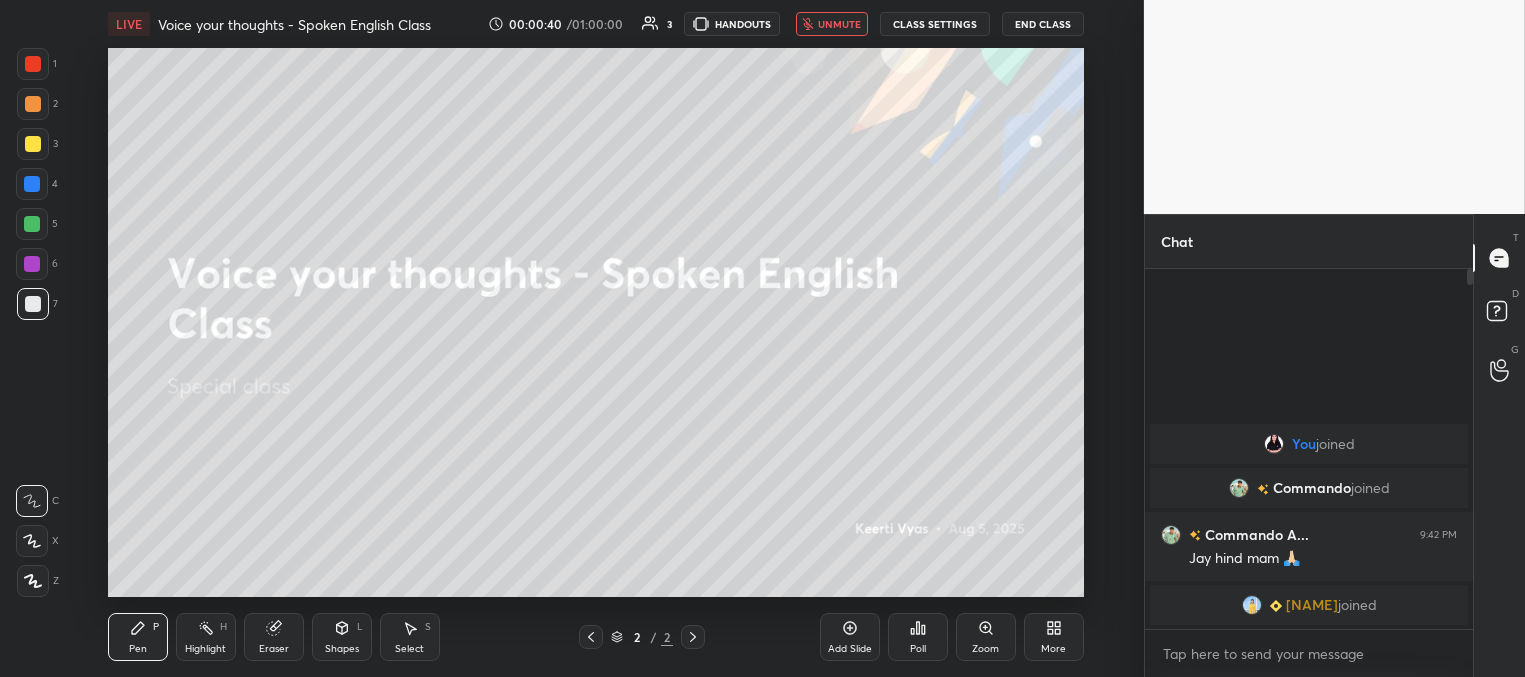 click on "unmute" at bounding box center (839, 24) 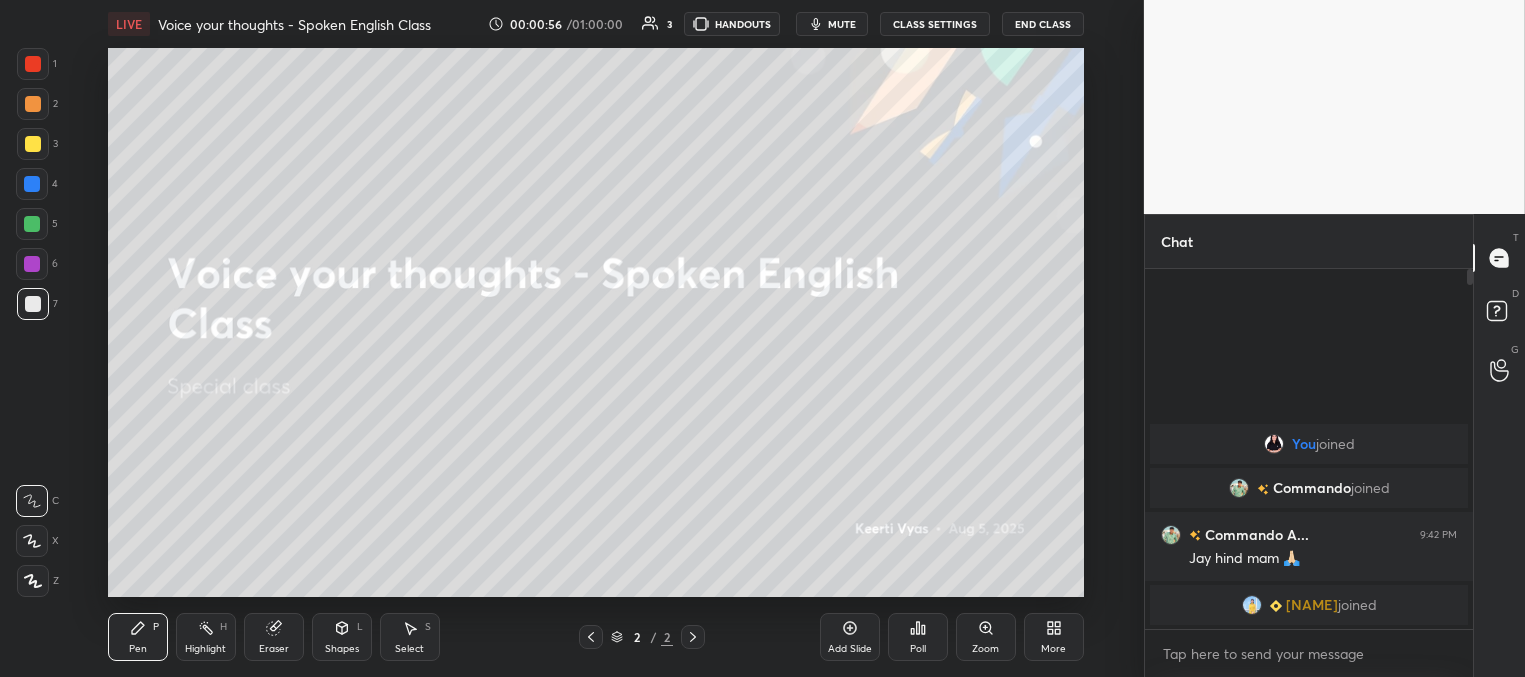 click on "mute" at bounding box center (842, 24) 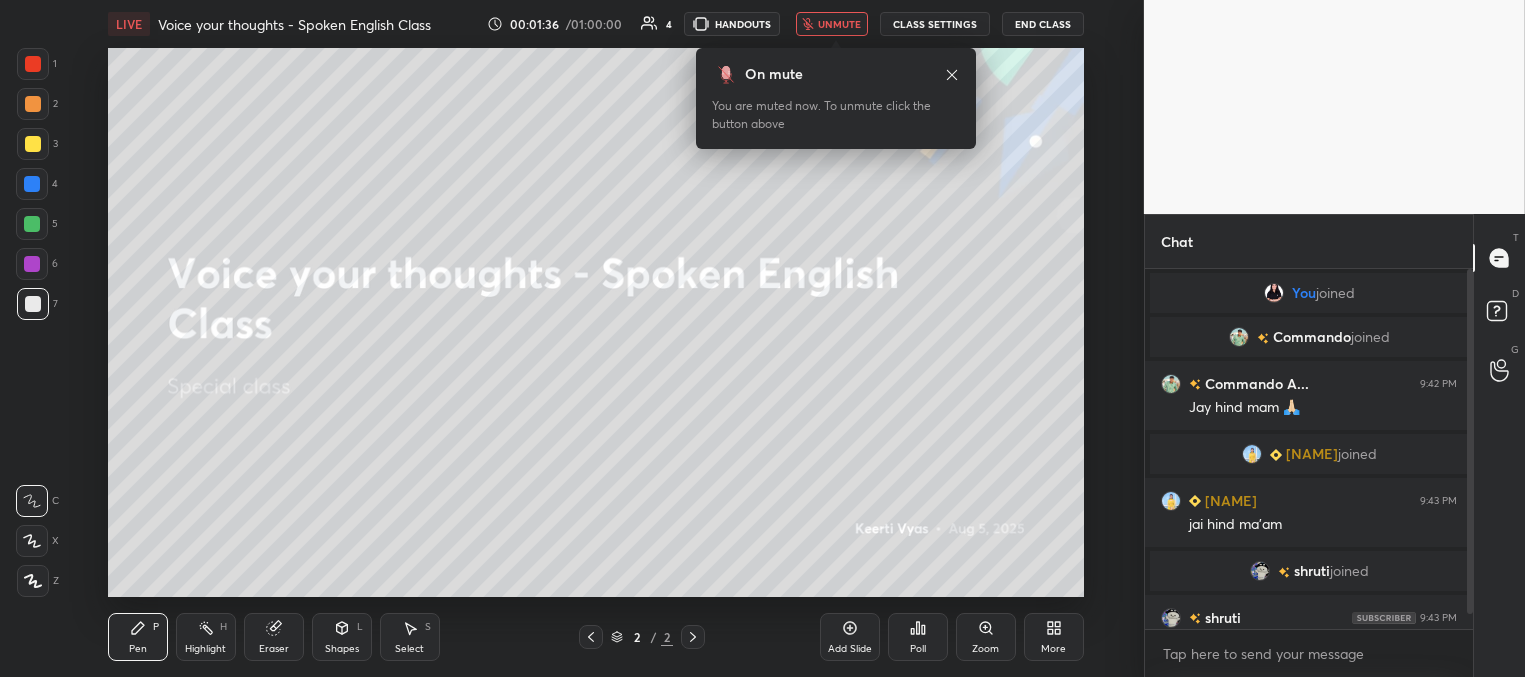 click on "unmute" at bounding box center (839, 24) 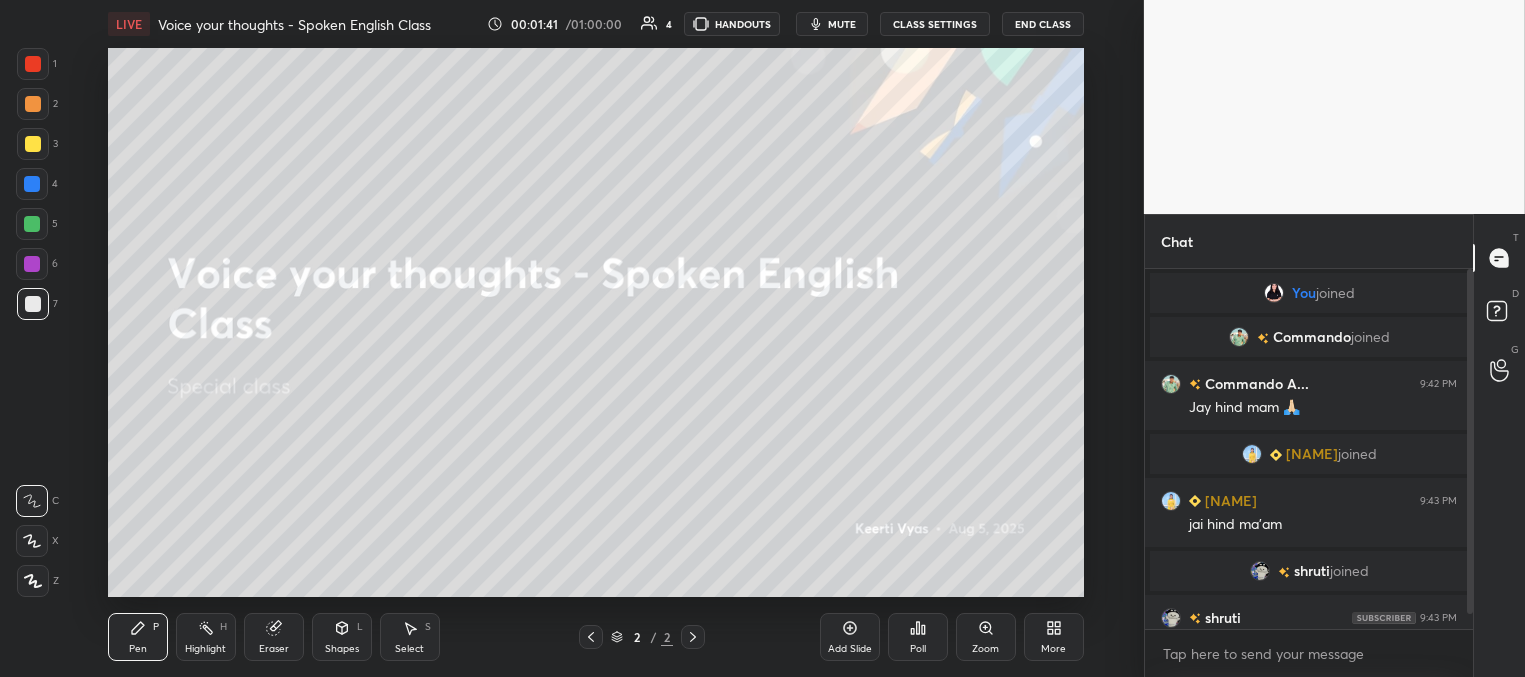scroll, scrollTop: 34, scrollLeft: 0, axis: vertical 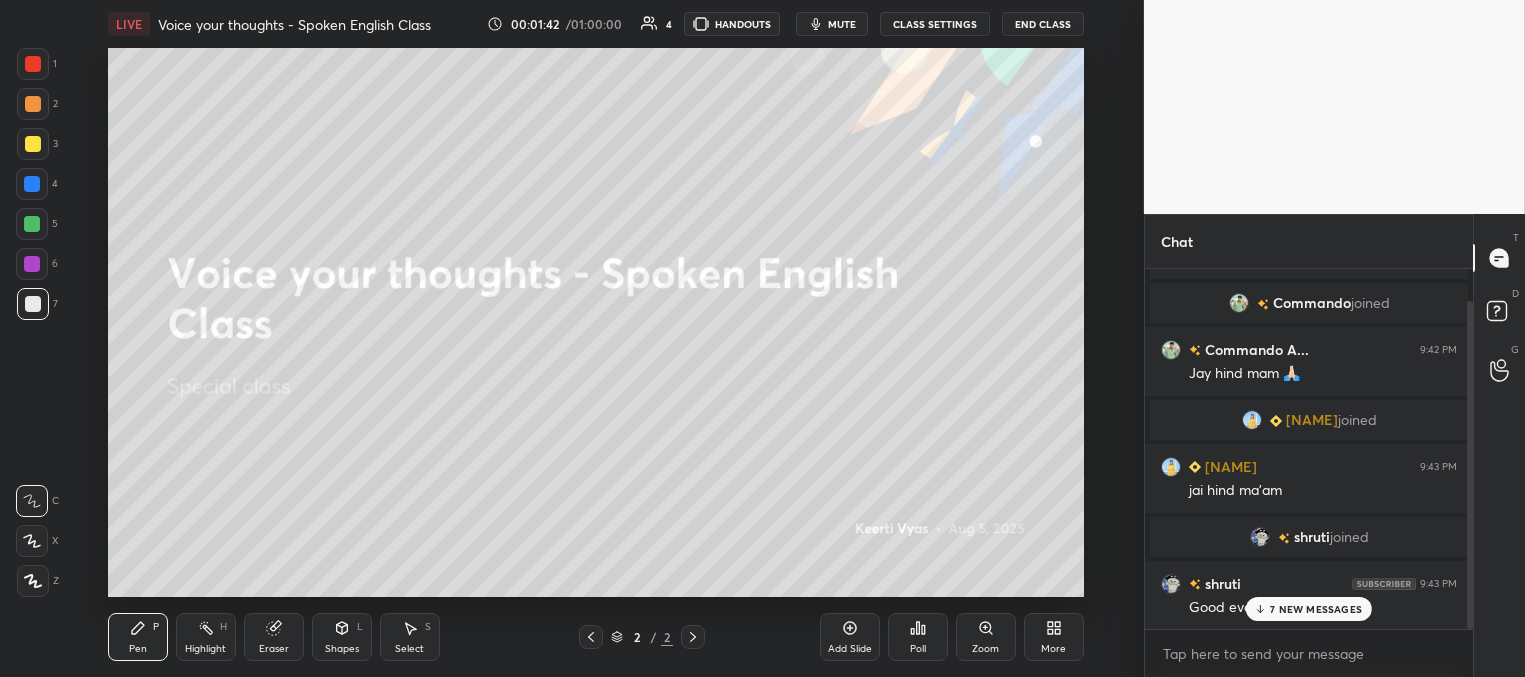 click on "7 NEW MESSAGES" at bounding box center [1316, 609] 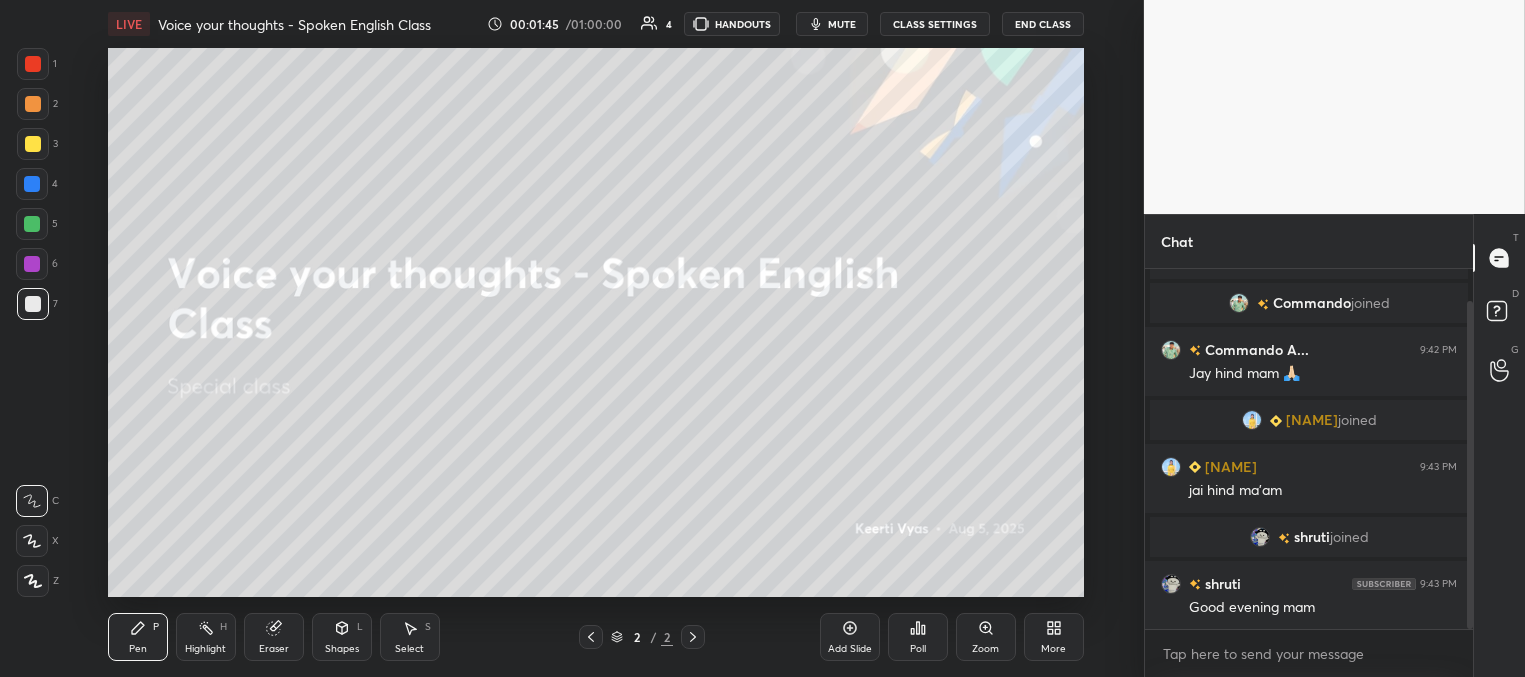 click at bounding box center [33, 144] 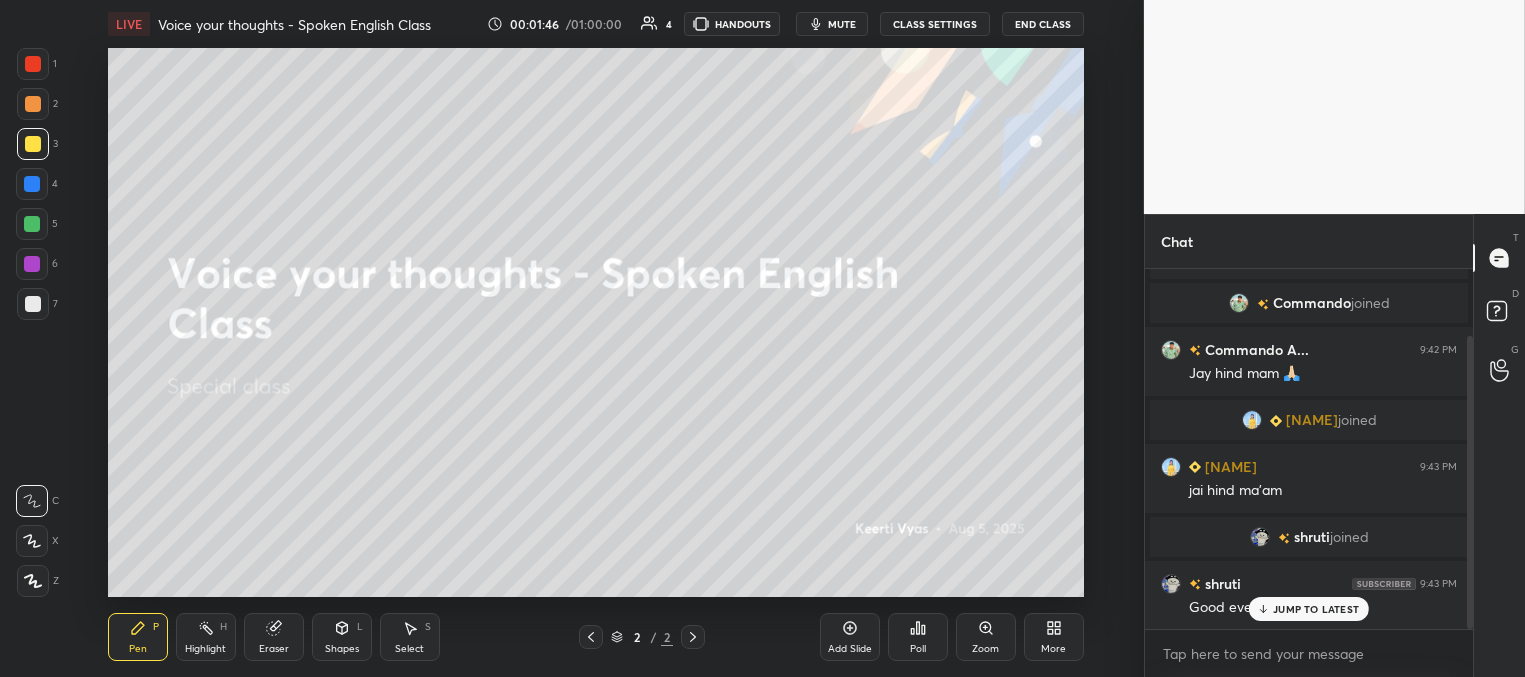 scroll, scrollTop: 82, scrollLeft: 0, axis: vertical 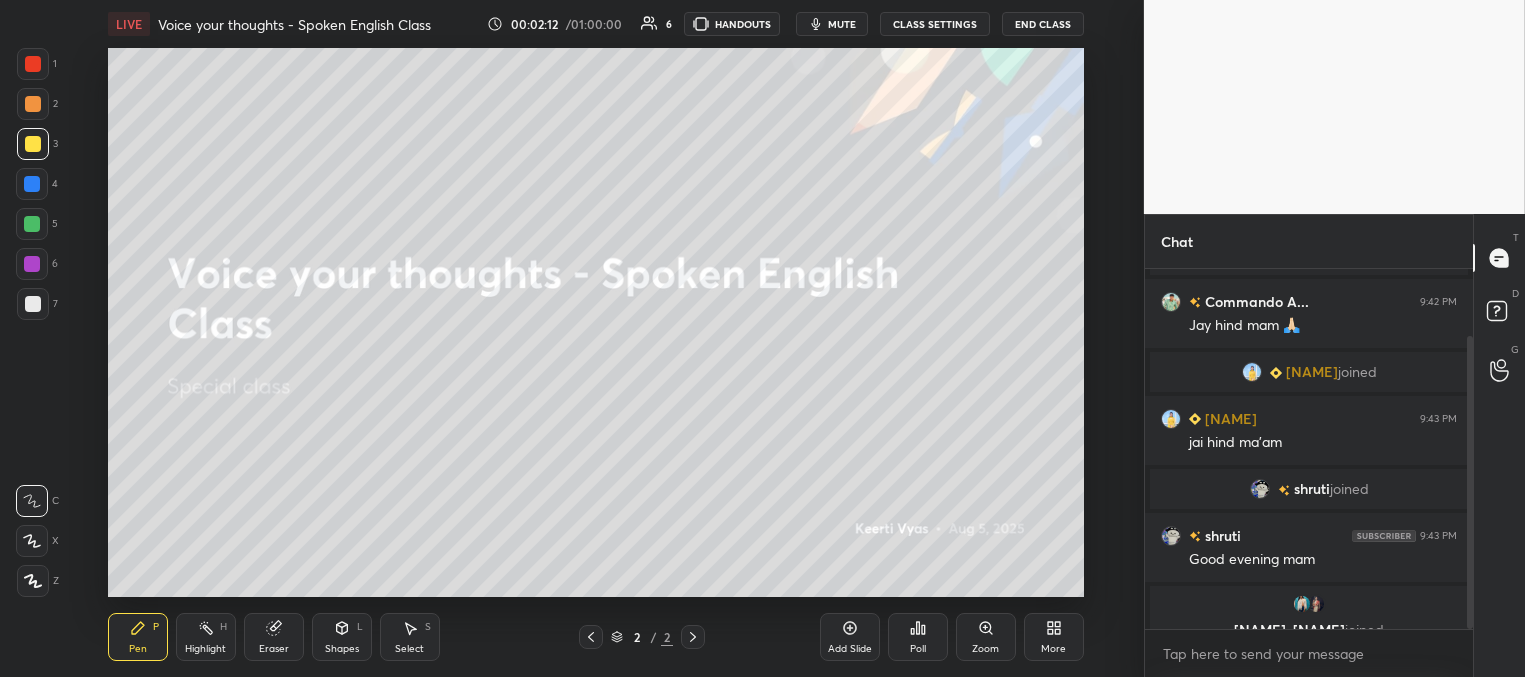click on "mute" at bounding box center [842, 24] 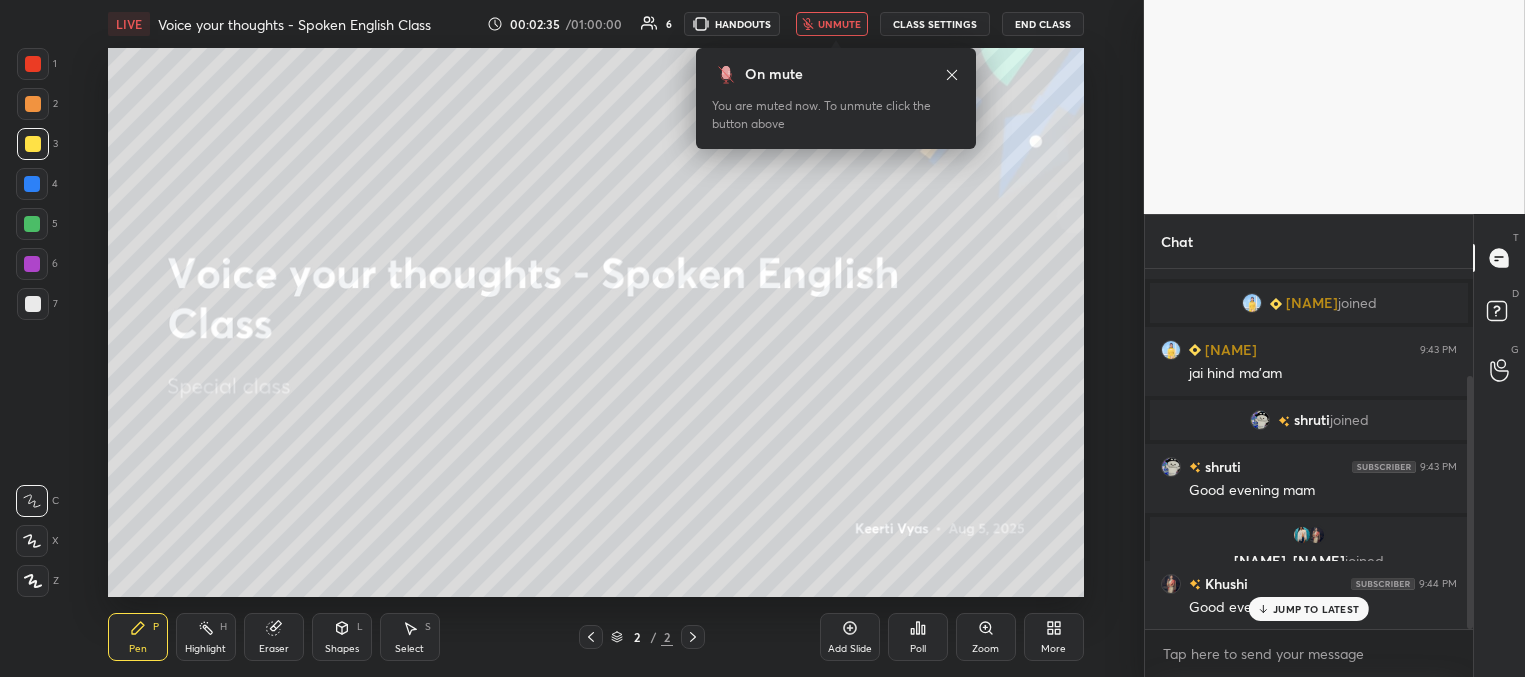 scroll, scrollTop: 220, scrollLeft: 0, axis: vertical 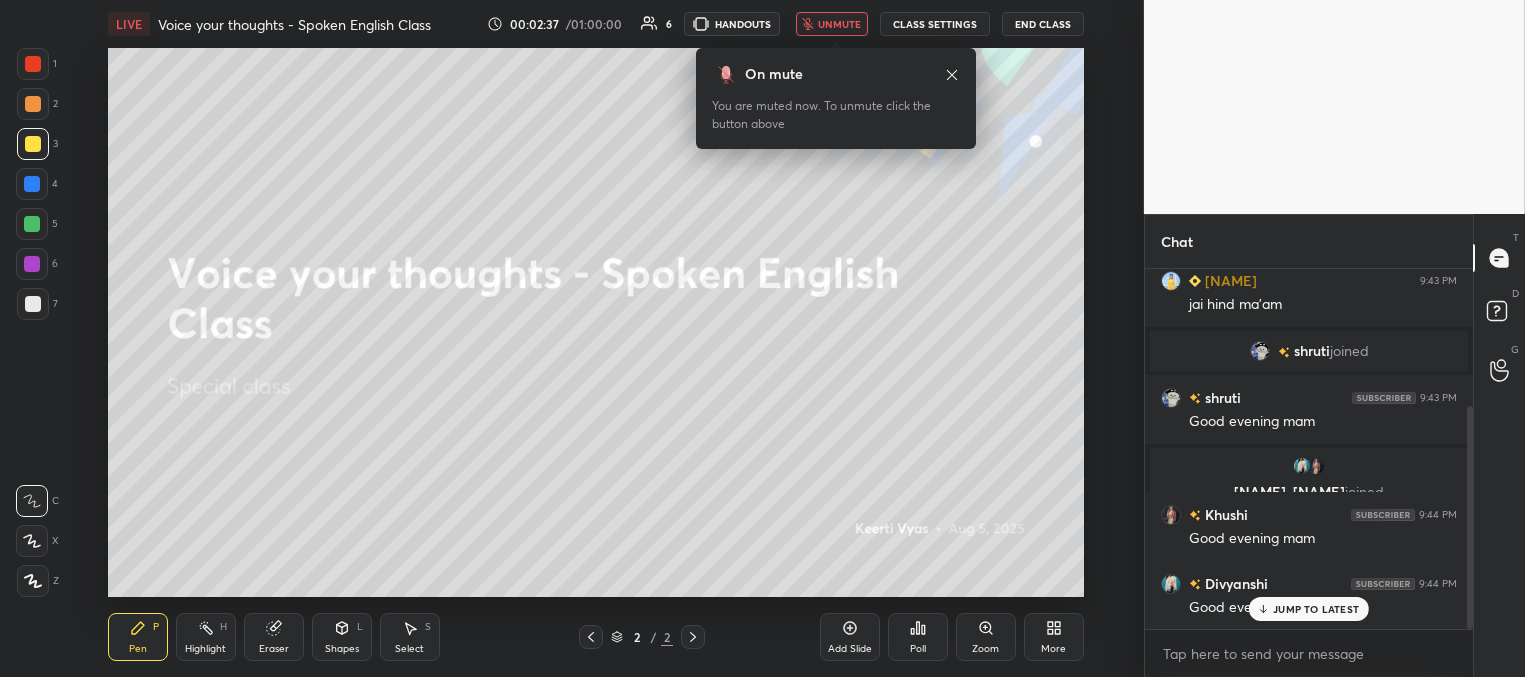 click on "unmute" at bounding box center [839, 24] 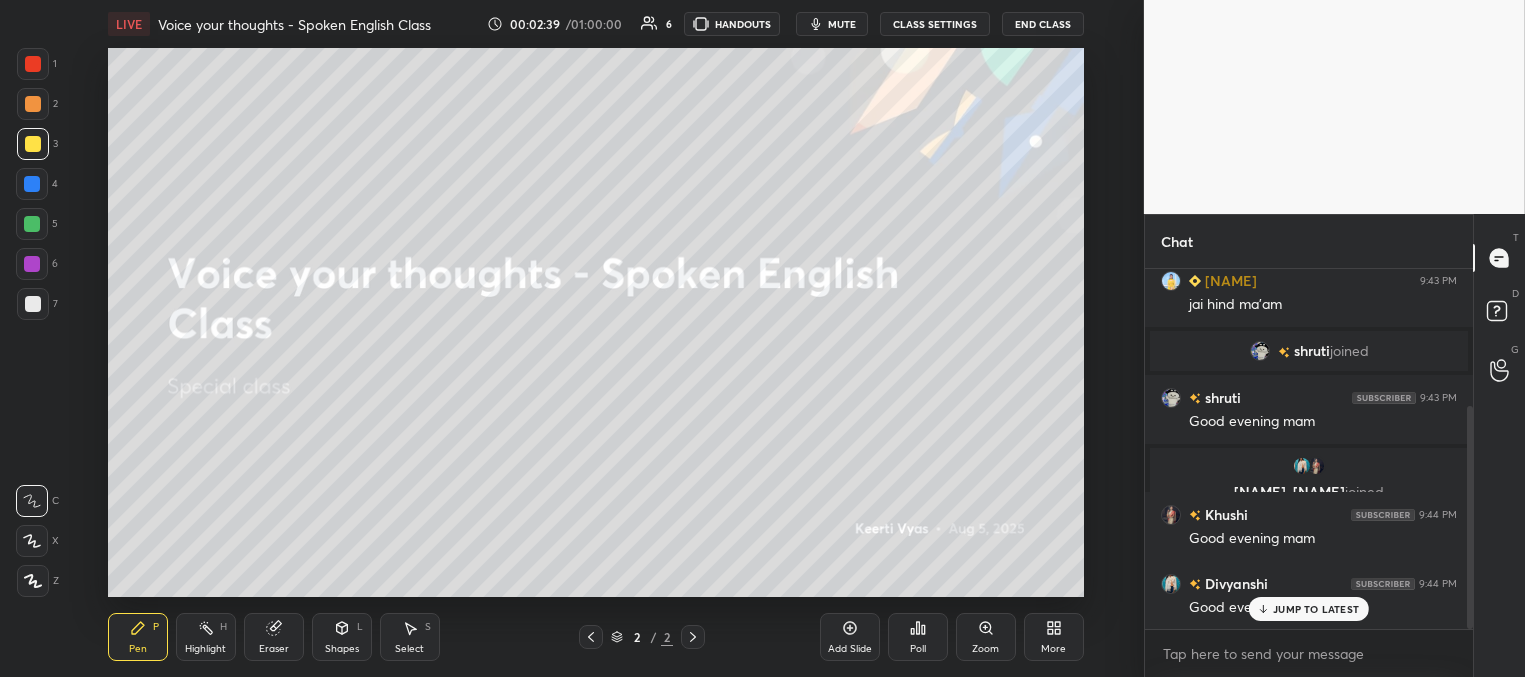 click on "JUMP TO LATEST" at bounding box center [1316, 609] 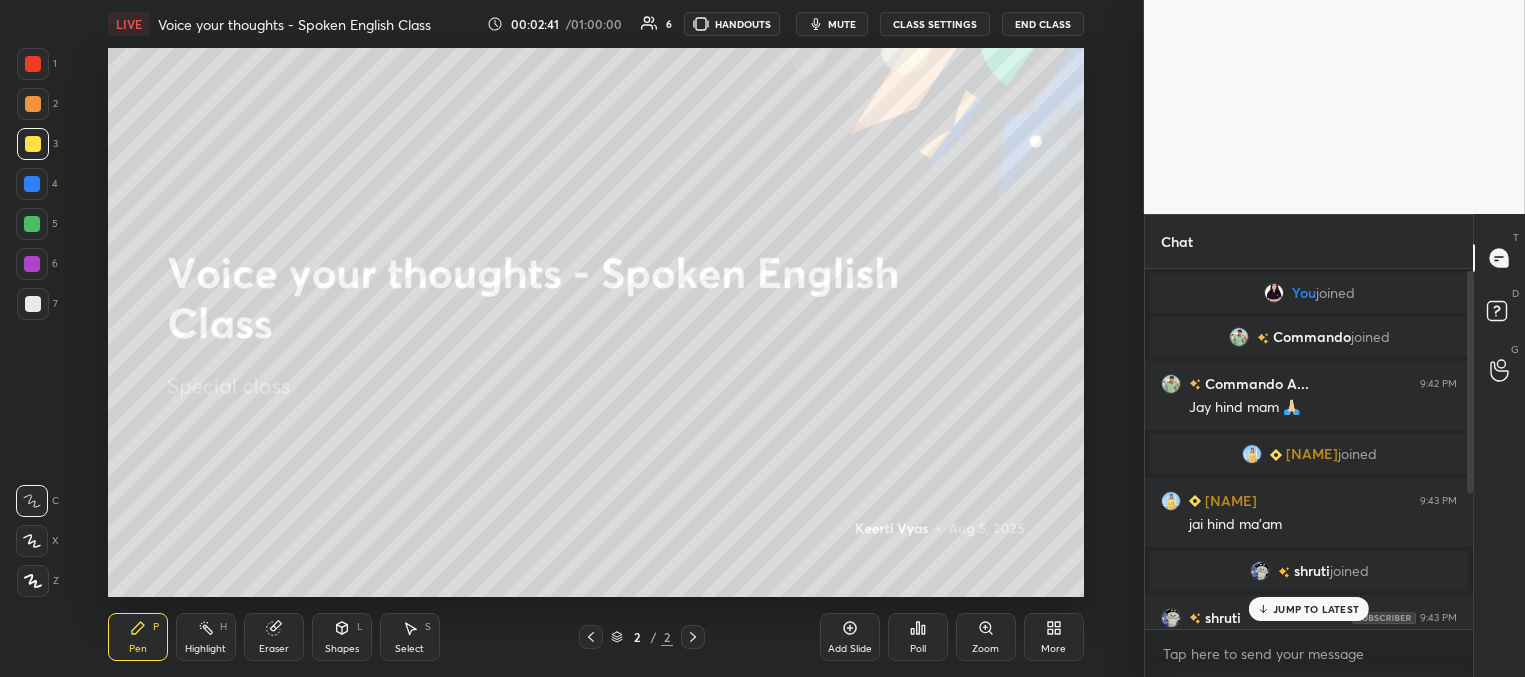 scroll, scrollTop: 220, scrollLeft: 0, axis: vertical 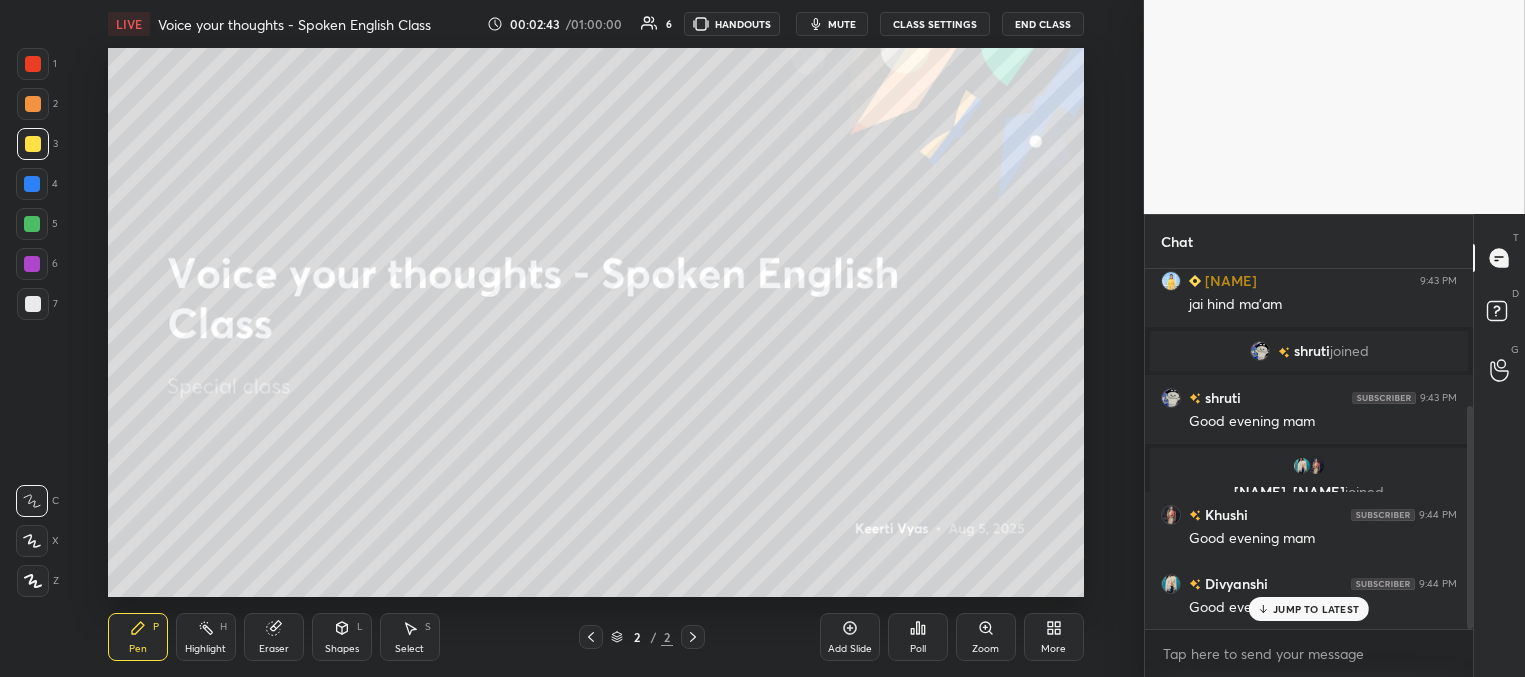 click on "JUMP TO LATEST" at bounding box center [1316, 609] 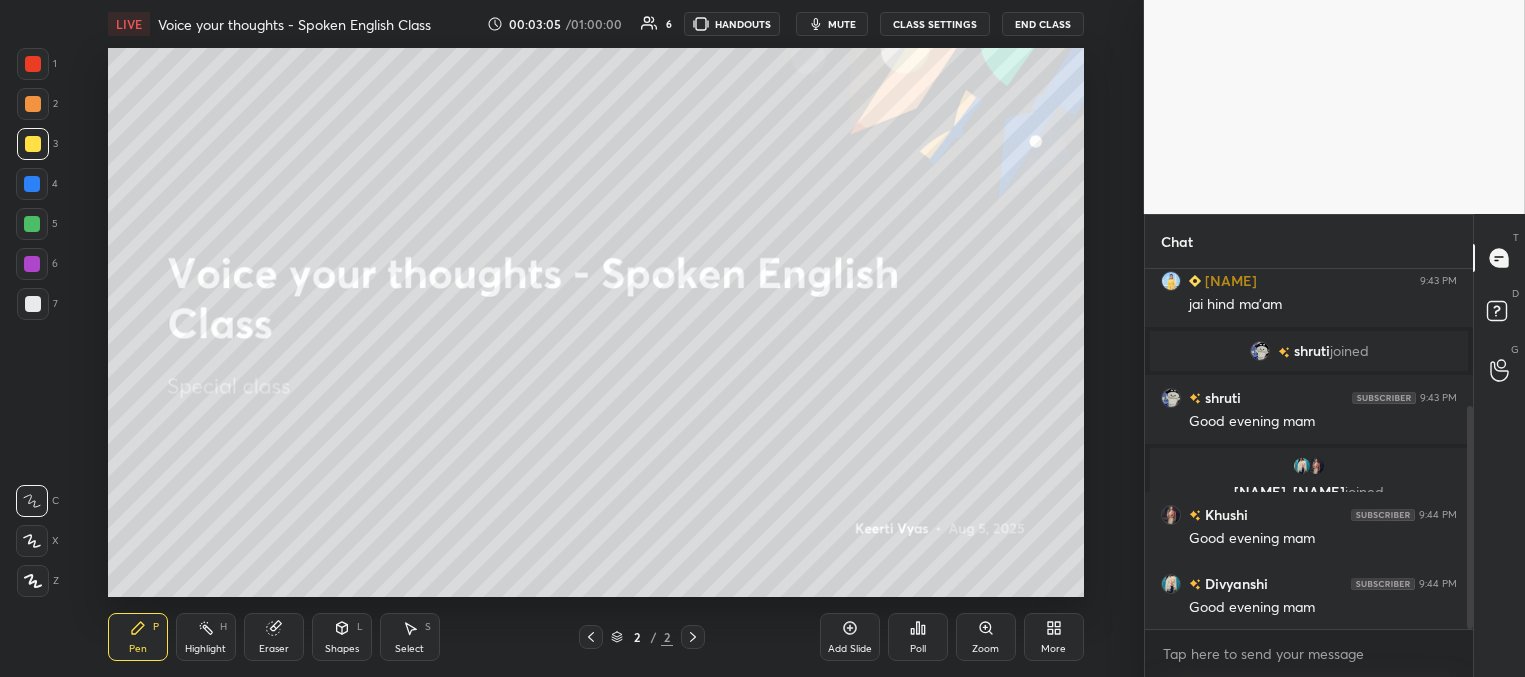 scroll, scrollTop: 293, scrollLeft: 0, axis: vertical 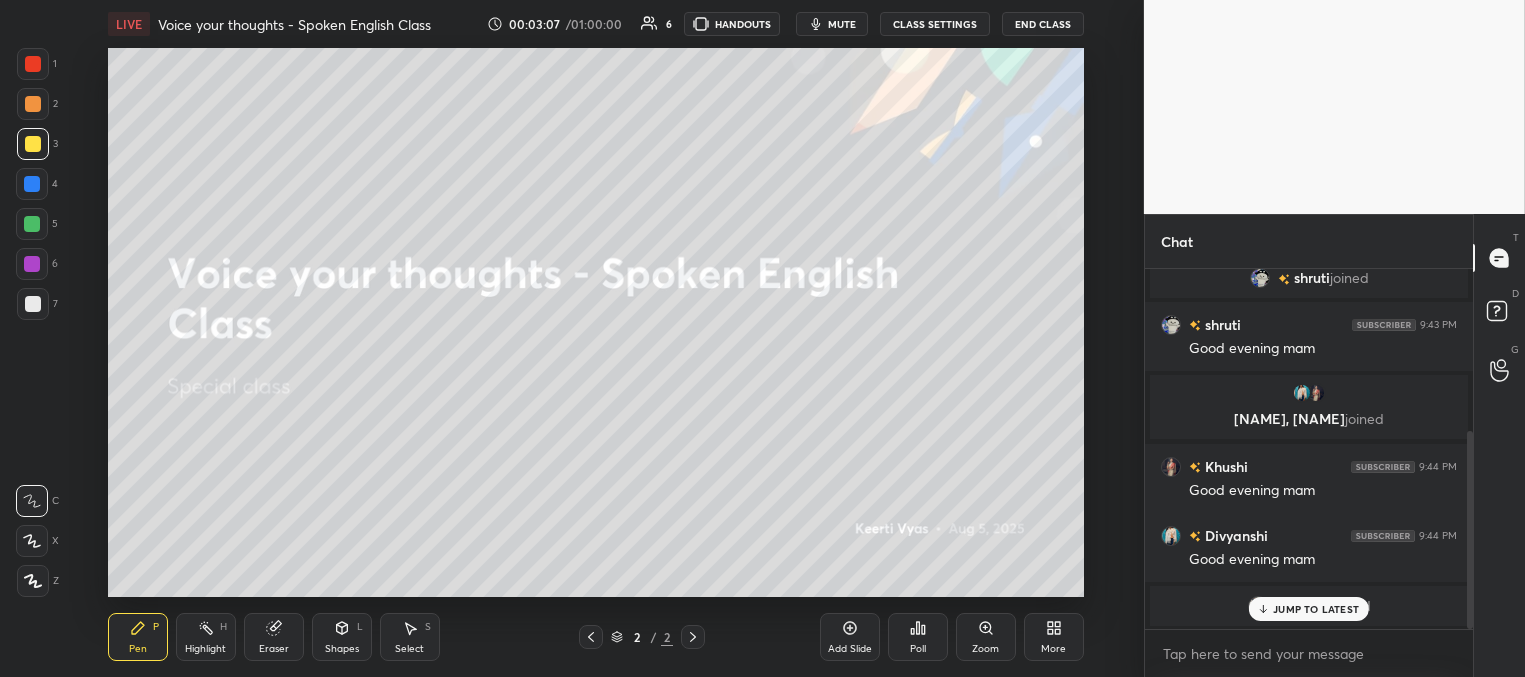 click on "JUMP TO LATEST" at bounding box center (1316, 609) 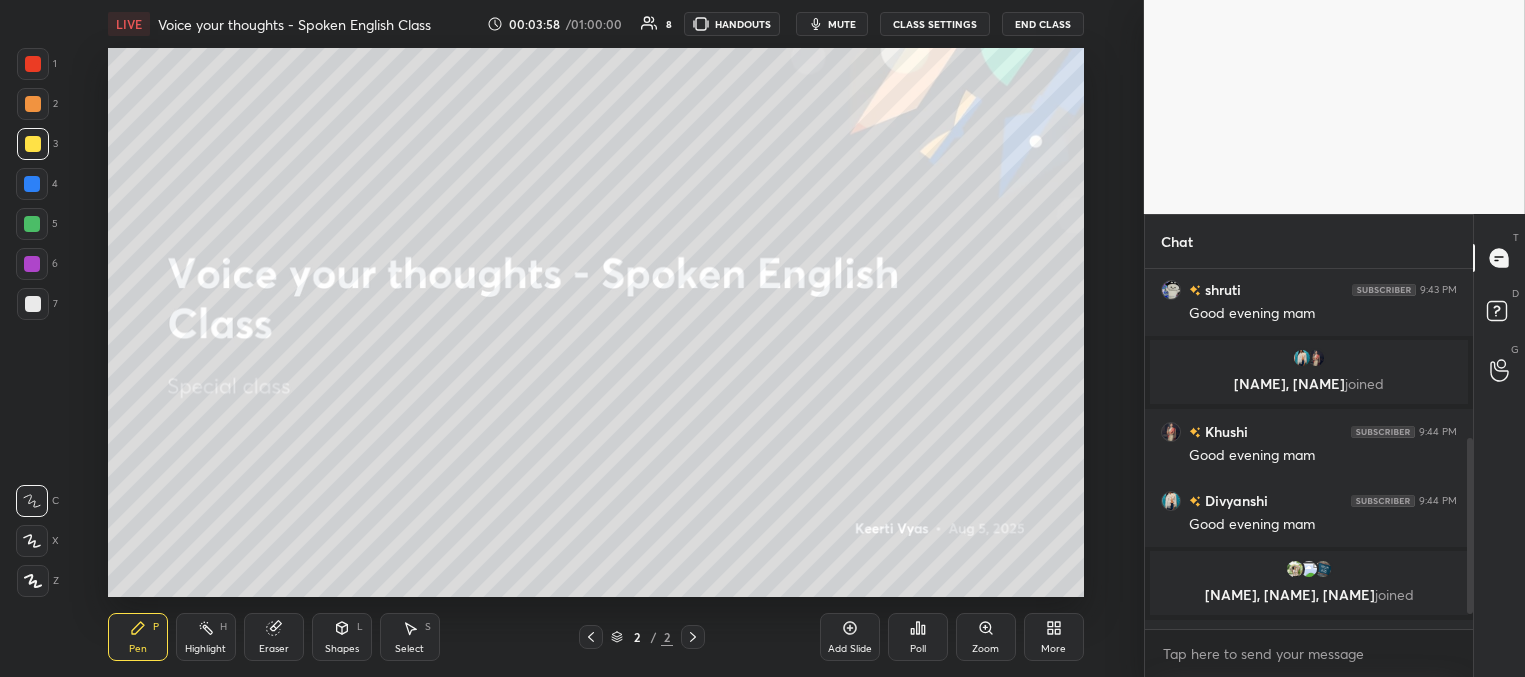 scroll, scrollTop: 378, scrollLeft: 0, axis: vertical 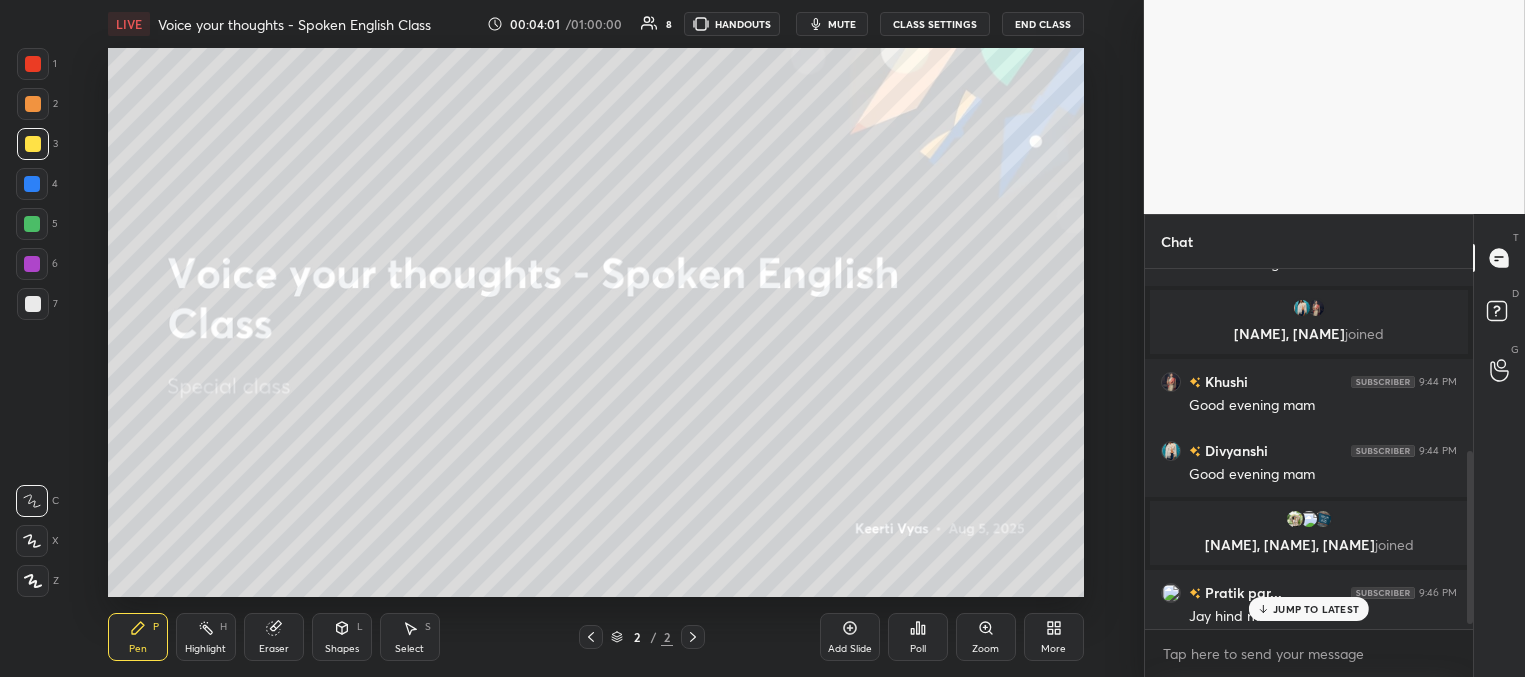 click on "JUMP TO LATEST" at bounding box center [1316, 609] 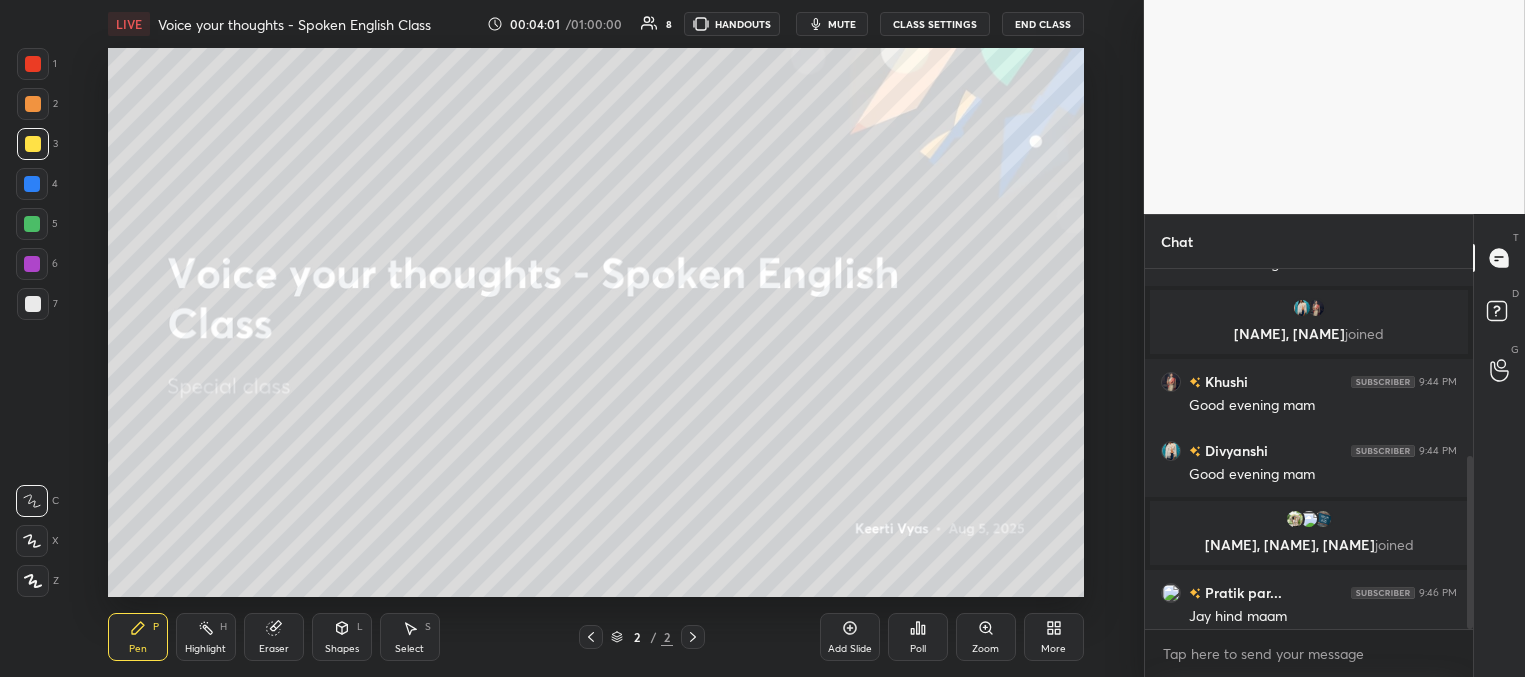 scroll, scrollTop: 387, scrollLeft: 0, axis: vertical 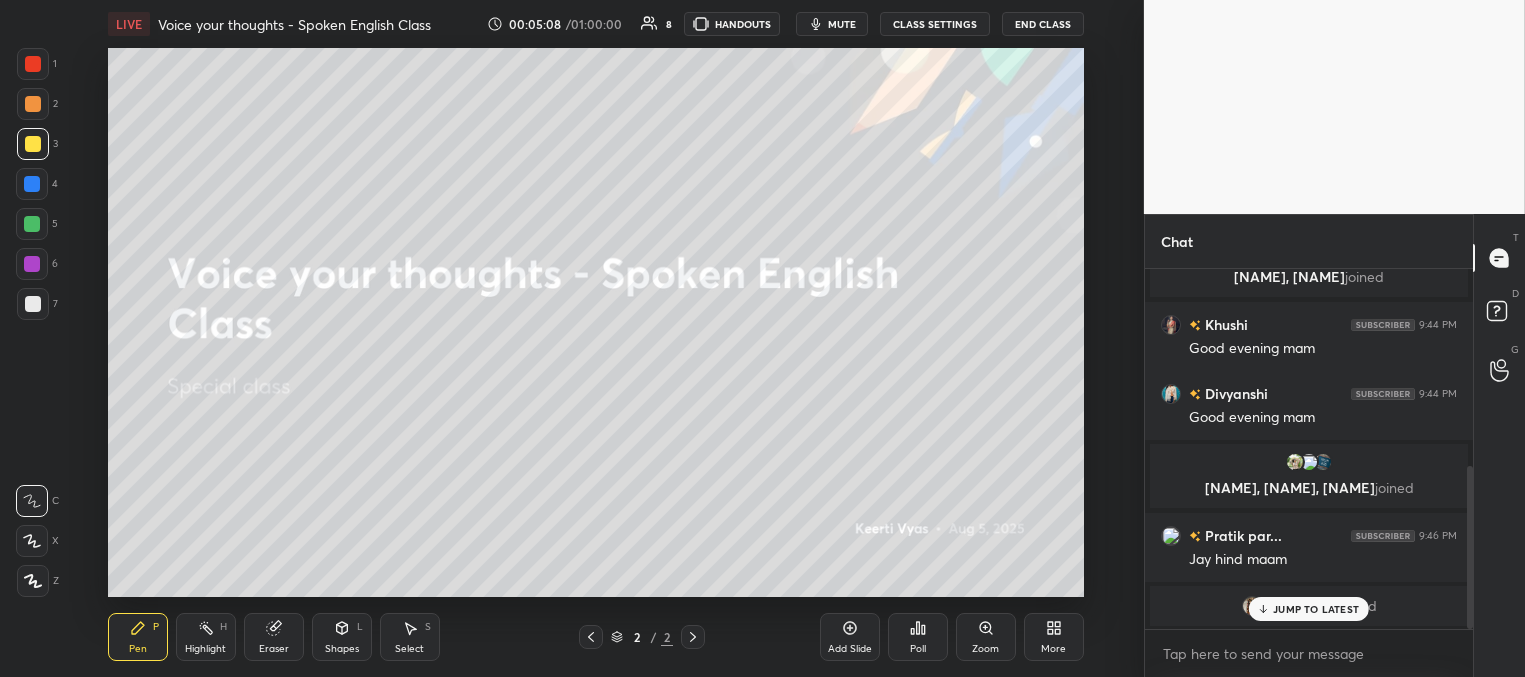 click on "JUMP TO LATEST" at bounding box center (1316, 609) 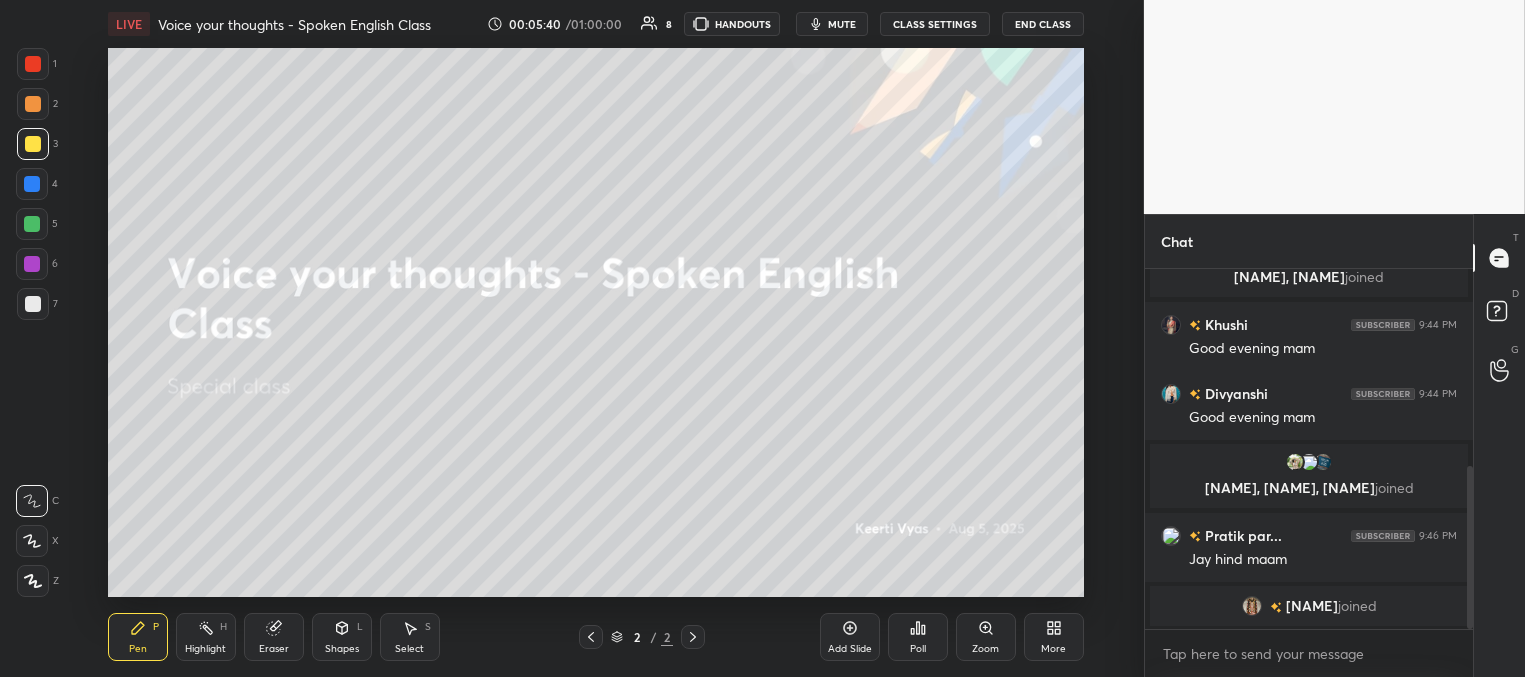 click on "mute" at bounding box center (832, 24) 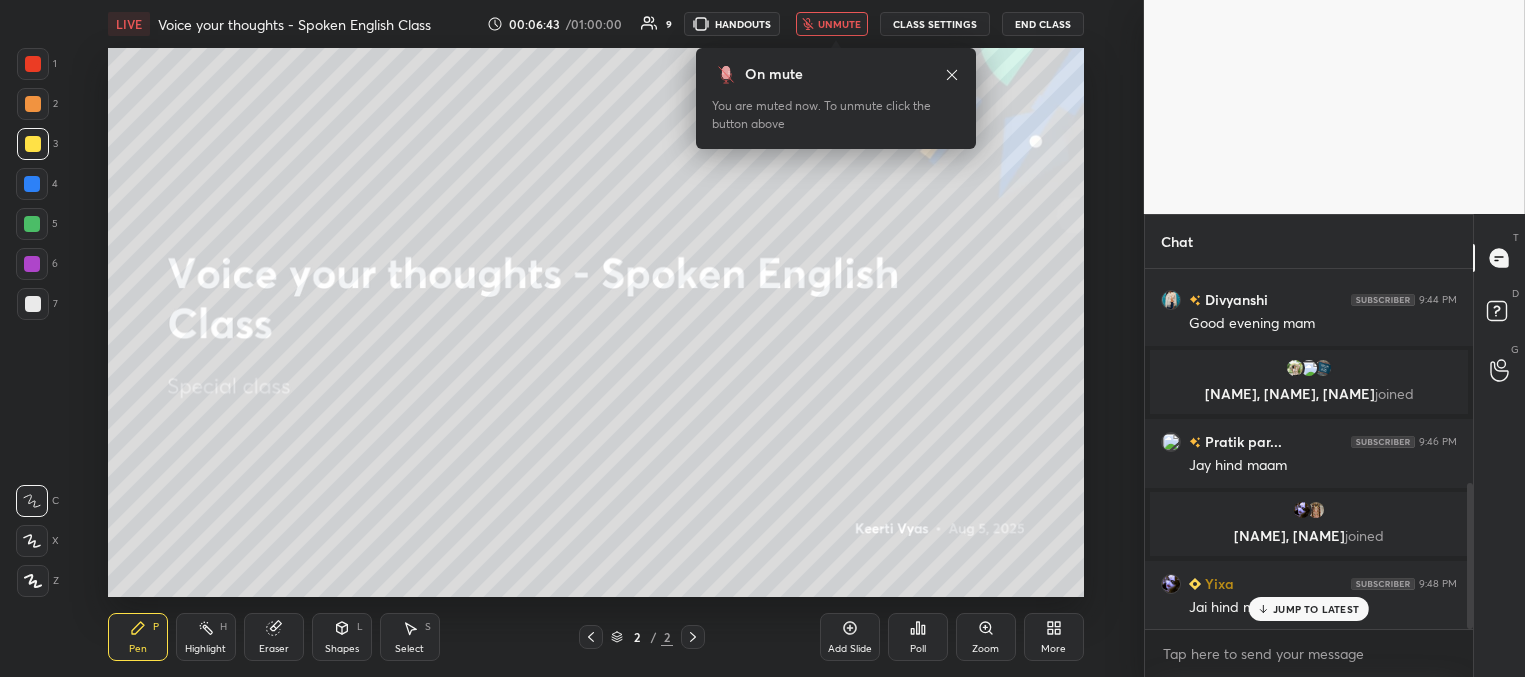 scroll, scrollTop: 598, scrollLeft: 0, axis: vertical 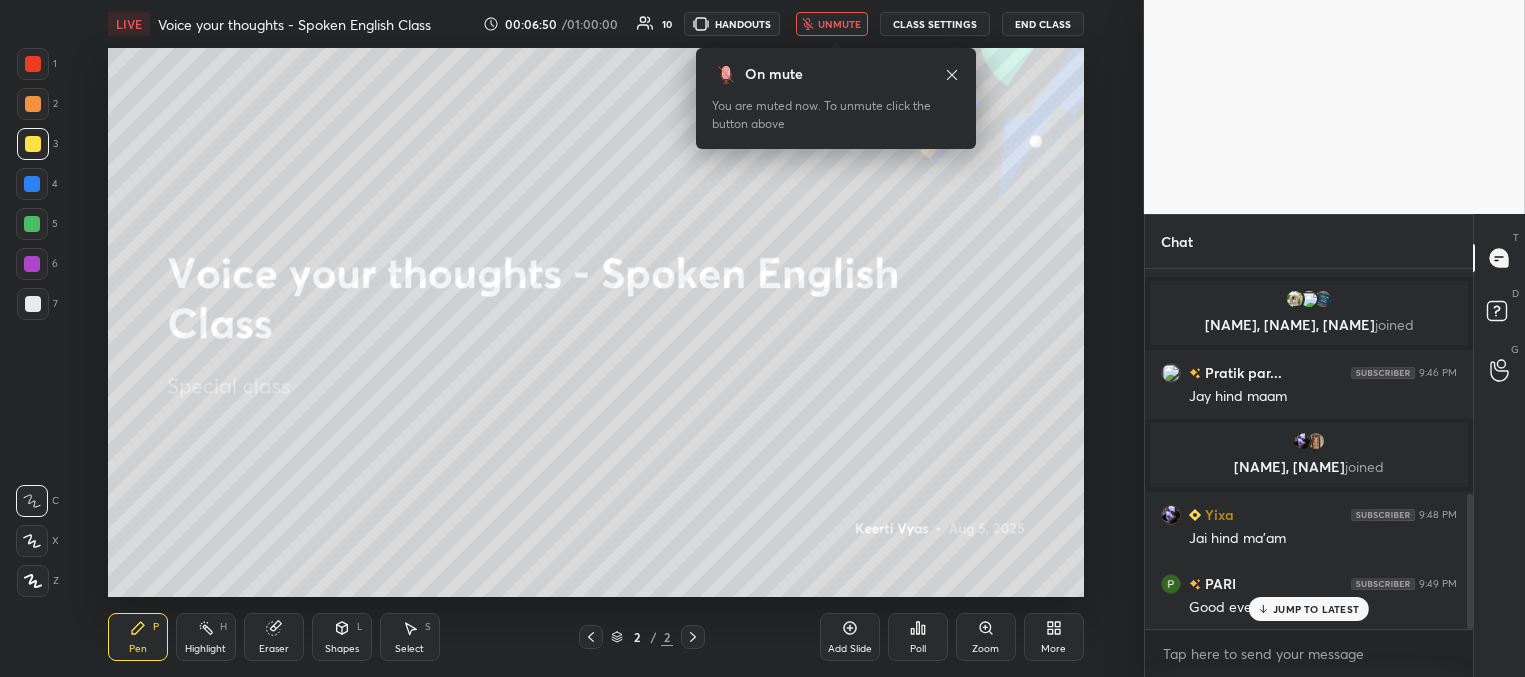 click on "unmute" at bounding box center [839, 24] 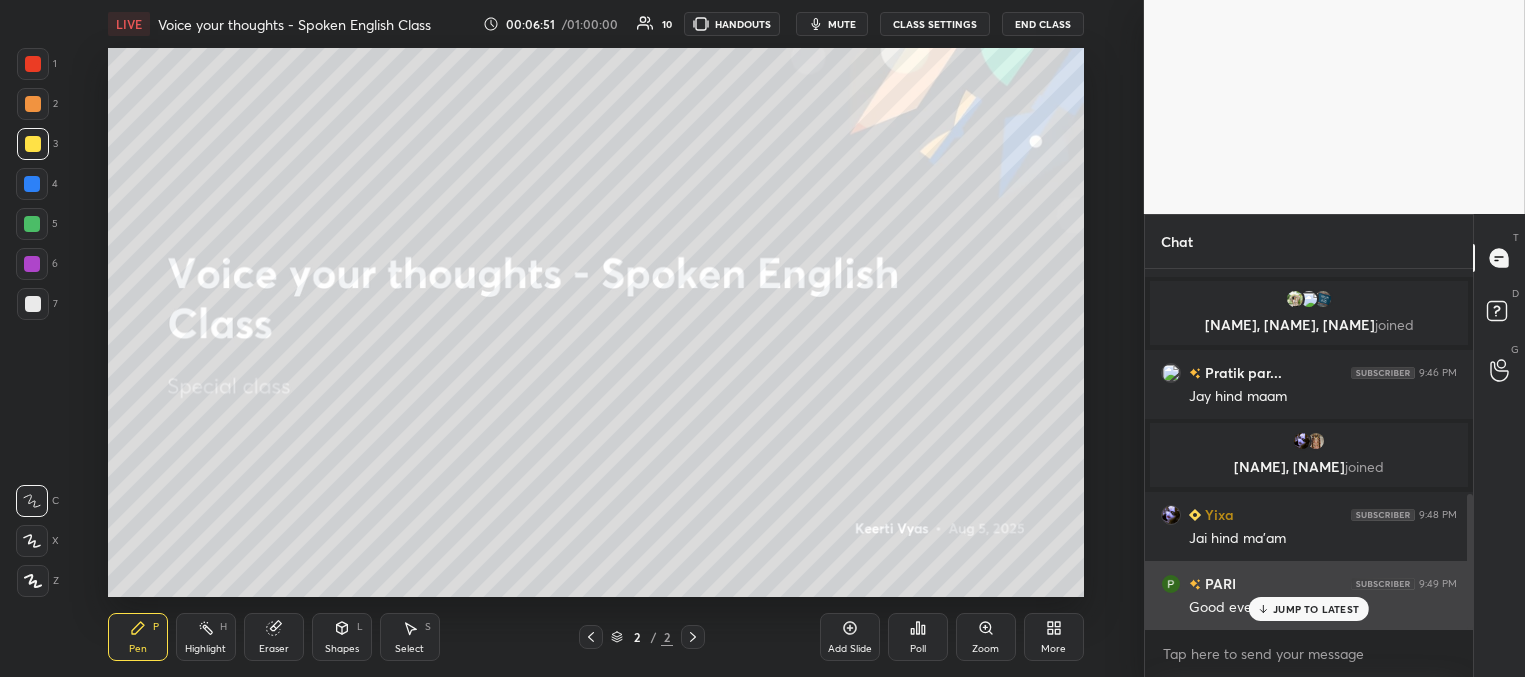 click on "JUMP TO LATEST" at bounding box center [1316, 609] 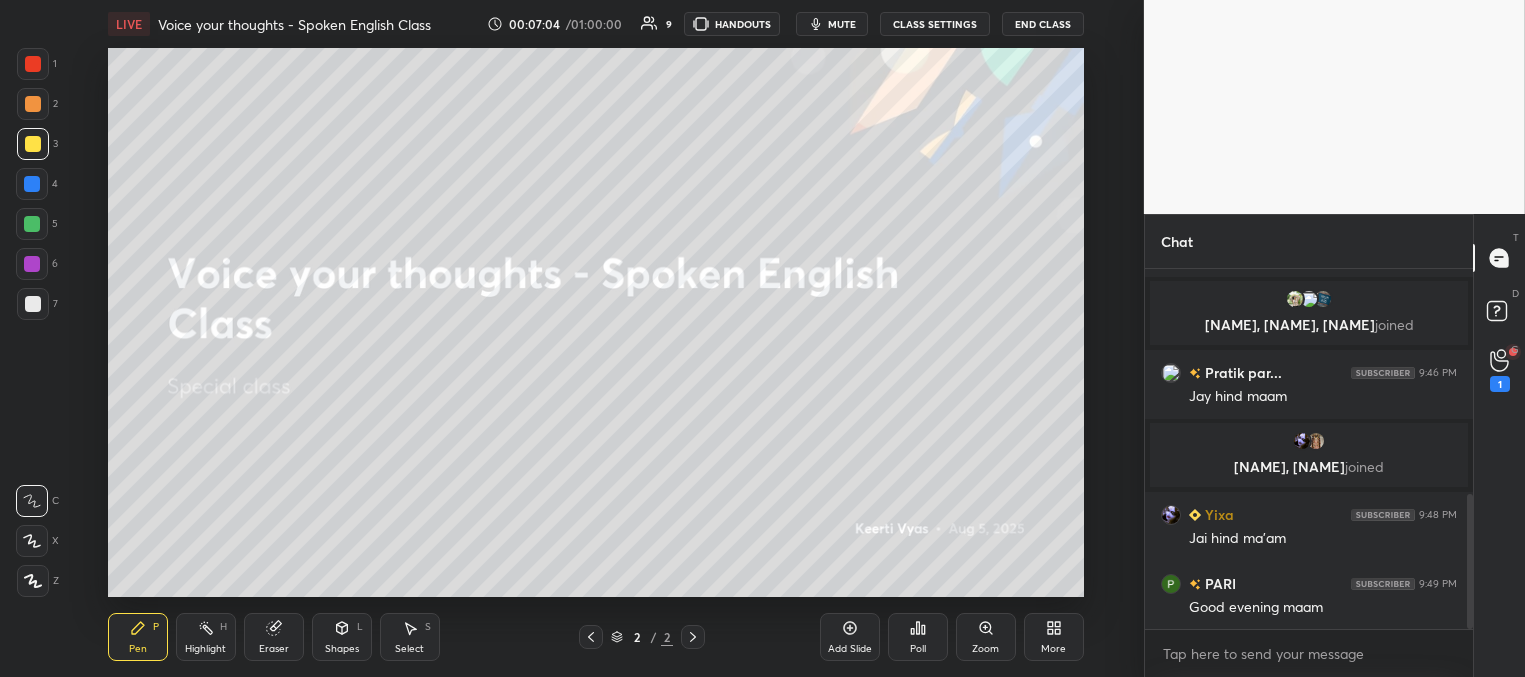 scroll, scrollTop: 667, scrollLeft: 0, axis: vertical 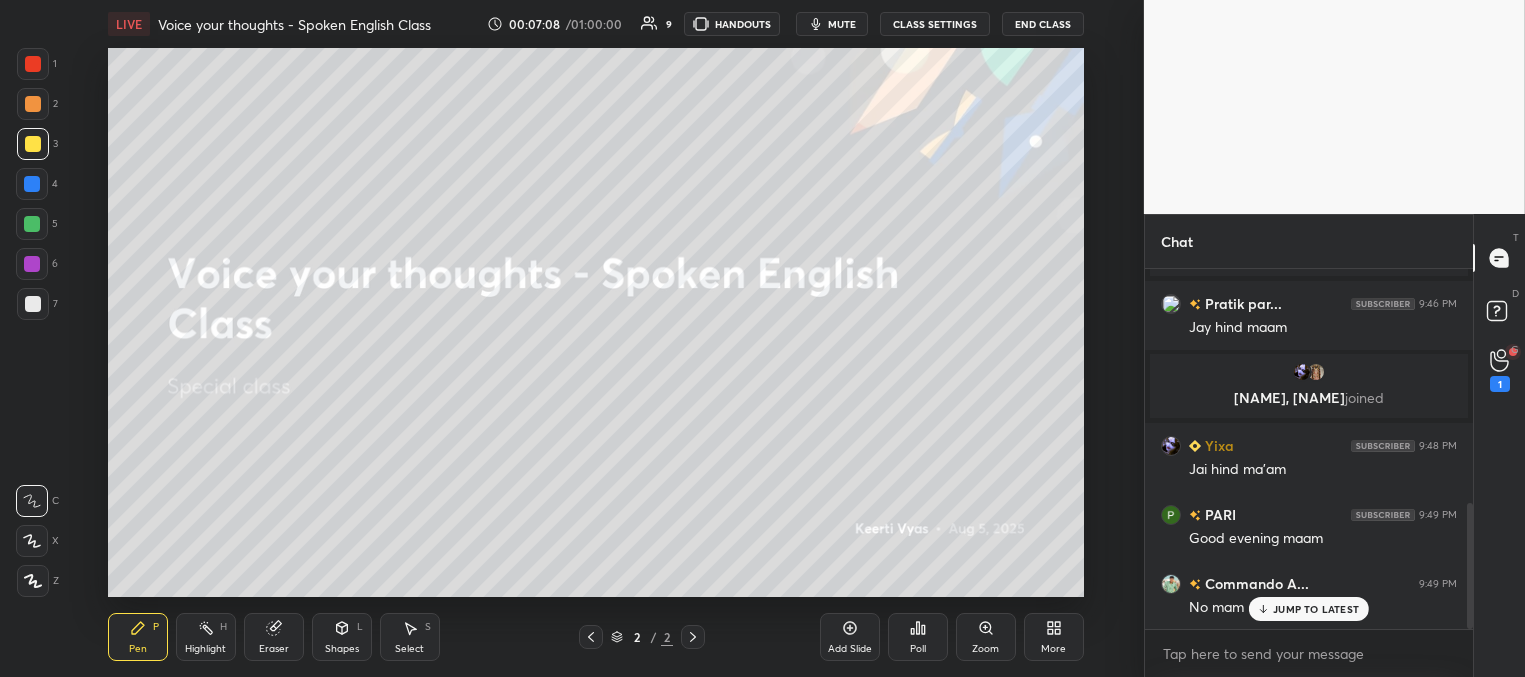 click on "1" at bounding box center (1500, 384) 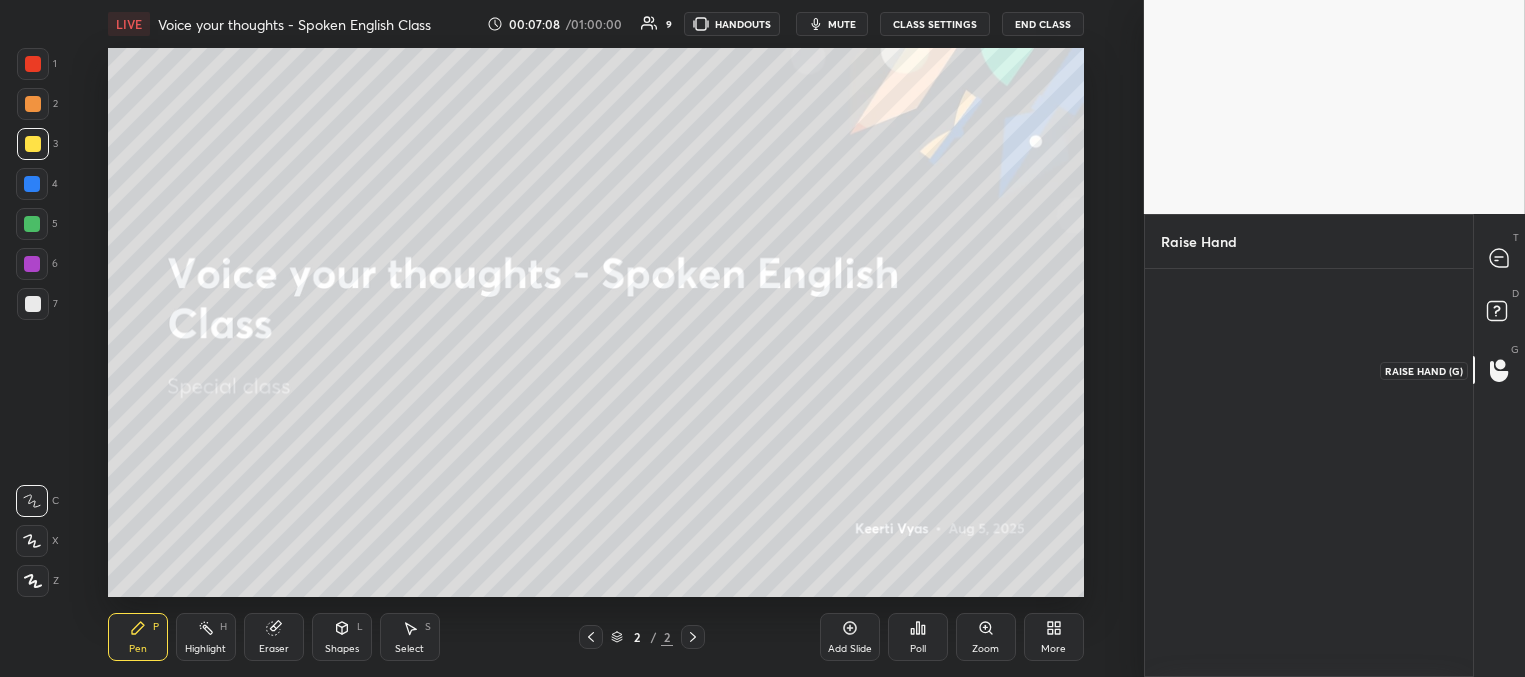 scroll, scrollTop: 402, scrollLeft: 322, axis: both 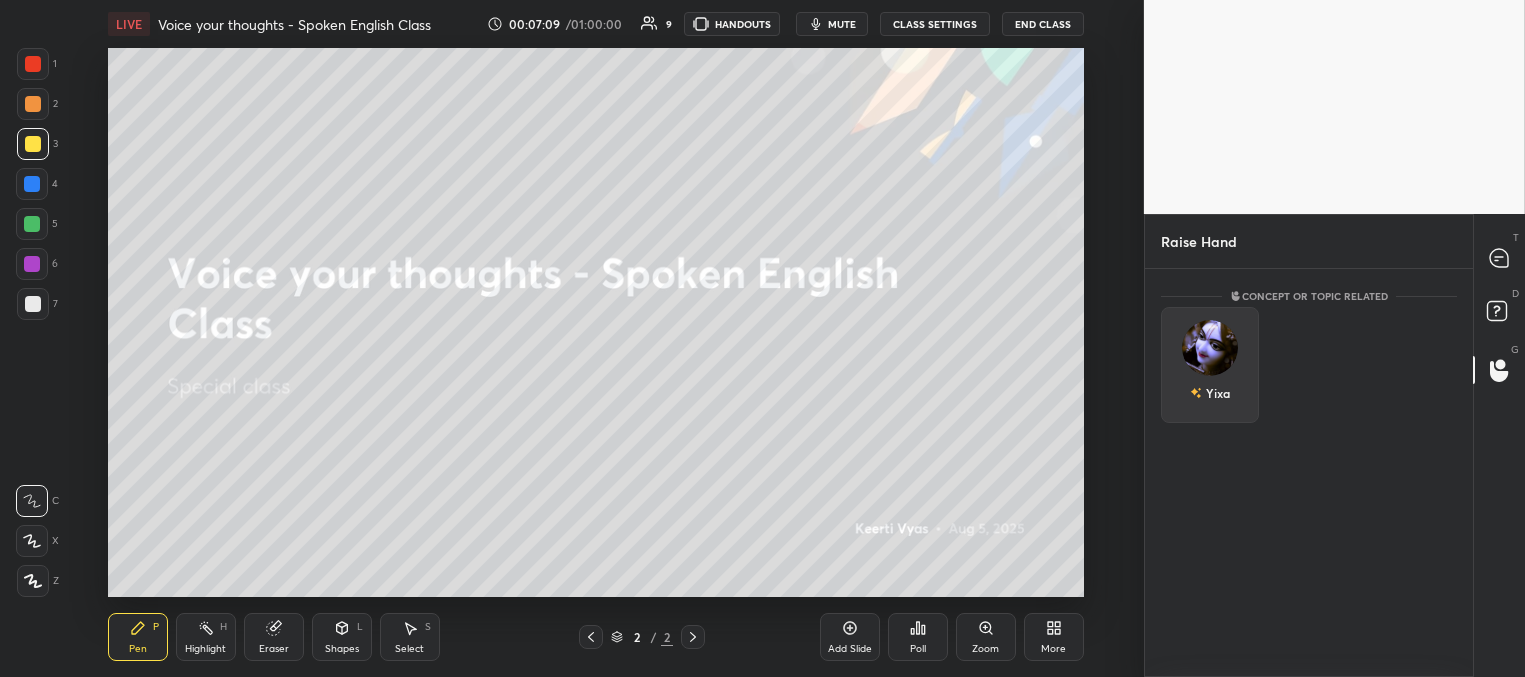 click at bounding box center [1210, 348] 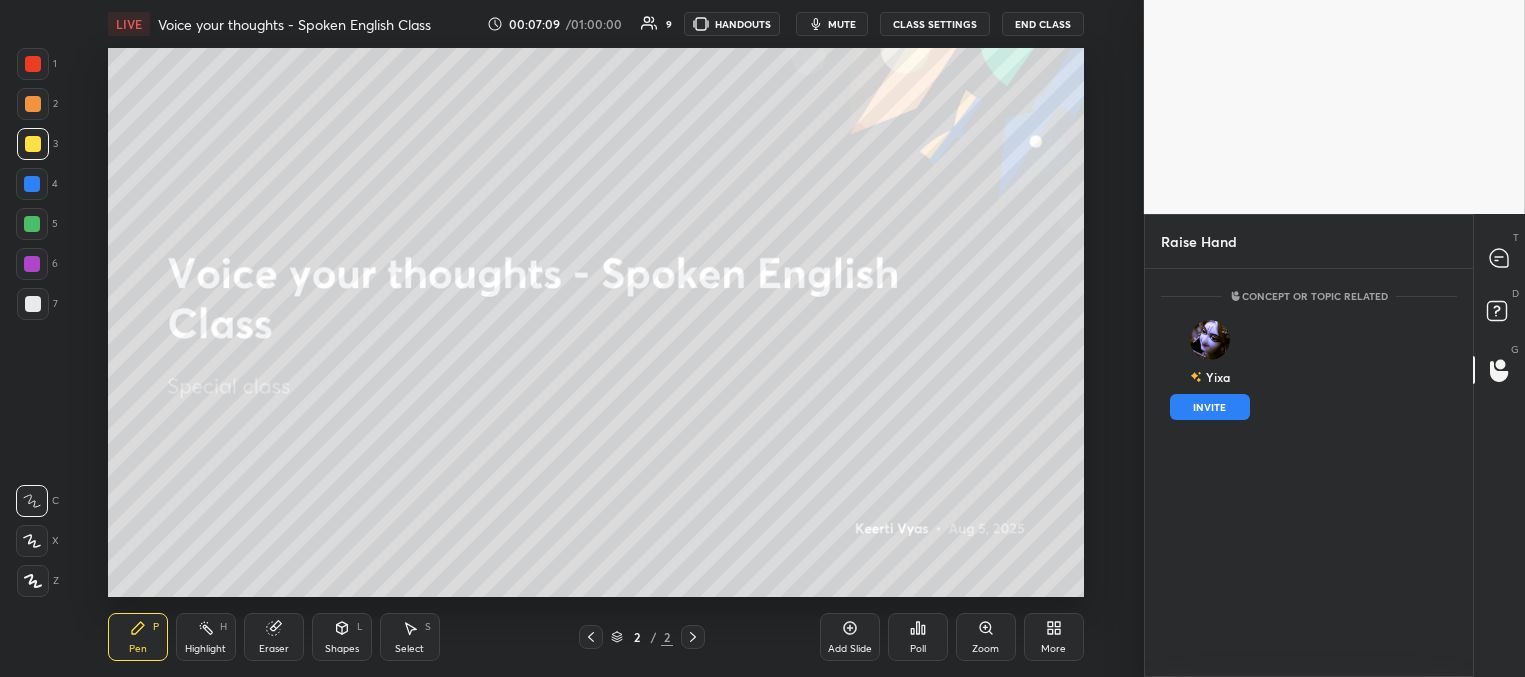 click on "INVITE" at bounding box center (1210, 407) 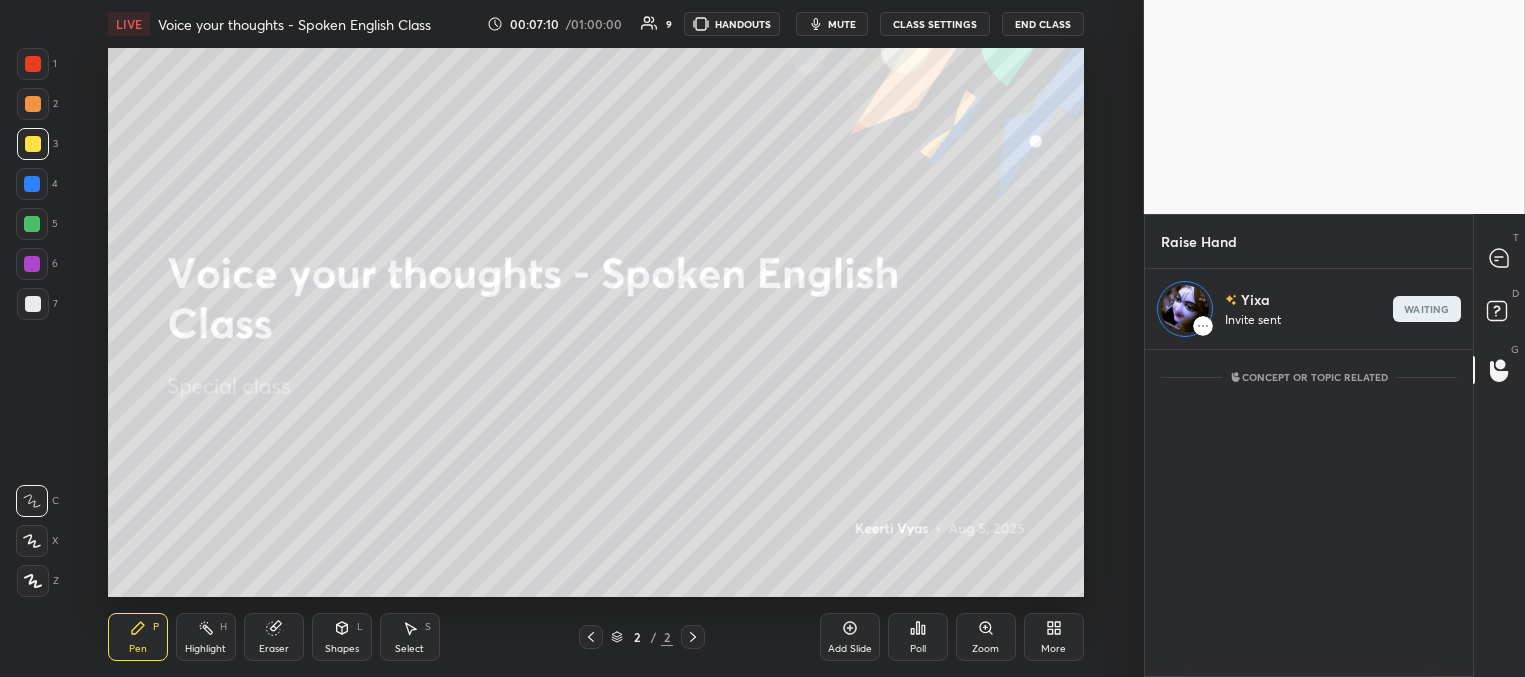 scroll, scrollTop: 321, scrollLeft: 322, axis: both 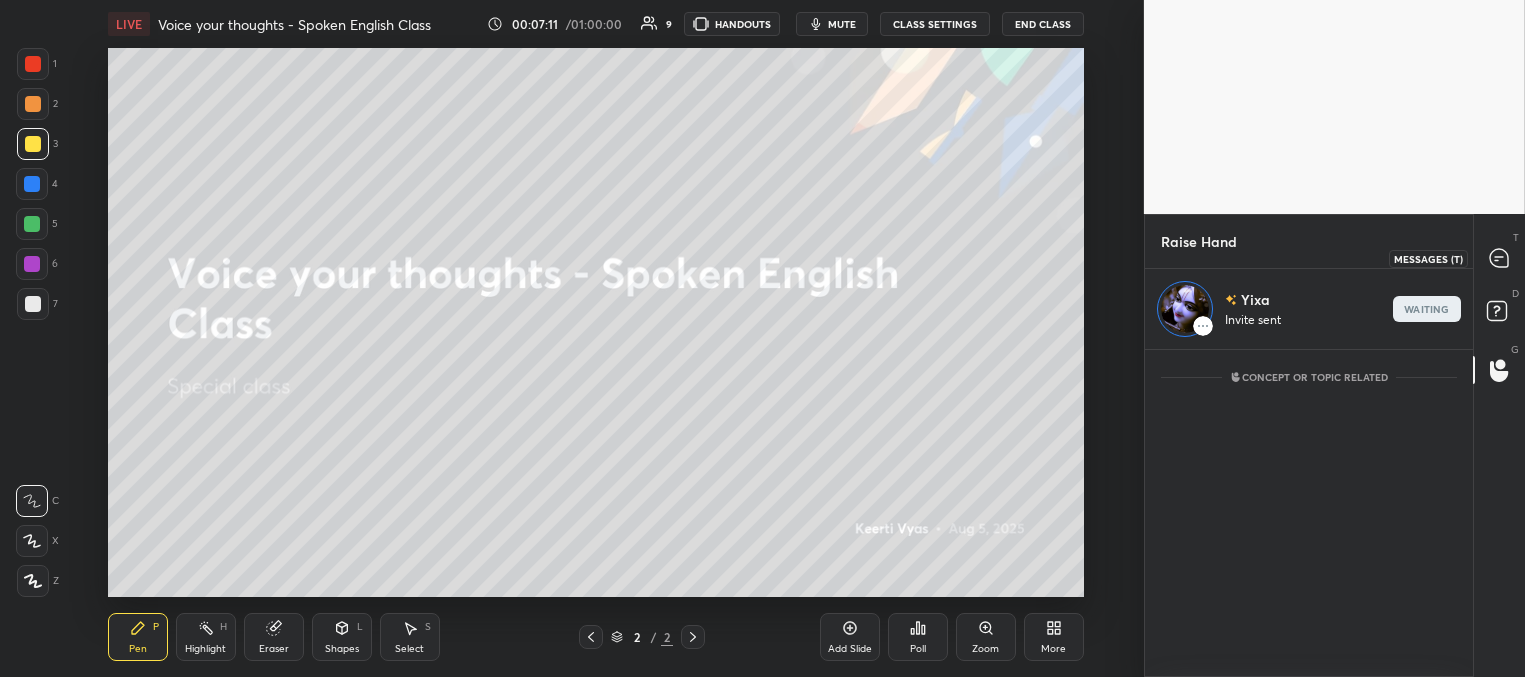 click 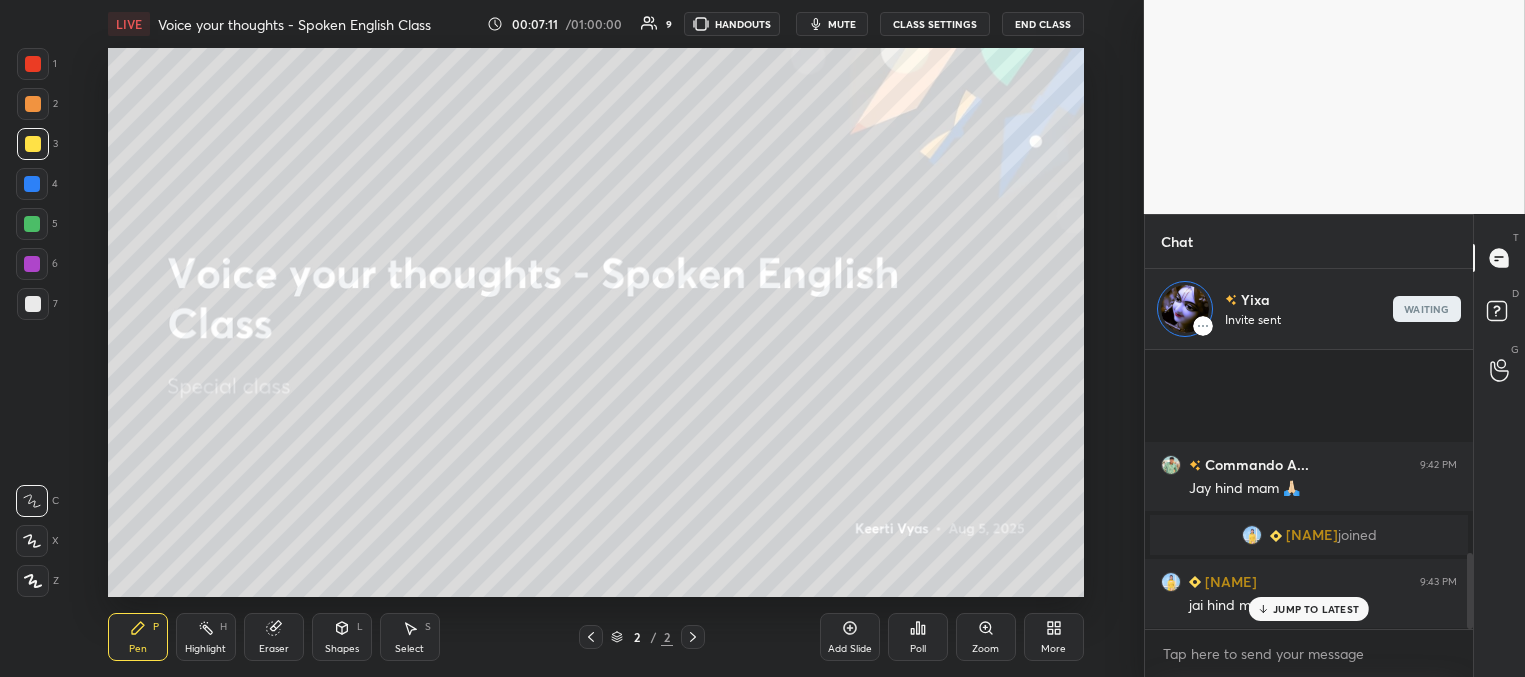 scroll, scrollTop: 322, scrollLeft: 322, axis: both 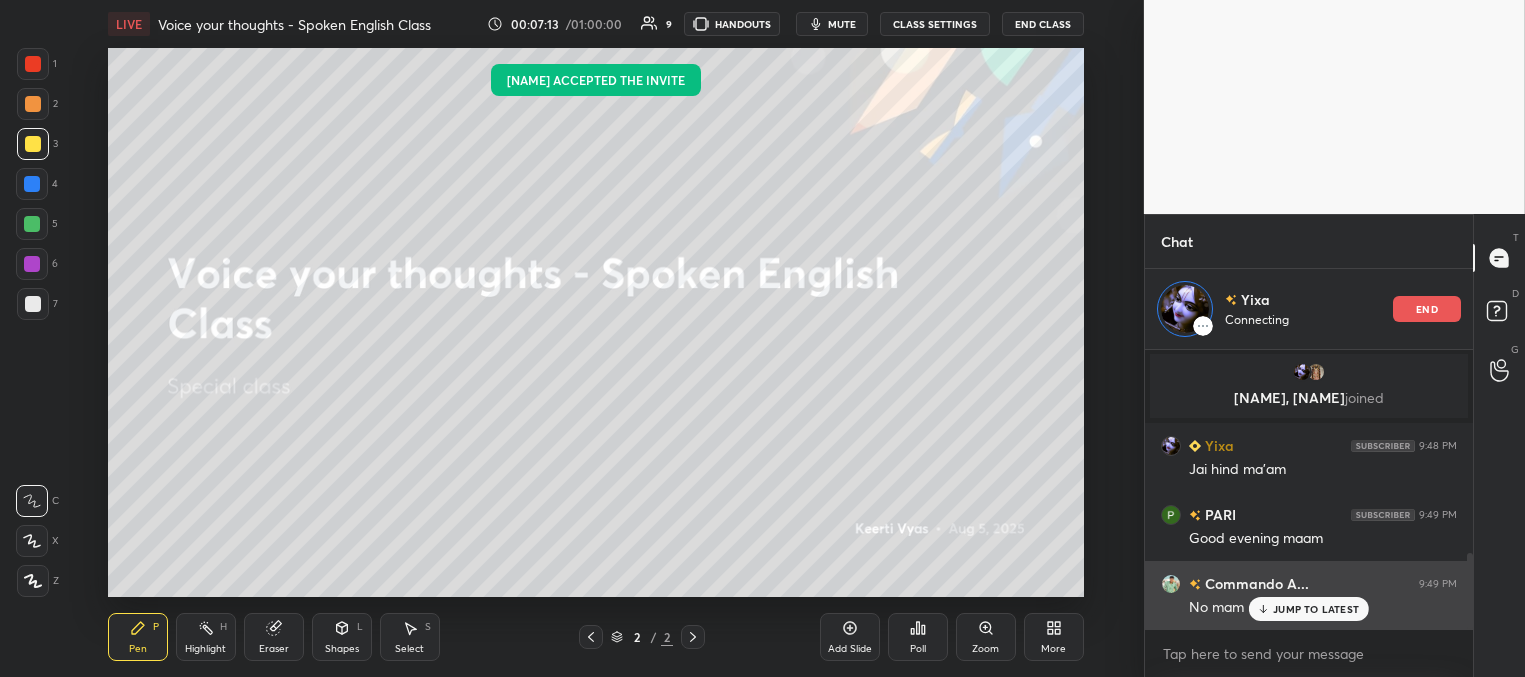click on "JUMP TO LATEST" at bounding box center [1316, 609] 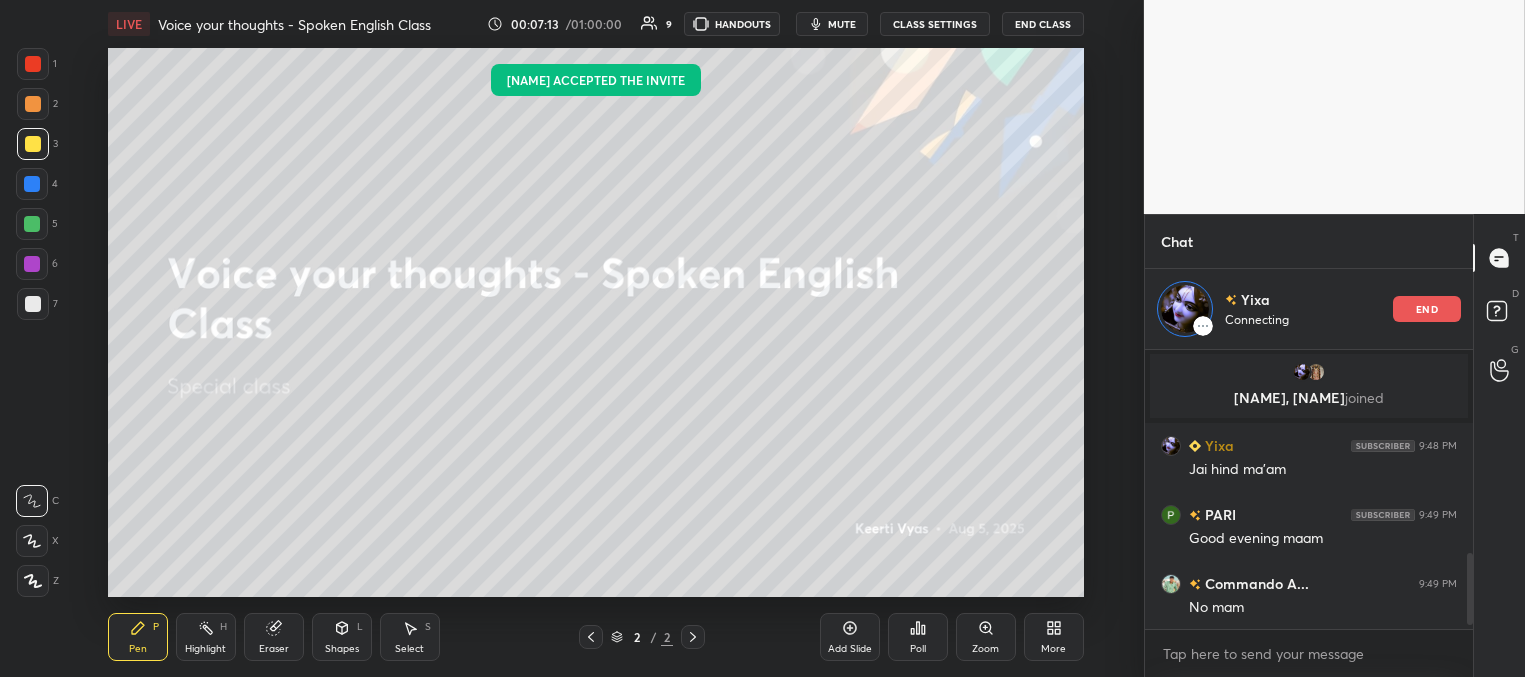 scroll, scrollTop: 796, scrollLeft: 0, axis: vertical 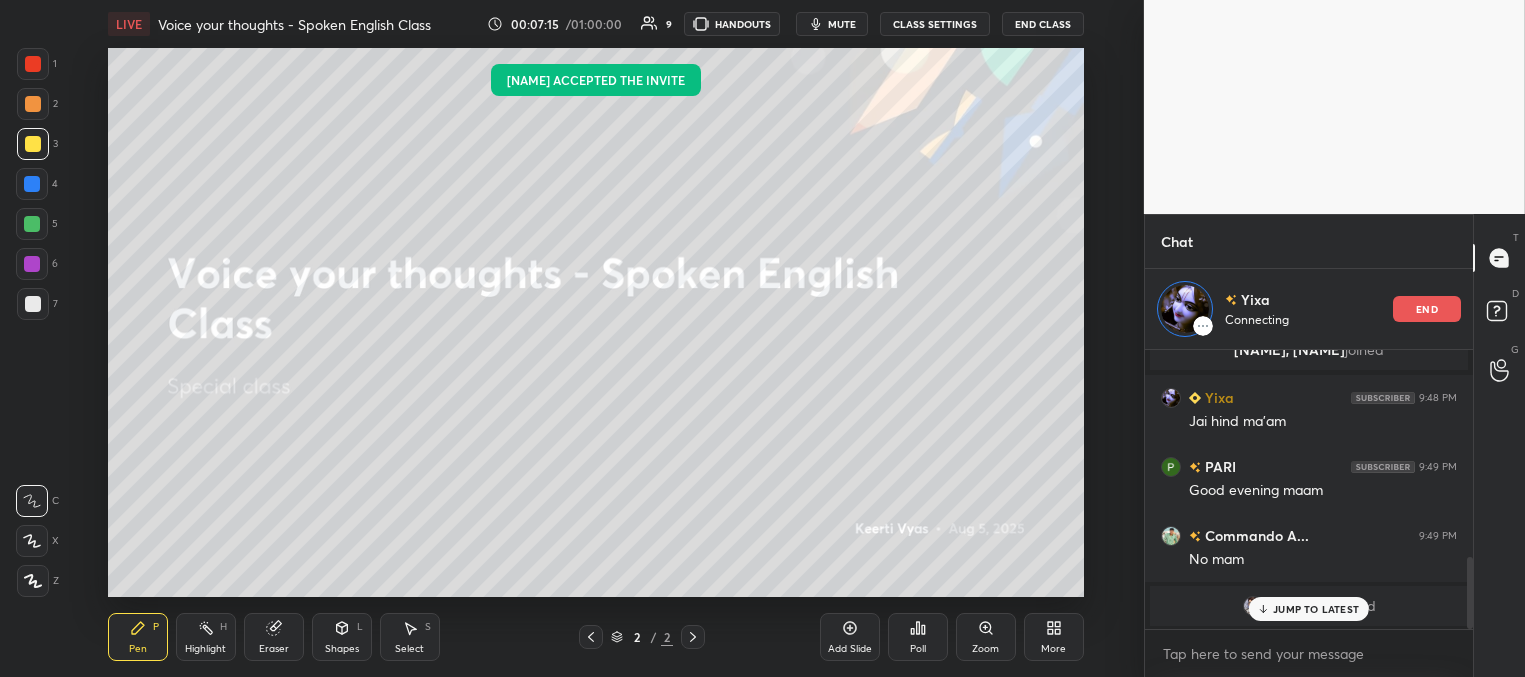 drag, startPoint x: 1296, startPoint y: 613, endPoint x: 1229, endPoint y: 594, distance: 69.641945 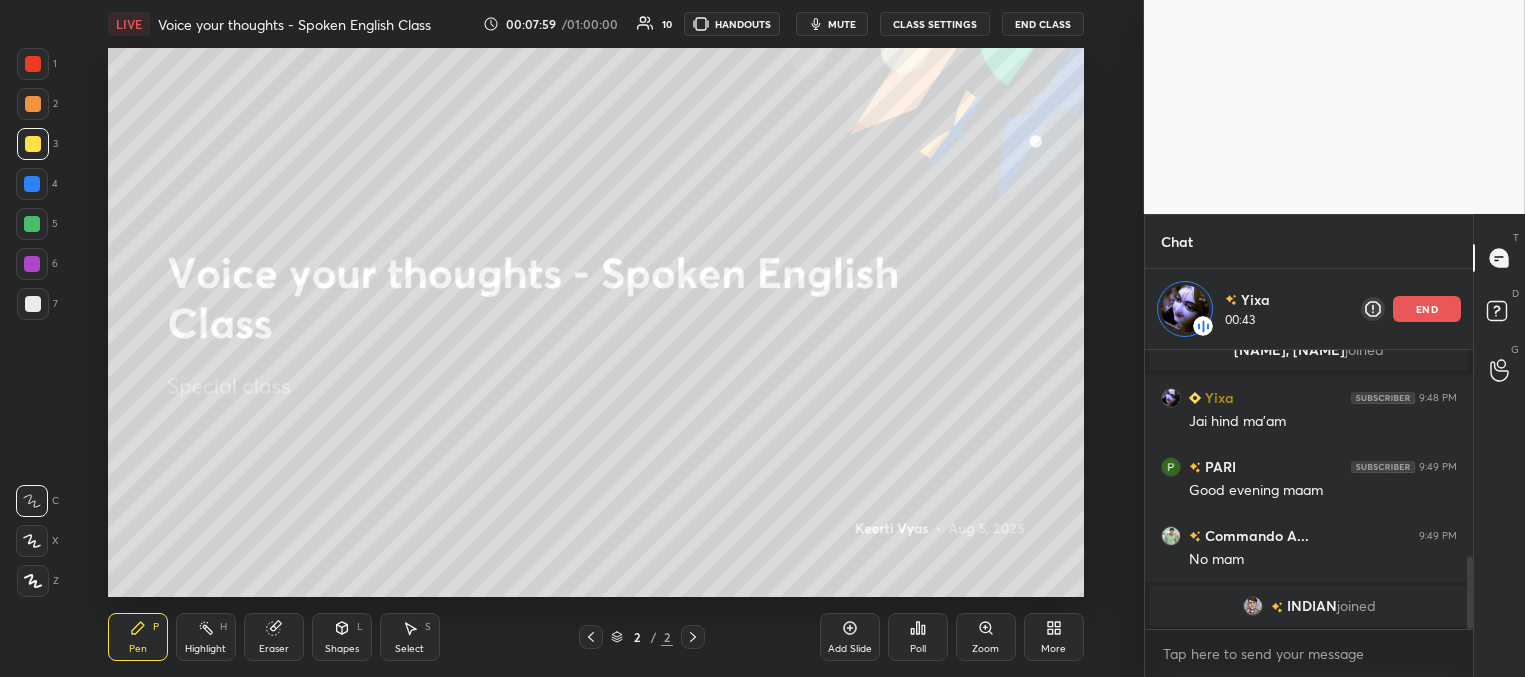 click on "mute" at bounding box center [832, 24] 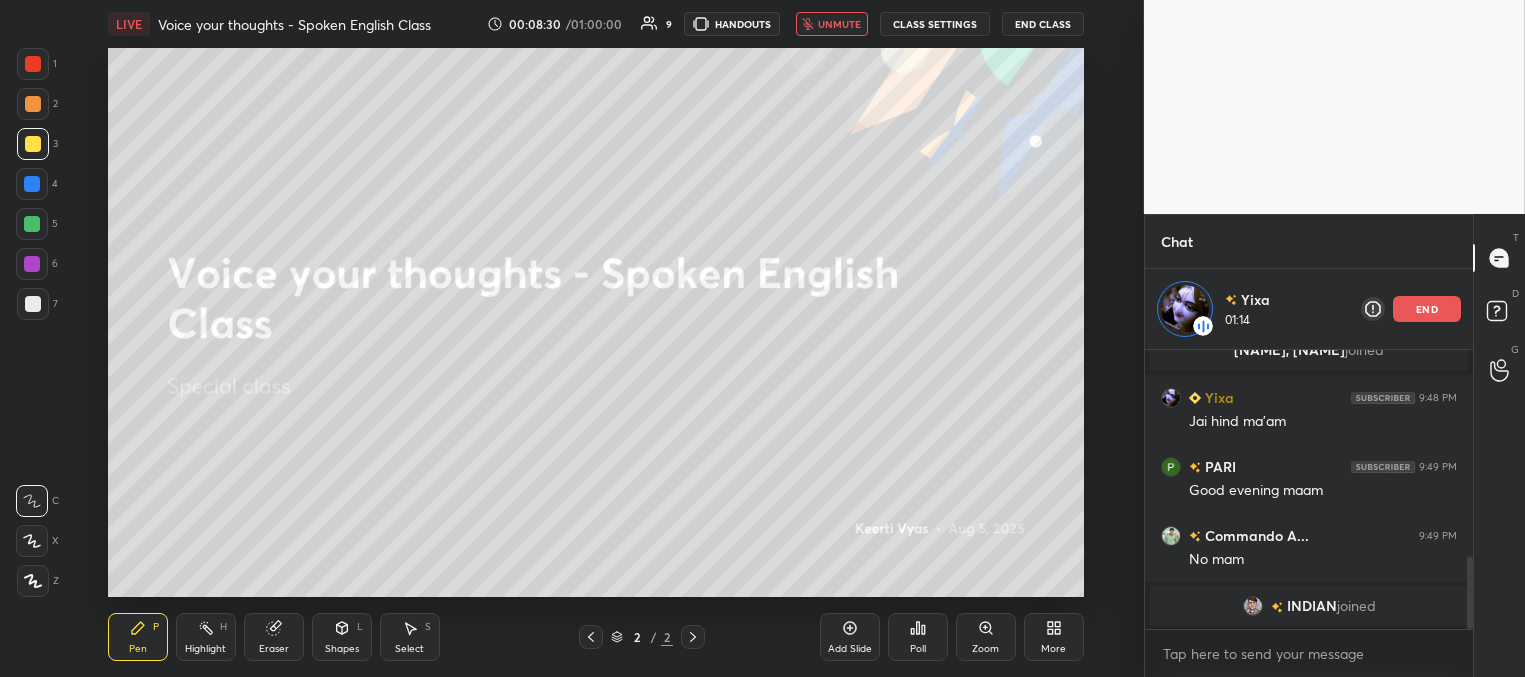 click on "unmute" at bounding box center (839, 24) 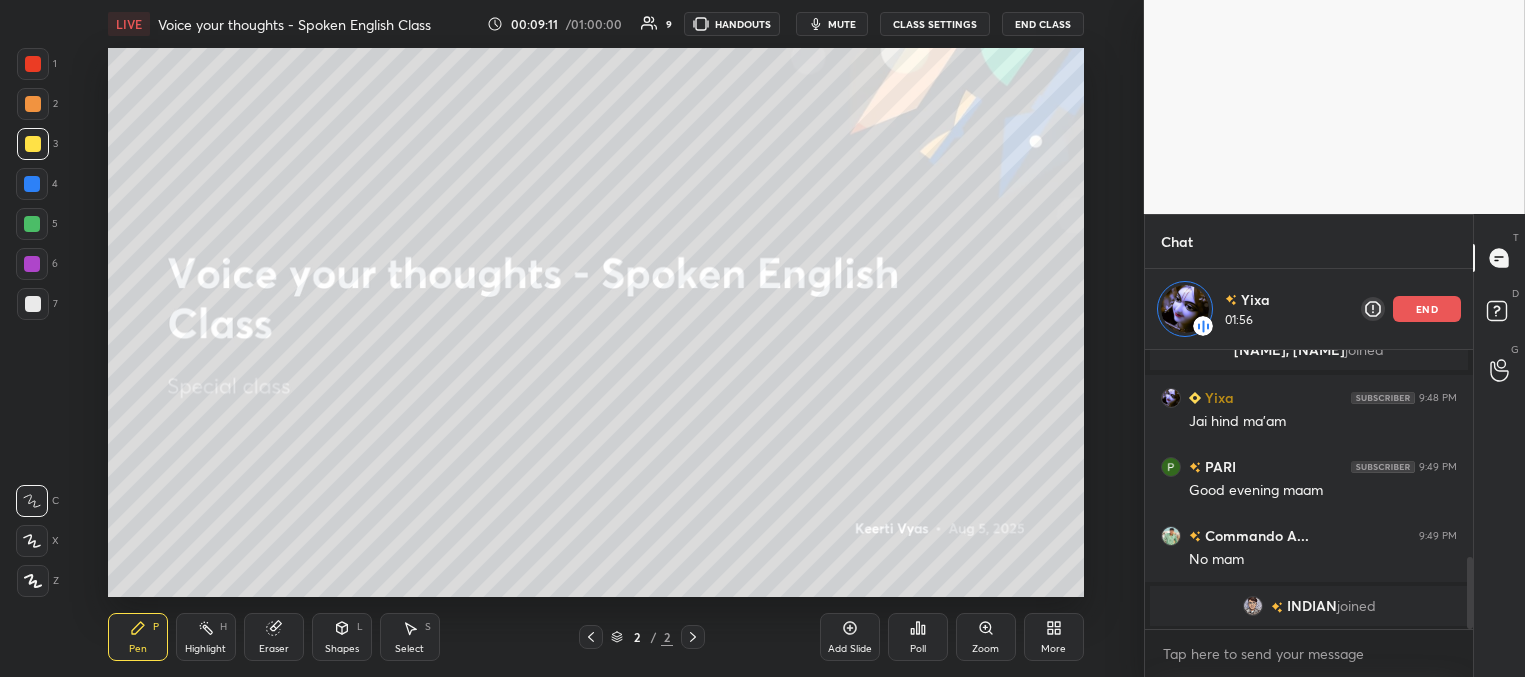 scroll, scrollTop: 821, scrollLeft: 0, axis: vertical 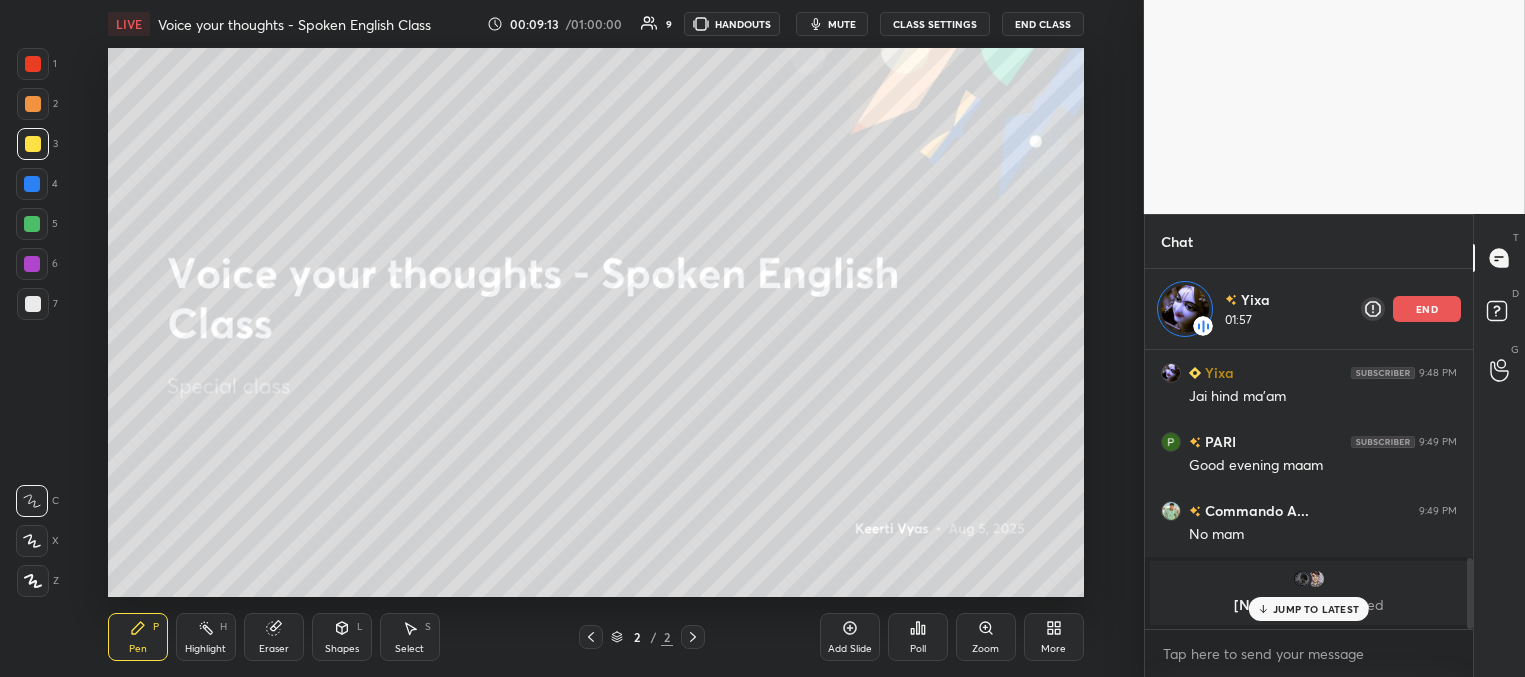 click on "end" at bounding box center [1427, 309] 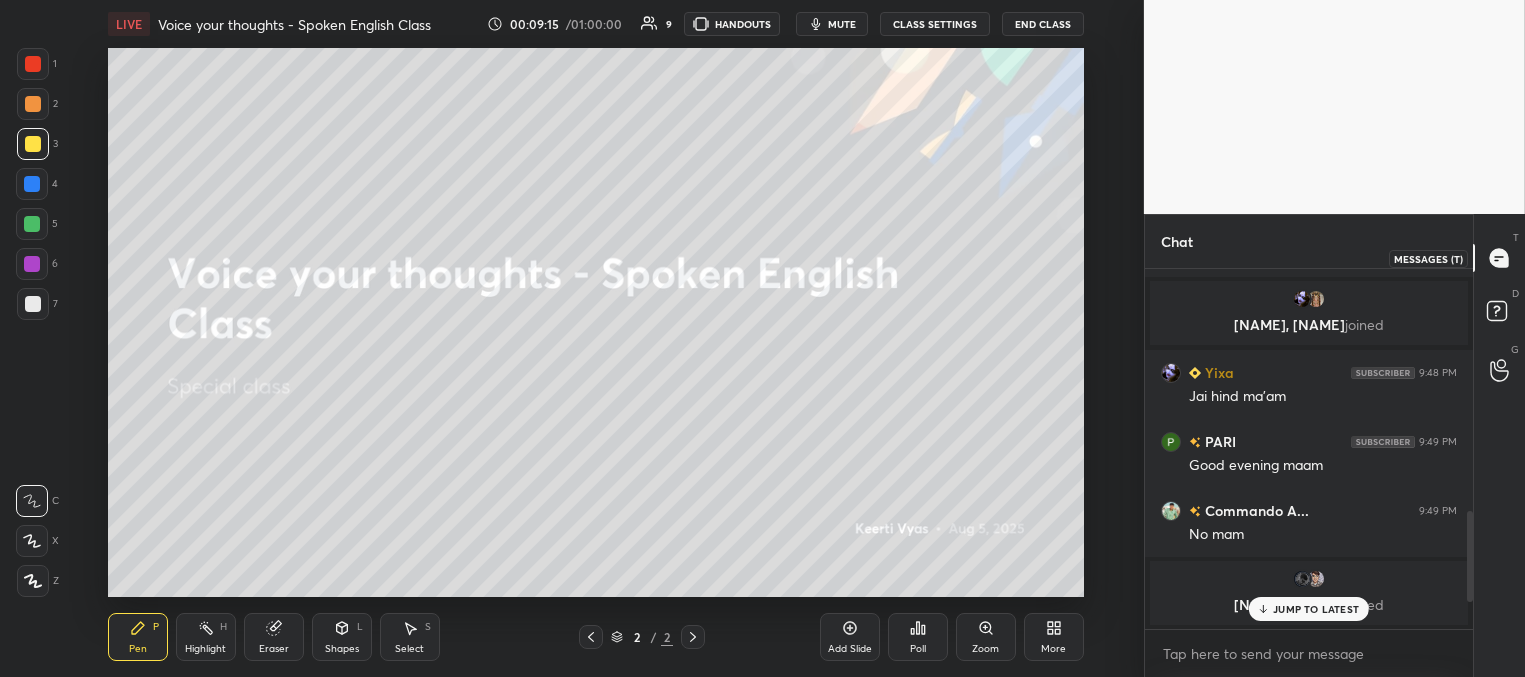 click 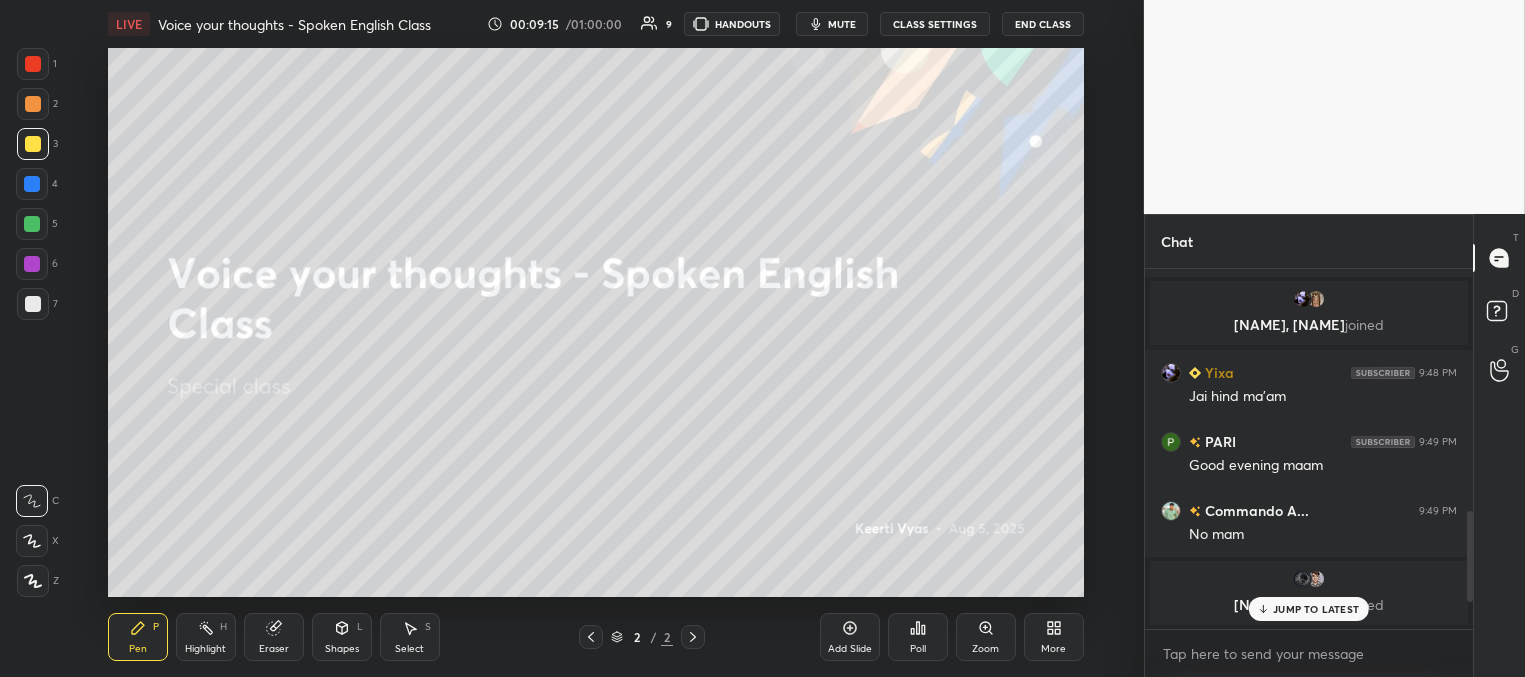 drag, startPoint x: 1296, startPoint y: 609, endPoint x: 1296, endPoint y: 590, distance: 19 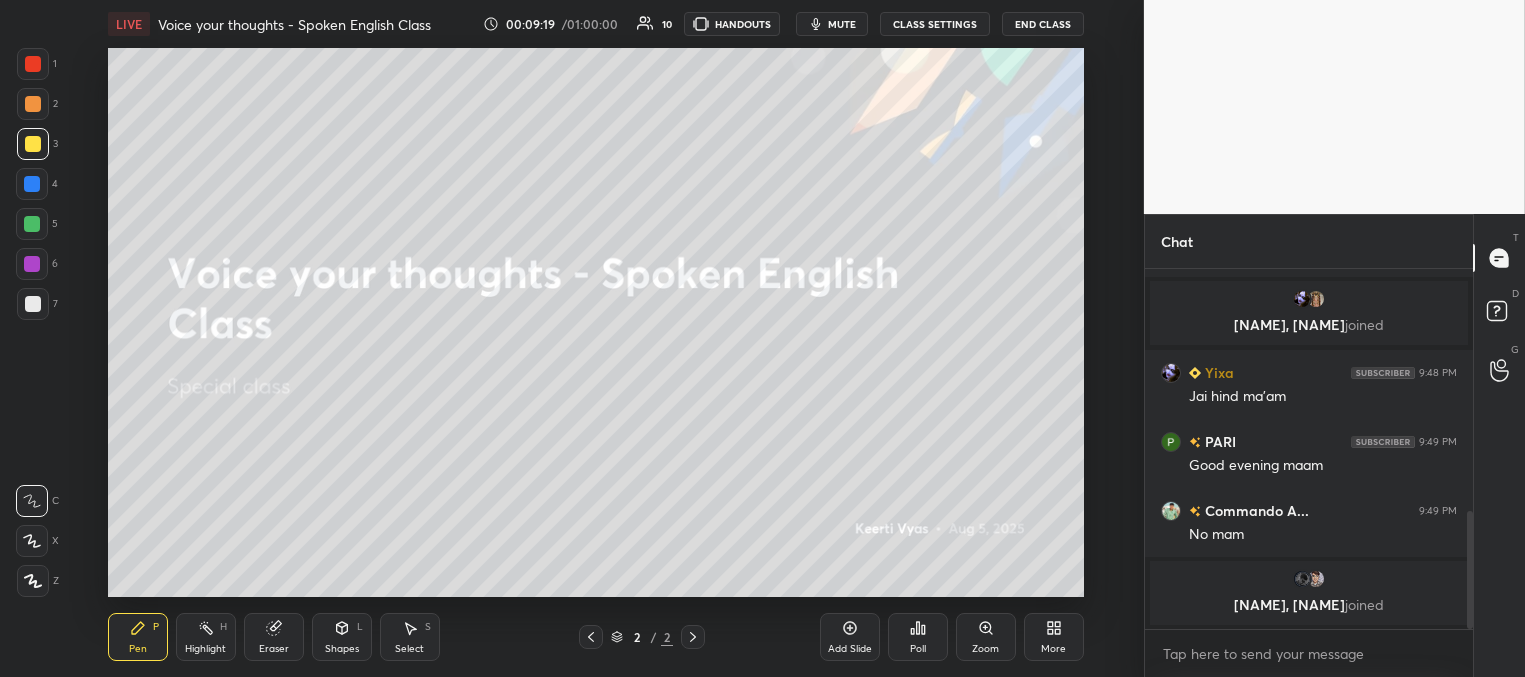 scroll, scrollTop: 811, scrollLeft: 0, axis: vertical 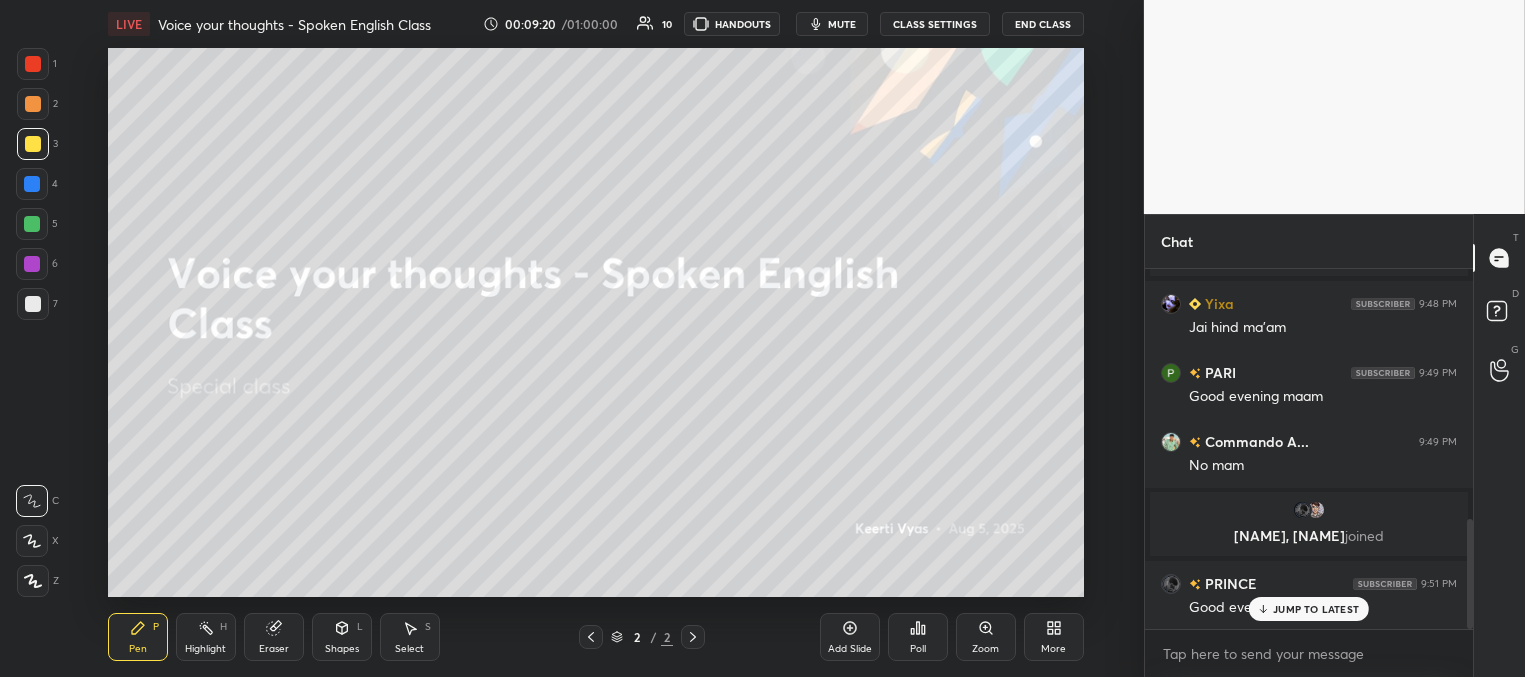 drag, startPoint x: 1287, startPoint y: 606, endPoint x: 1275, endPoint y: 596, distance: 15.6205 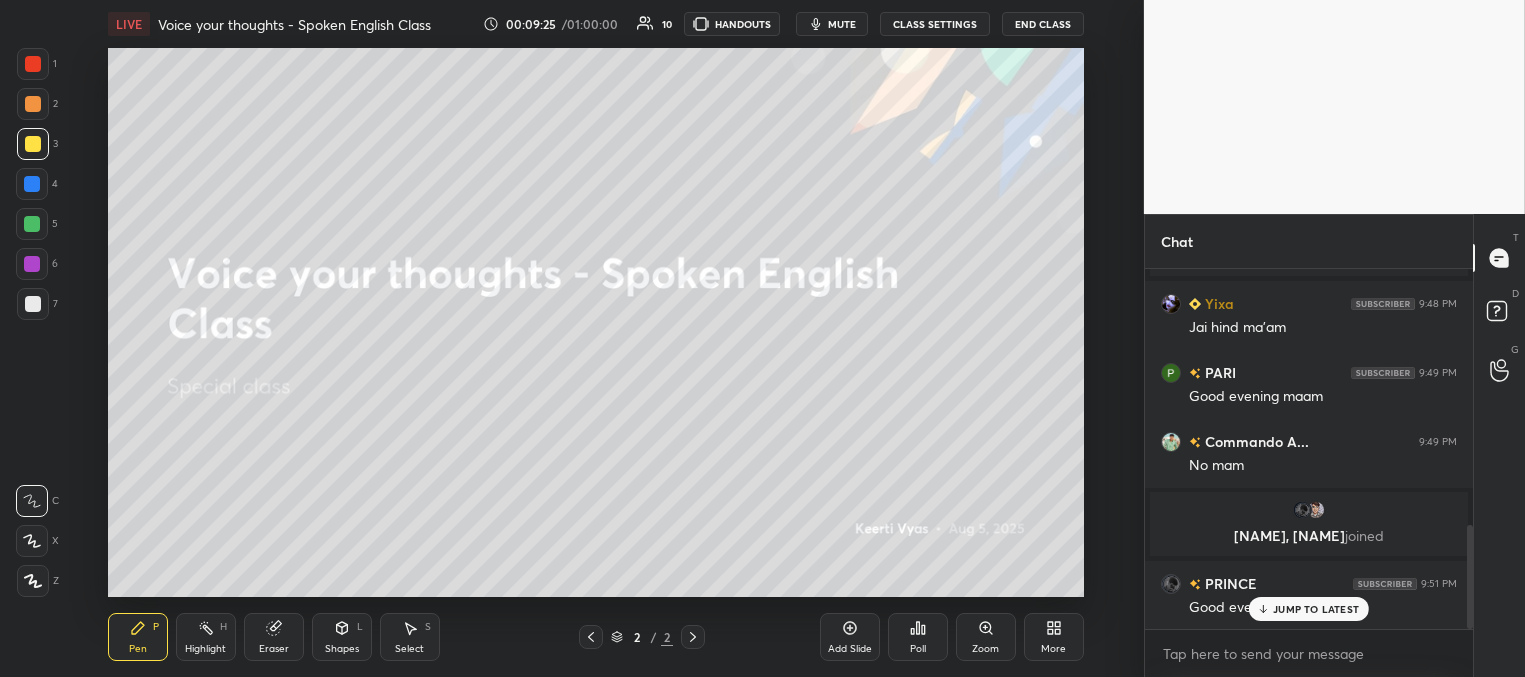 scroll, scrollTop: 880, scrollLeft: 0, axis: vertical 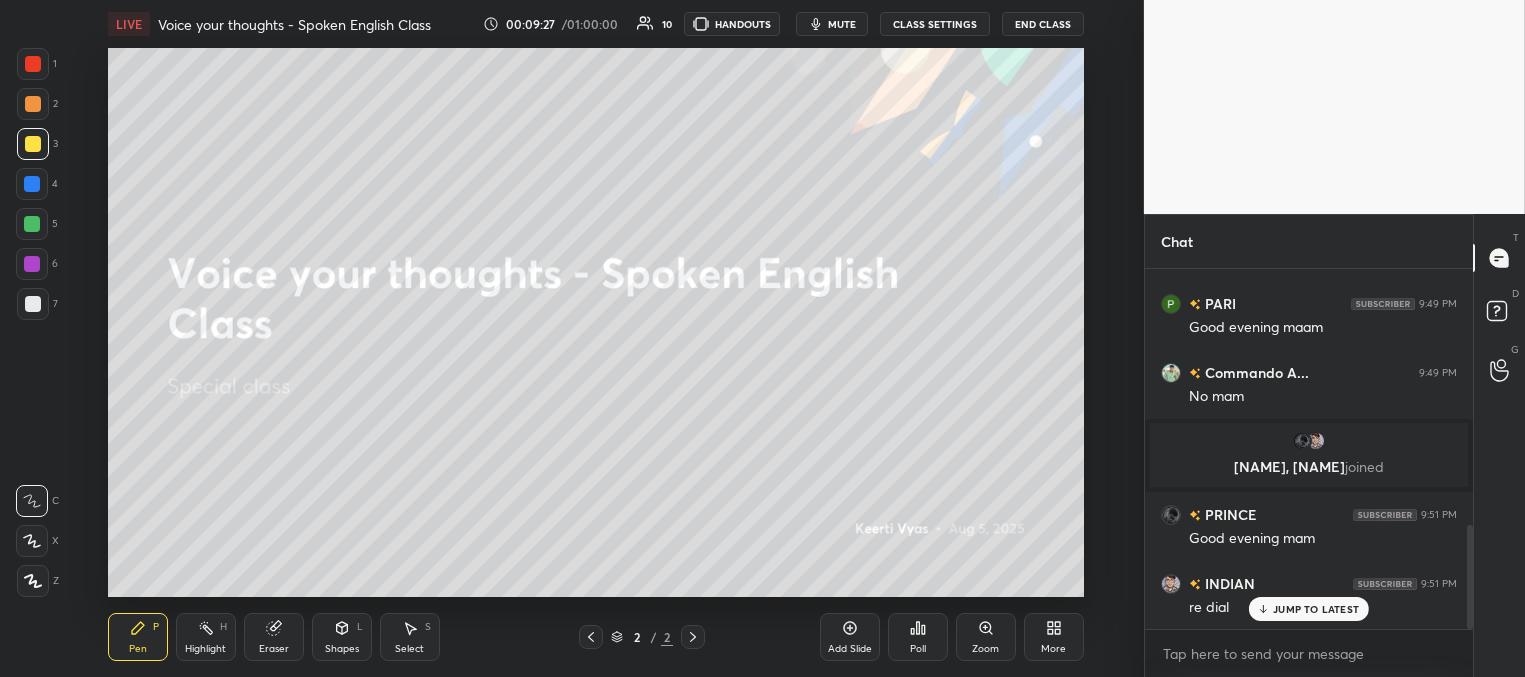 click on "JUMP TO LATEST" at bounding box center (1316, 609) 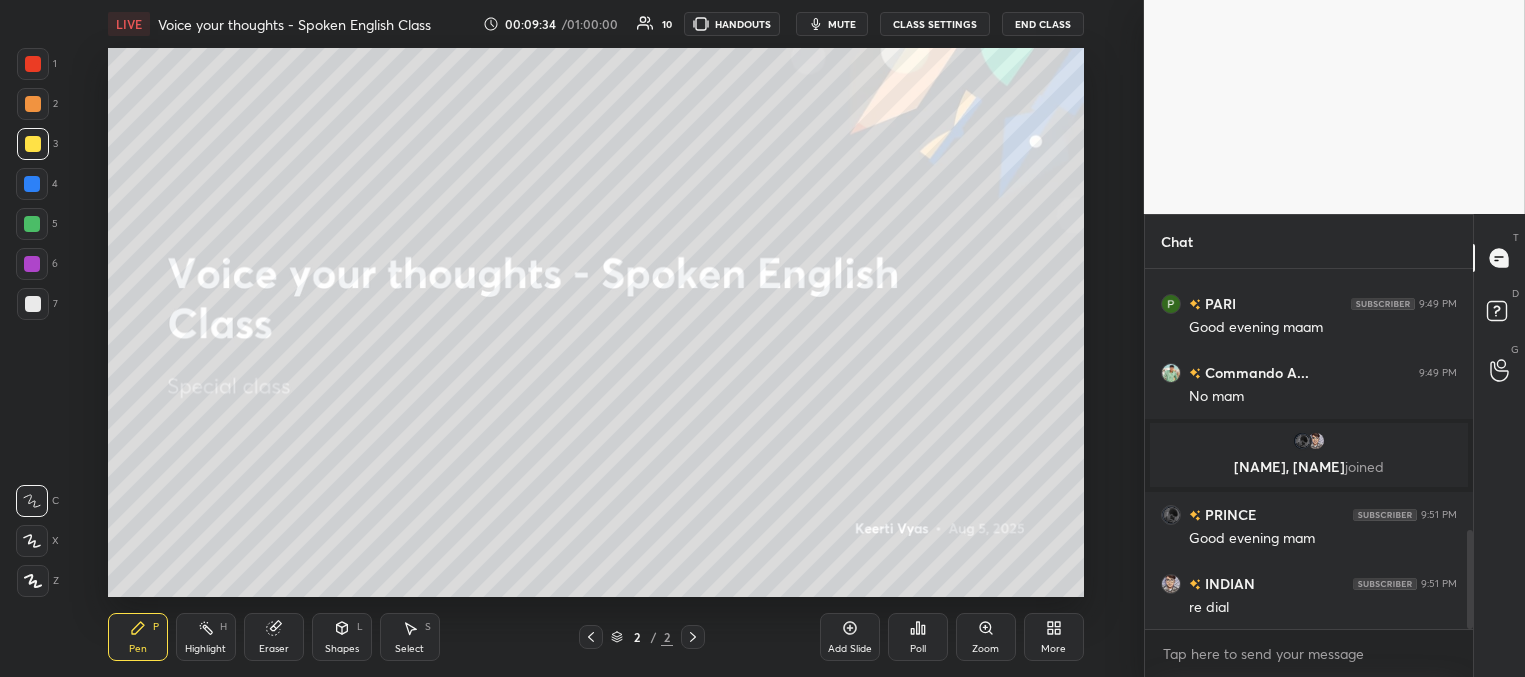 scroll, scrollTop: 950, scrollLeft: 0, axis: vertical 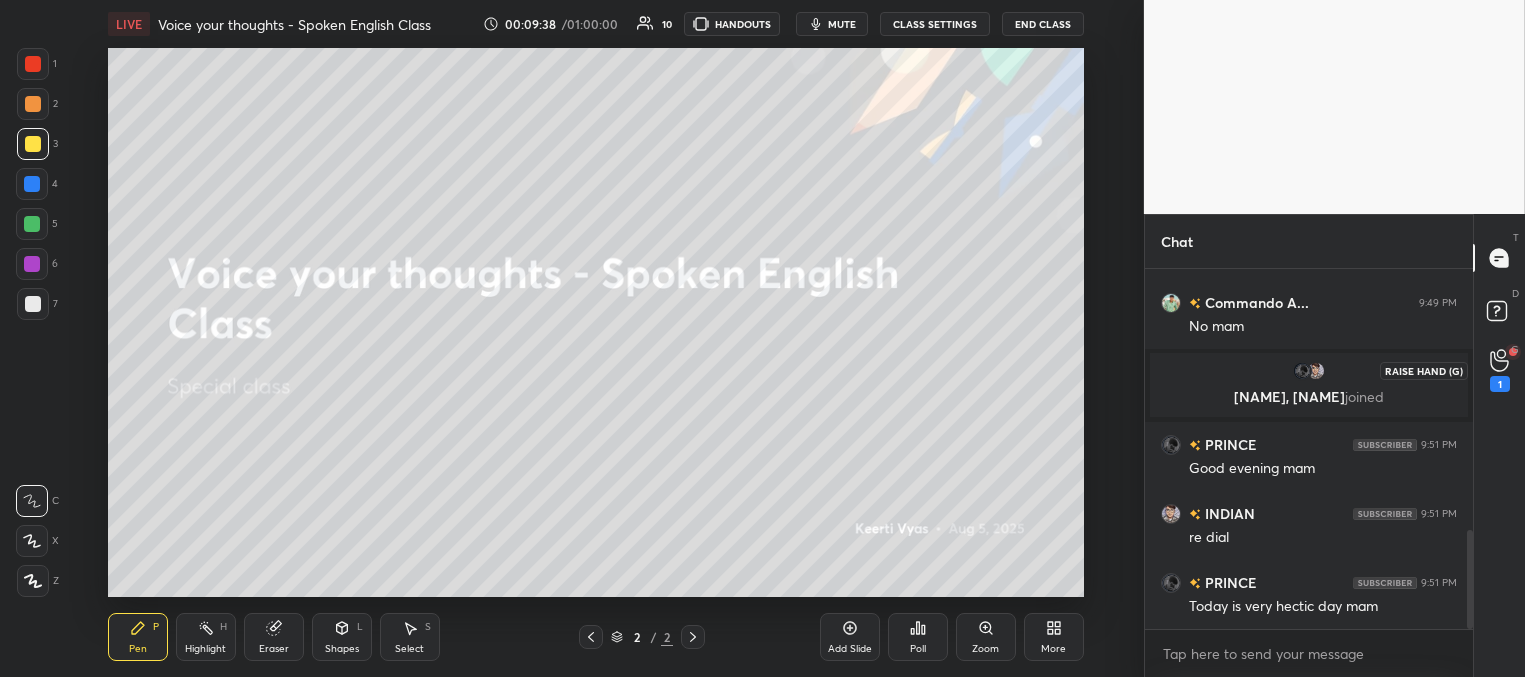 click 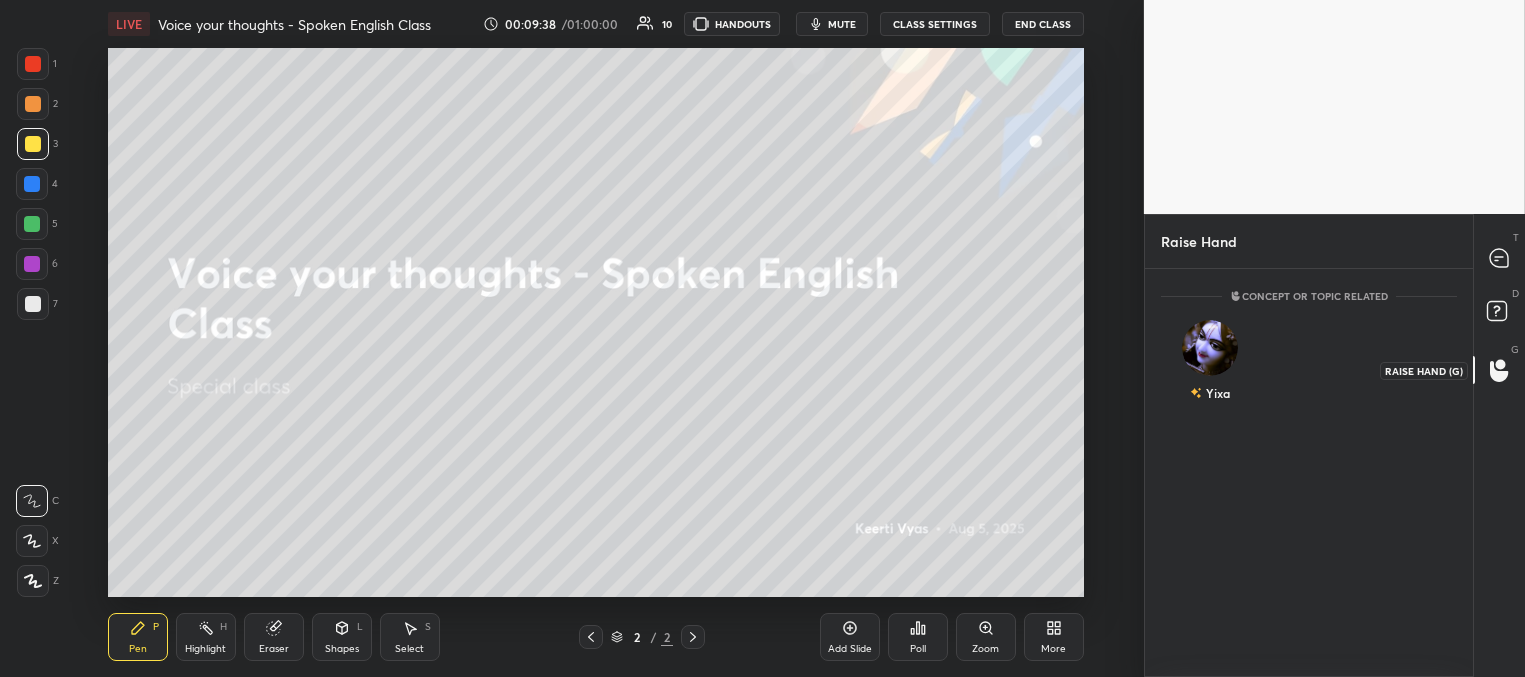 scroll, scrollTop: 402, scrollLeft: 322, axis: both 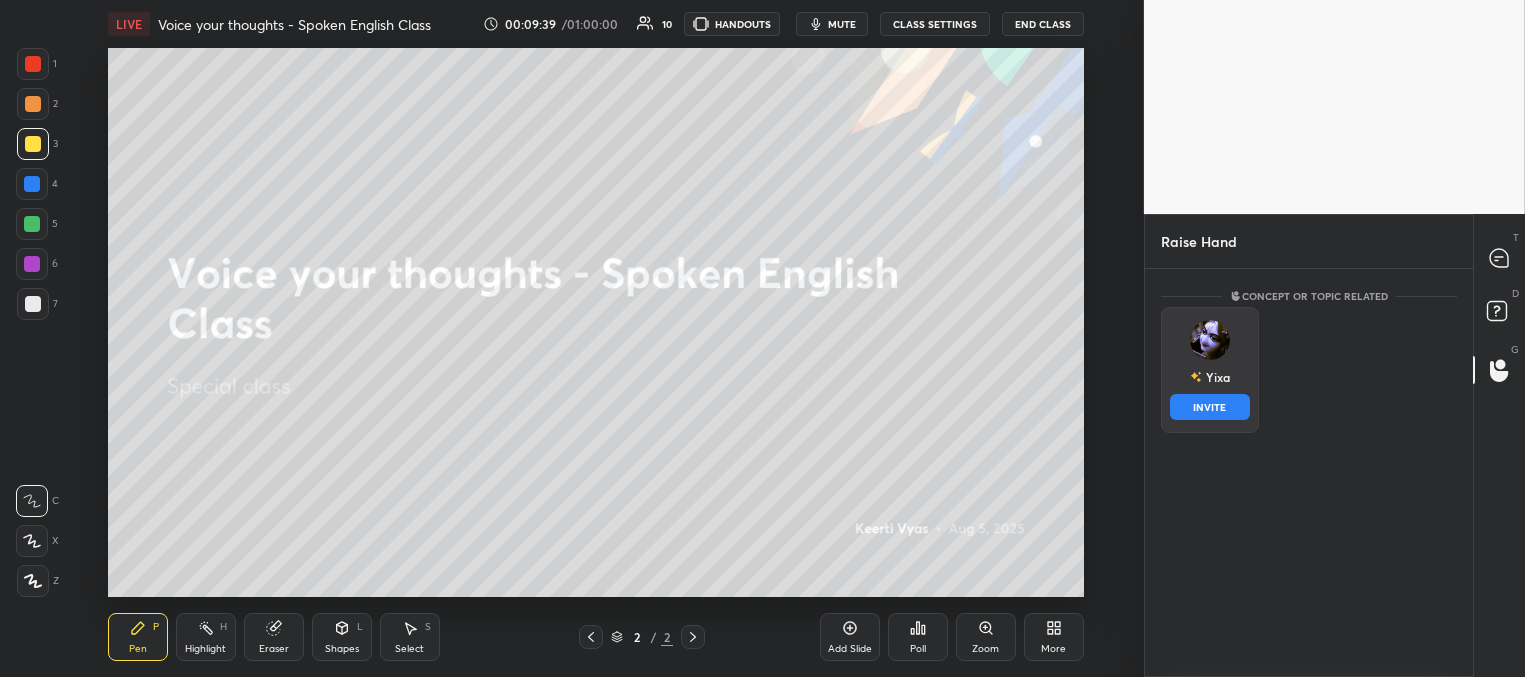 drag, startPoint x: 1219, startPoint y: 375, endPoint x: 1223, endPoint y: 409, distance: 34.234486 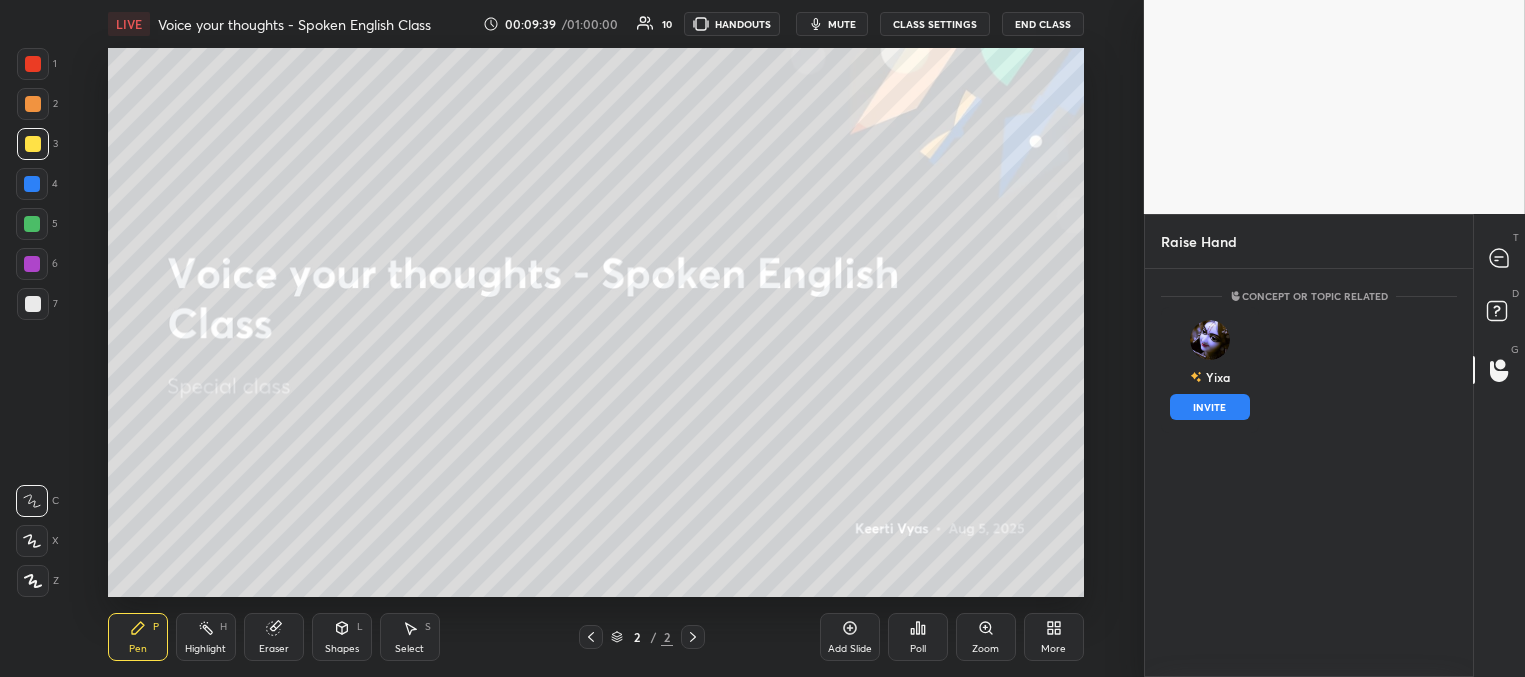 scroll, scrollTop: 321, scrollLeft: 322, axis: both 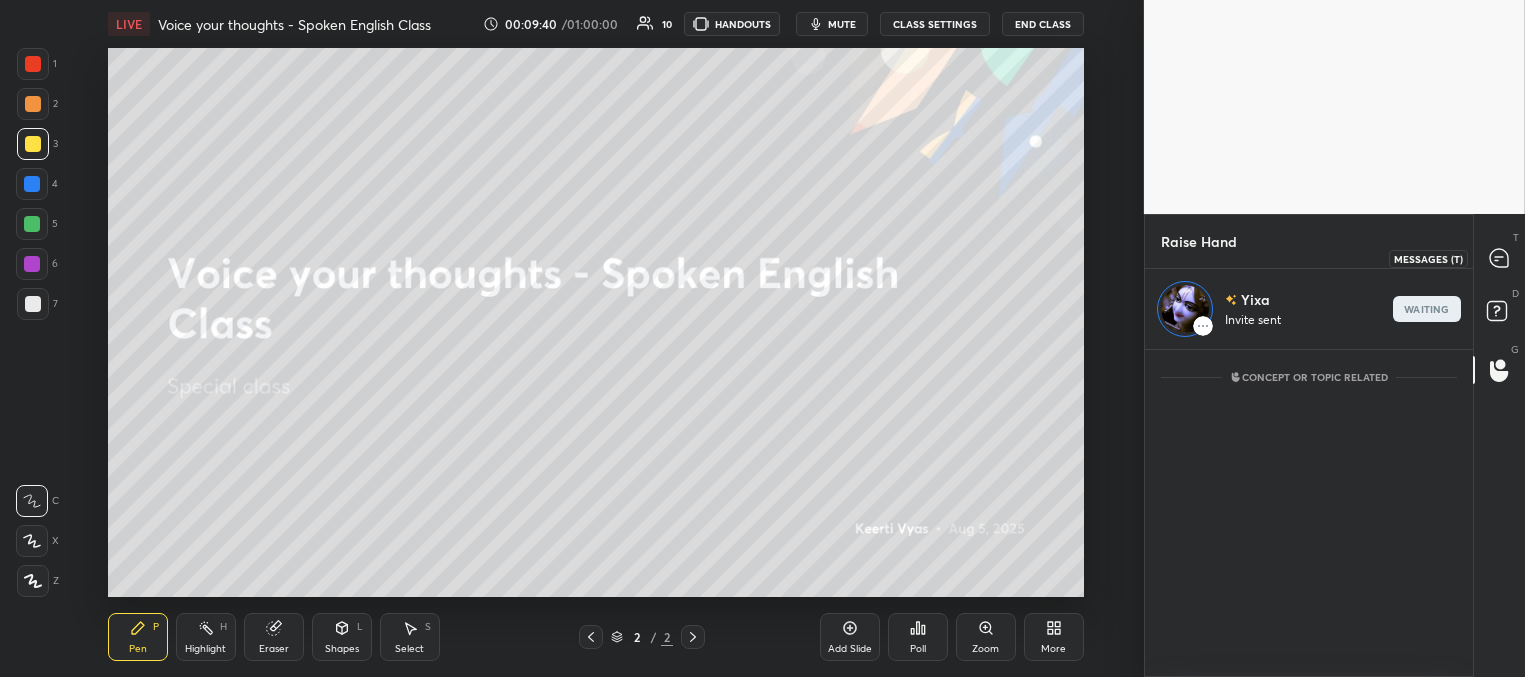 click 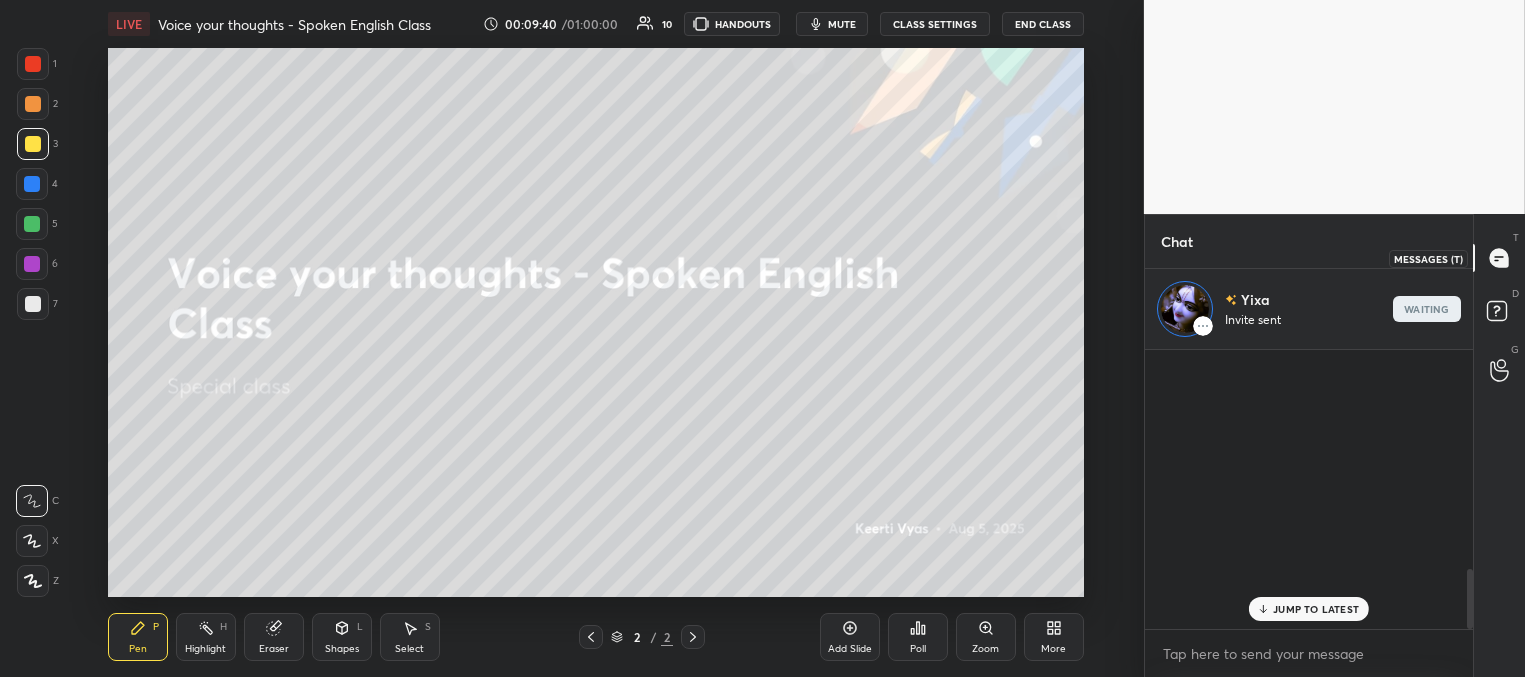scroll, scrollTop: 322, scrollLeft: 322, axis: both 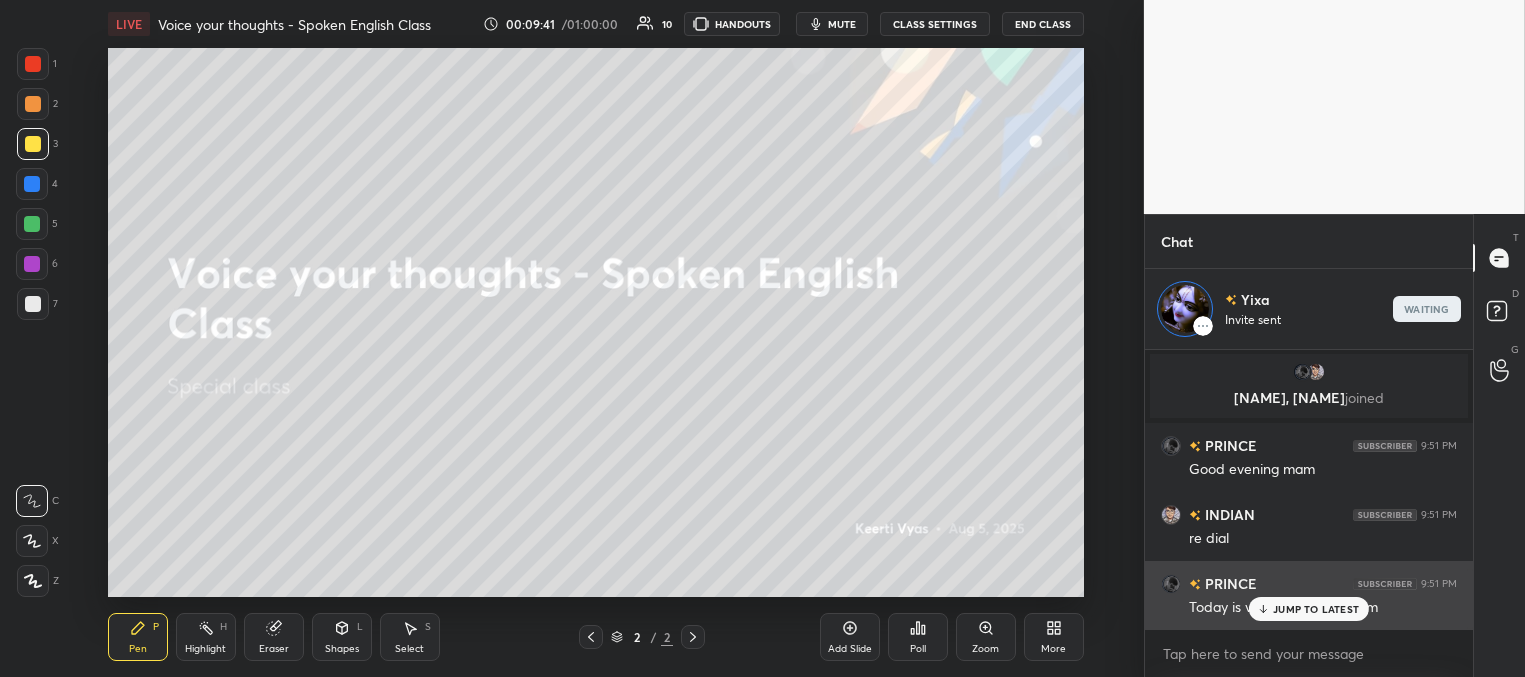 click on "JUMP TO LATEST" at bounding box center [1316, 609] 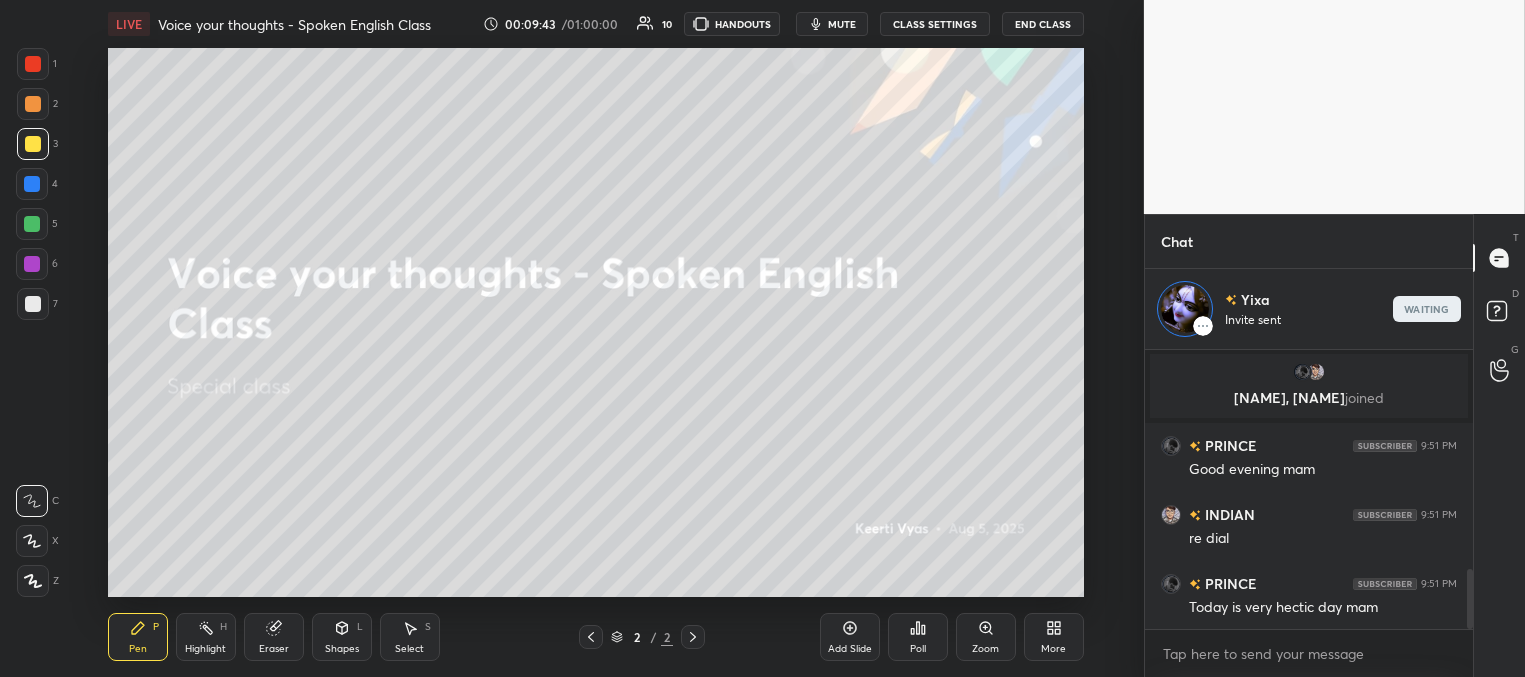 scroll, scrollTop: 1097, scrollLeft: 0, axis: vertical 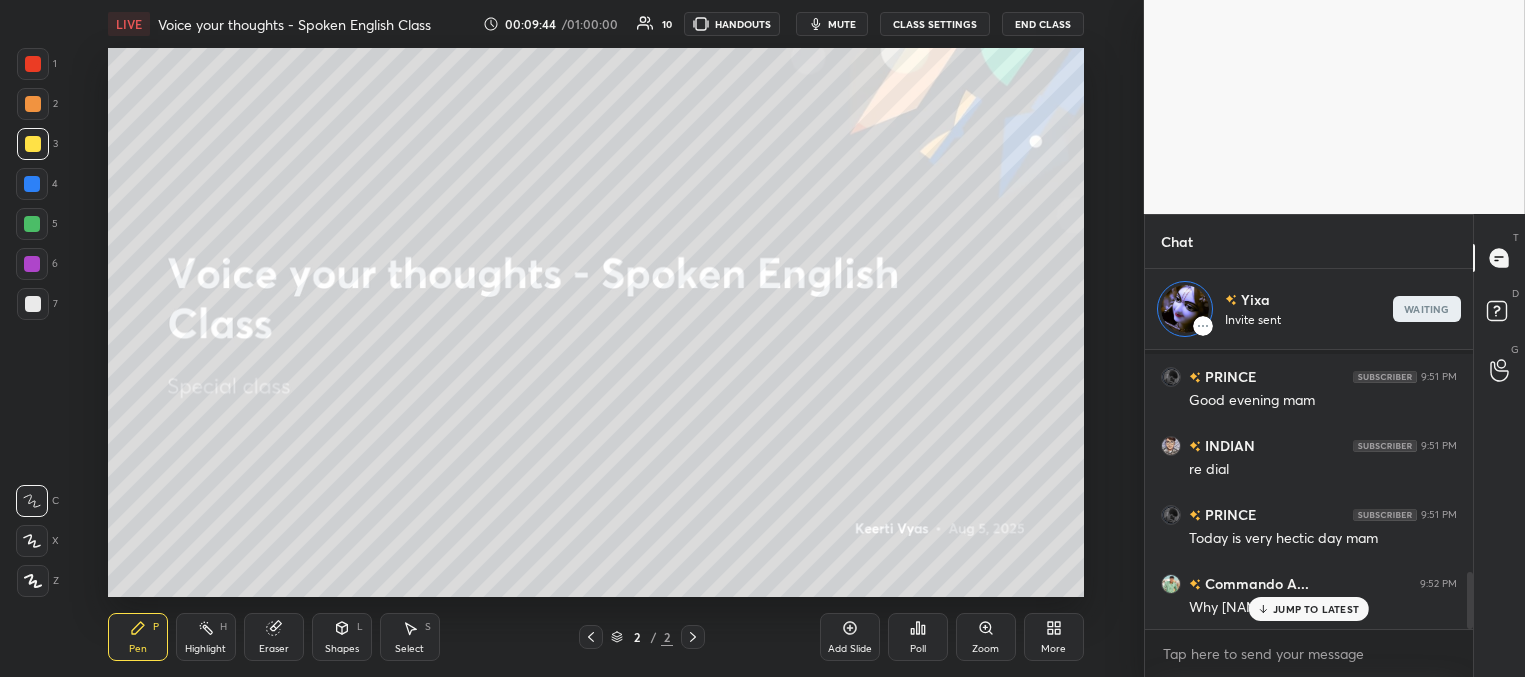 click 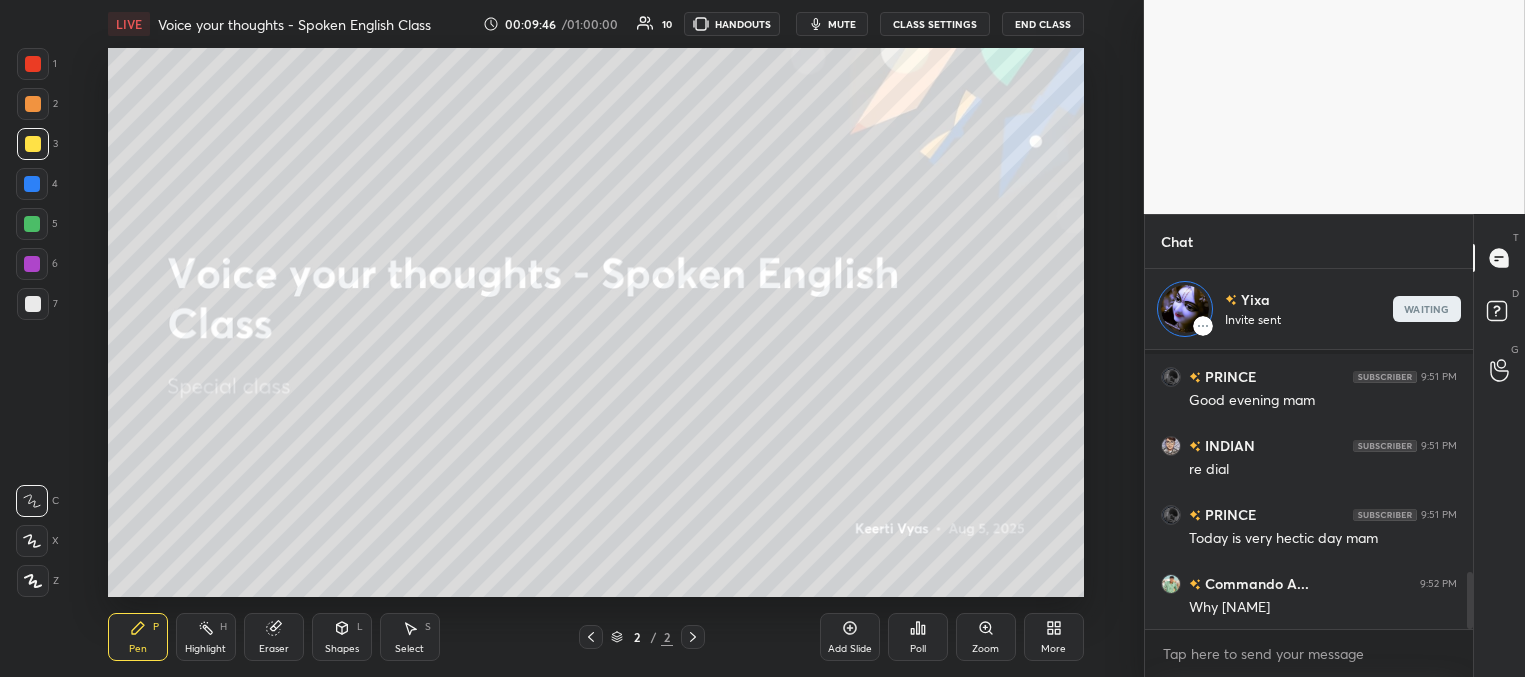 scroll, scrollTop: 1166, scrollLeft: 0, axis: vertical 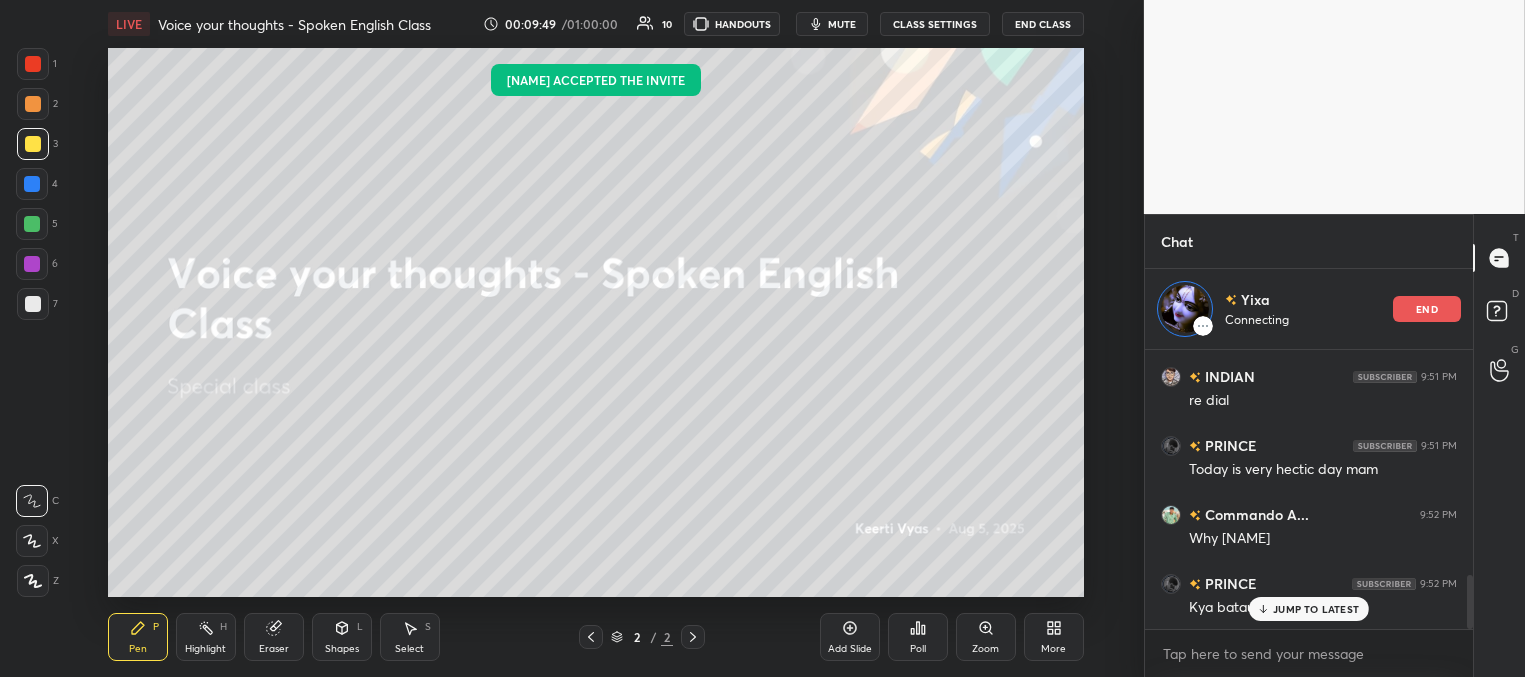 drag, startPoint x: 1271, startPoint y: 613, endPoint x: 1265, endPoint y: 604, distance: 10.816654 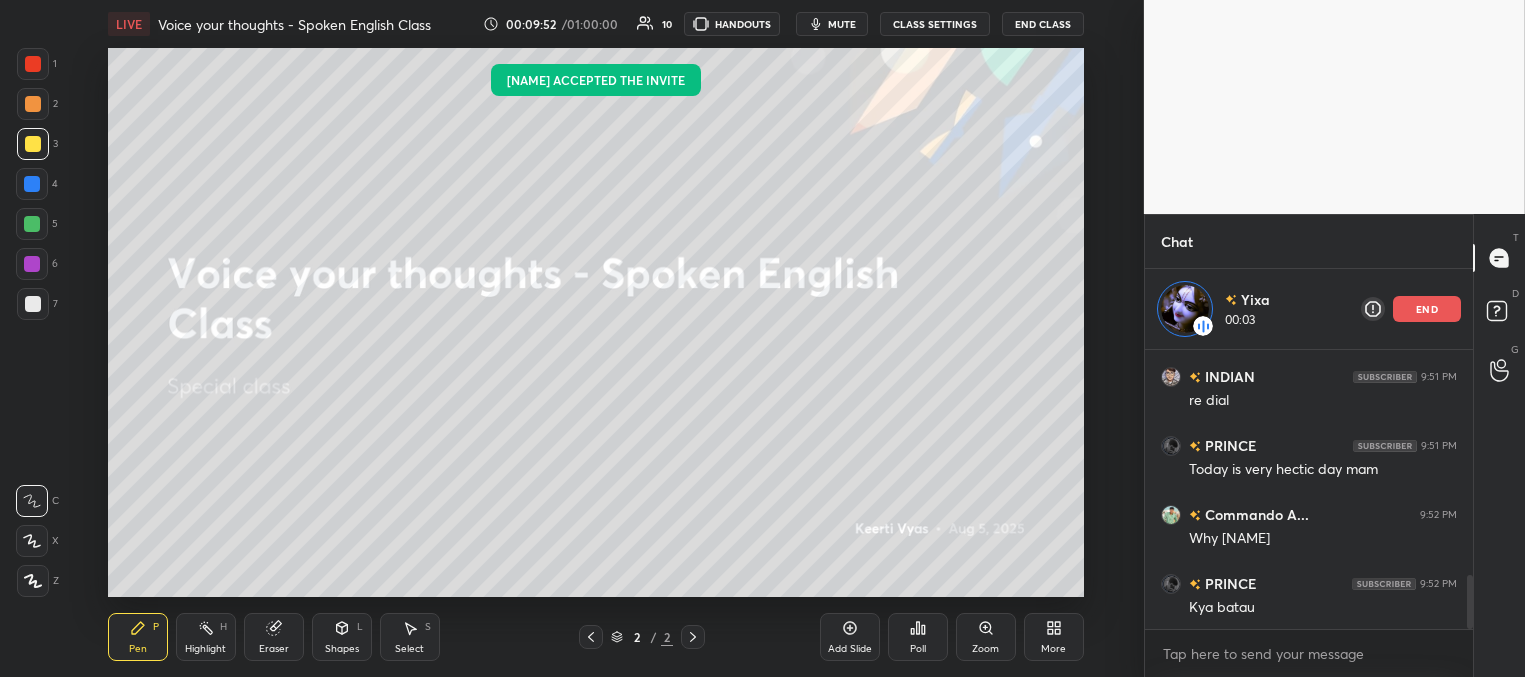 scroll, scrollTop: 7, scrollLeft: 6, axis: both 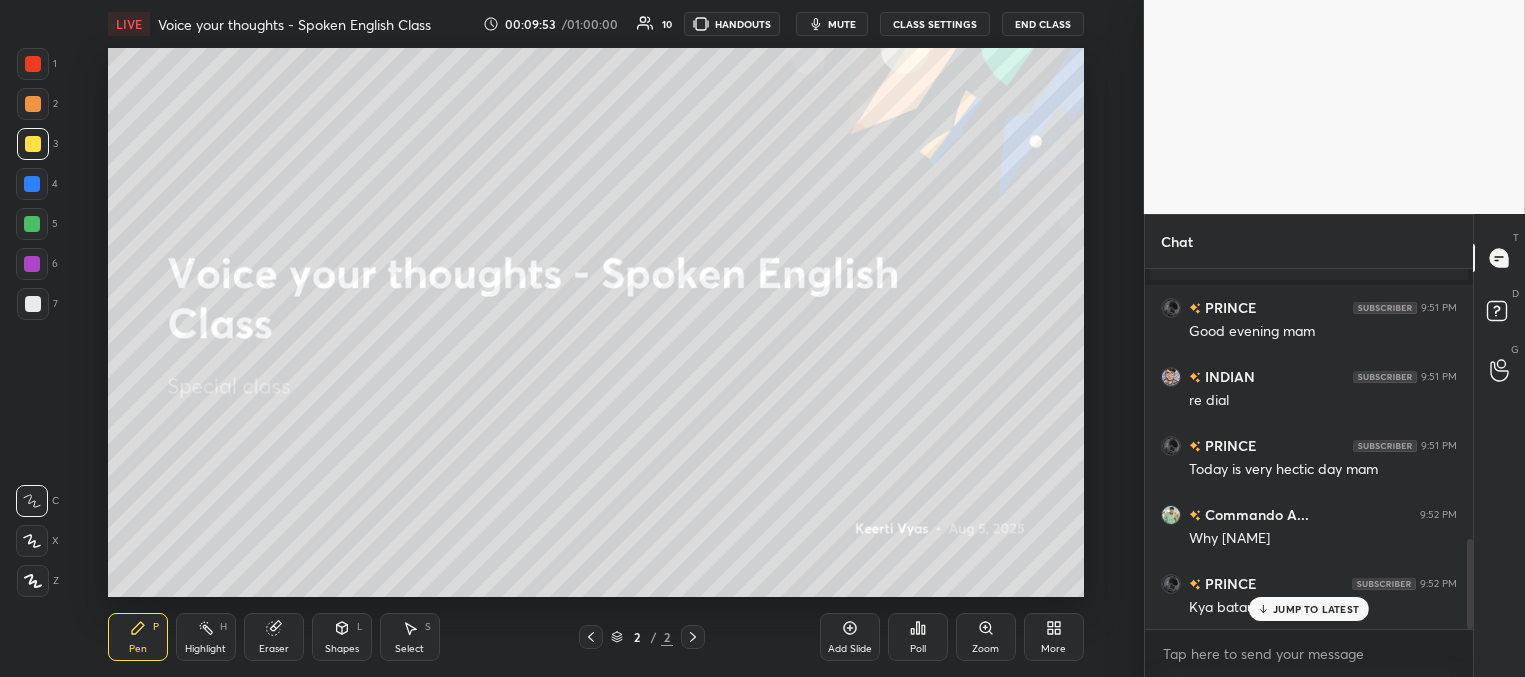 click on "JUMP TO LATEST" at bounding box center (1316, 609) 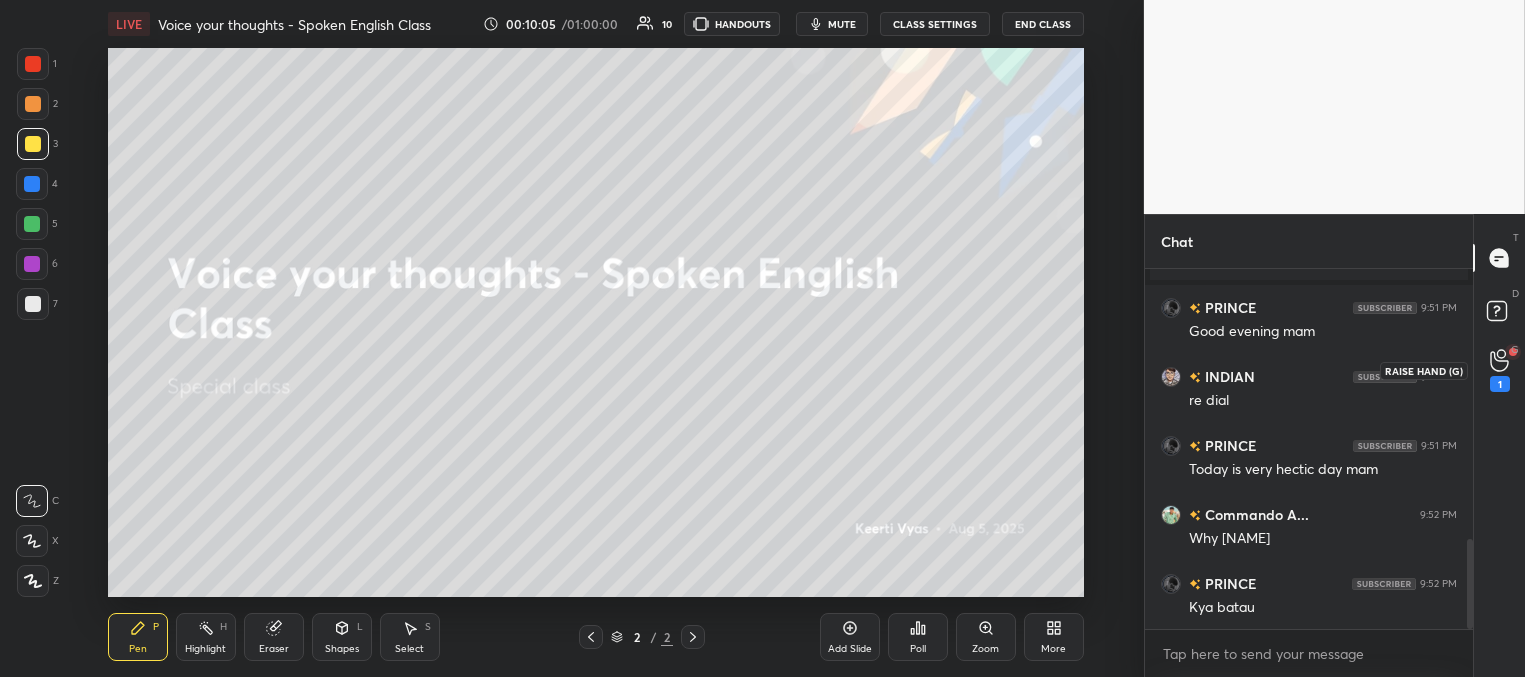 click on "1" at bounding box center [1500, 370] 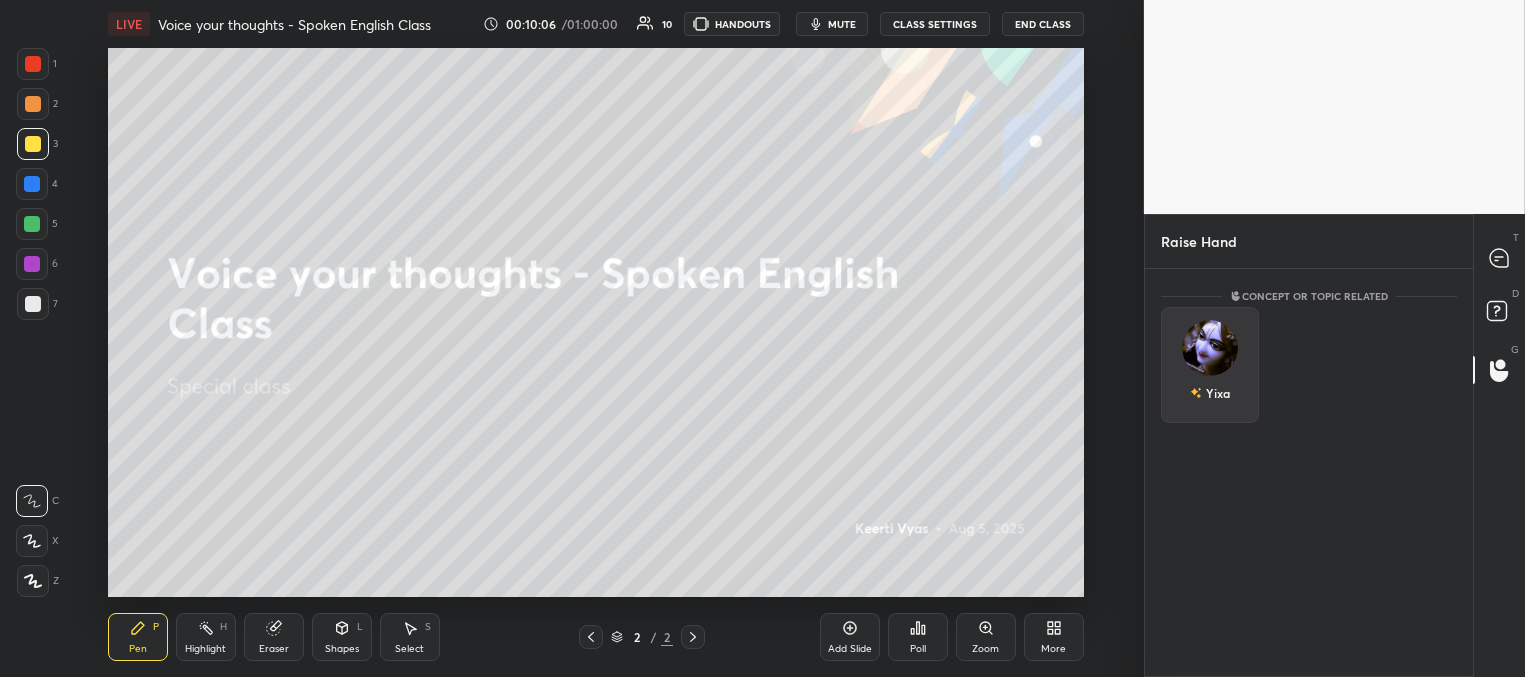 click on "Yixa" at bounding box center (1210, 365) 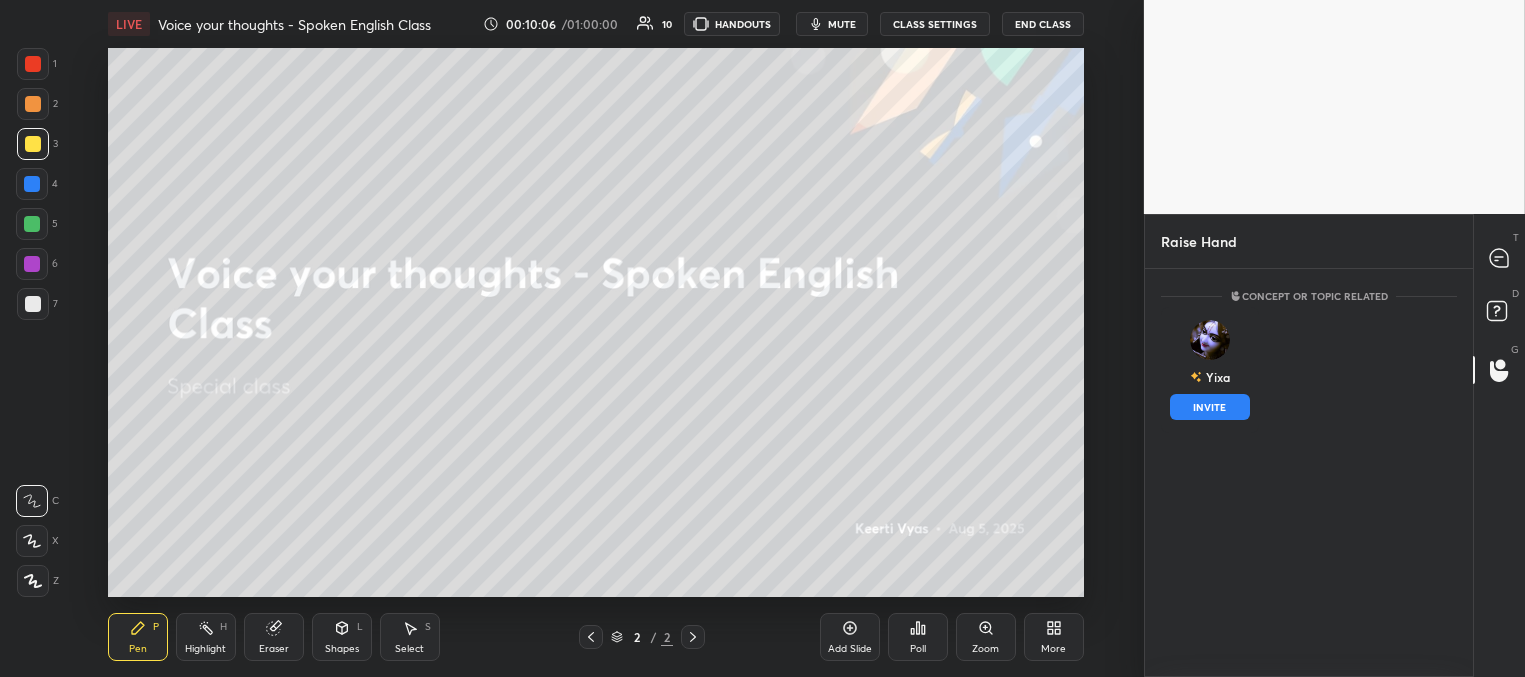 drag, startPoint x: 1202, startPoint y: 409, endPoint x: 1182, endPoint y: 408, distance: 20.024984 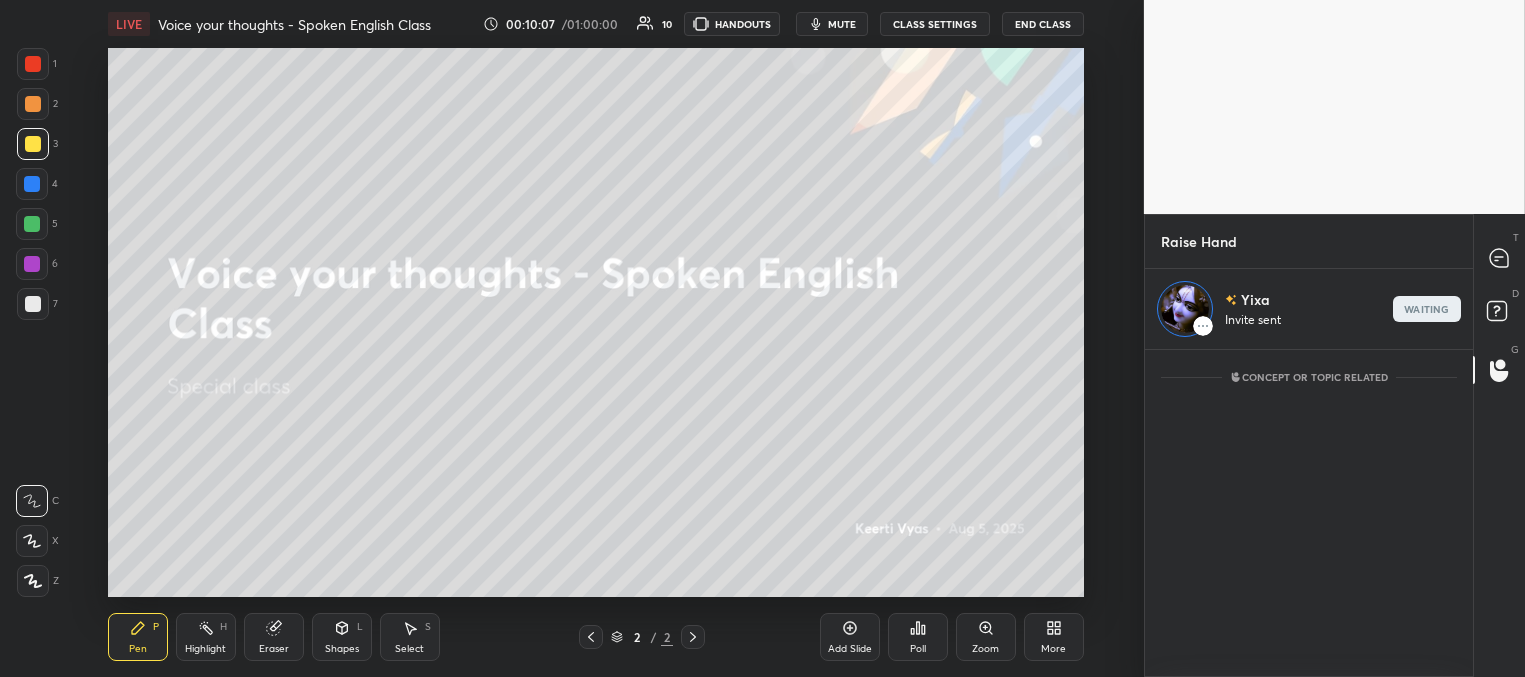 scroll, scrollTop: 321, scrollLeft: 322, axis: both 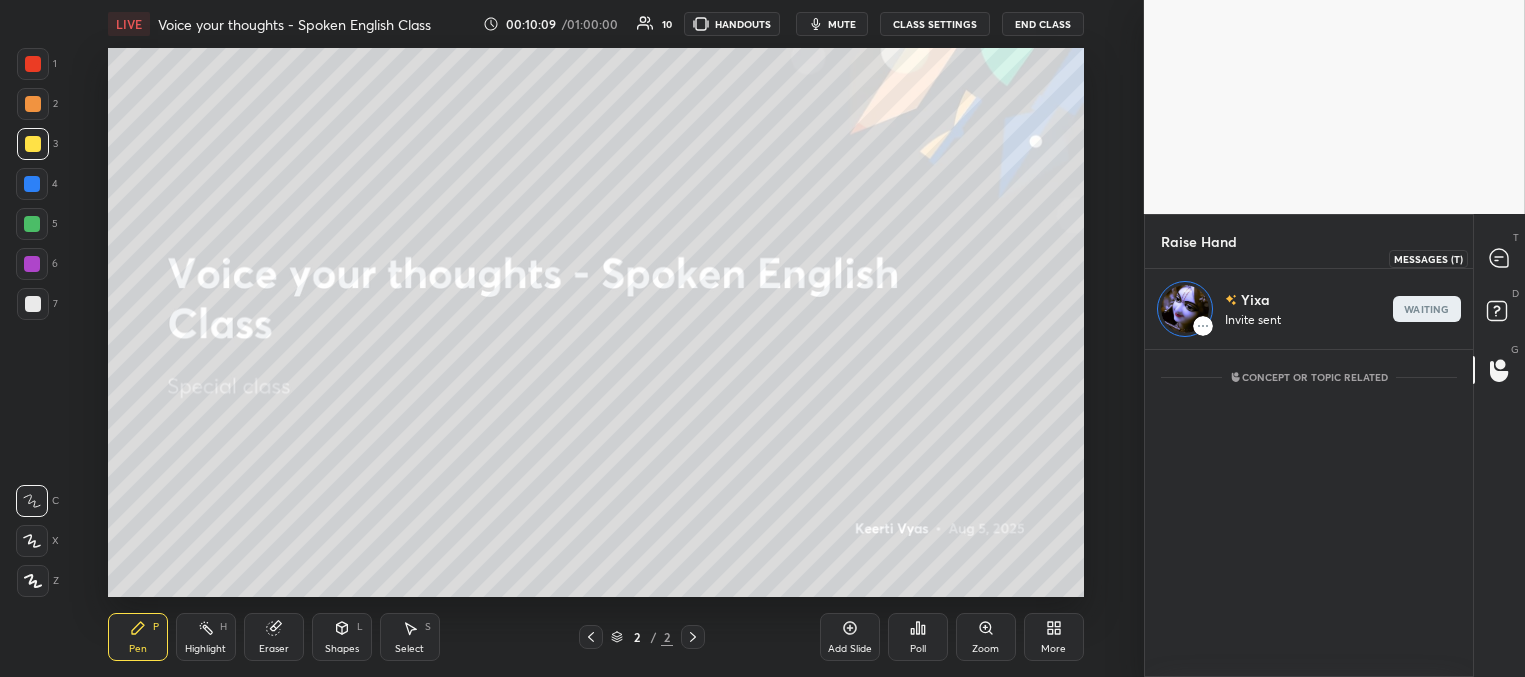 drag, startPoint x: 1495, startPoint y: 248, endPoint x: 1461, endPoint y: 263, distance: 37.161808 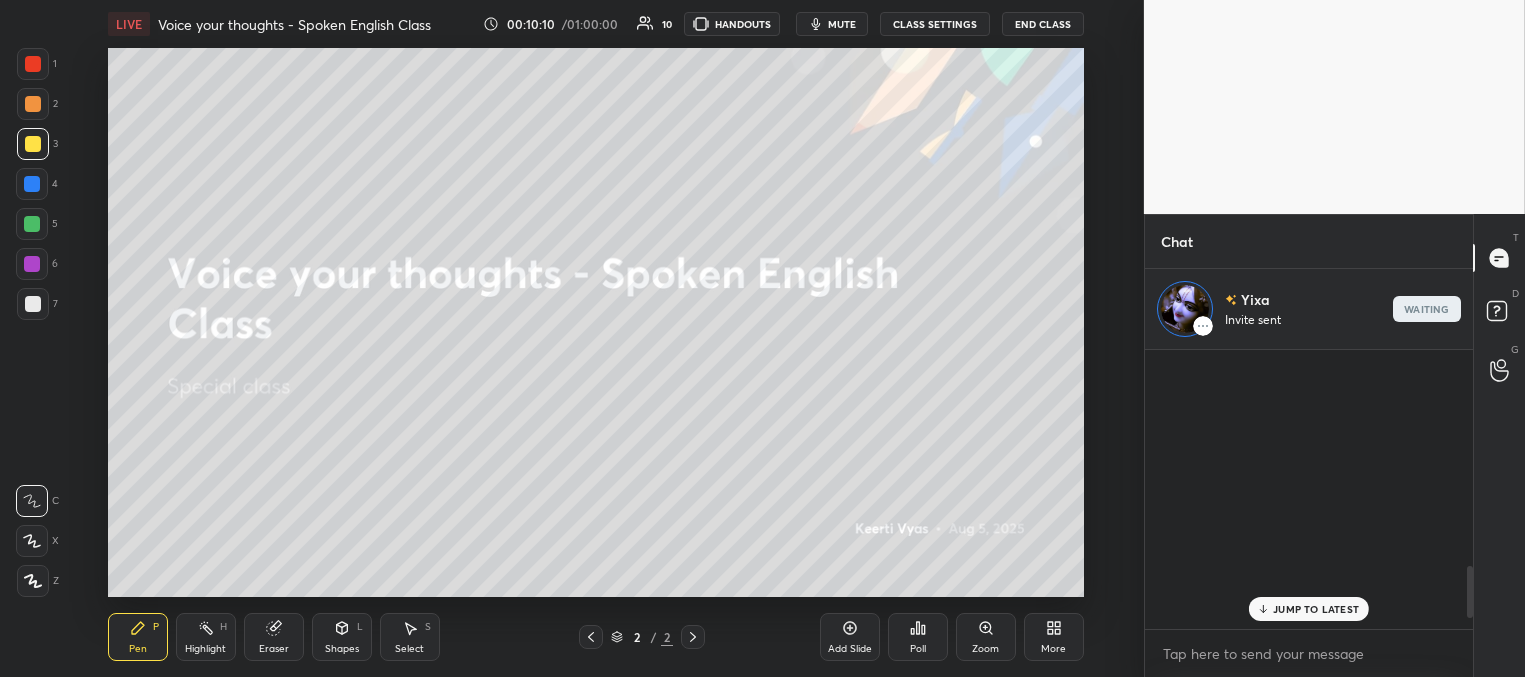 scroll, scrollTop: 1147, scrollLeft: 0, axis: vertical 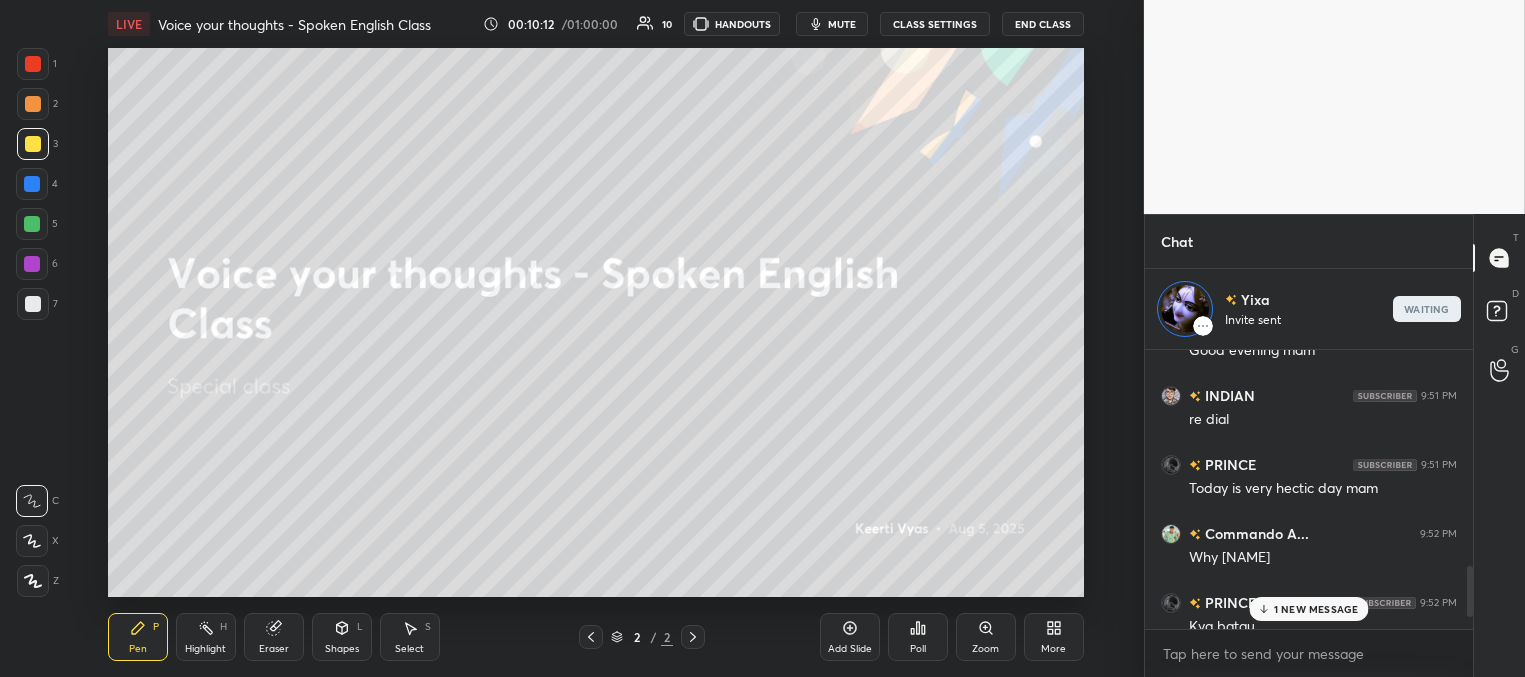 drag, startPoint x: 1294, startPoint y: 609, endPoint x: 1282, endPoint y: 606, distance: 12.369317 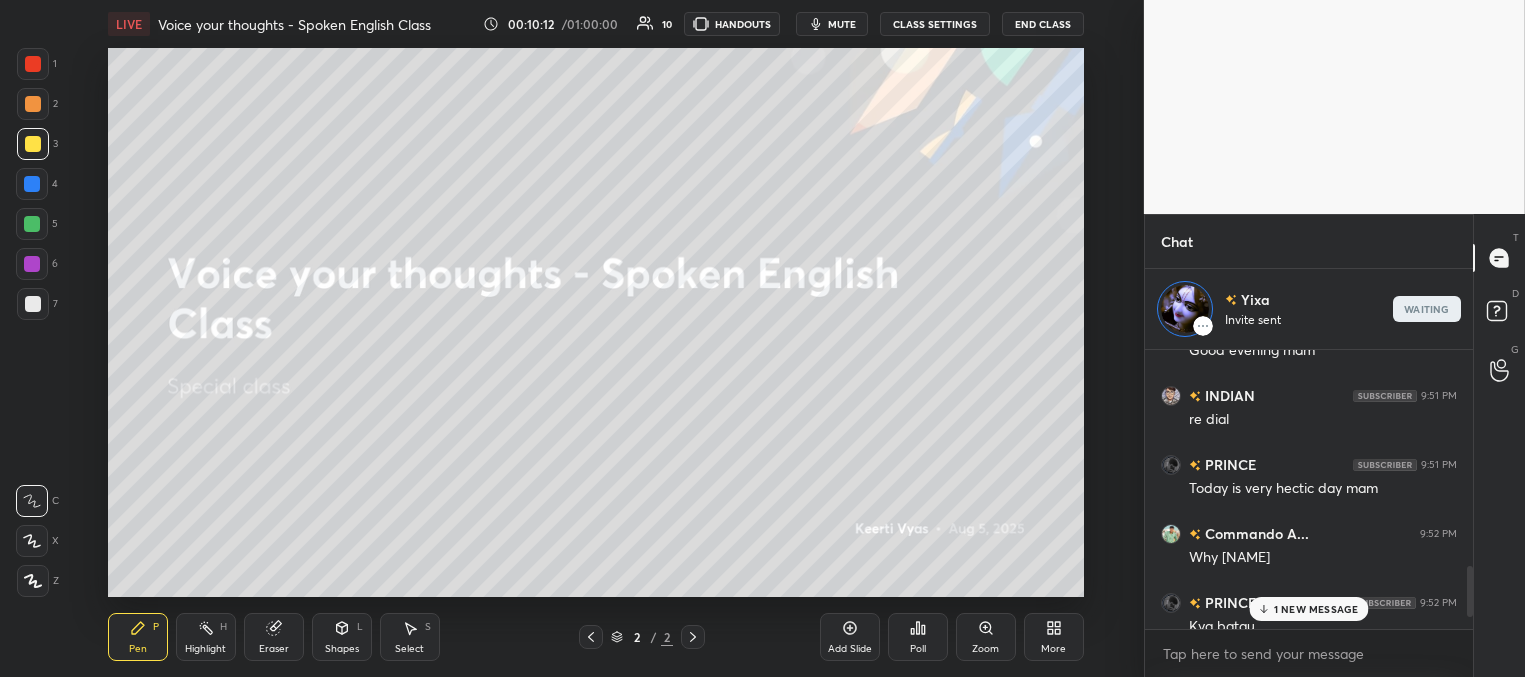 click on "1 NEW MESSAGE" at bounding box center (1316, 609) 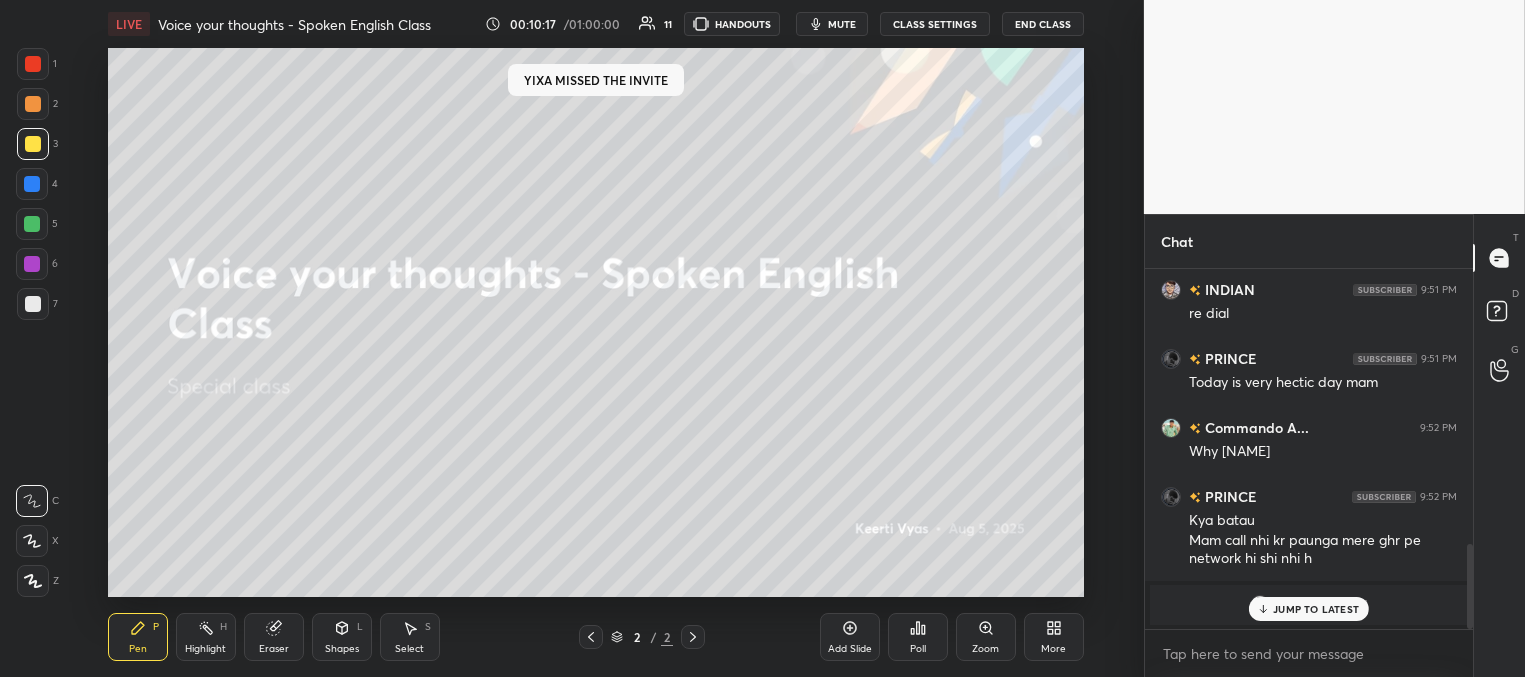 scroll, scrollTop: 7, scrollLeft: 6, axis: both 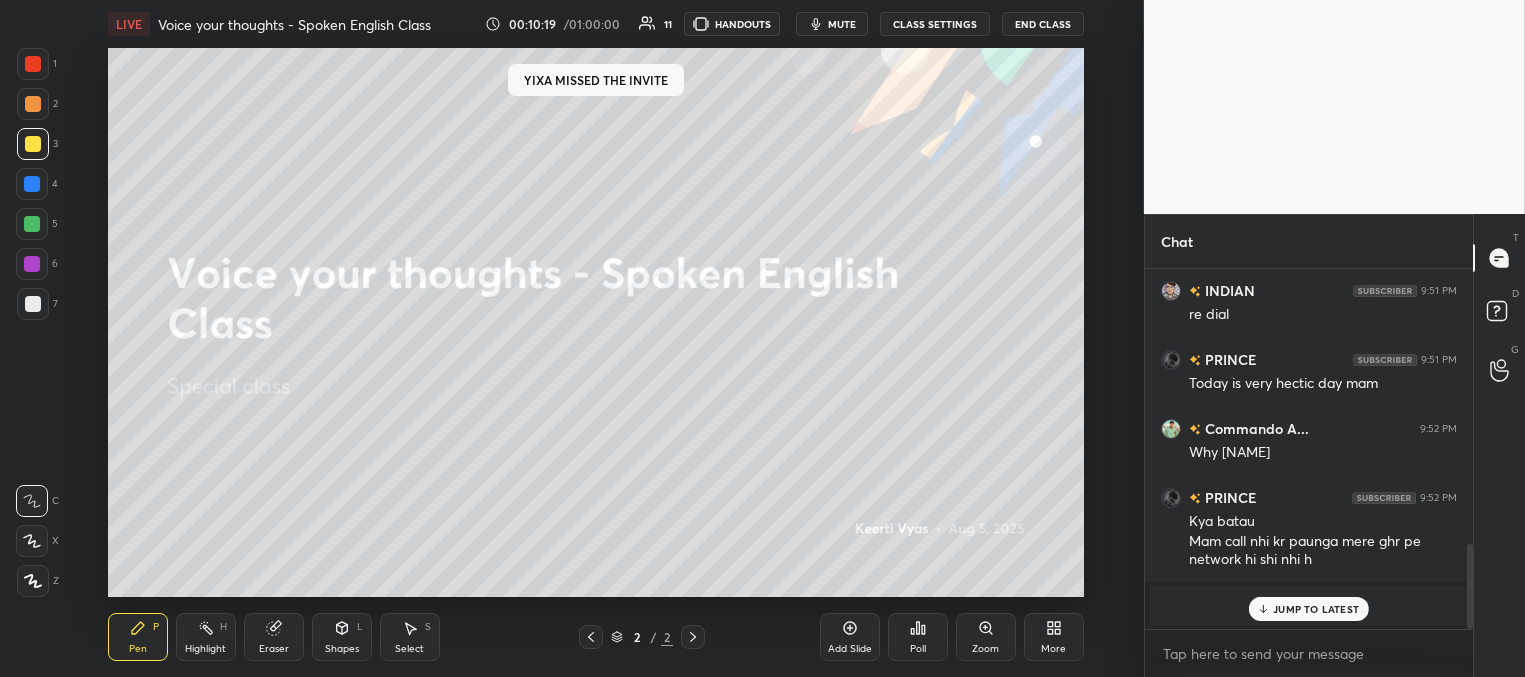 drag, startPoint x: 1288, startPoint y: 609, endPoint x: 1265, endPoint y: 593, distance: 28.01785 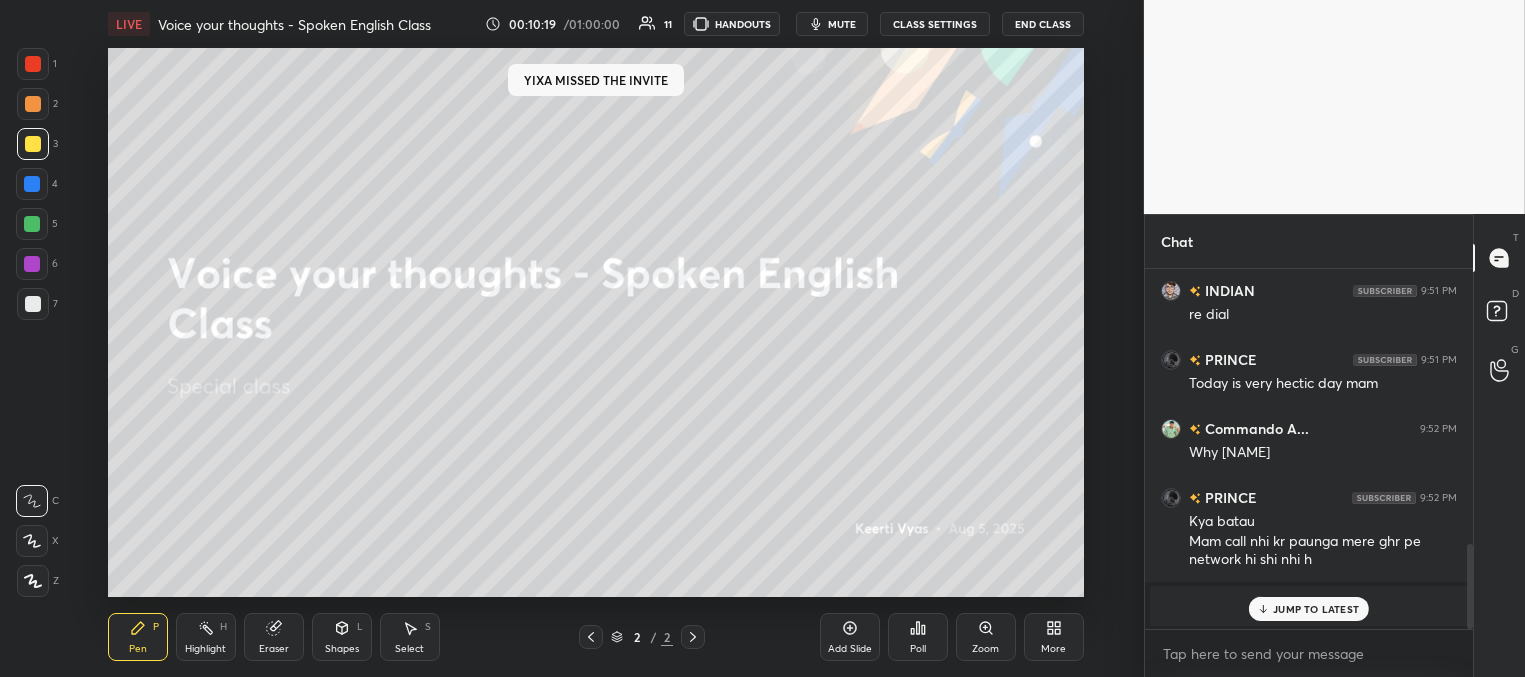 click on "JUMP TO LATEST" at bounding box center (1316, 609) 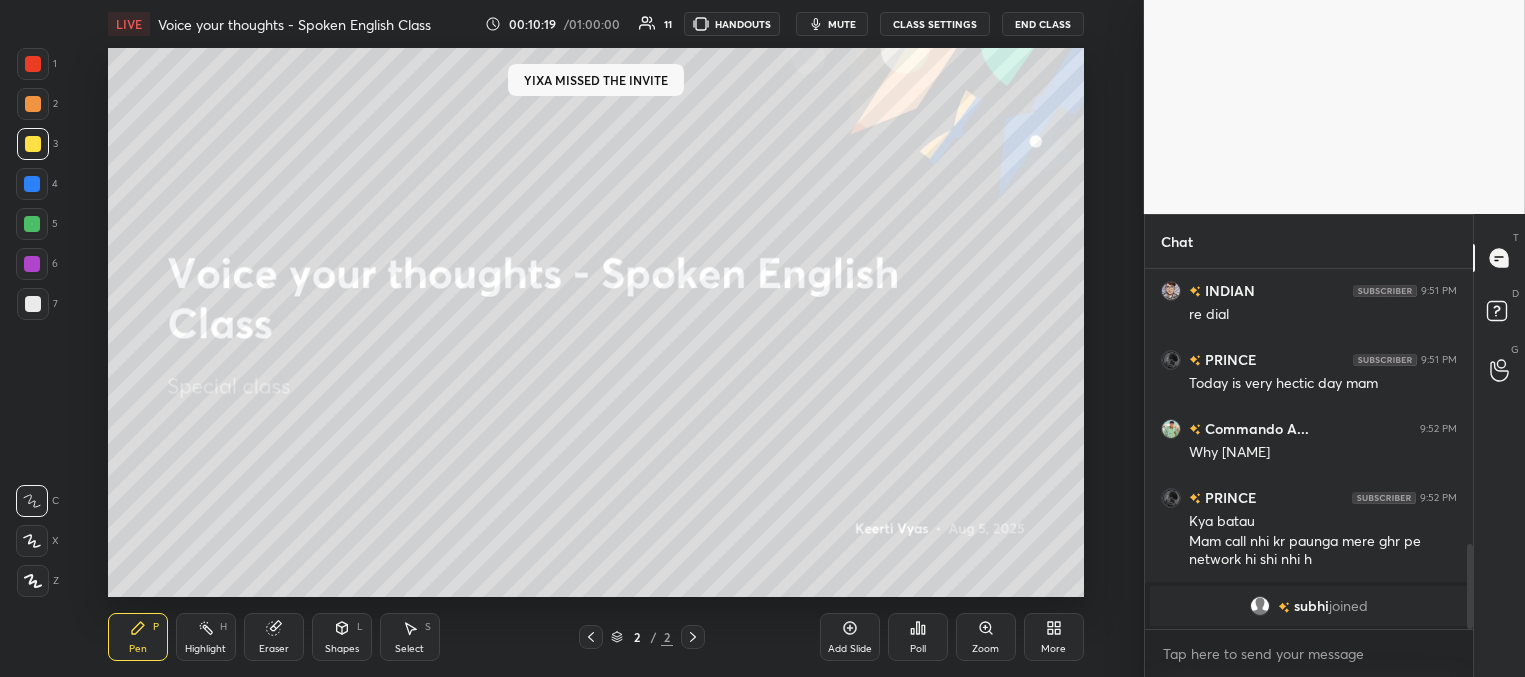 scroll, scrollTop: 1196, scrollLeft: 0, axis: vertical 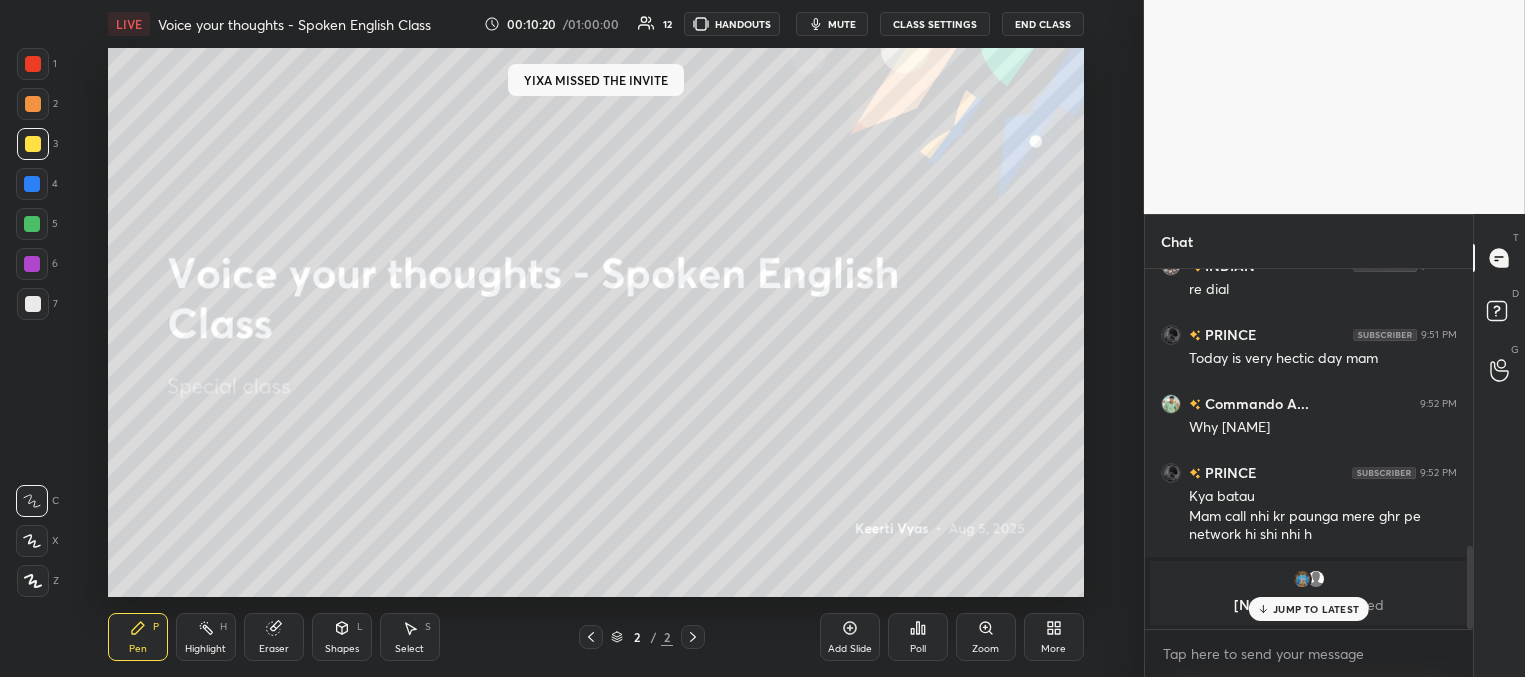 drag, startPoint x: 1285, startPoint y: 616, endPoint x: 1275, endPoint y: 608, distance: 12.806249 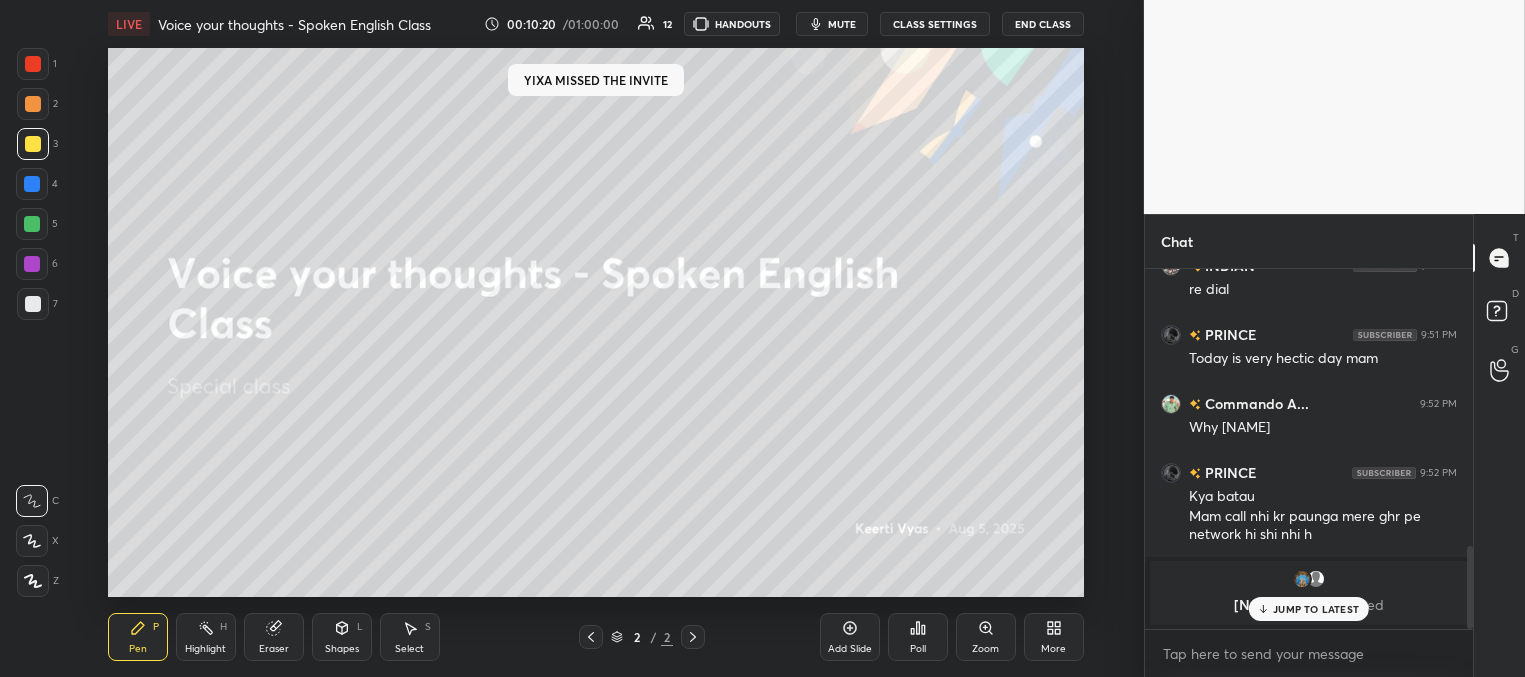 click on "JUMP TO LATEST" at bounding box center [1309, 609] 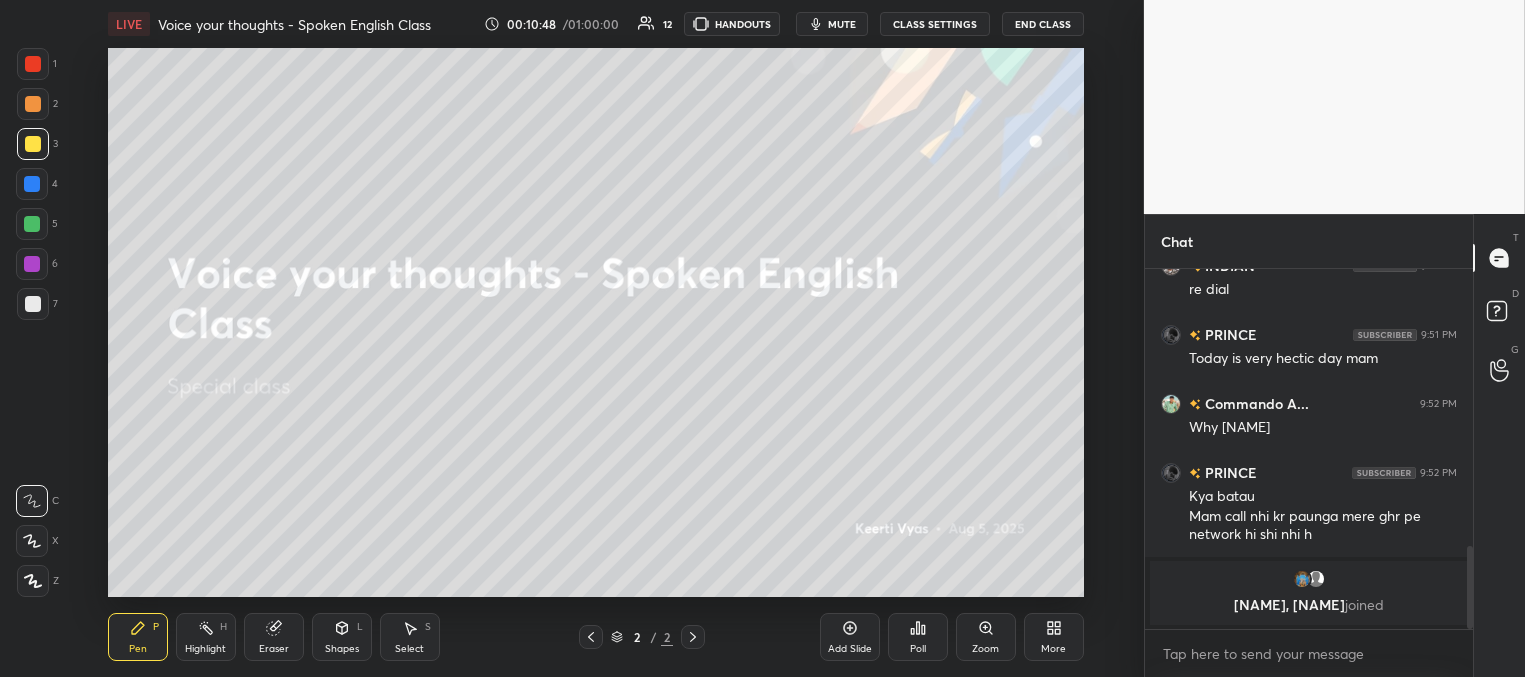 scroll, scrollTop: 1197, scrollLeft: 0, axis: vertical 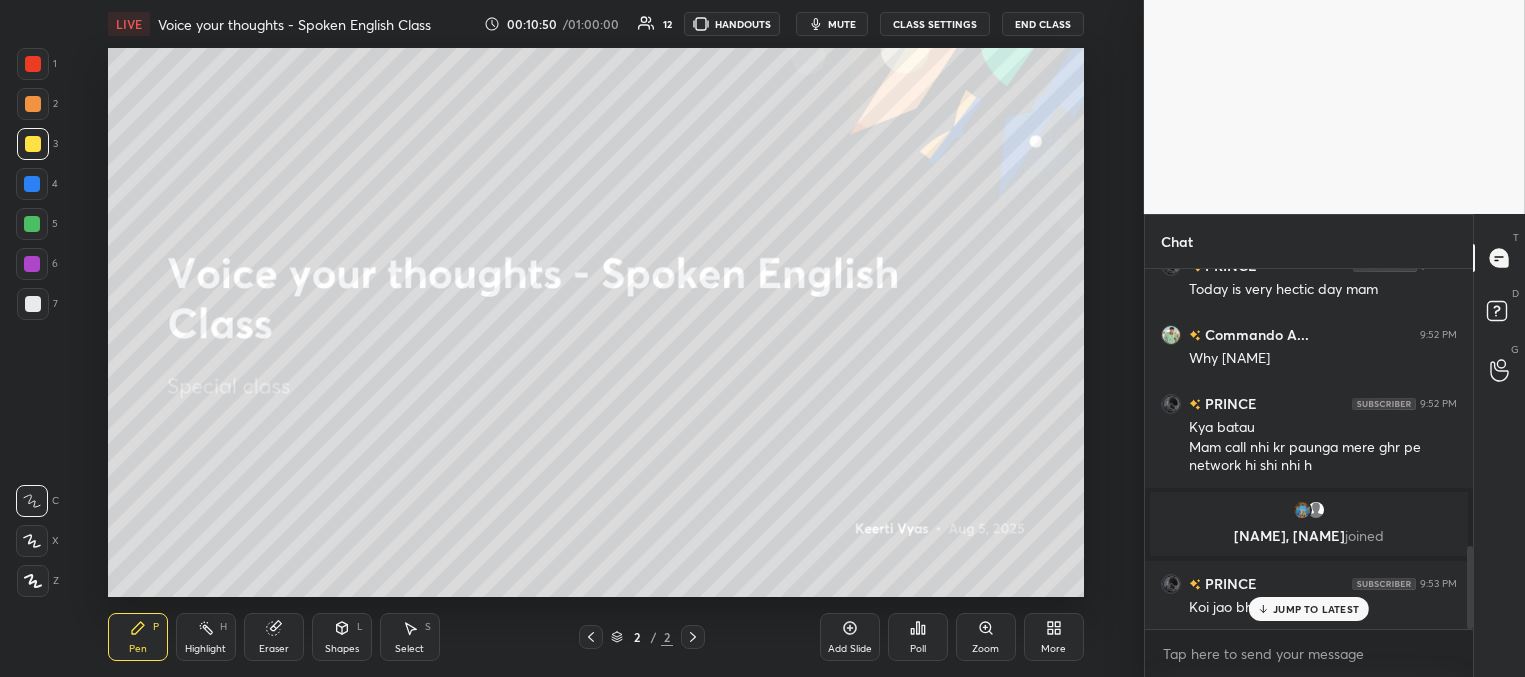 click on "JUMP TO LATEST" at bounding box center (1309, 609) 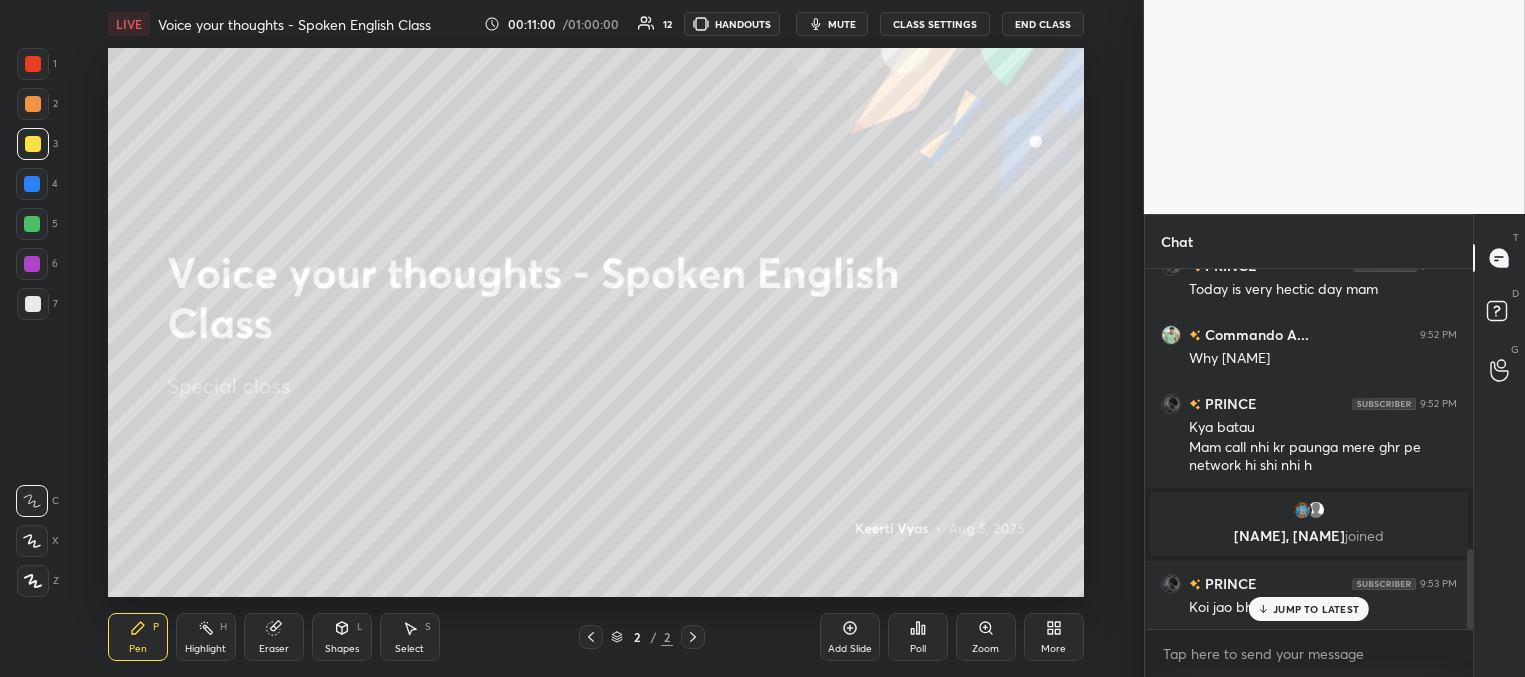 scroll, scrollTop: 1266, scrollLeft: 0, axis: vertical 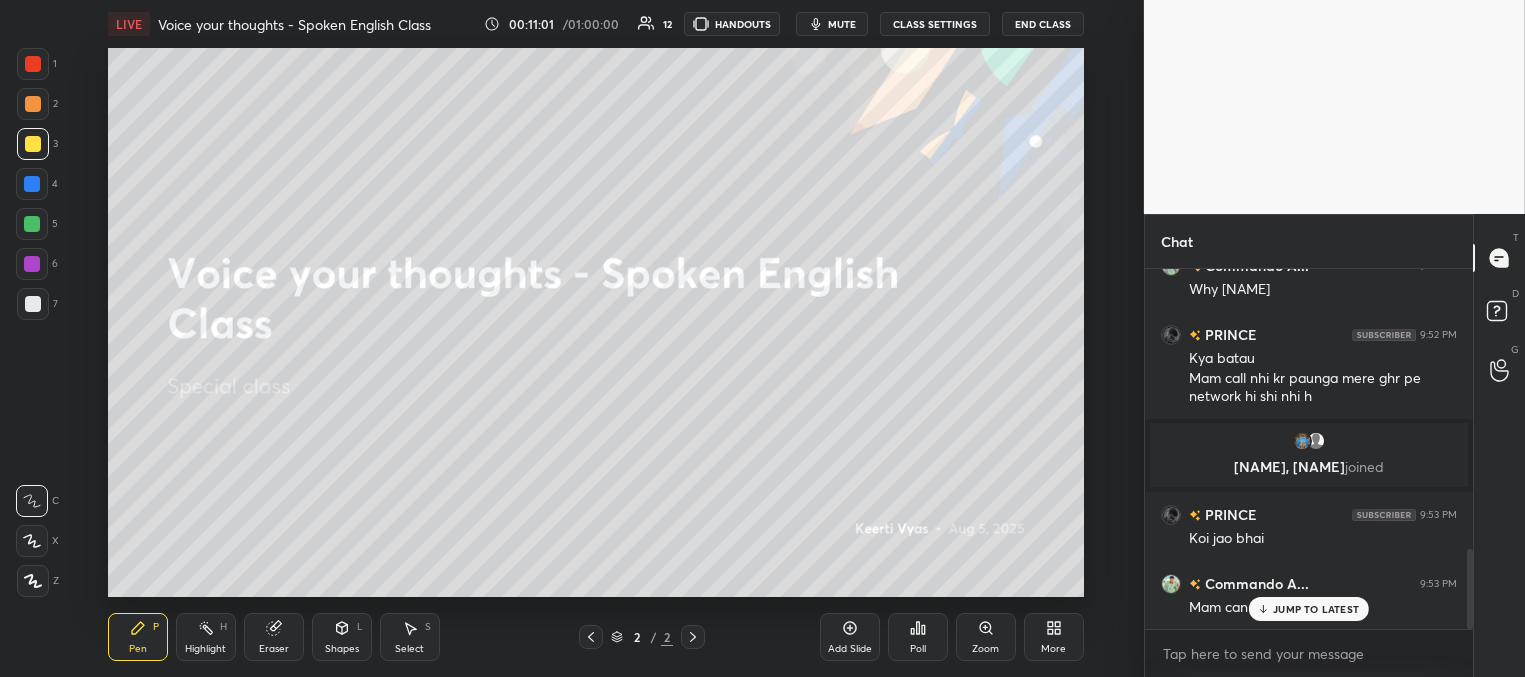 drag, startPoint x: 1264, startPoint y: 613, endPoint x: 1253, endPoint y: 606, distance: 13.038404 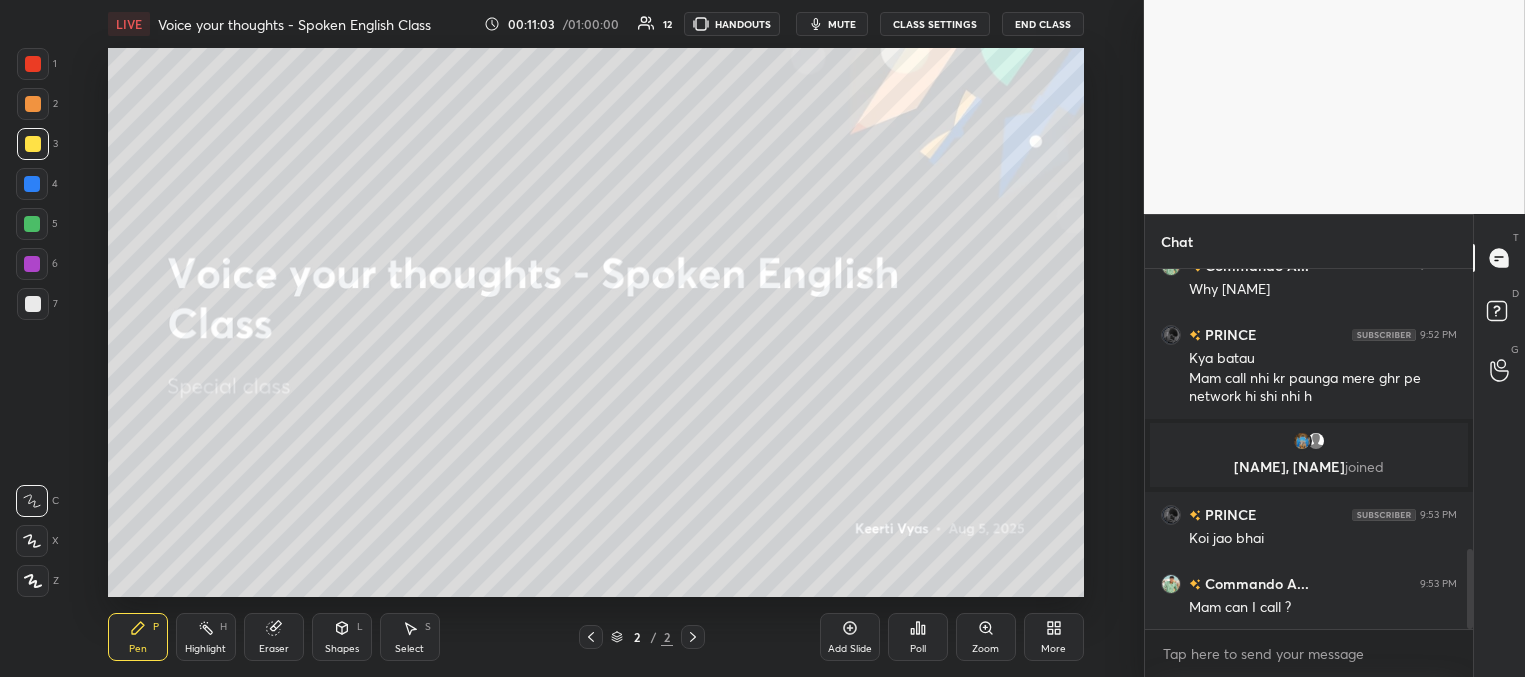 scroll, scrollTop: 1353, scrollLeft: 0, axis: vertical 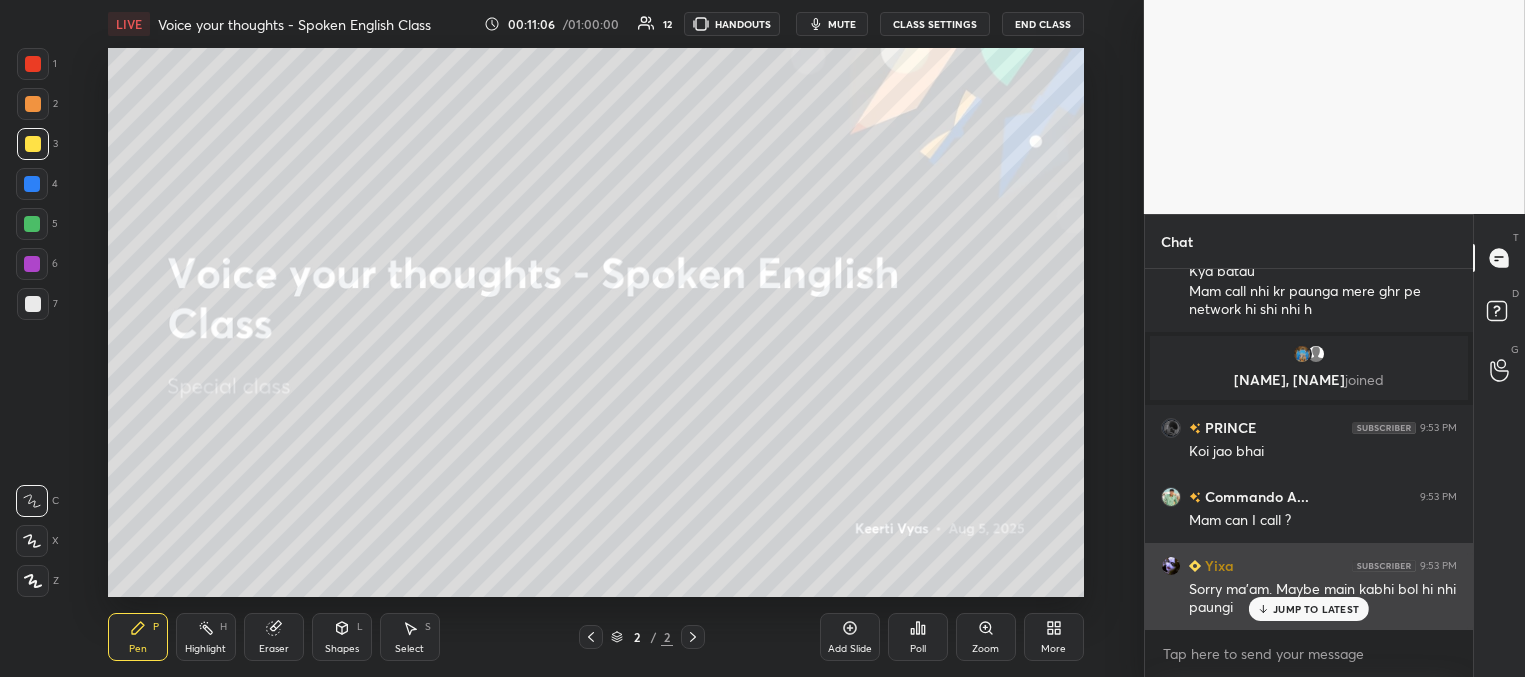click on "JUMP TO LATEST" at bounding box center [1316, 609] 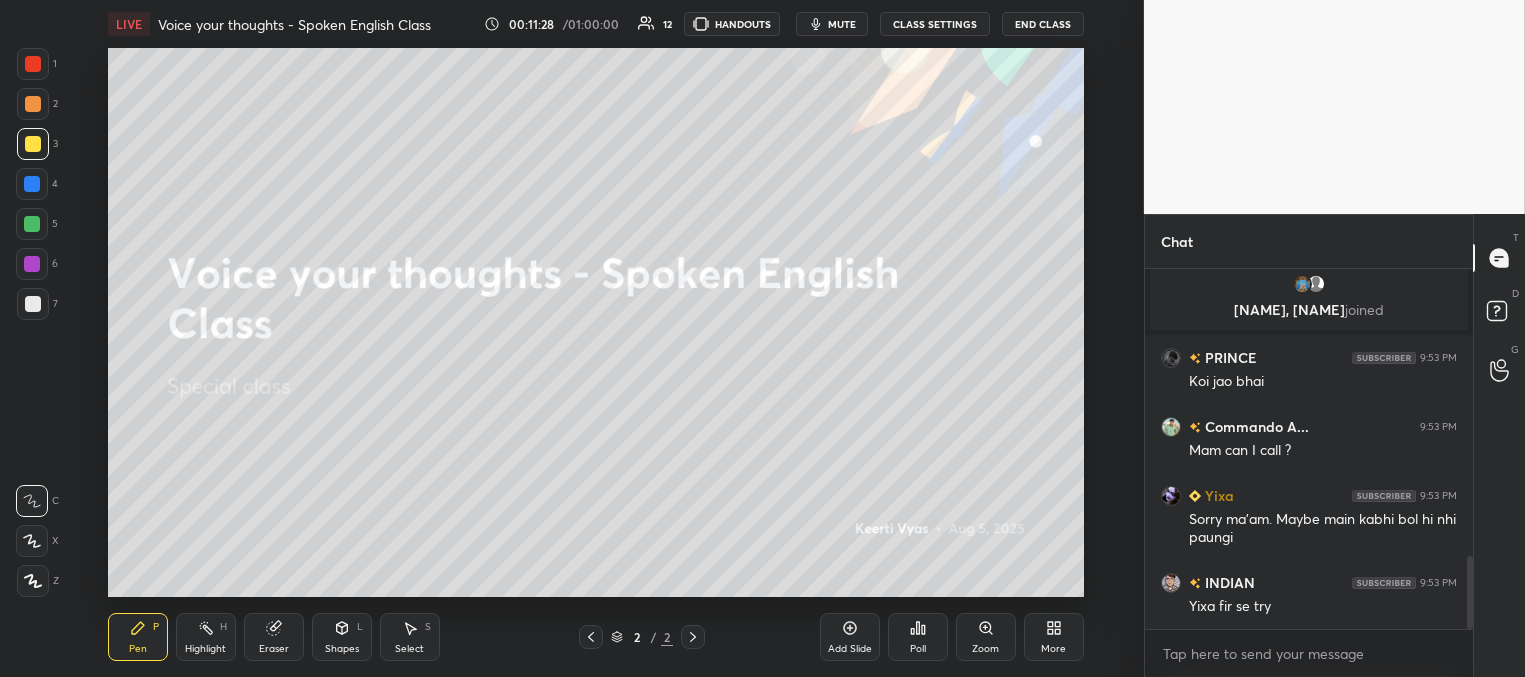 scroll, scrollTop: 1509, scrollLeft: 0, axis: vertical 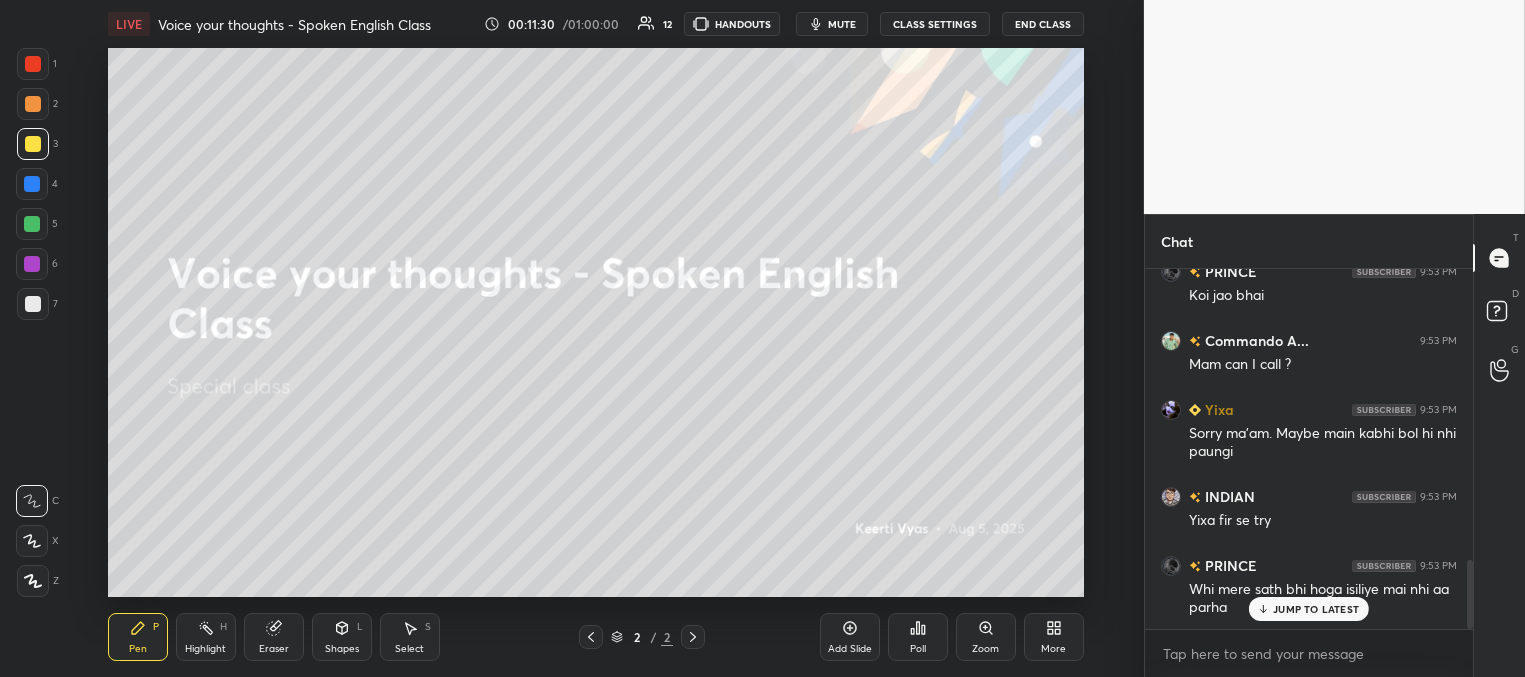 click on "JUMP TO LATEST" at bounding box center (1316, 609) 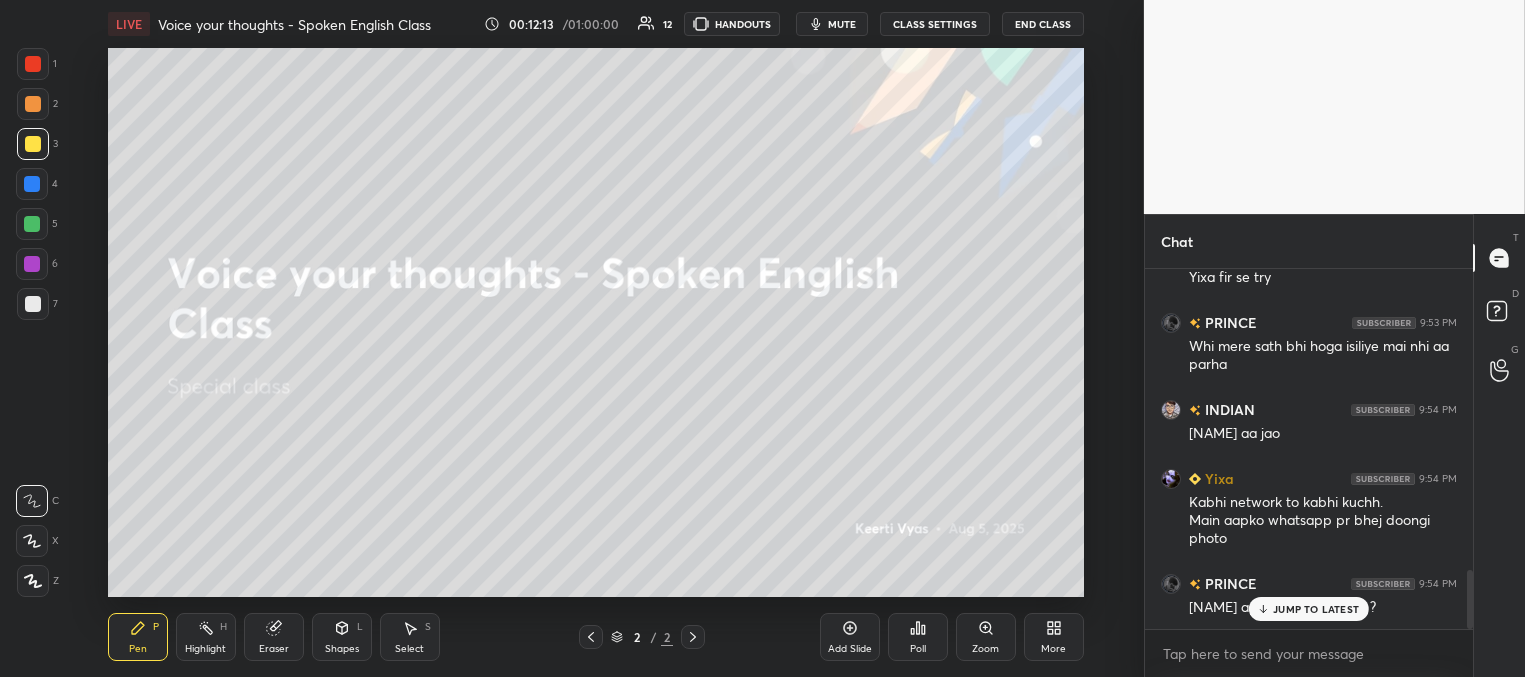 scroll, scrollTop: 1821, scrollLeft: 0, axis: vertical 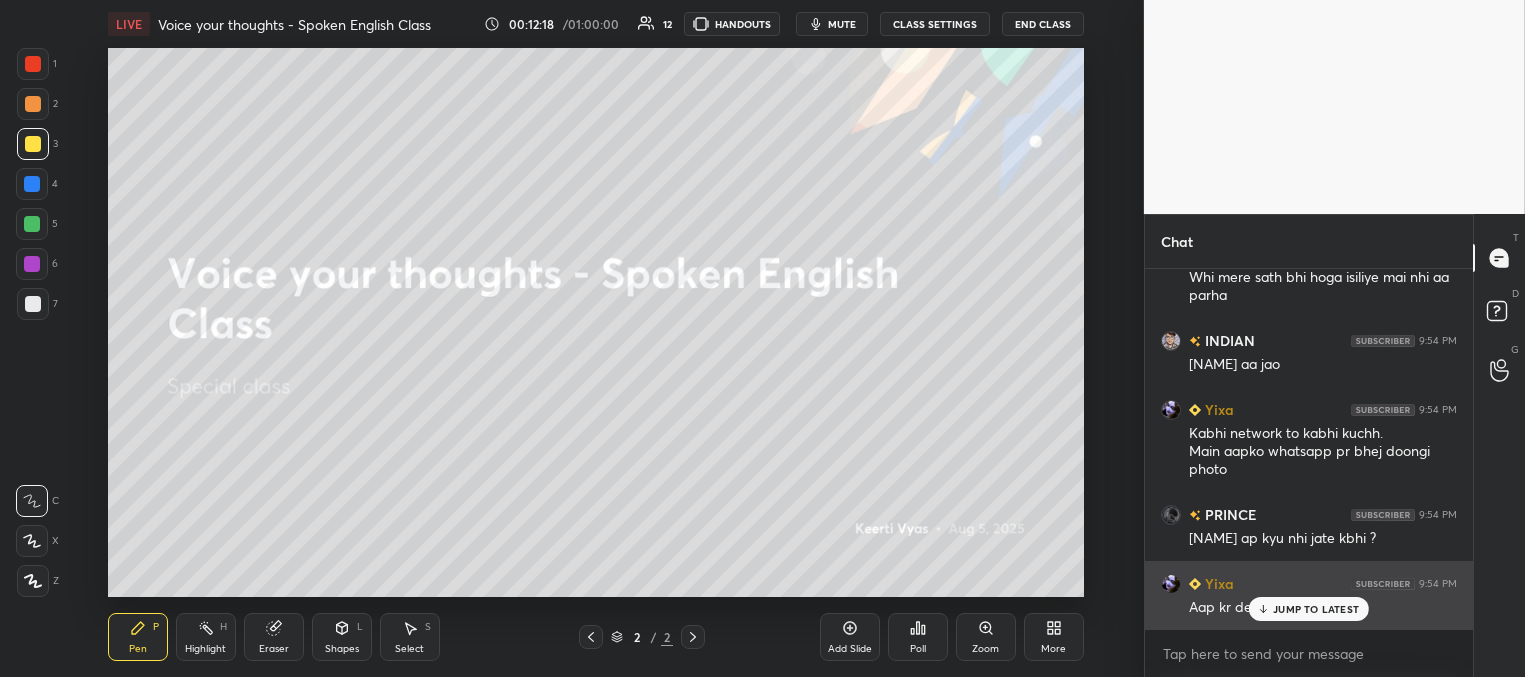 drag, startPoint x: 1279, startPoint y: 604, endPoint x: 1268, endPoint y: 586, distance: 21.095022 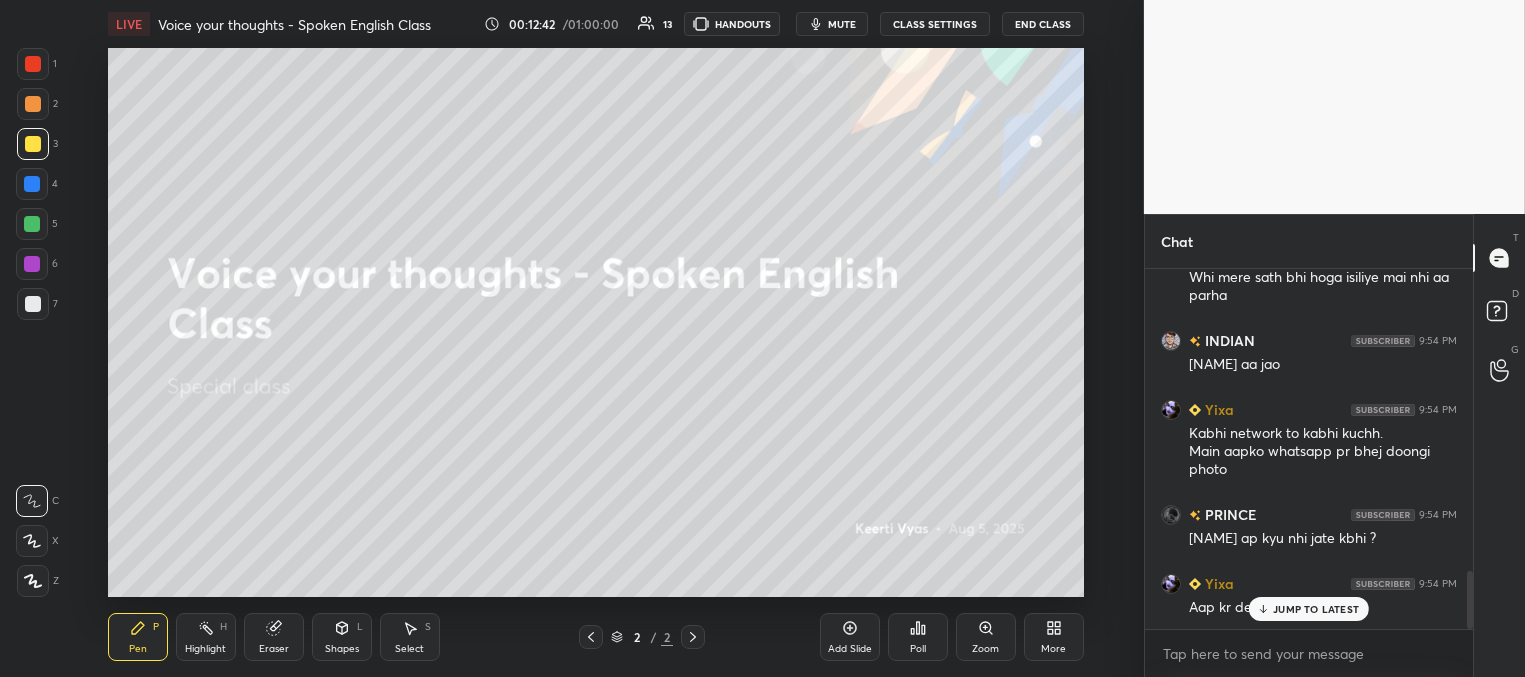 scroll, scrollTop: 1890, scrollLeft: 0, axis: vertical 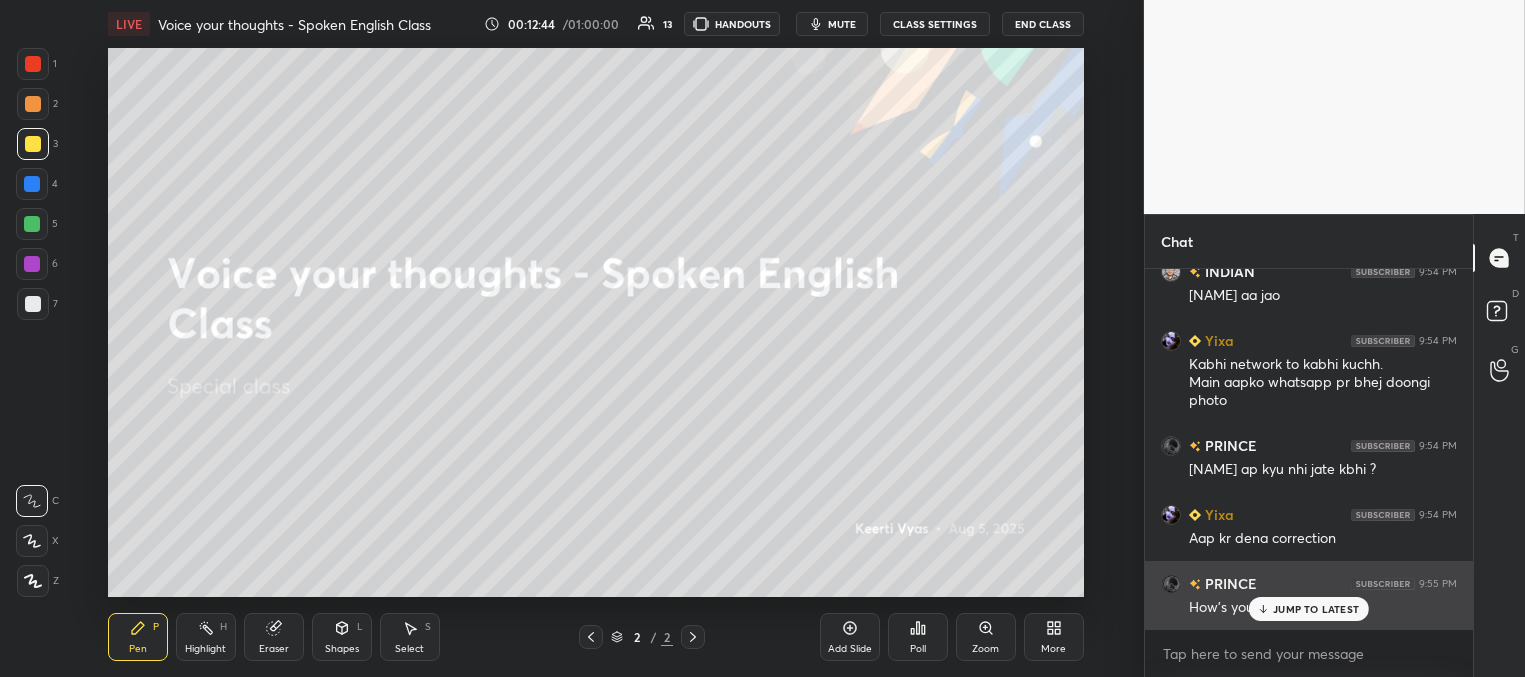 drag, startPoint x: 1302, startPoint y: 607, endPoint x: 1288, endPoint y: 600, distance: 15.652476 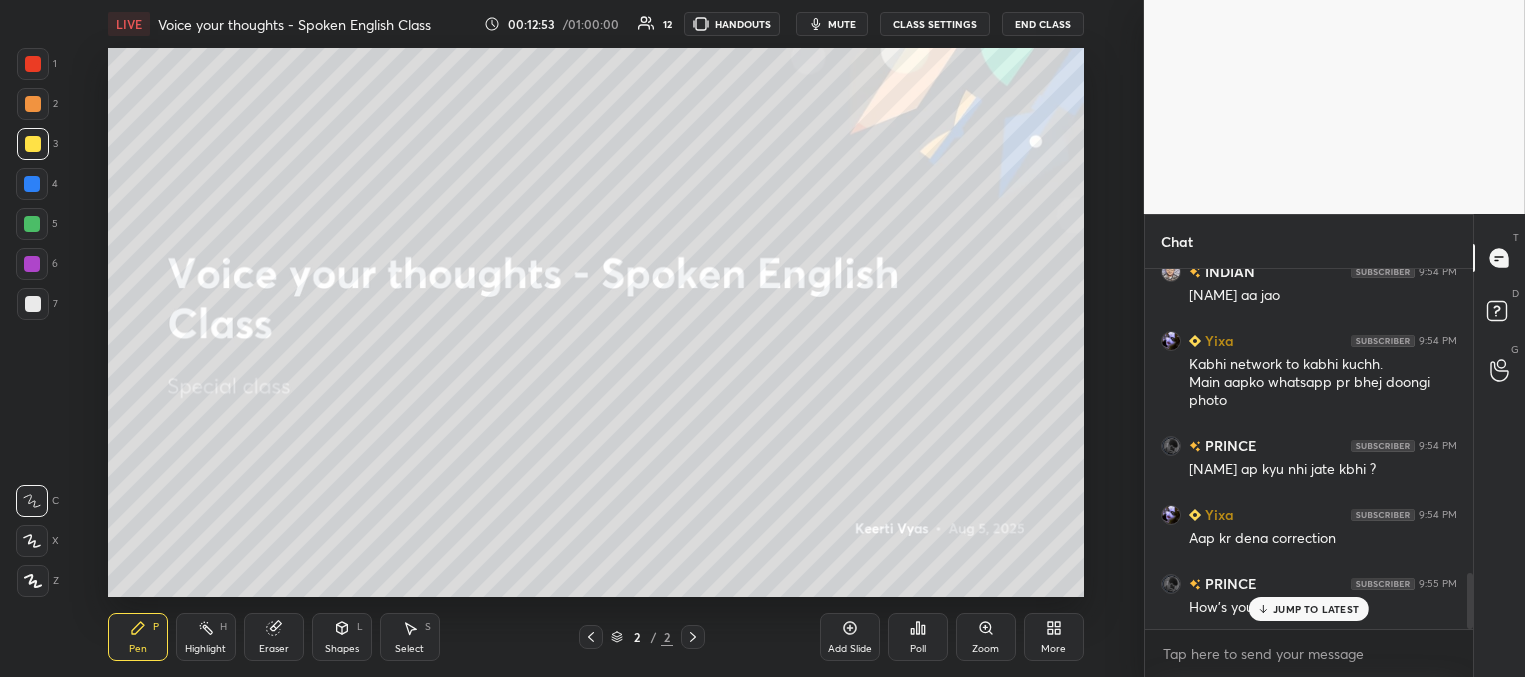 scroll, scrollTop: 1959, scrollLeft: 0, axis: vertical 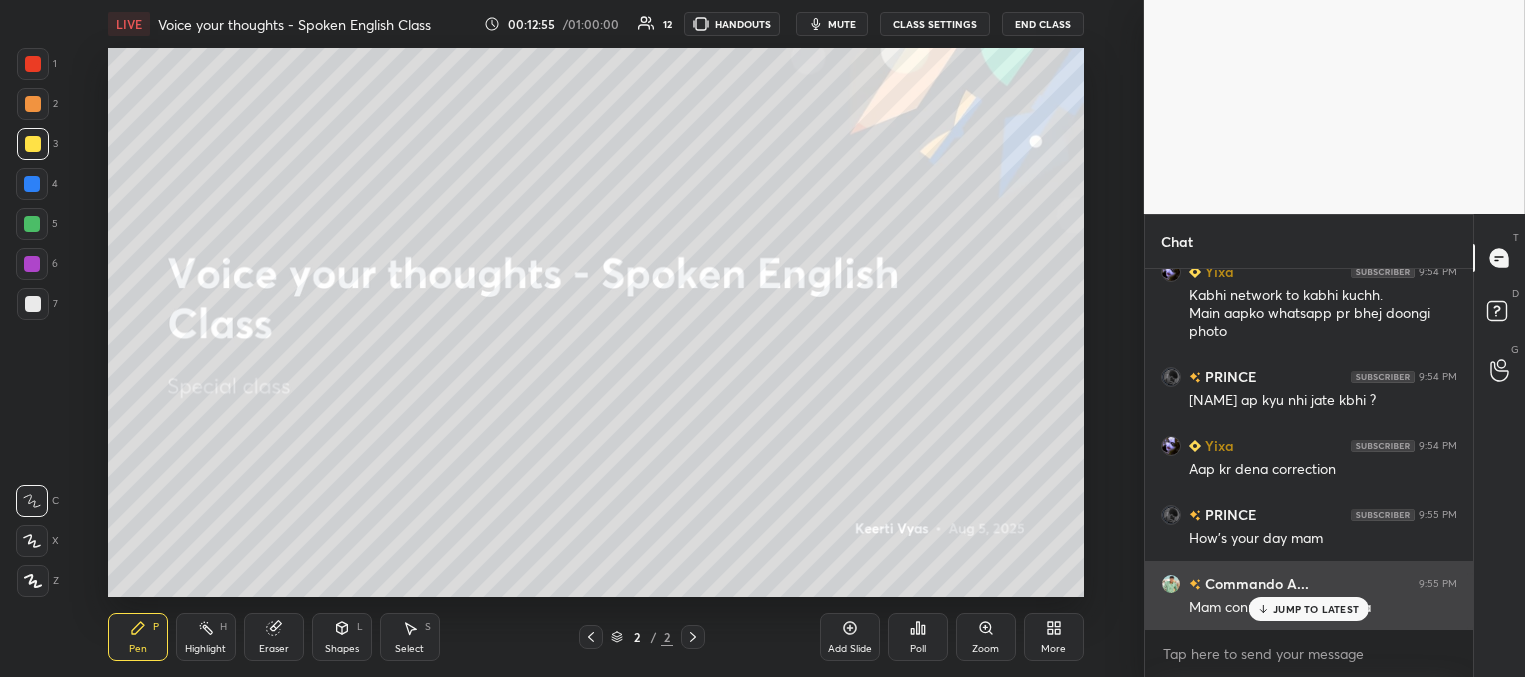 drag, startPoint x: 1284, startPoint y: 604, endPoint x: 1203, endPoint y: 574, distance: 86.37708 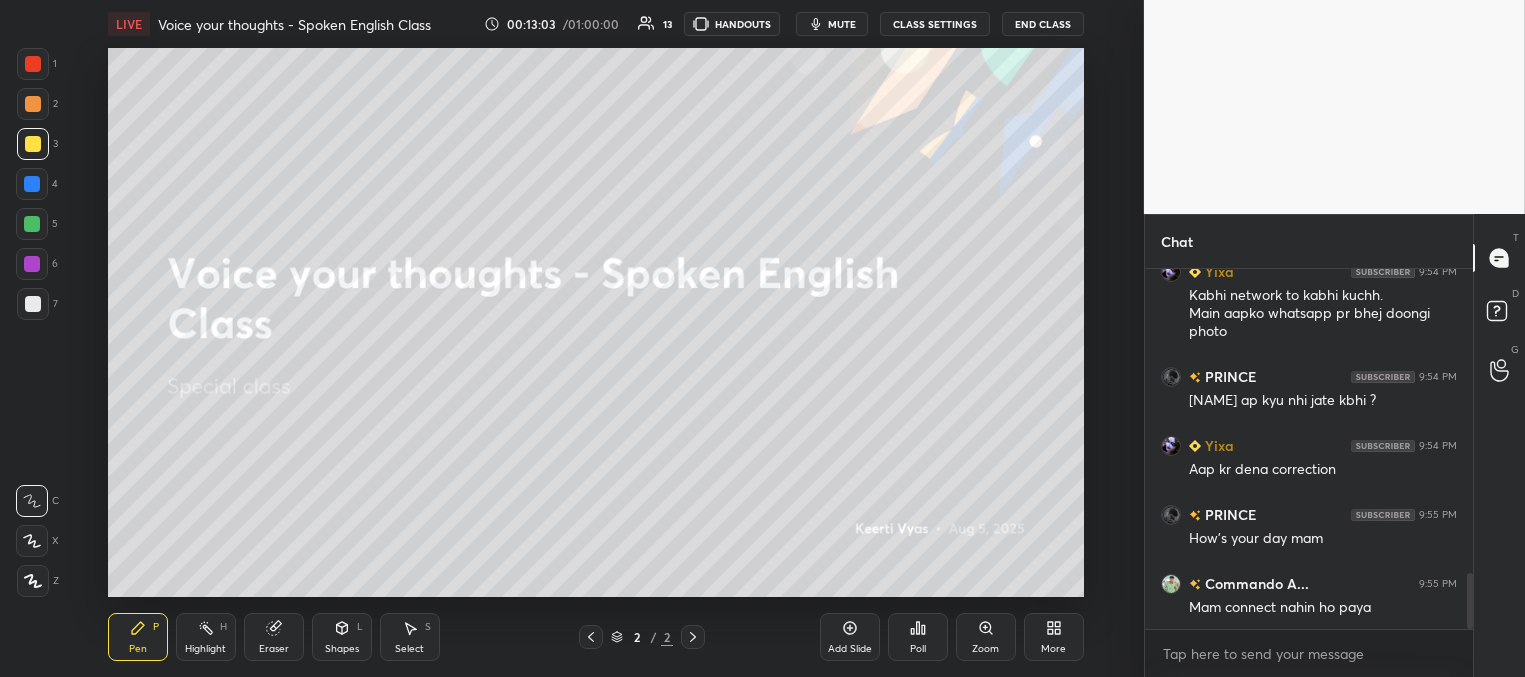 scroll, scrollTop: 2046, scrollLeft: 0, axis: vertical 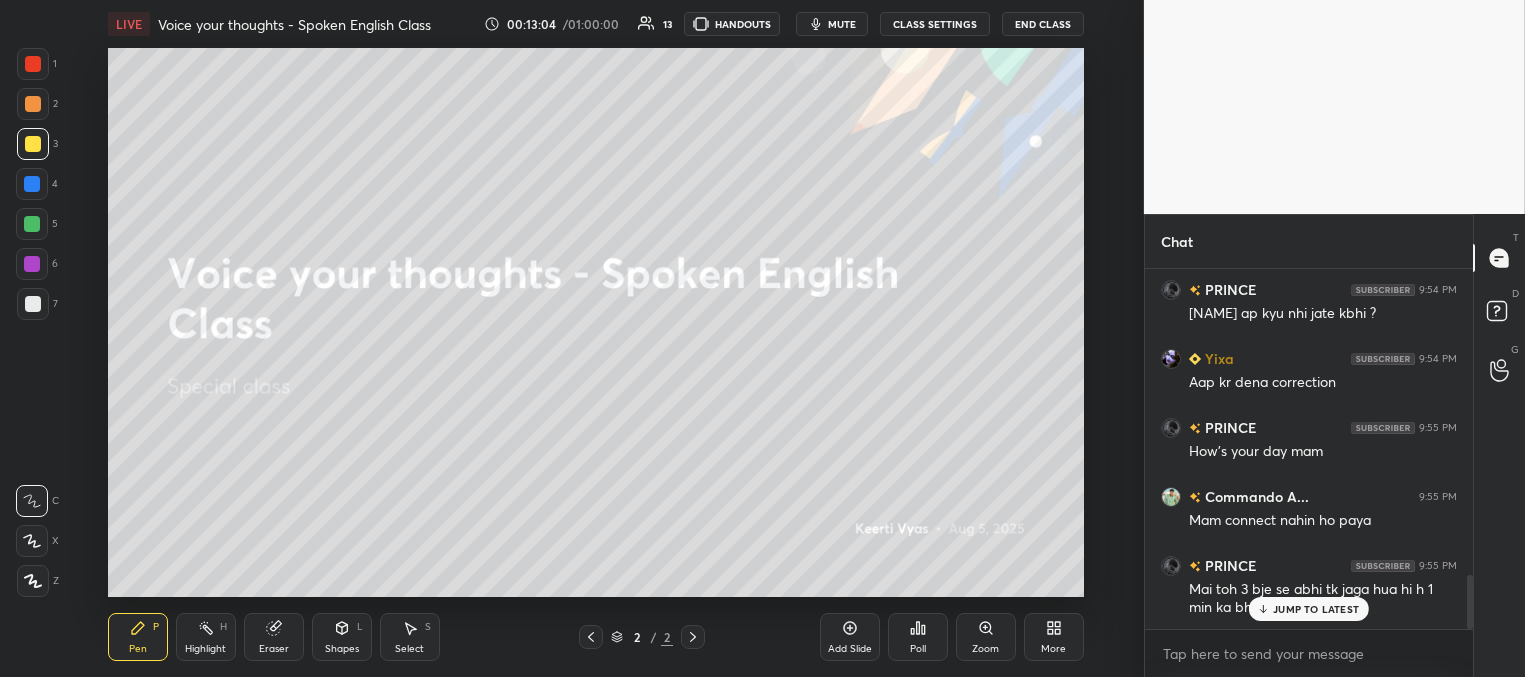 click on "Add Slide" at bounding box center [850, 637] 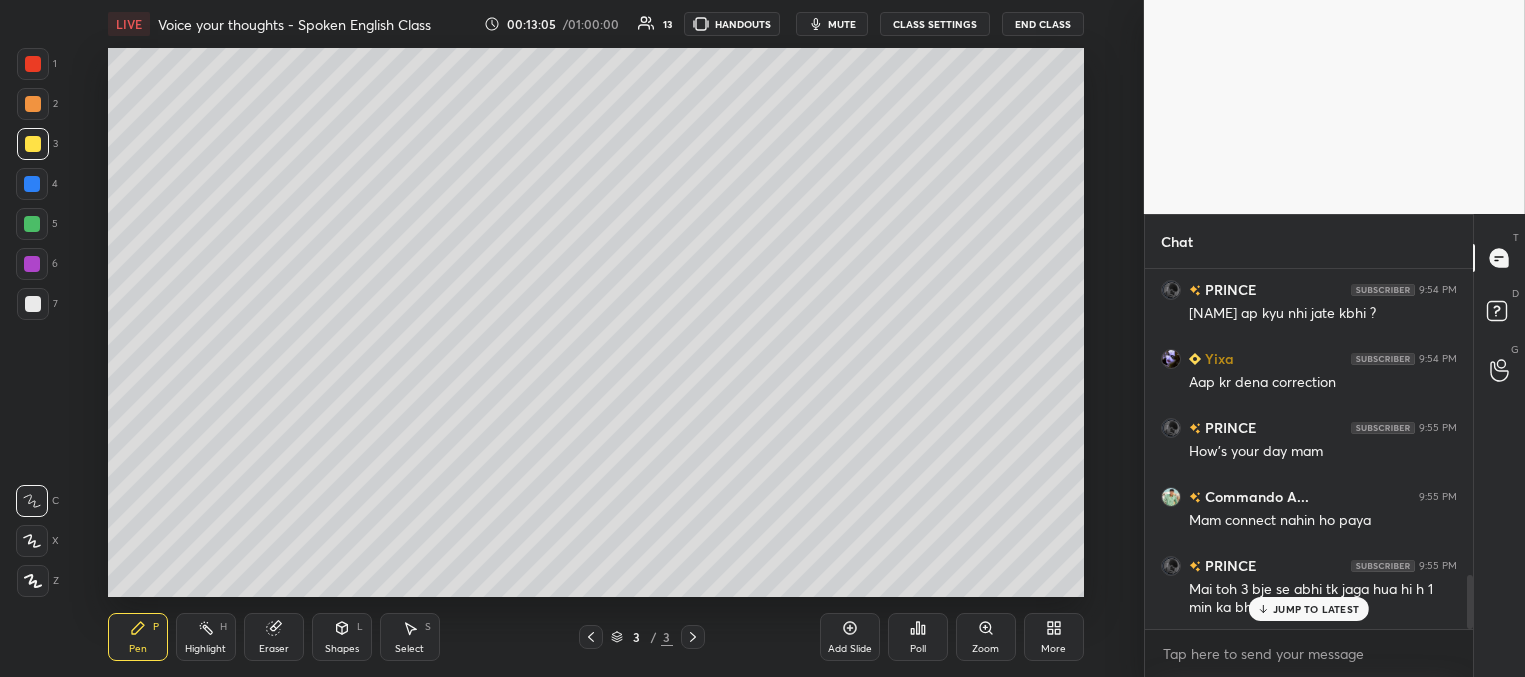 drag, startPoint x: 1292, startPoint y: 614, endPoint x: 1276, endPoint y: 612, distance: 16.124516 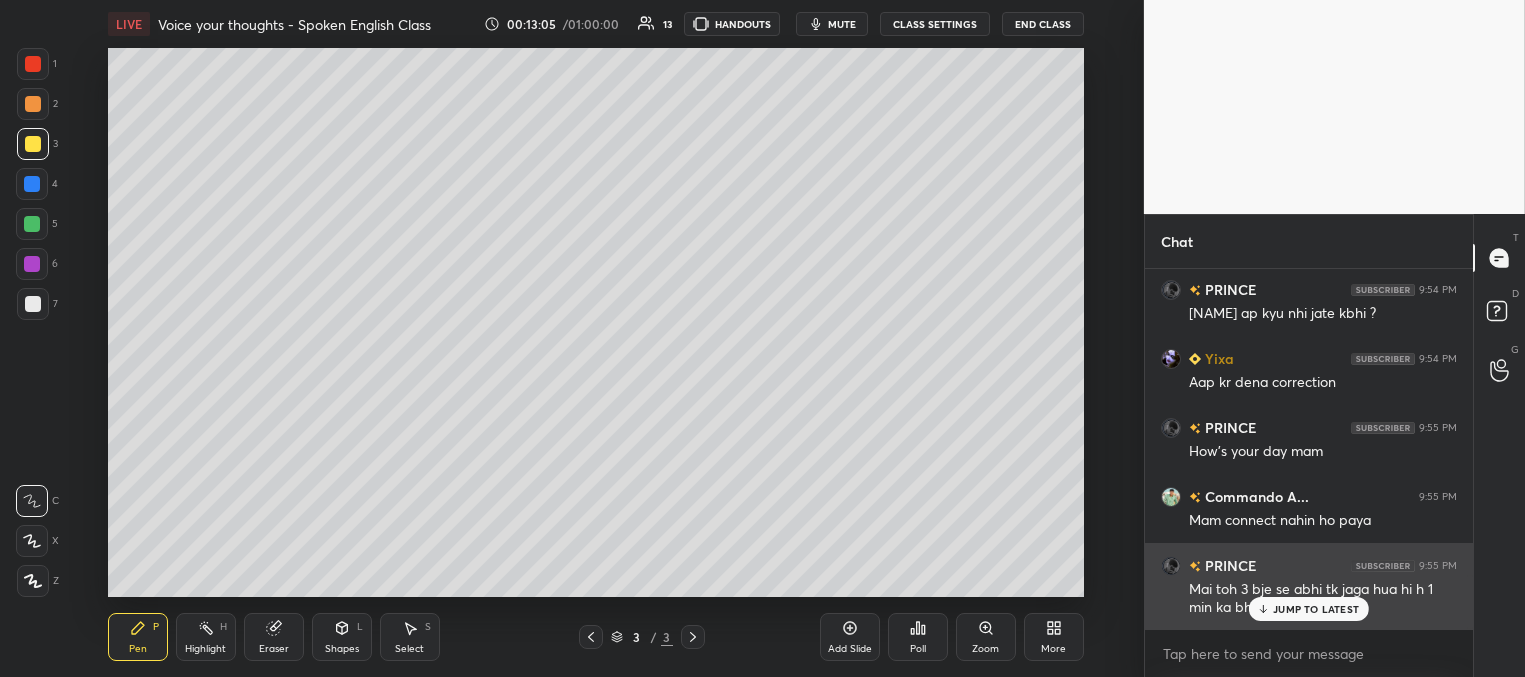 click on "JUMP TO LATEST" at bounding box center [1316, 609] 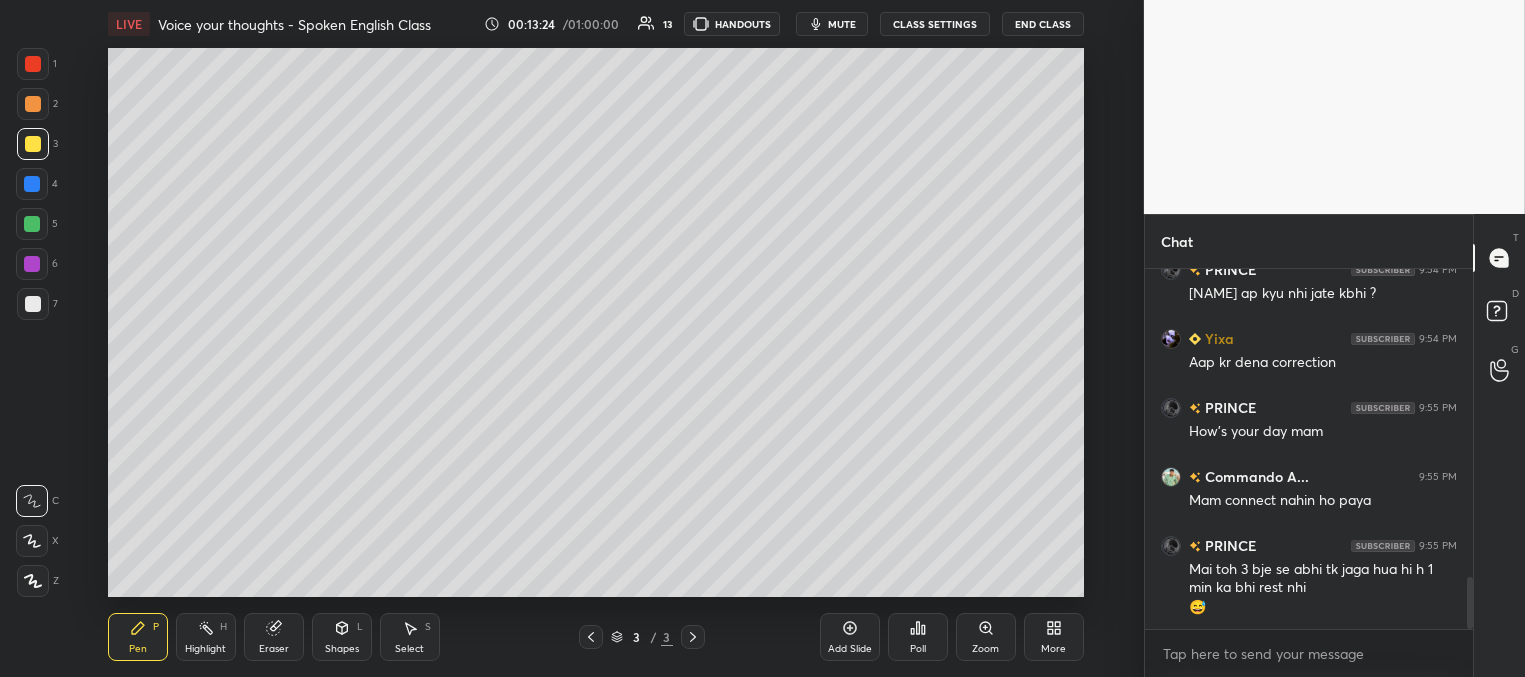 scroll, scrollTop: 2135, scrollLeft: 0, axis: vertical 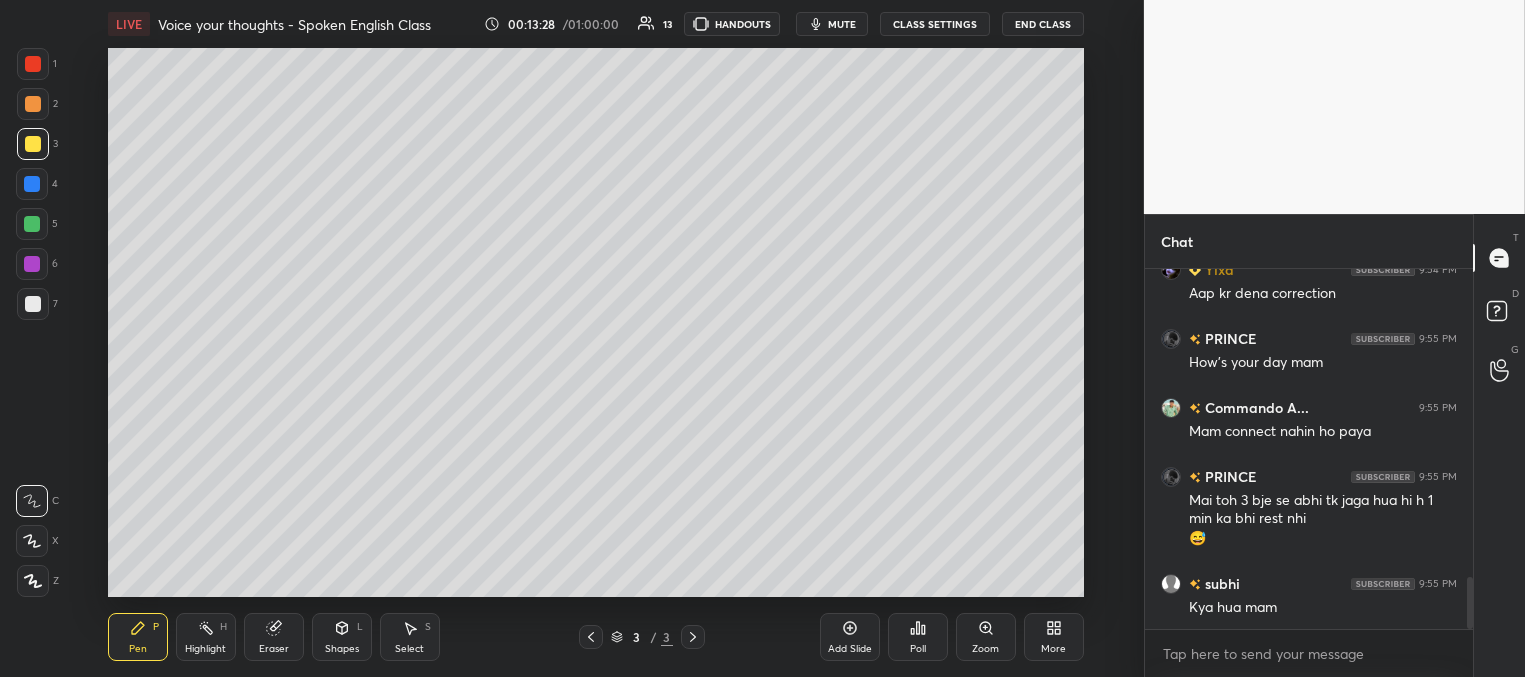 click at bounding box center [33, 304] 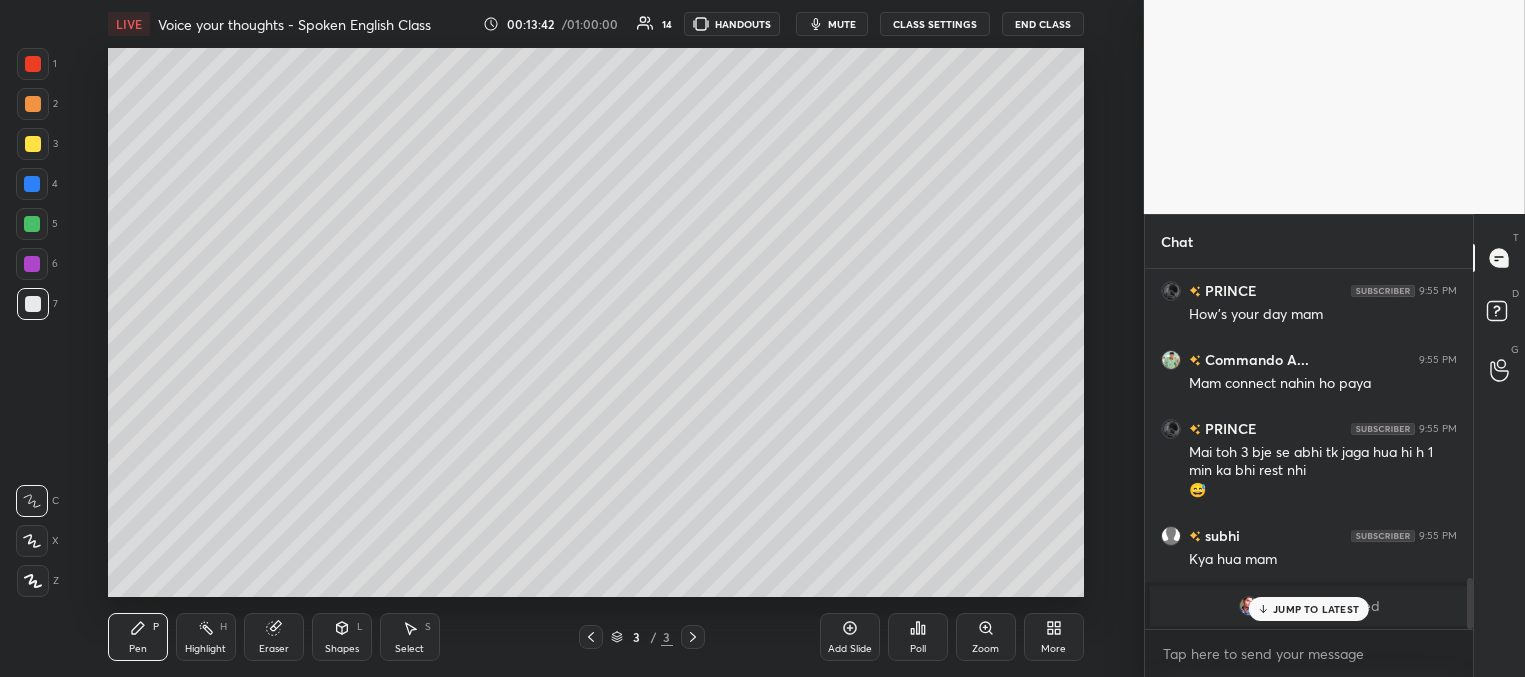scroll, scrollTop: 1936, scrollLeft: 0, axis: vertical 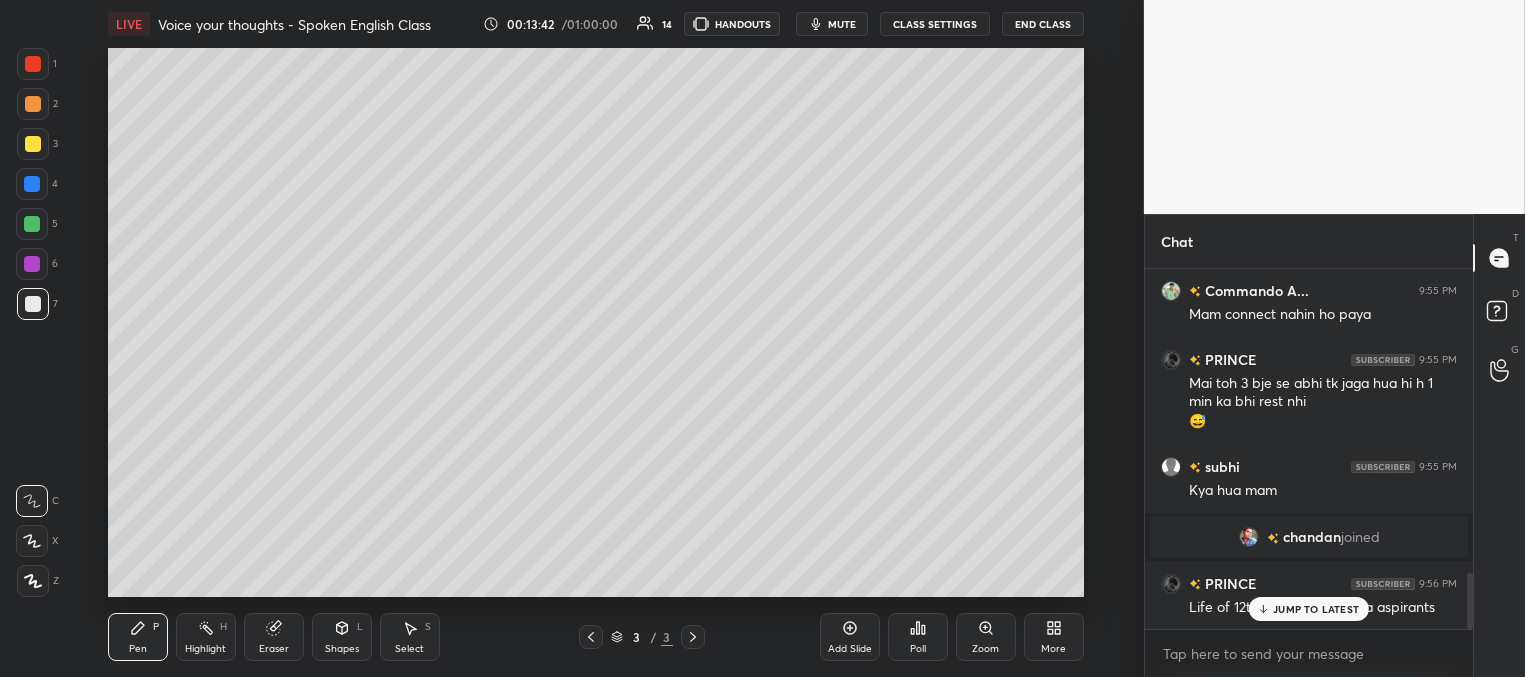 click on "JUMP TO LATEST" at bounding box center (1316, 609) 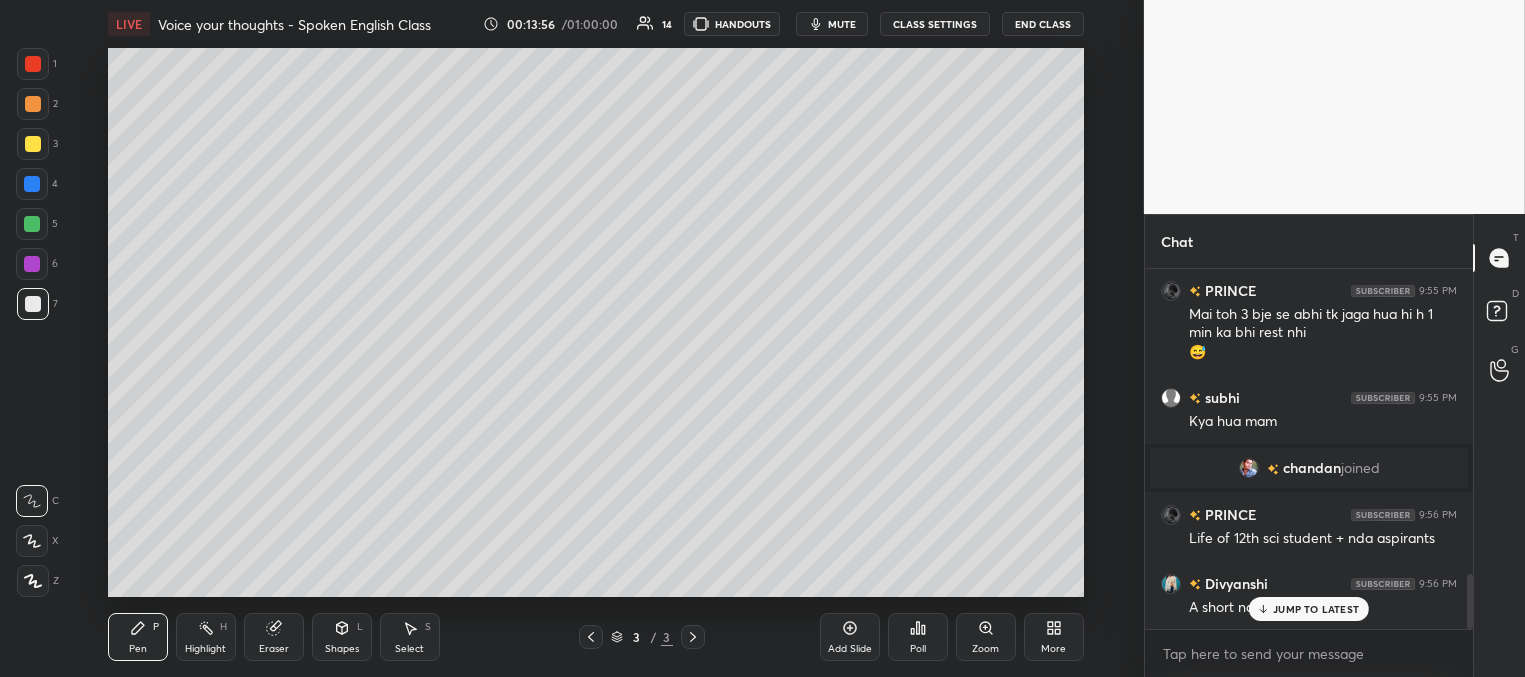 scroll, scrollTop: 2092, scrollLeft: 0, axis: vertical 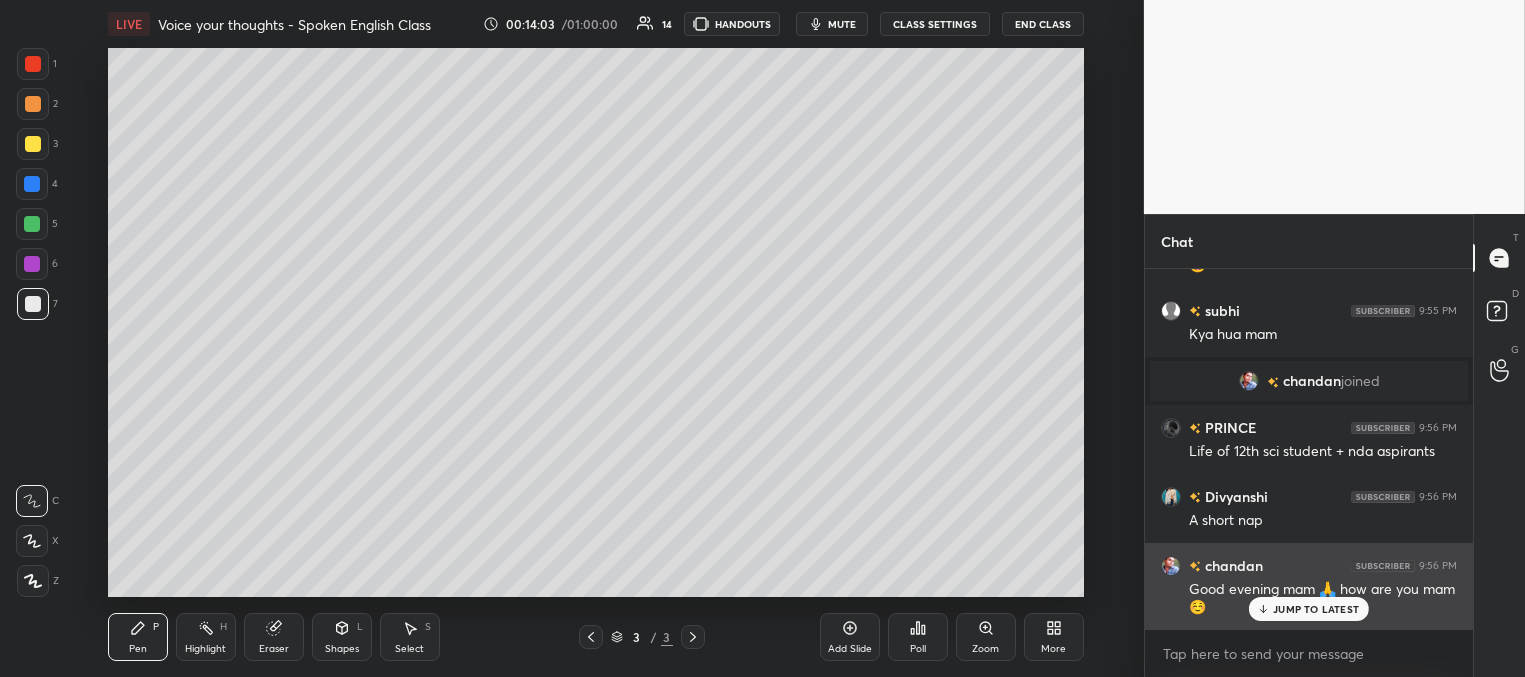 click on "JUMP TO LATEST" at bounding box center (1316, 609) 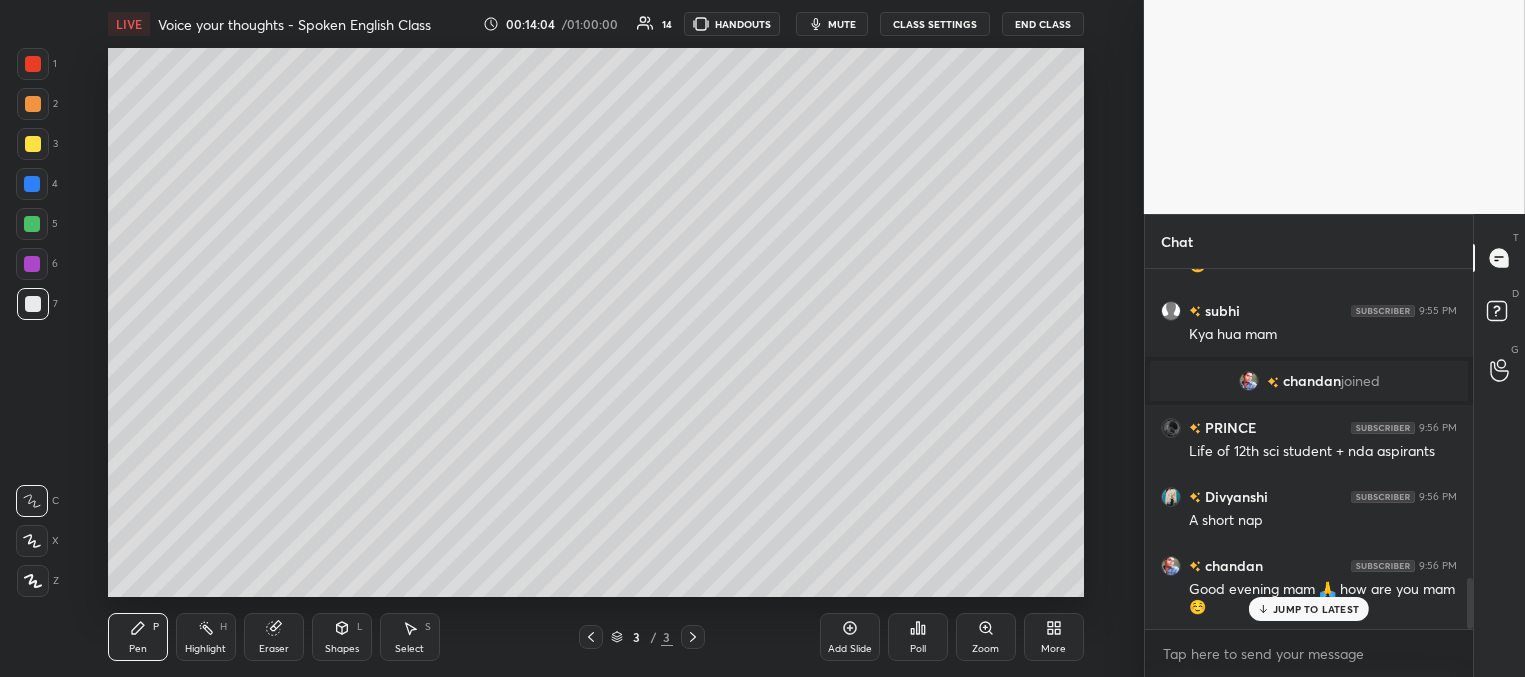 scroll, scrollTop: 2161, scrollLeft: 0, axis: vertical 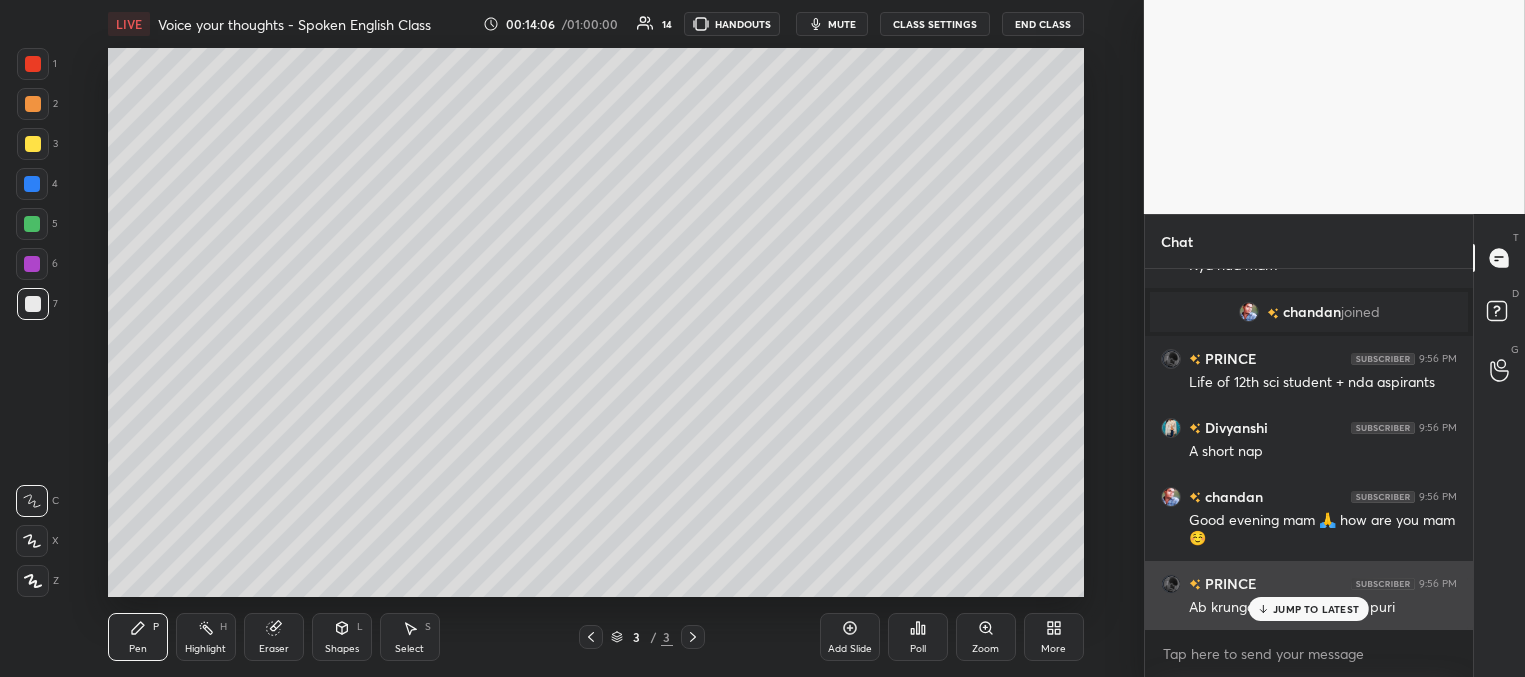 drag, startPoint x: 1280, startPoint y: 607, endPoint x: 1250, endPoint y: 586, distance: 36.619667 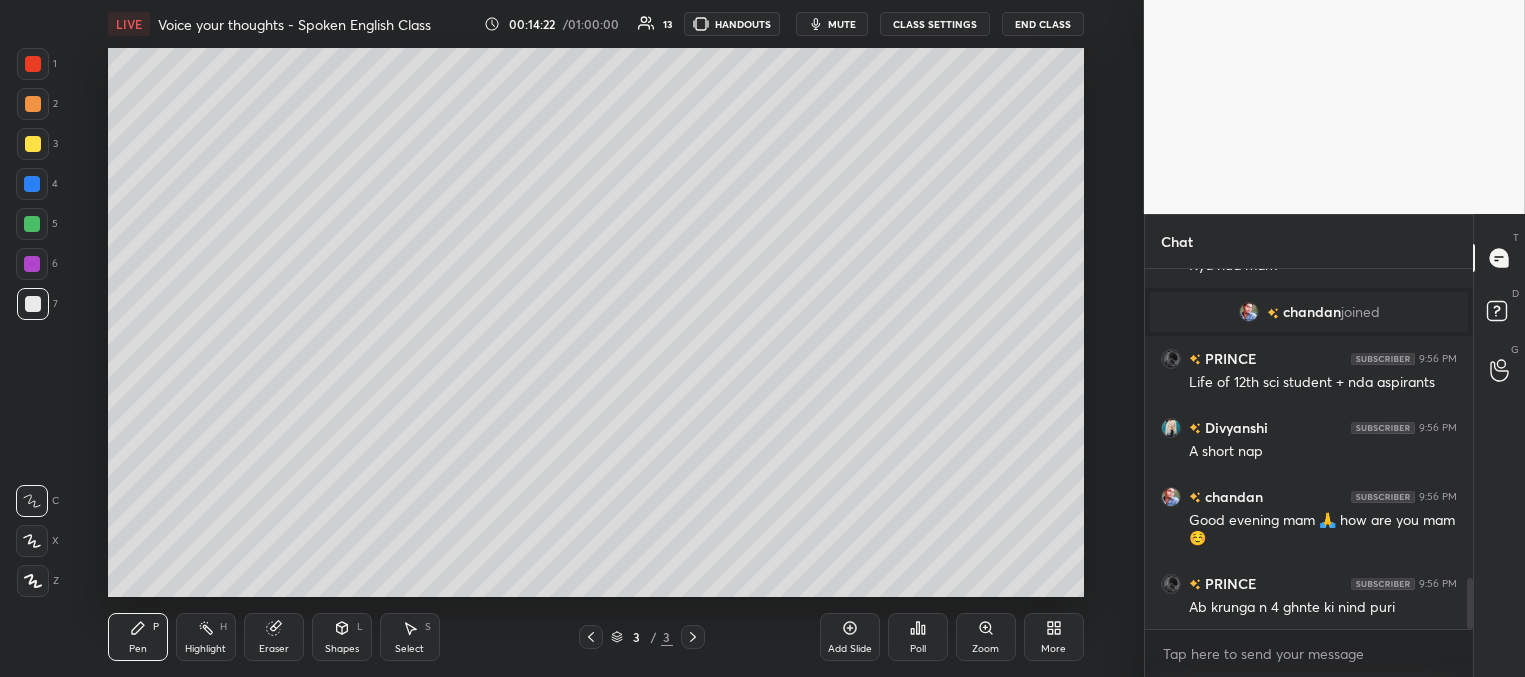 scroll, scrollTop: 2230, scrollLeft: 0, axis: vertical 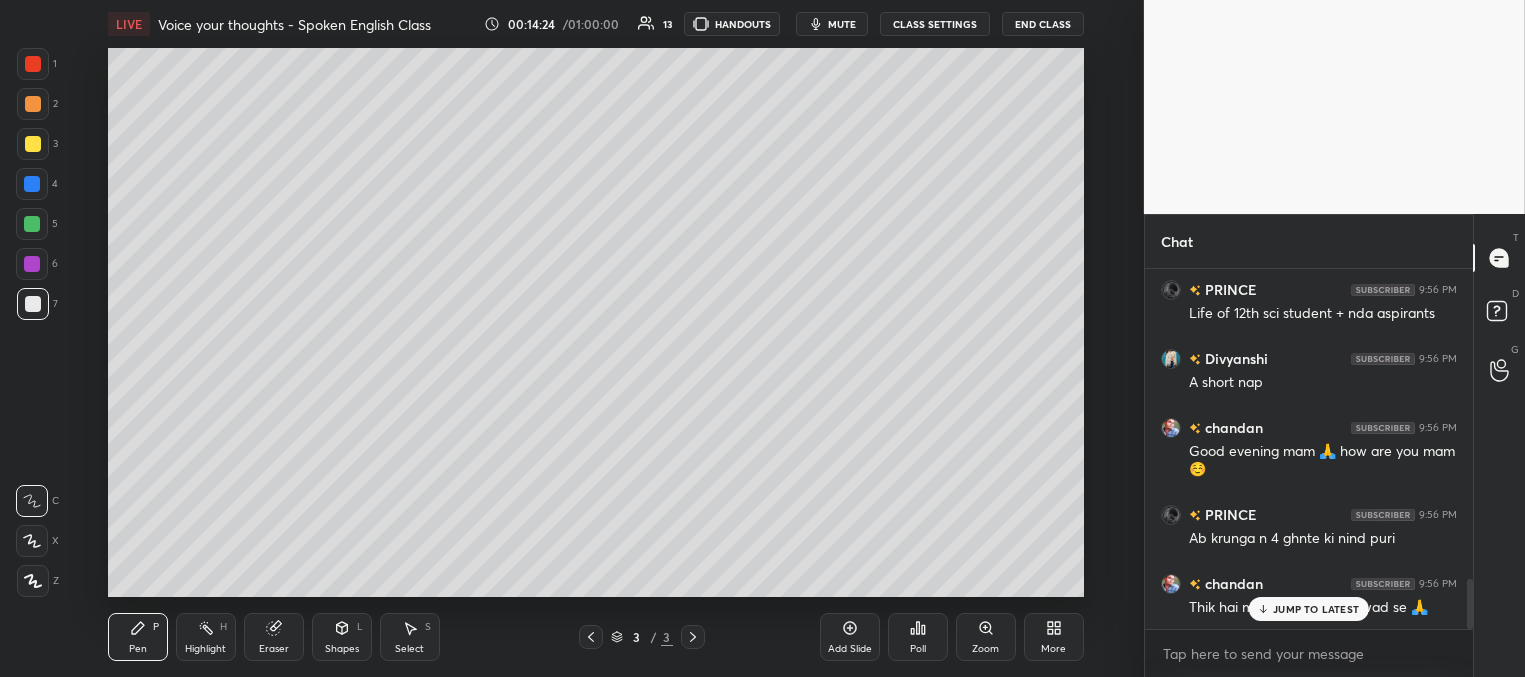 click on "JUMP TO LATEST" at bounding box center [1316, 609] 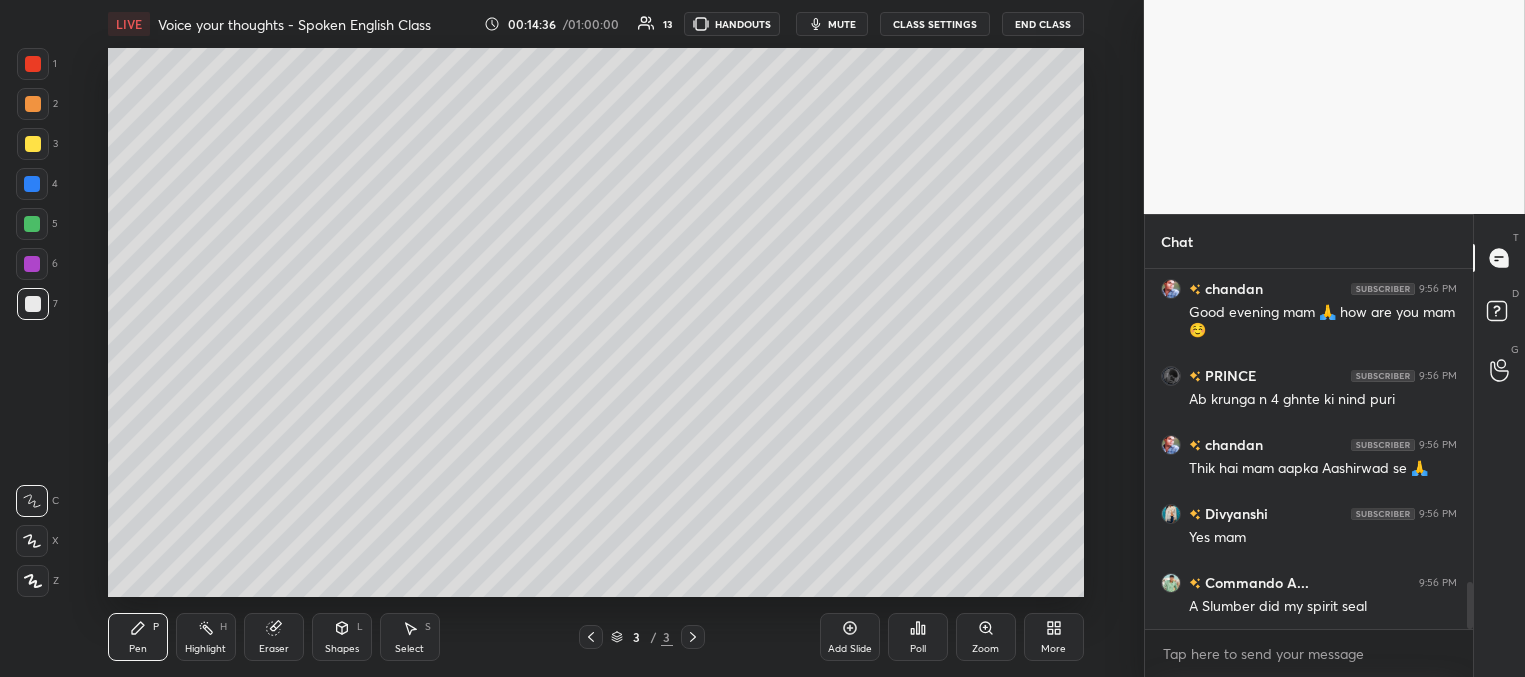 scroll, scrollTop: 2437, scrollLeft: 0, axis: vertical 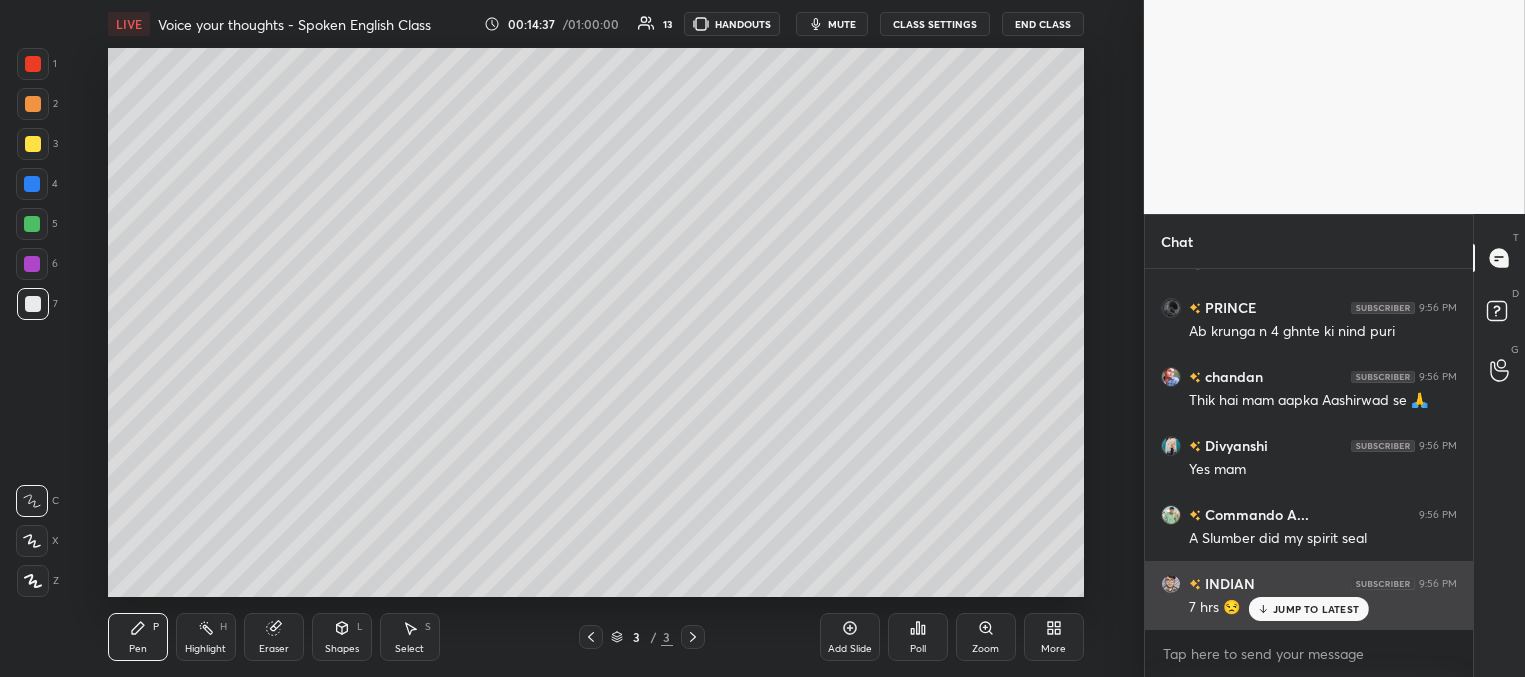 drag, startPoint x: 1290, startPoint y: 612, endPoint x: 1257, endPoint y: 592, distance: 38.587563 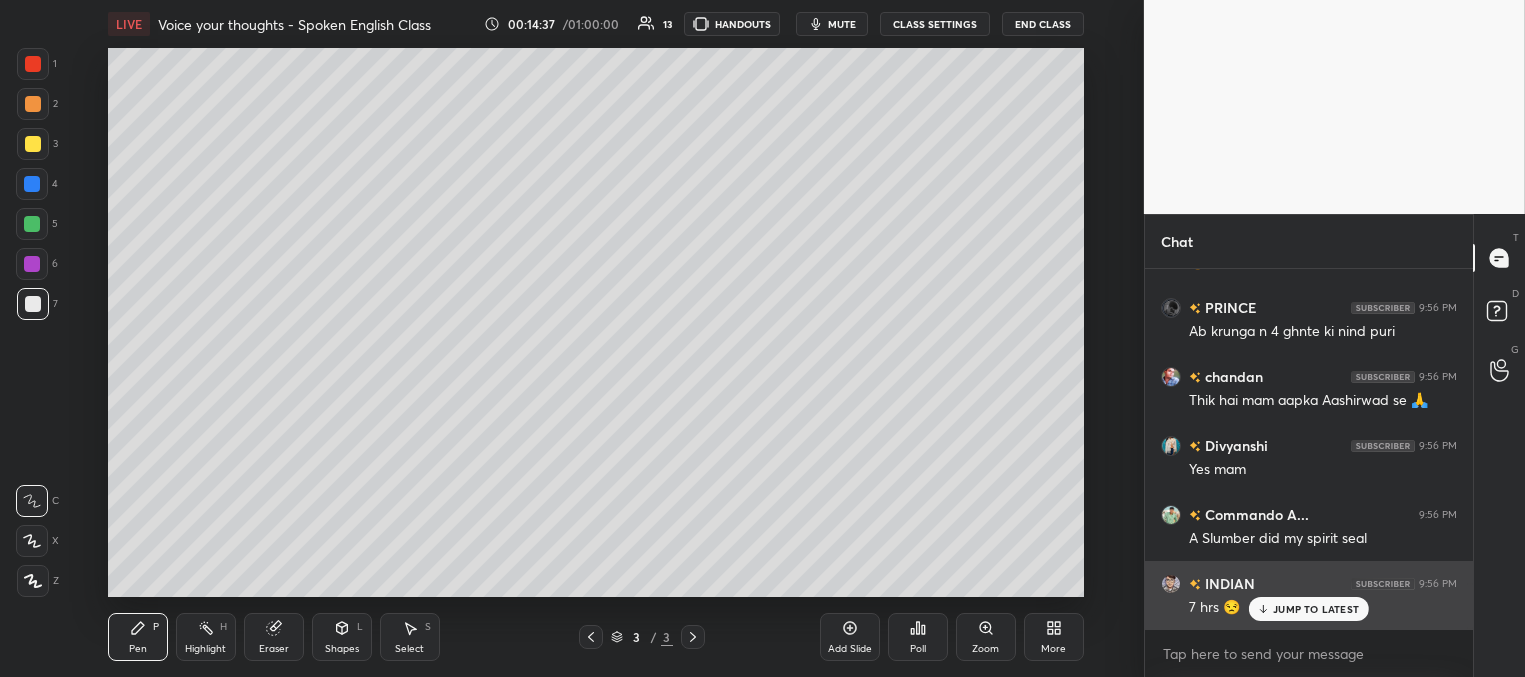 click on "JUMP TO LATEST" at bounding box center (1316, 609) 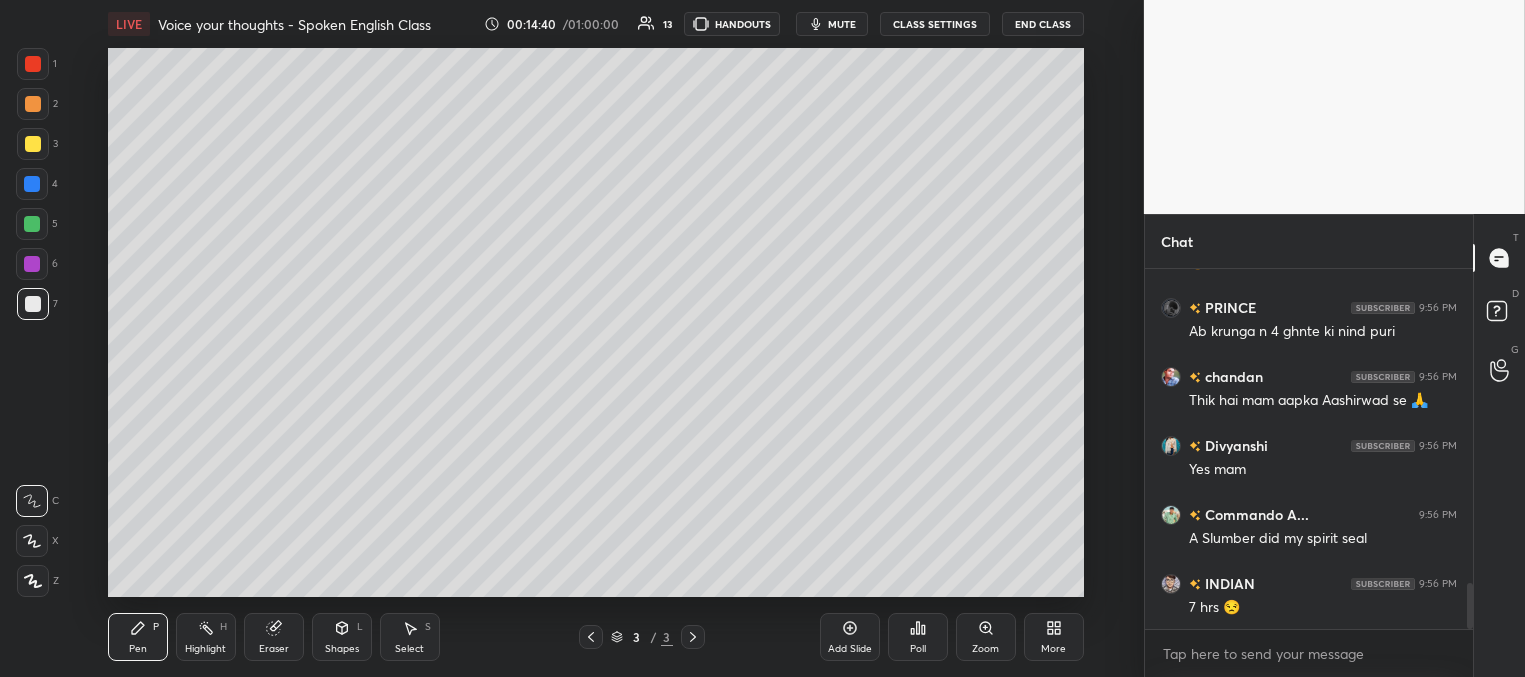 scroll, scrollTop: 2524, scrollLeft: 0, axis: vertical 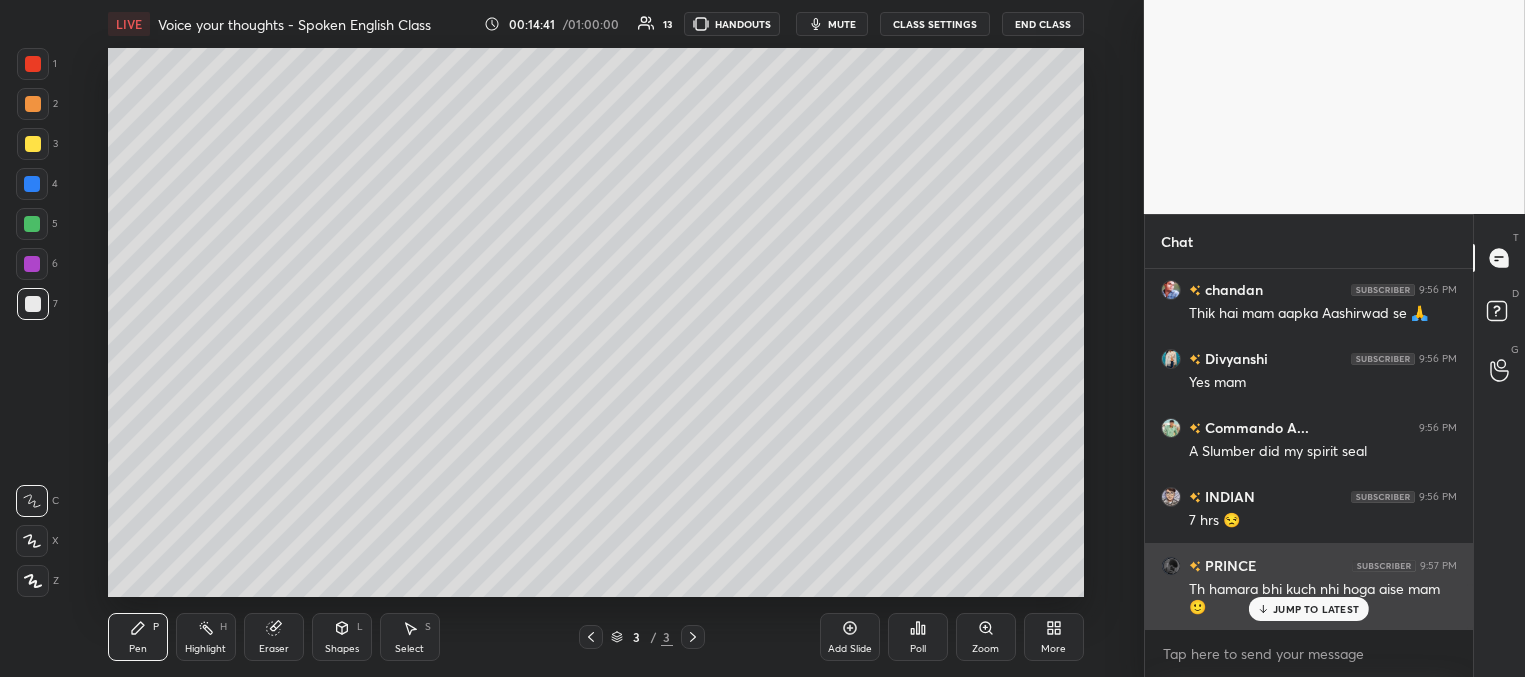click 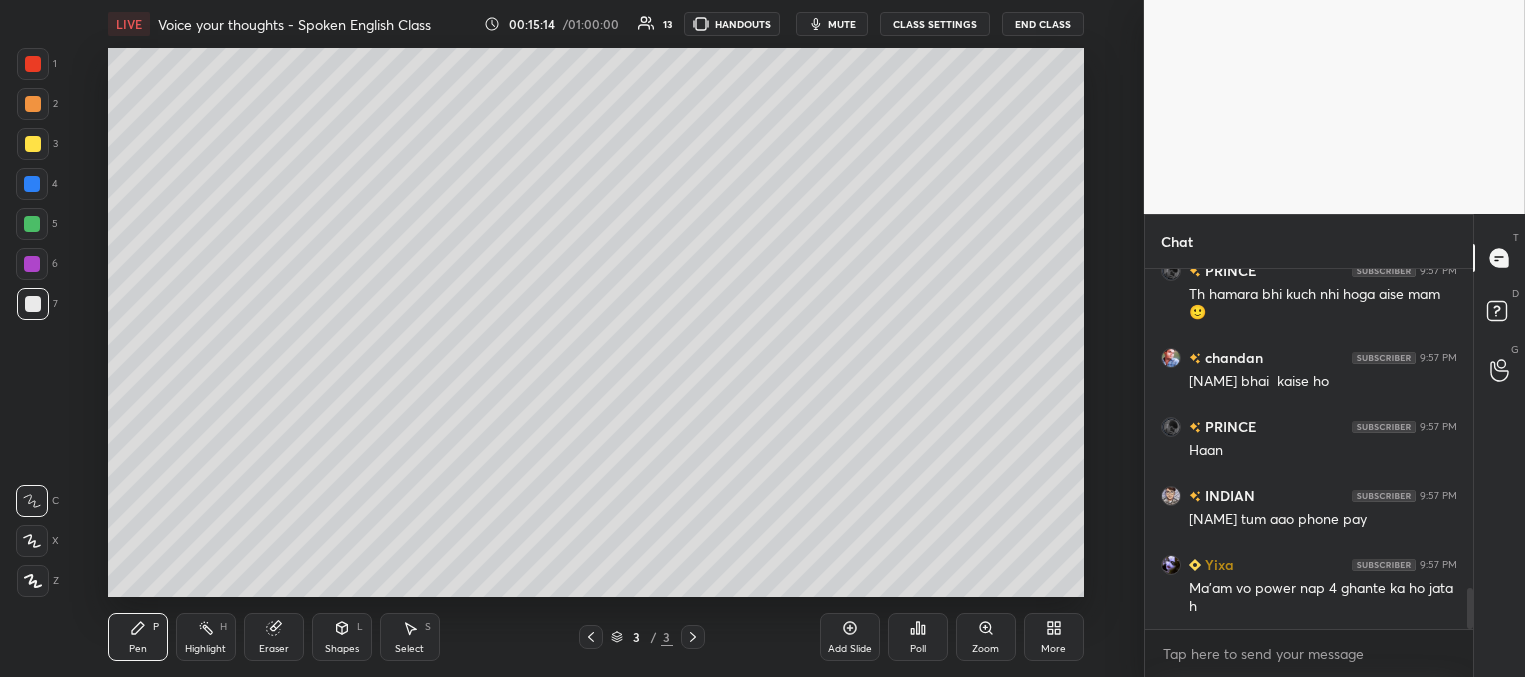 scroll, scrollTop: 2887, scrollLeft: 0, axis: vertical 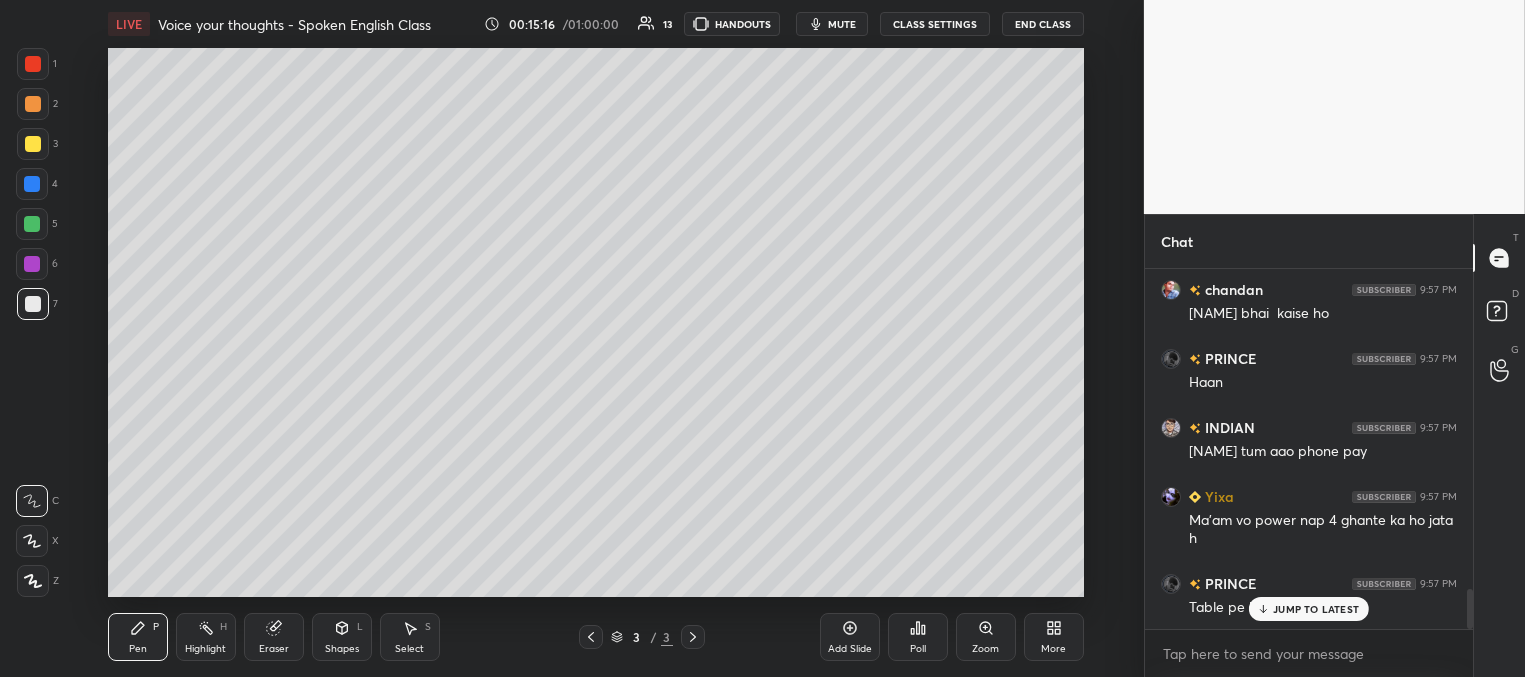 click on "JUMP TO LATEST" at bounding box center (1316, 609) 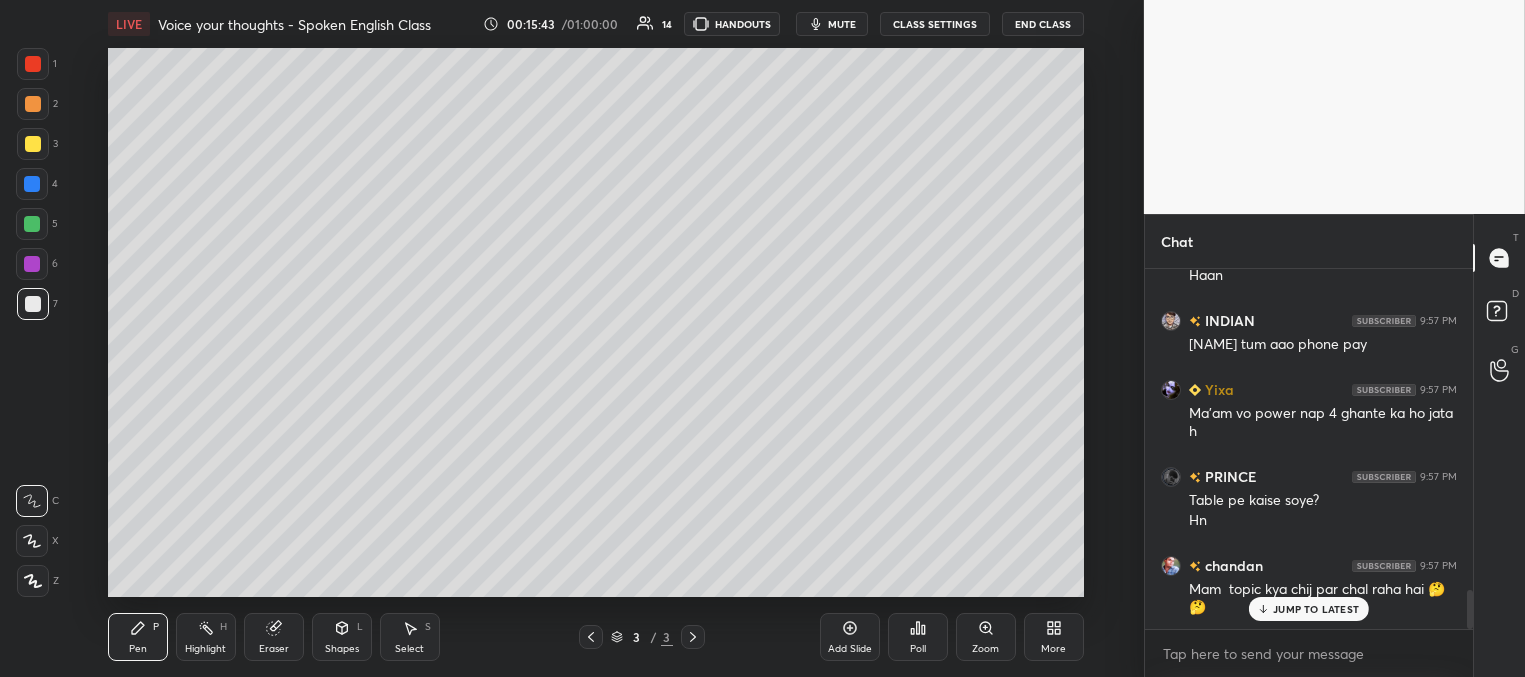 scroll, scrollTop: 3081, scrollLeft: 0, axis: vertical 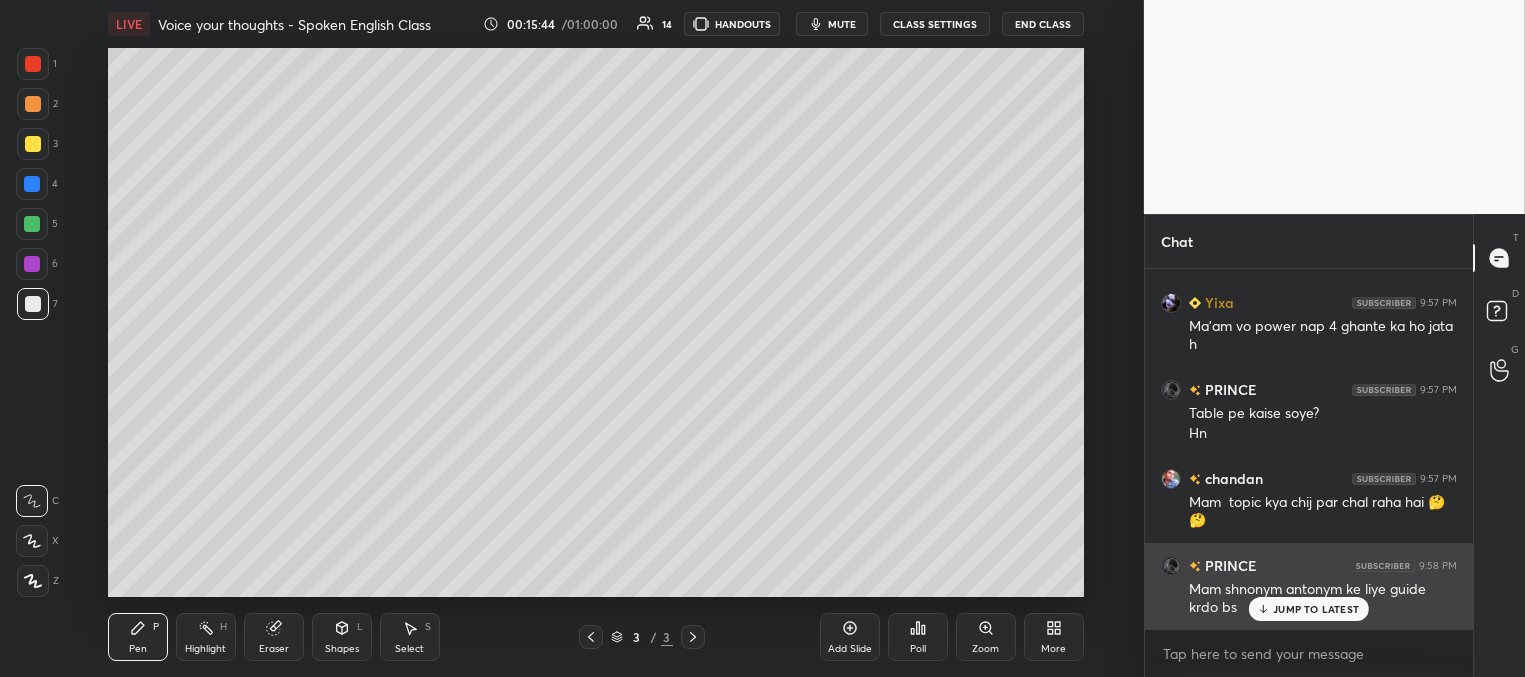 click on "JUMP TO LATEST" at bounding box center [1316, 609] 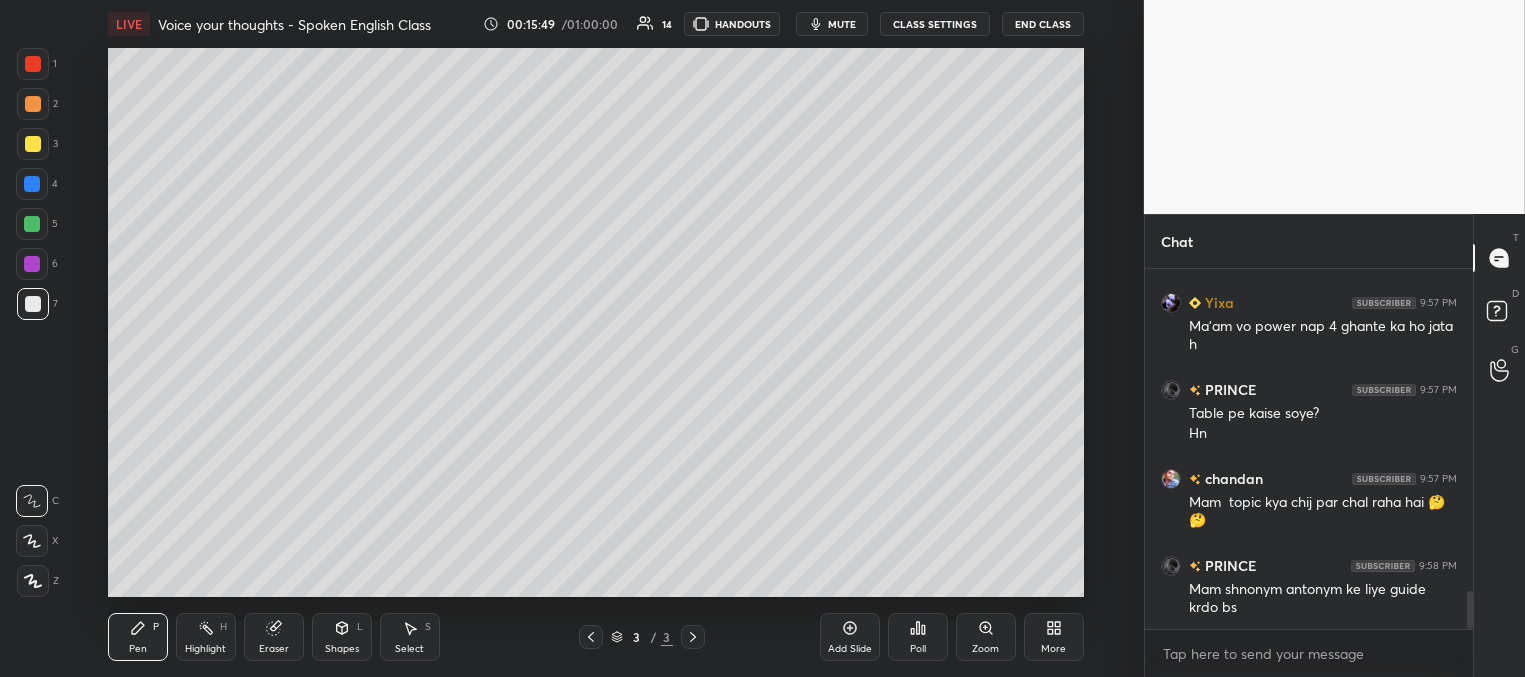 scroll, scrollTop: 3150, scrollLeft: 0, axis: vertical 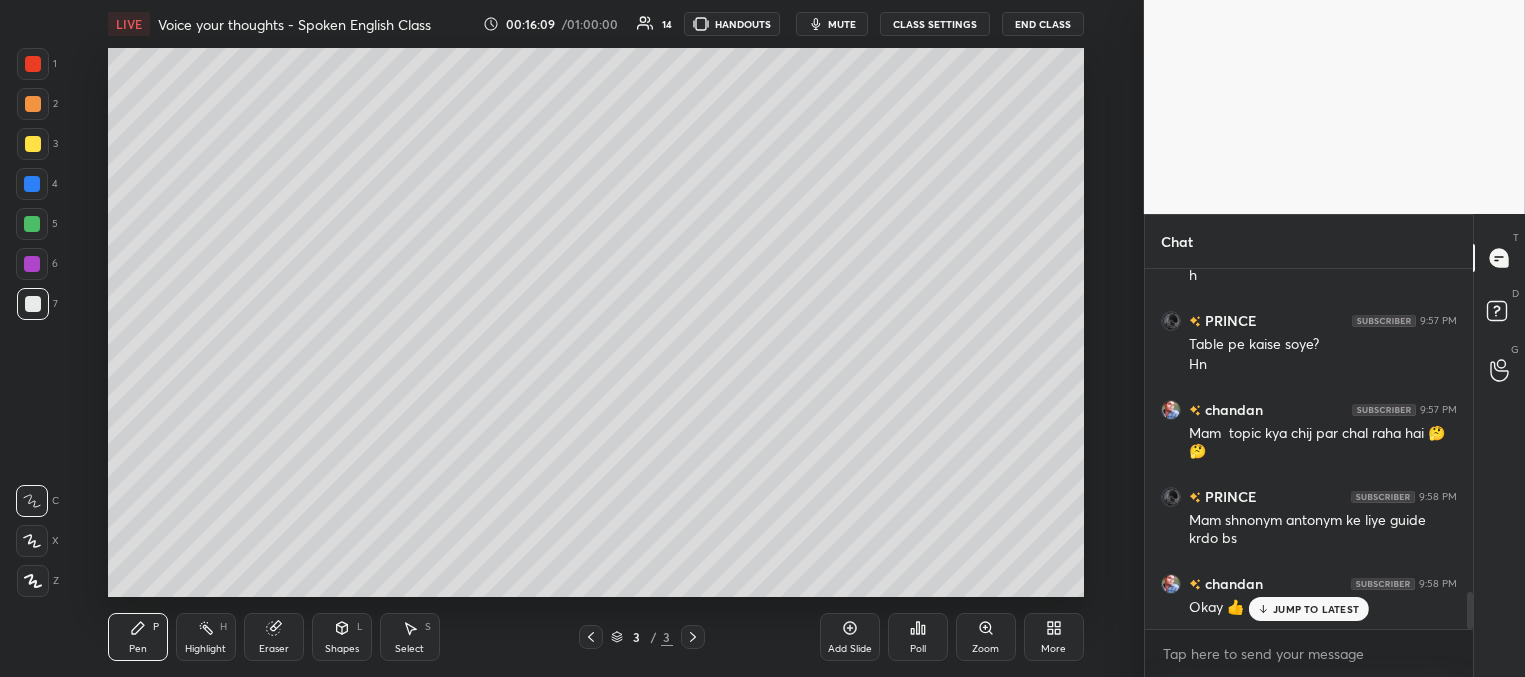 click on "JUMP TO LATEST" at bounding box center [1316, 609] 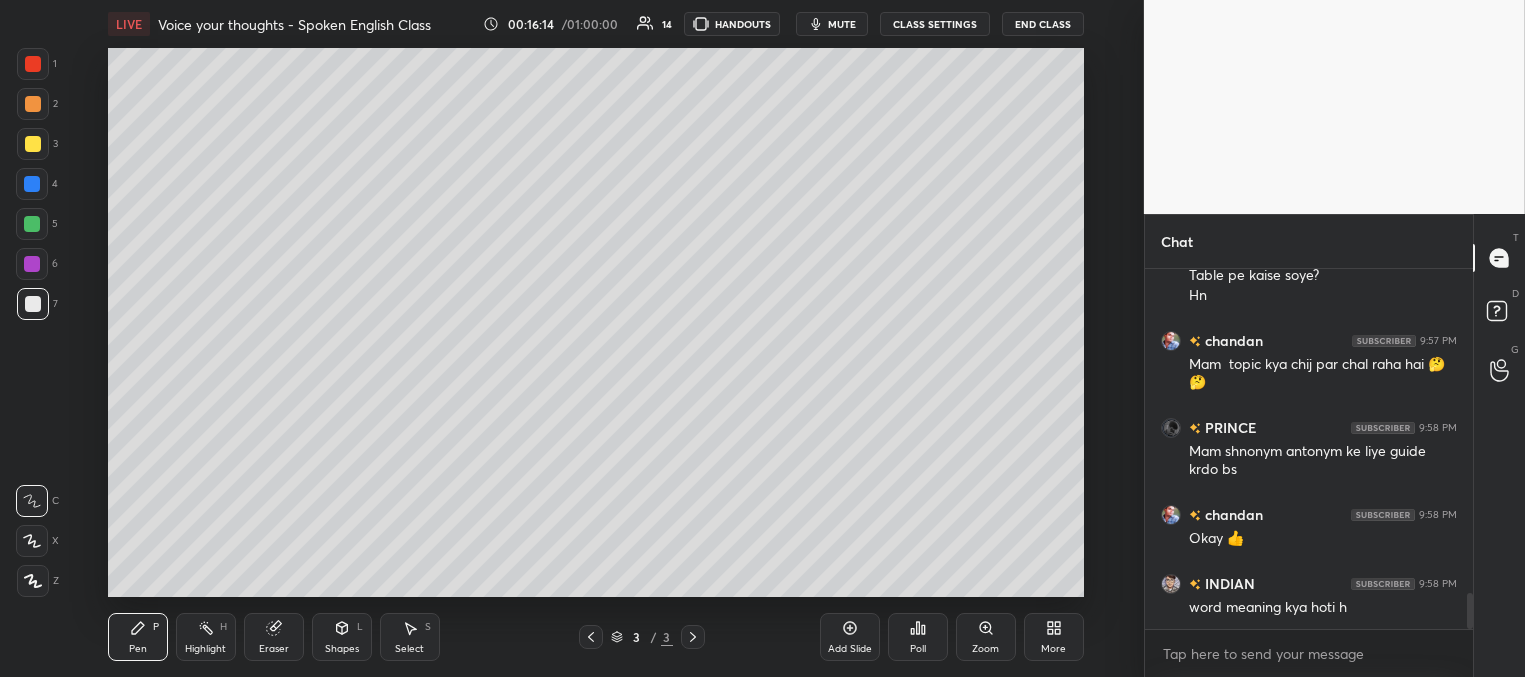 scroll, scrollTop: 3288, scrollLeft: 0, axis: vertical 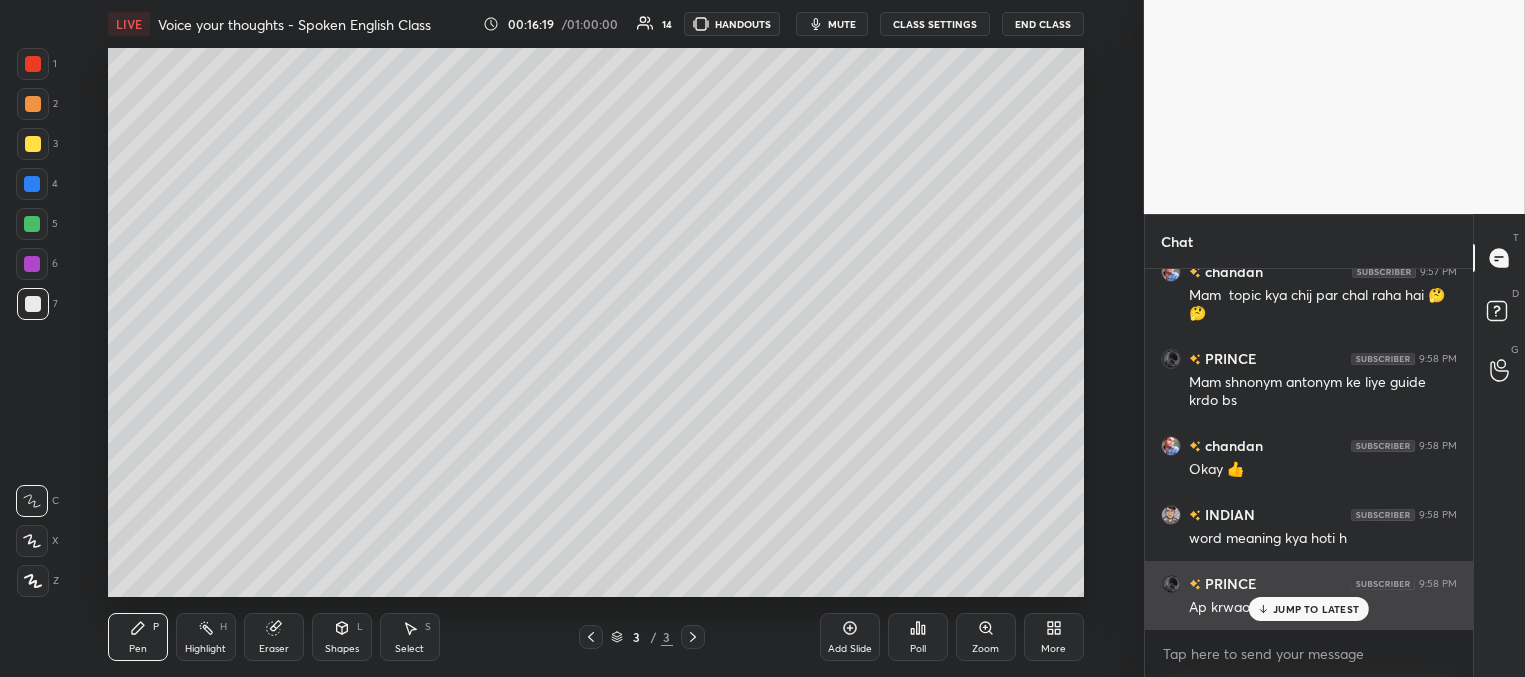 drag, startPoint x: 1294, startPoint y: 615, endPoint x: 1270, endPoint y: 607, distance: 25.298222 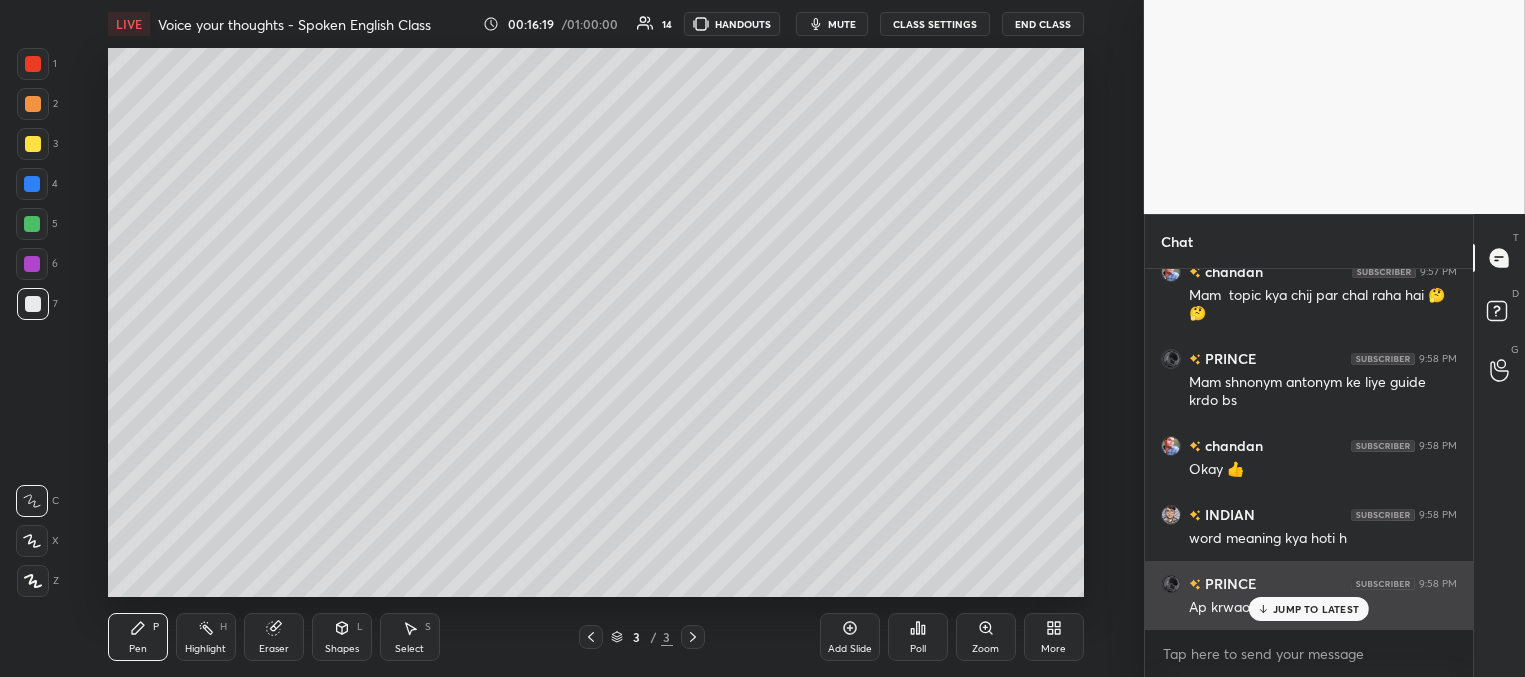 click on "JUMP TO LATEST" at bounding box center (1309, 609) 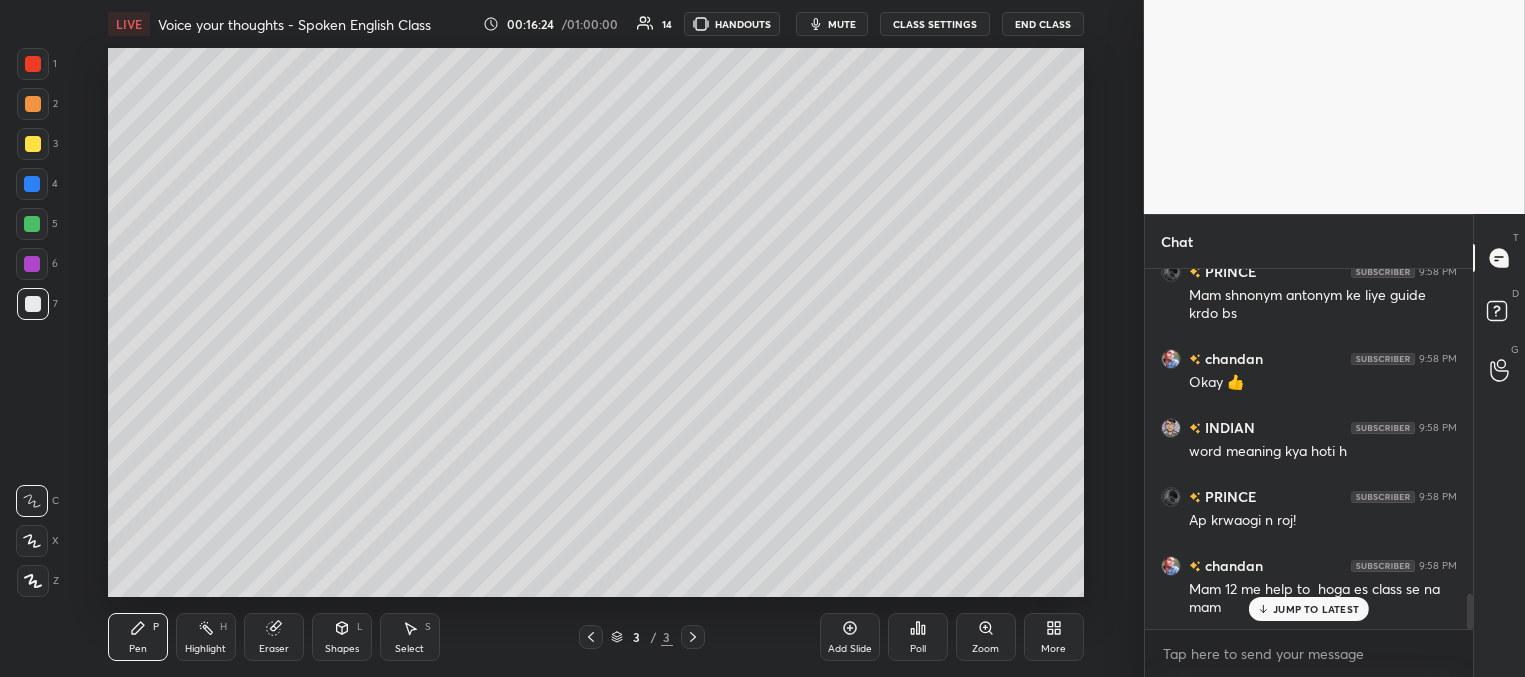 scroll, scrollTop: 3444, scrollLeft: 0, axis: vertical 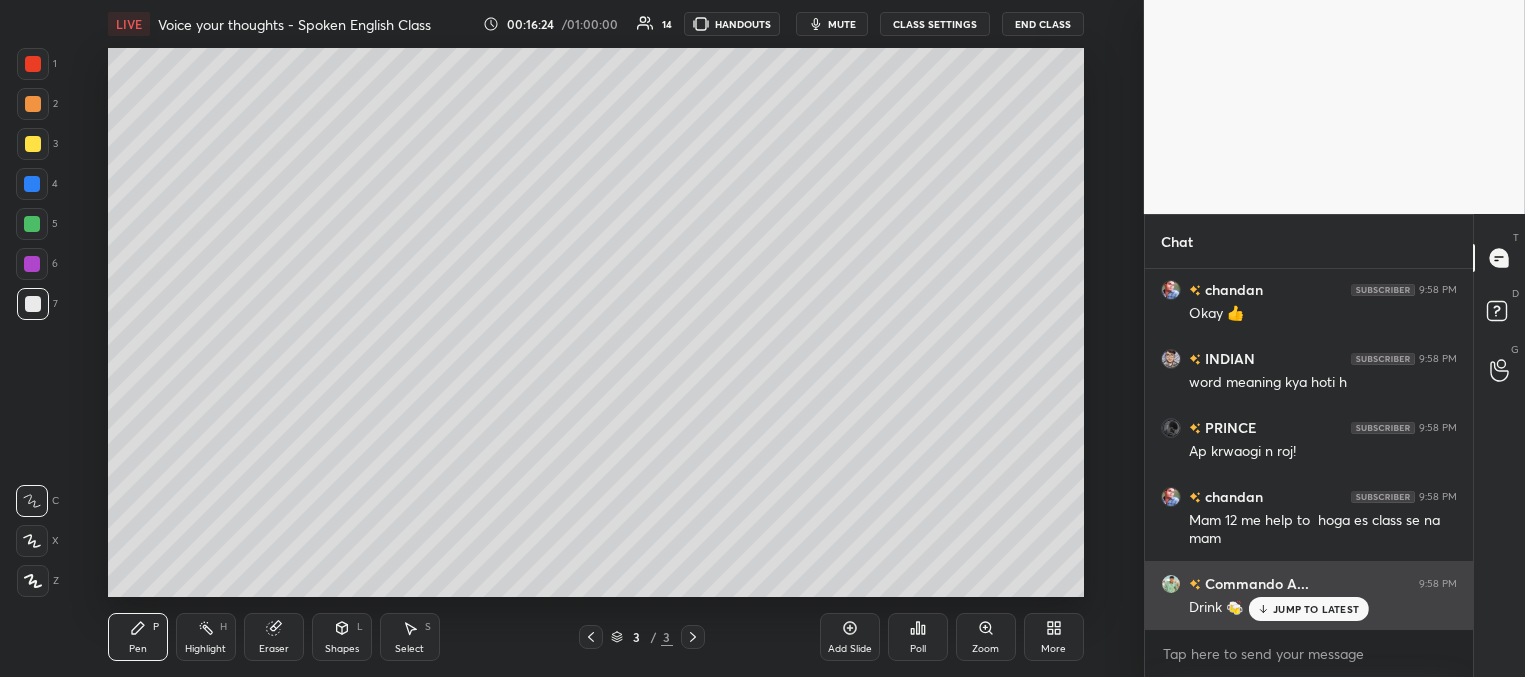 click on "JUMP TO LATEST" at bounding box center (1316, 609) 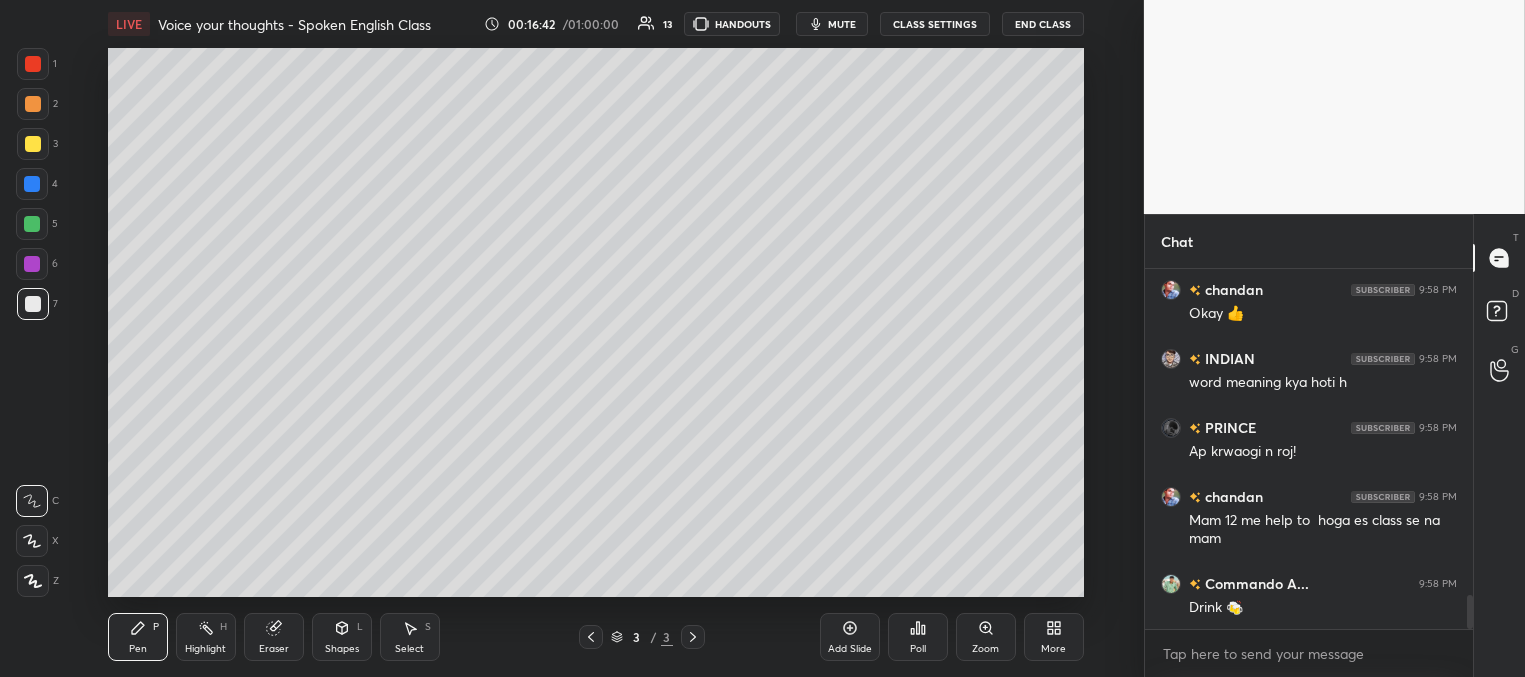 scroll, scrollTop: 3513, scrollLeft: 0, axis: vertical 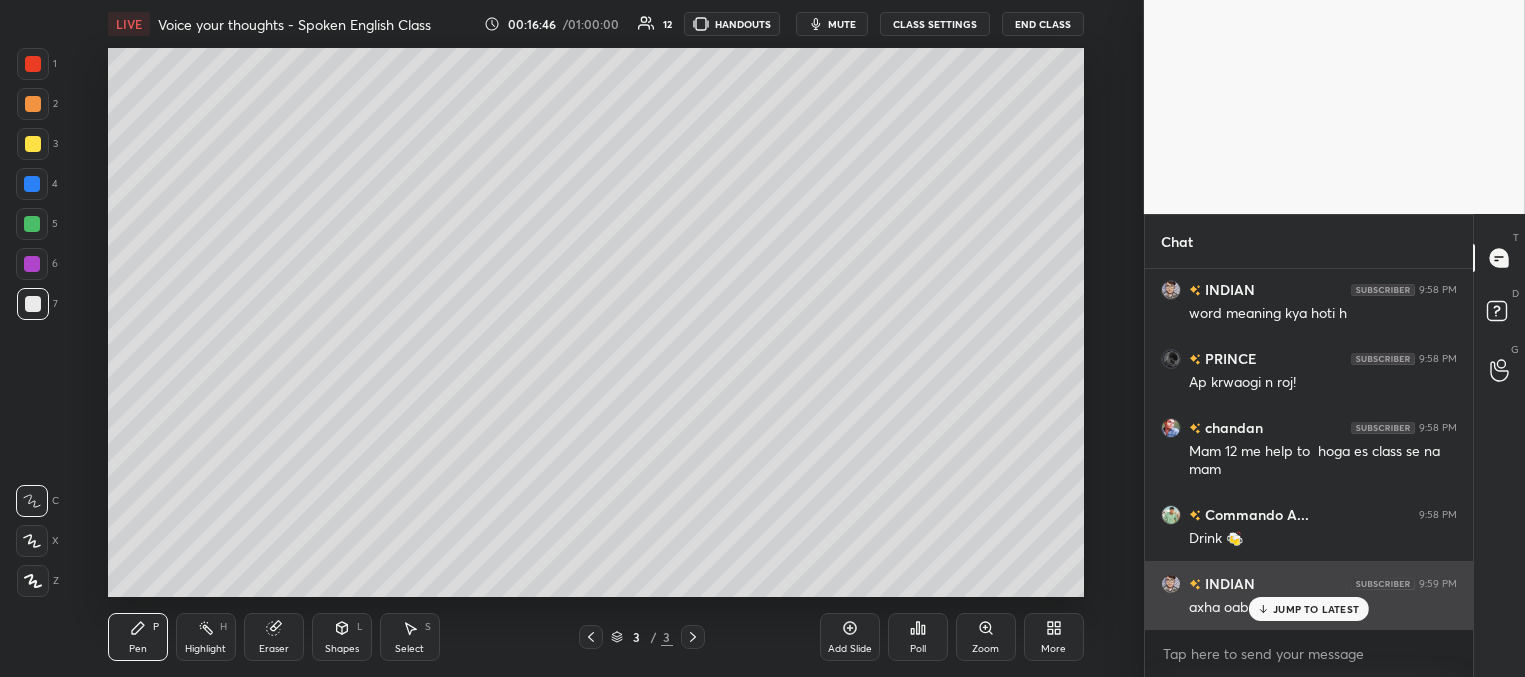 click on "JUMP TO LATEST" at bounding box center [1316, 609] 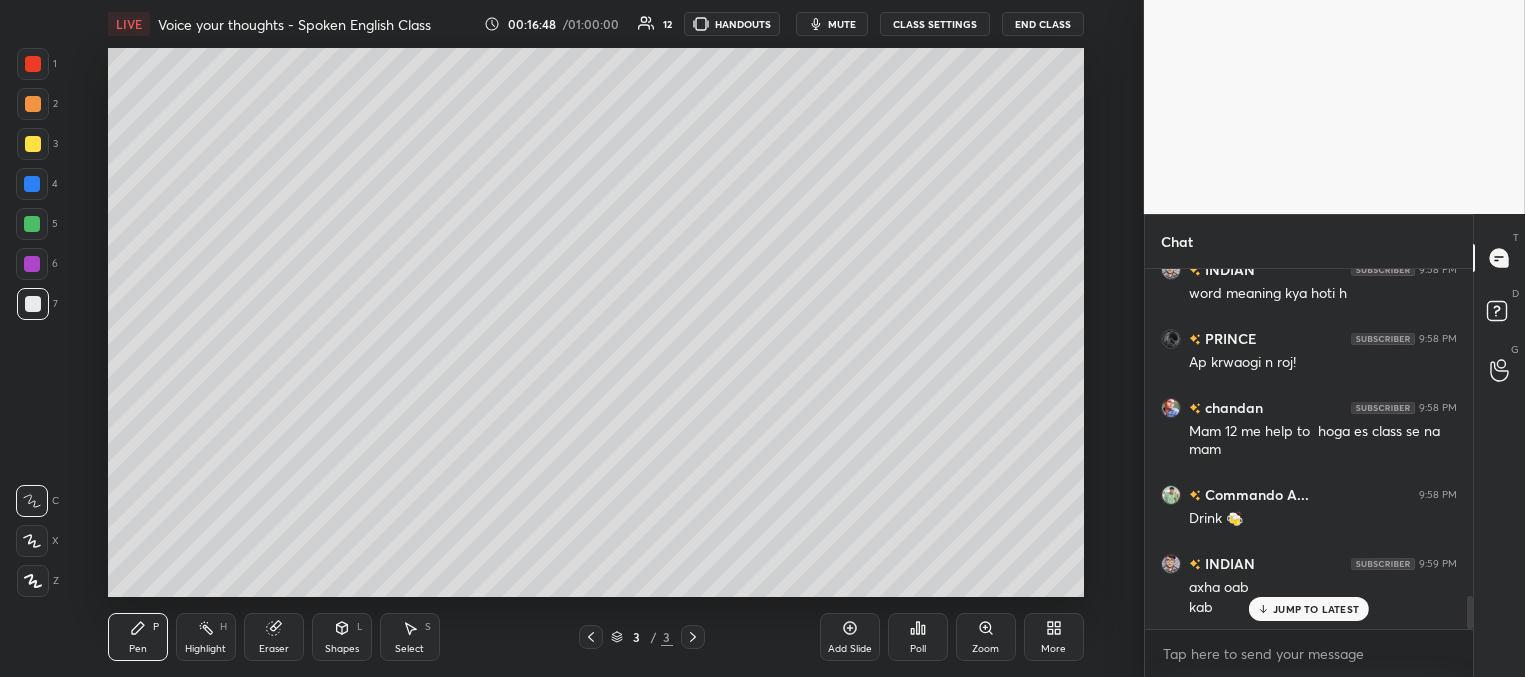 scroll, scrollTop: 3620, scrollLeft: 0, axis: vertical 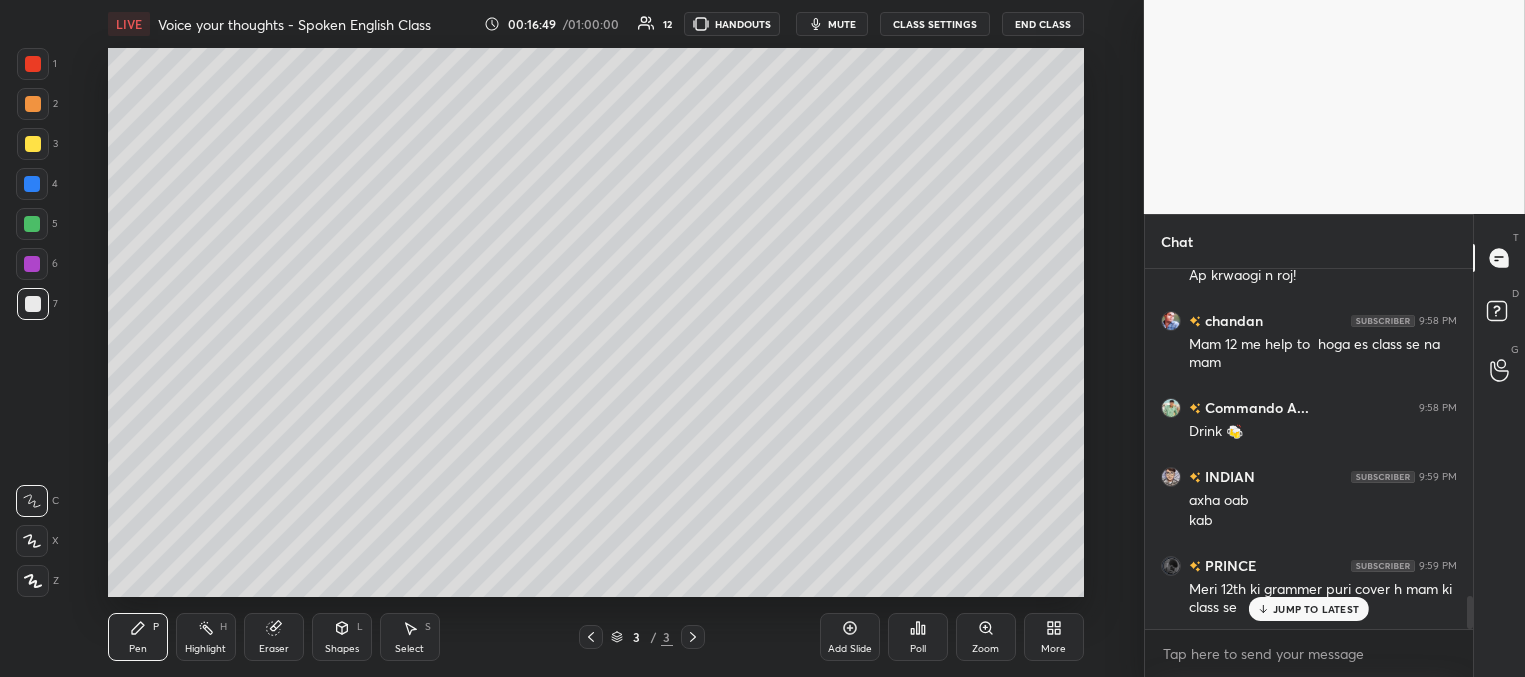 click on "JUMP TO LATEST" at bounding box center (1316, 609) 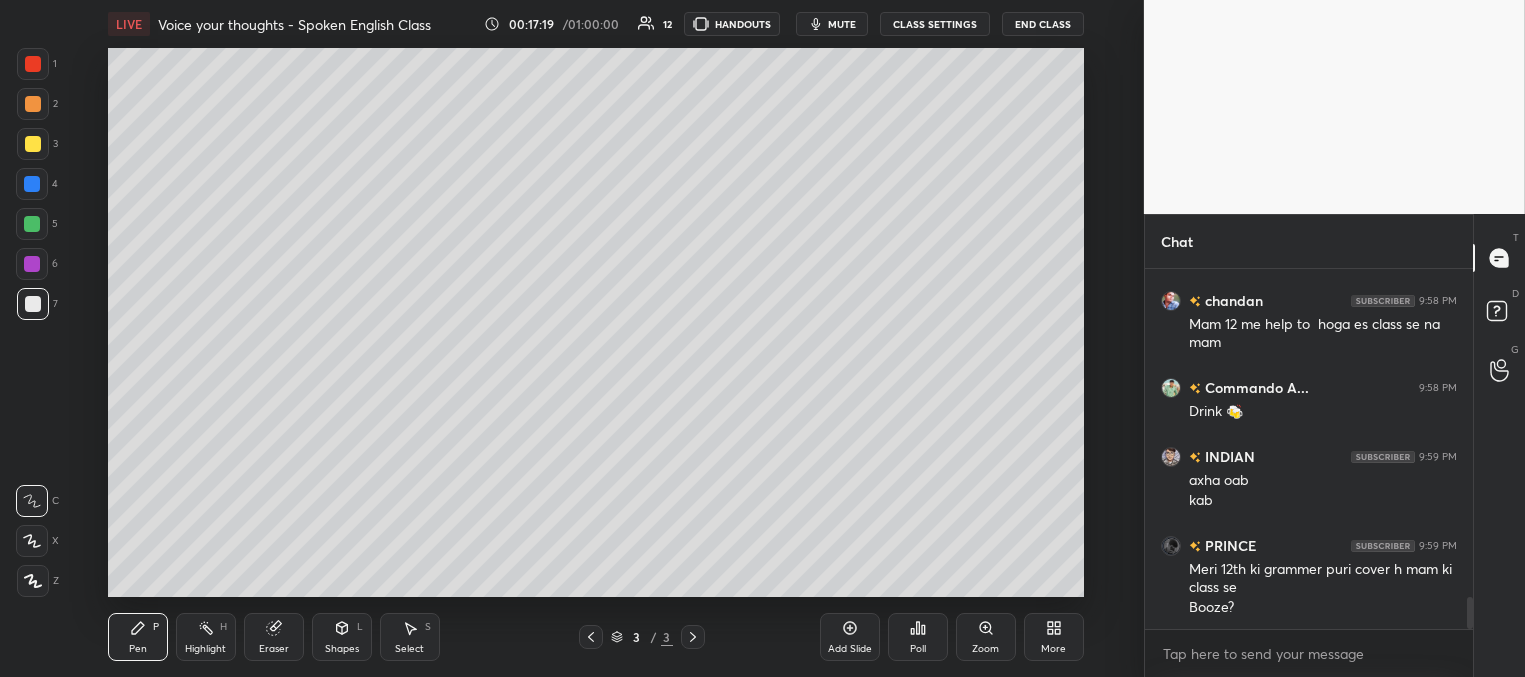 scroll, scrollTop: 3709, scrollLeft: 0, axis: vertical 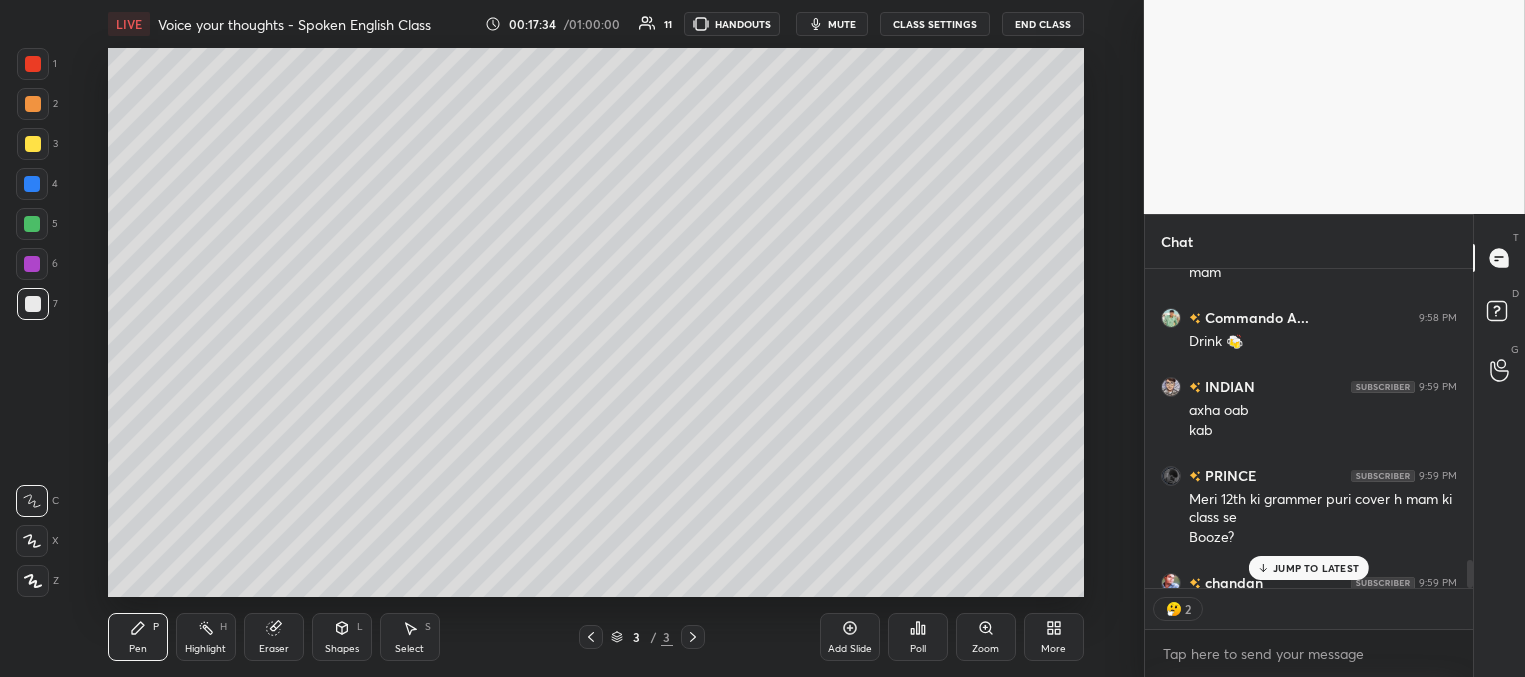 drag, startPoint x: 1311, startPoint y: 571, endPoint x: 1282, endPoint y: 557, distance: 32.202484 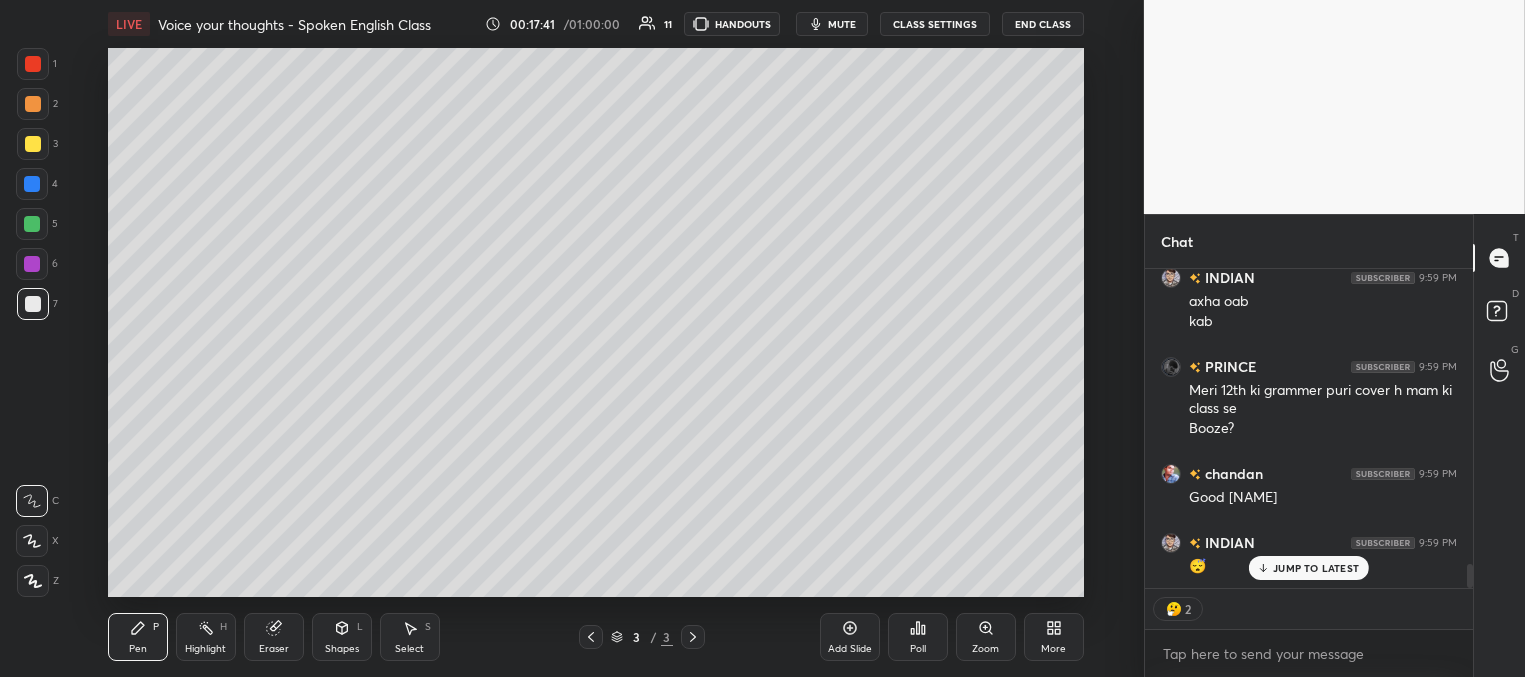 scroll, scrollTop: 3888, scrollLeft: 0, axis: vertical 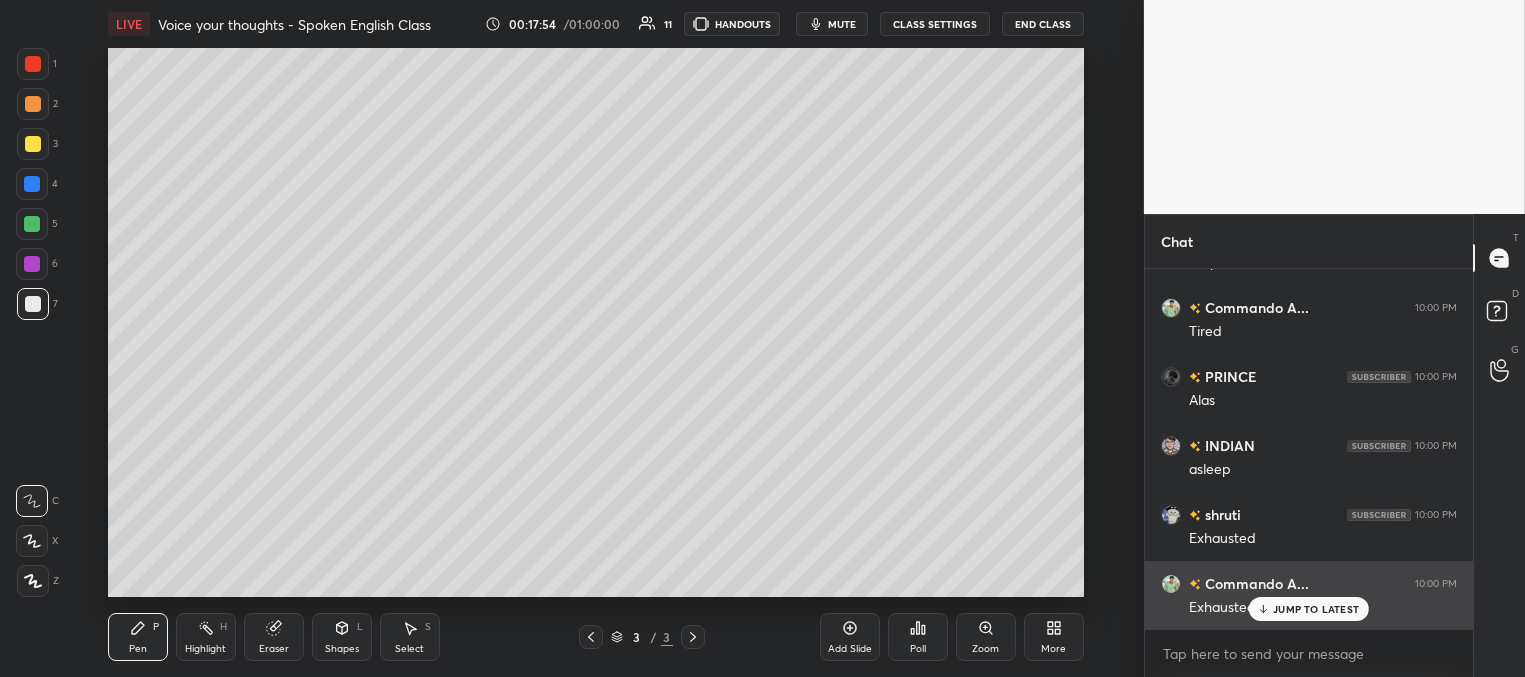 click on "JUMP TO LATEST" at bounding box center [1316, 609] 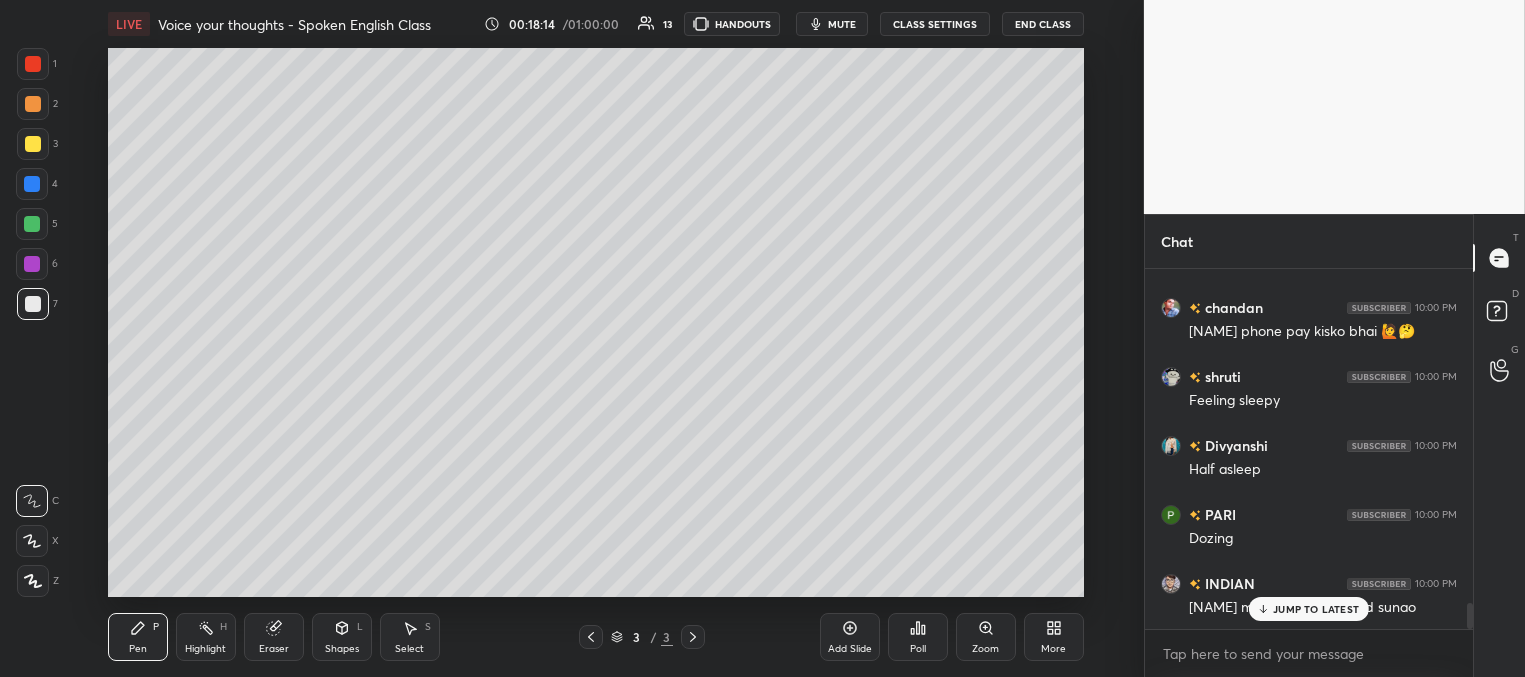 scroll, scrollTop: 4606, scrollLeft: 0, axis: vertical 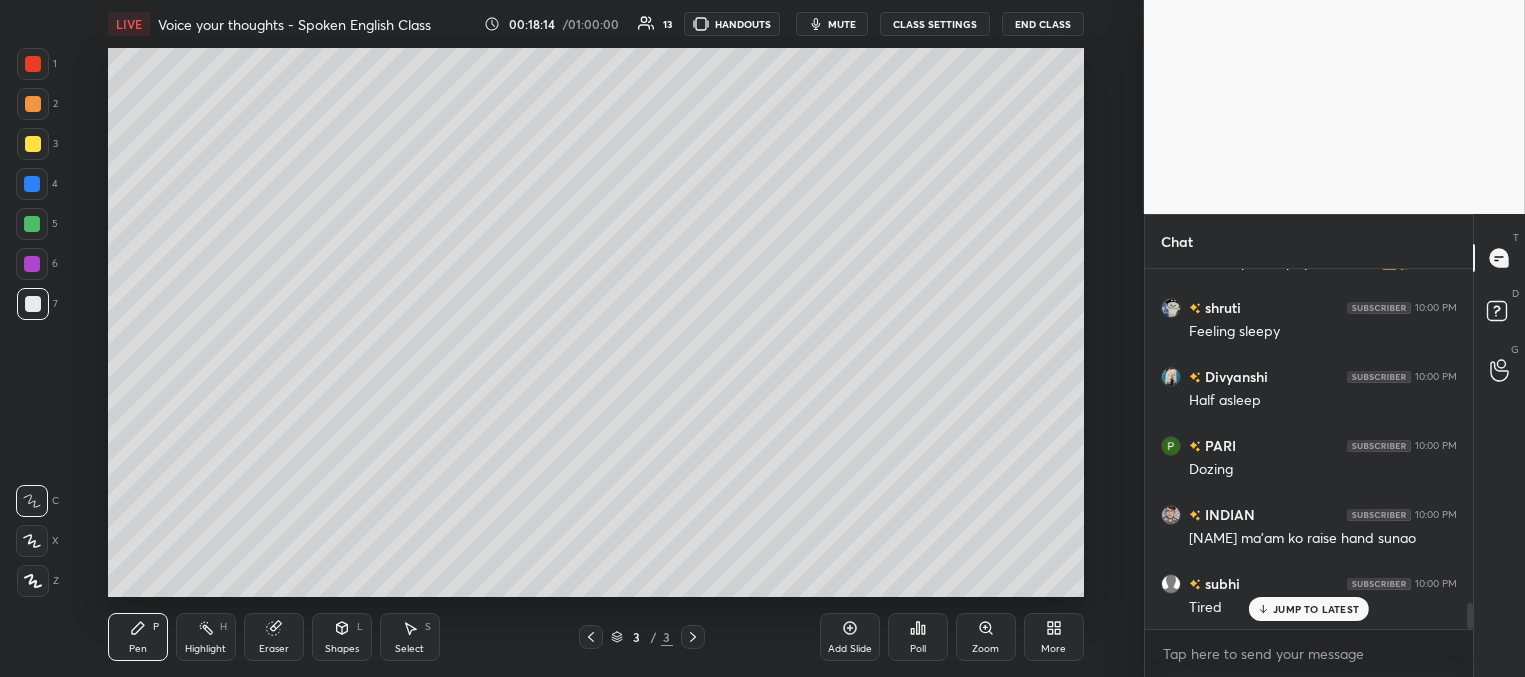 click on "JUMP TO LATEST" at bounding box center [1316, 609] 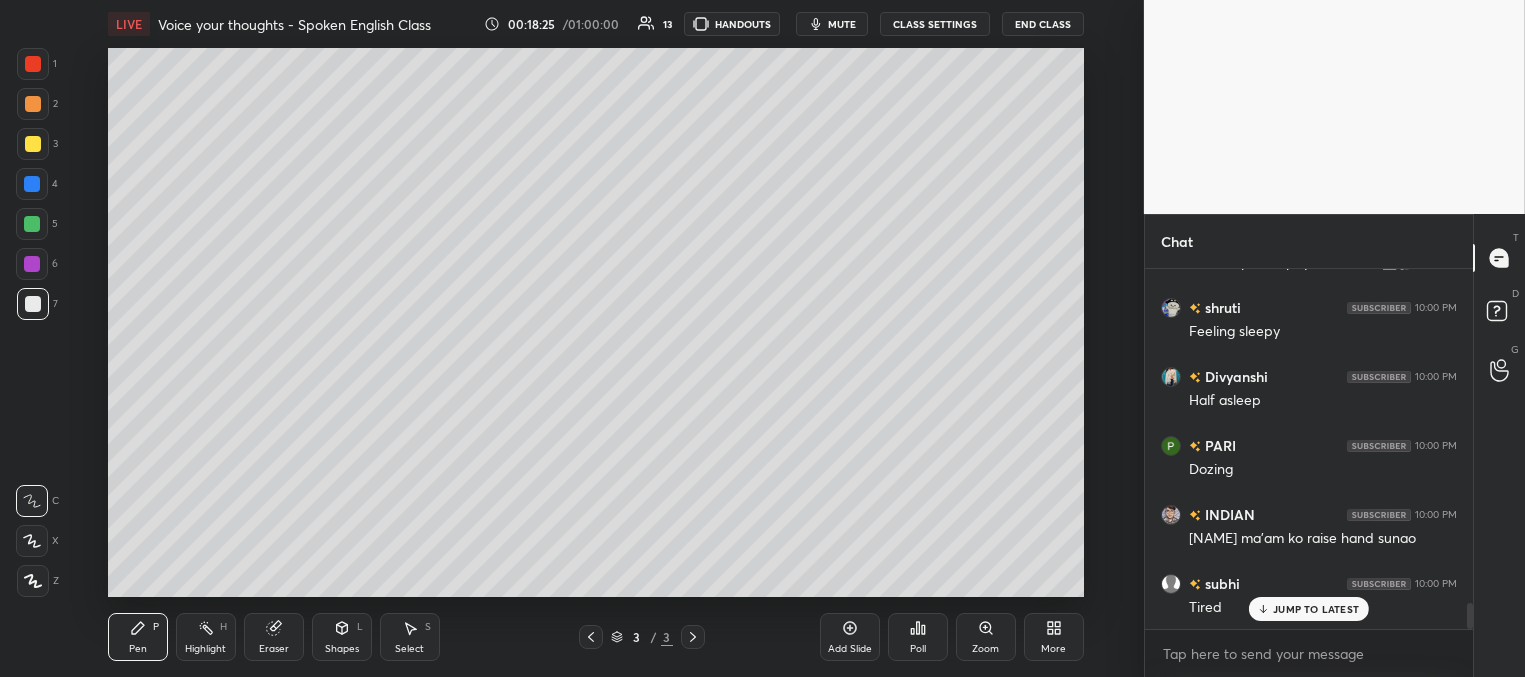 scroll, scrollTop: 4675, scrollLeft: 0, axis: vertical 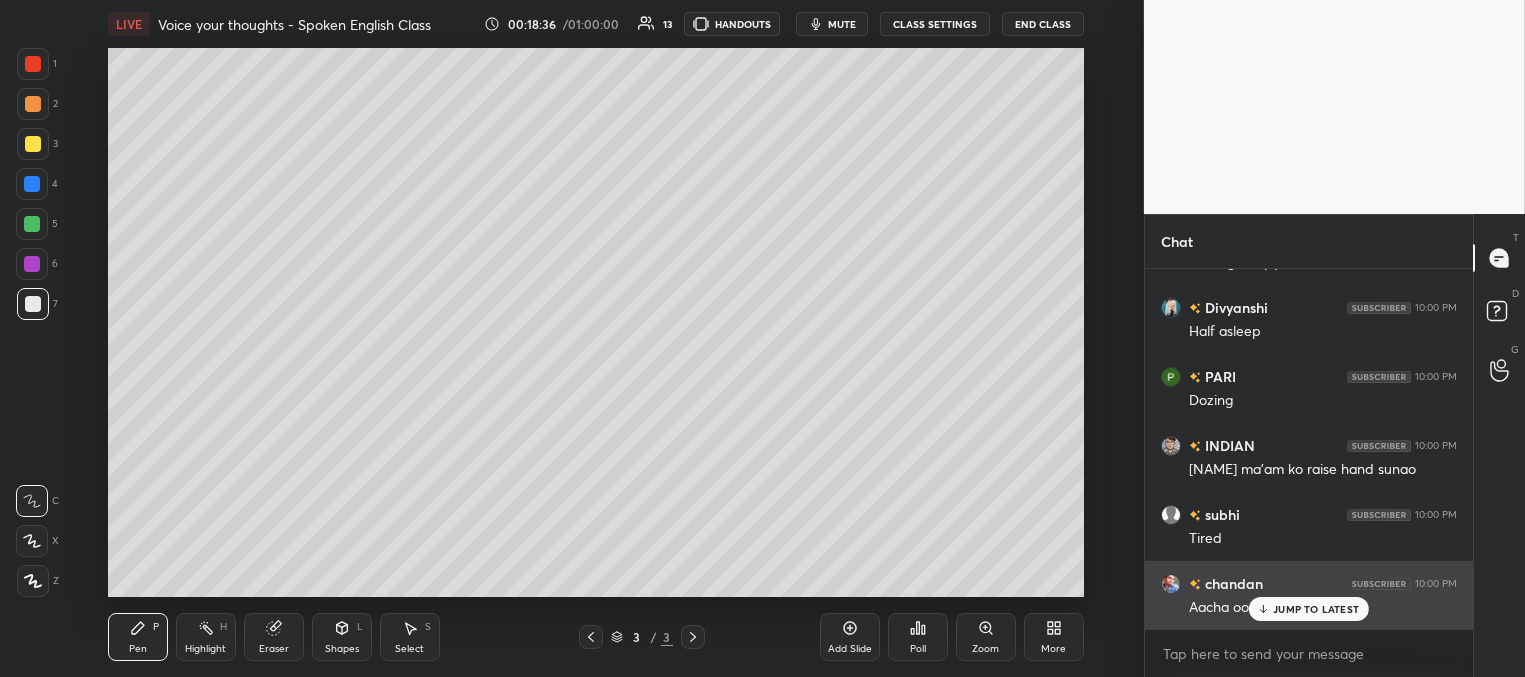 drag, startPoint x: 1291, startPoint y: 609, endPoint x: 1273, endPoint y: 600, distance: 20.12461 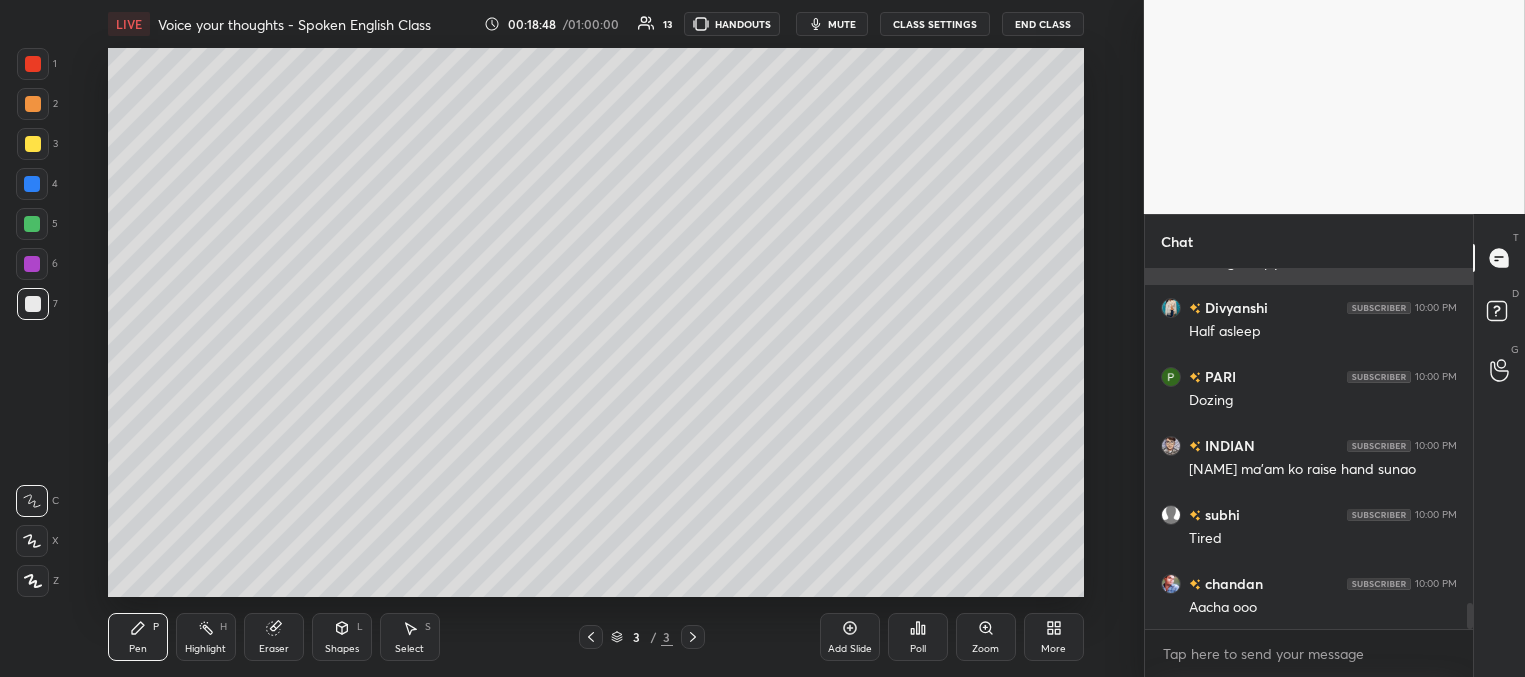 scroll, scrollTop: 4744, scrollLeft: 0, axis: vertical 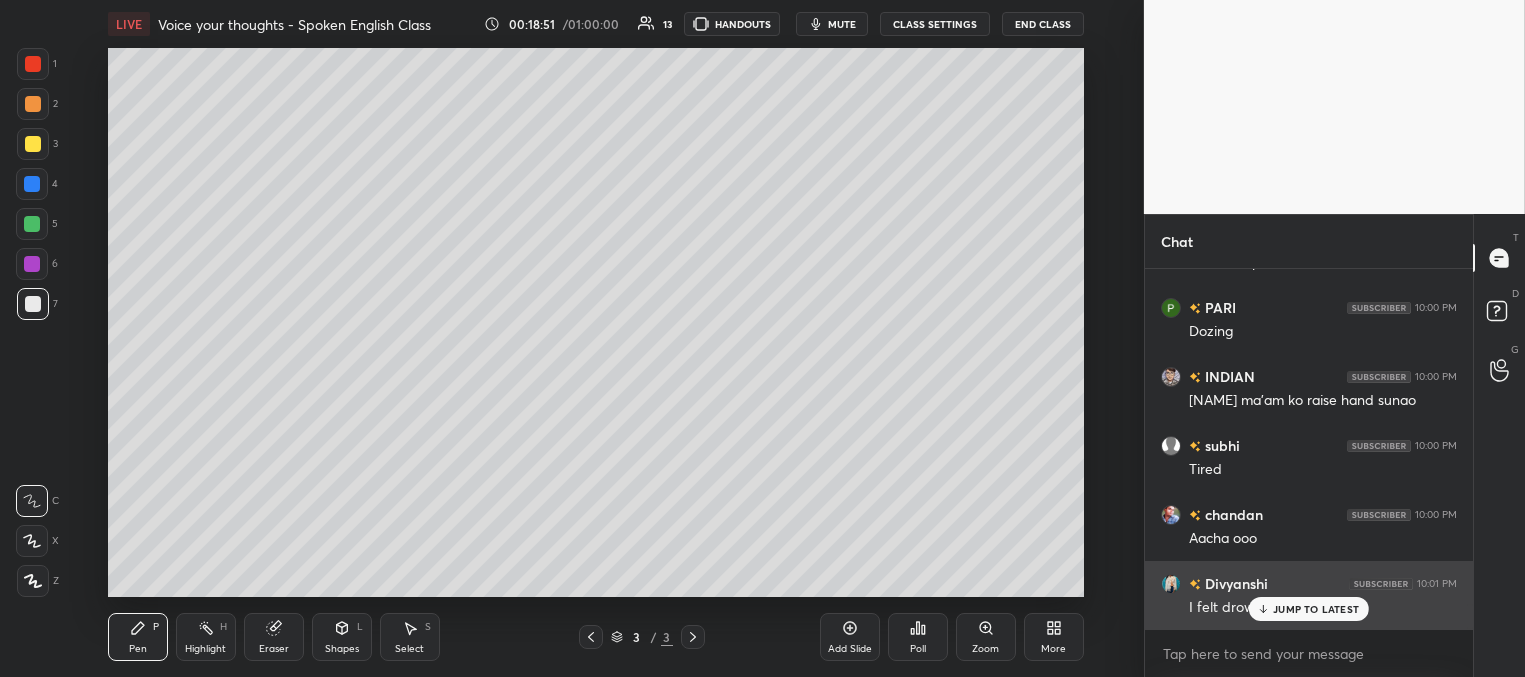 click on "JUMP TO LATEST" at bounding box center [1316, 609] 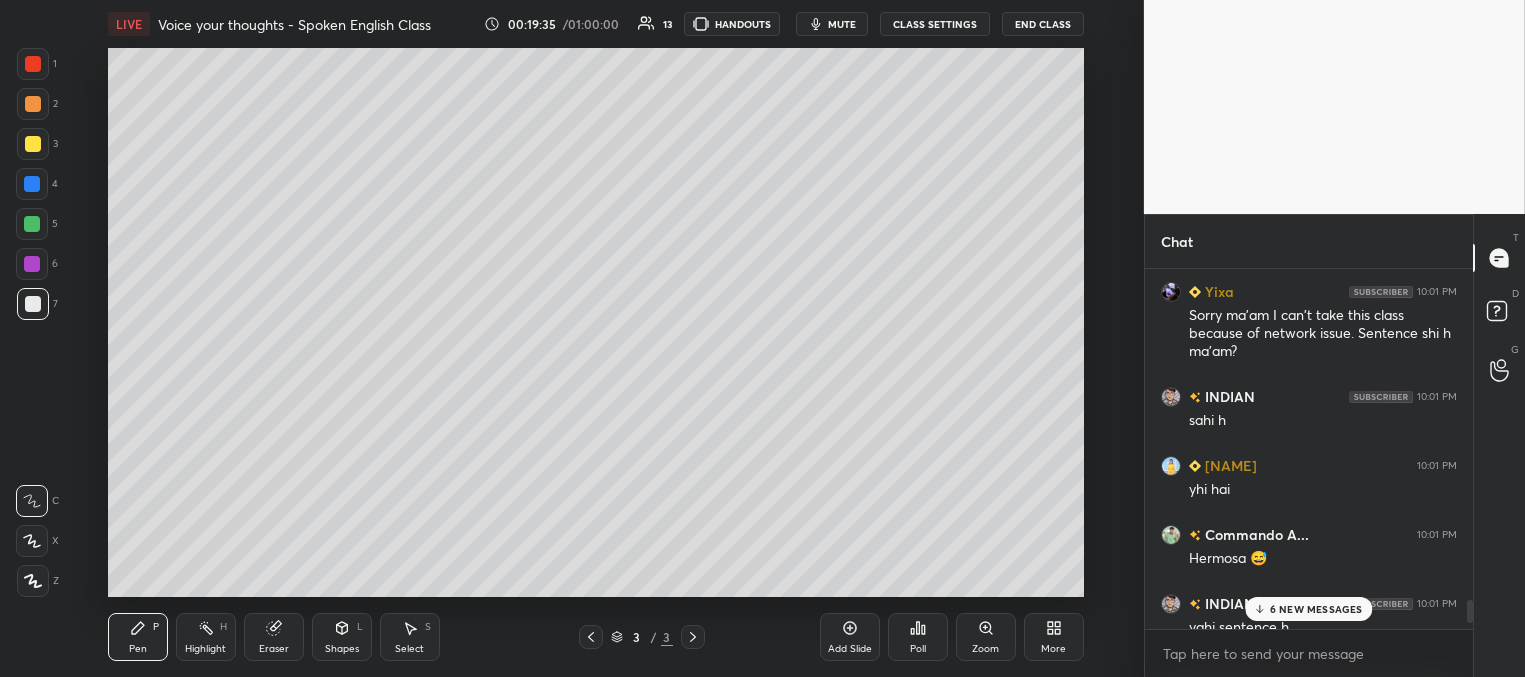 scroll, scrollTop: 5332, scrollLeft: 0, axis: vertical 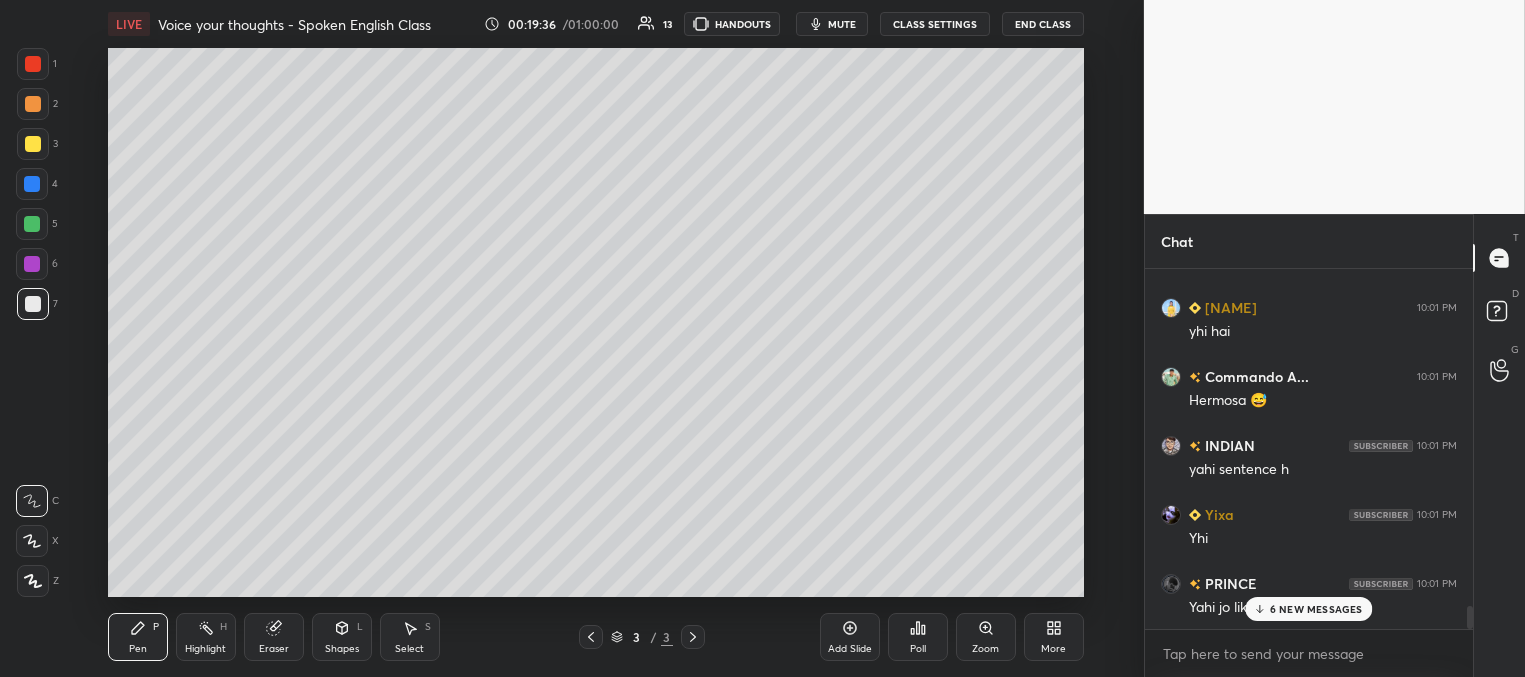 click on "6 NEW MESSAGES" at bounding box center (1316, 609) 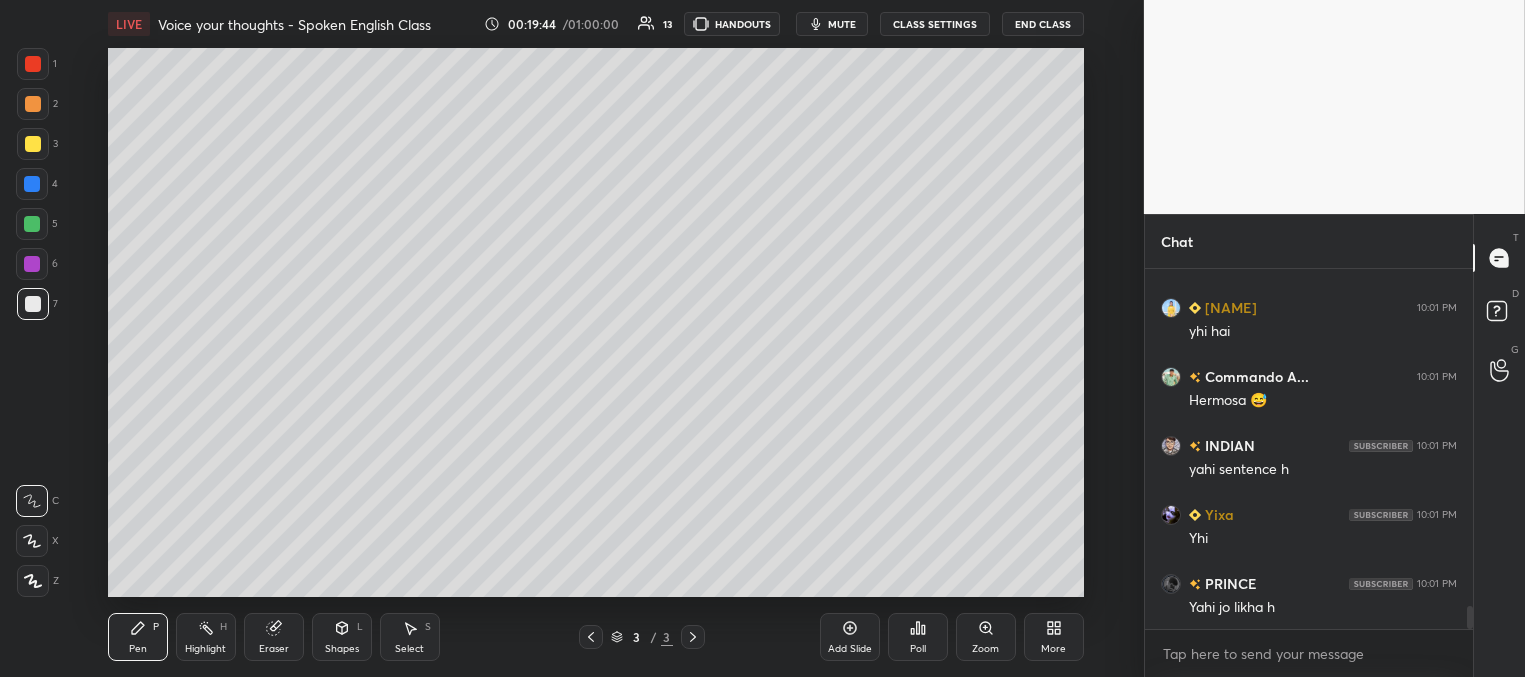 scroll, scrollTop: 5401, scrollLeft: 0, axis: vertical 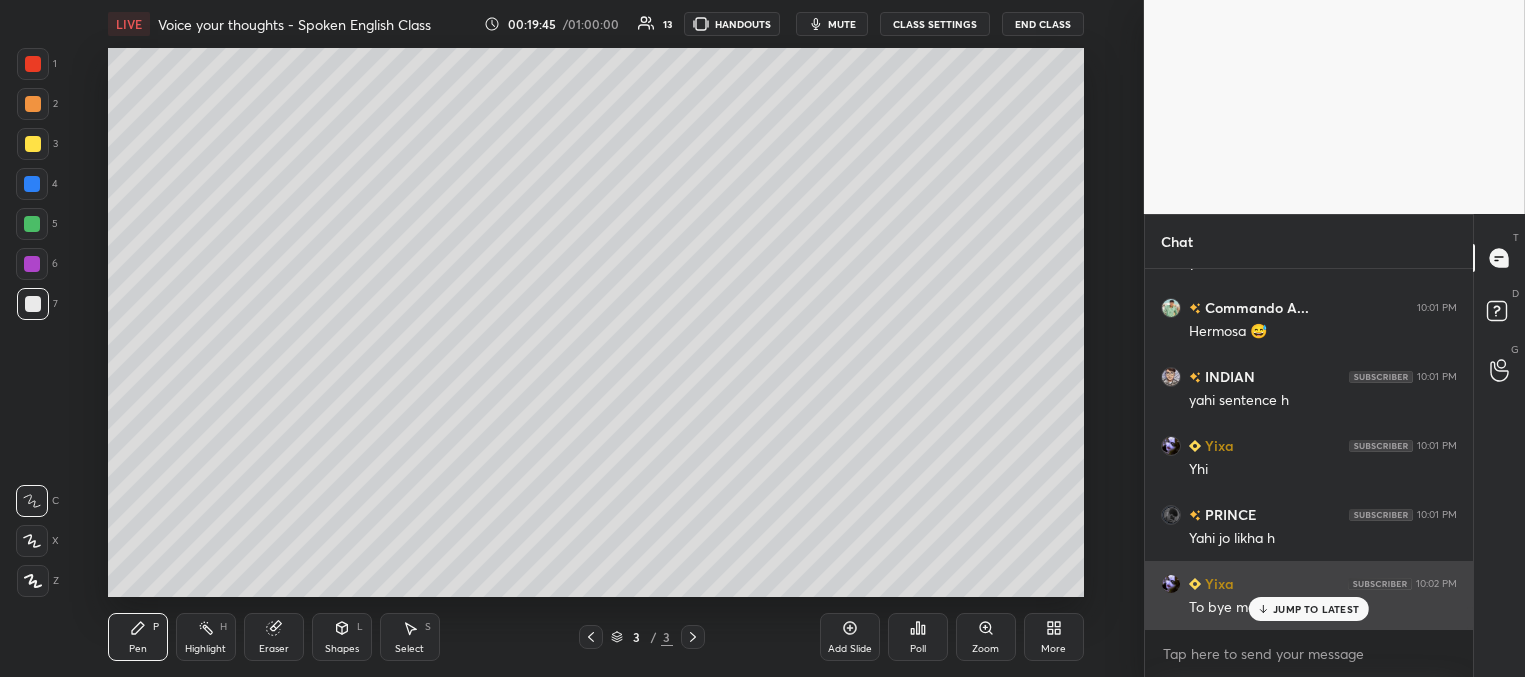 click on "JUMP TO LATEST" at bounding box center [1316, 609] 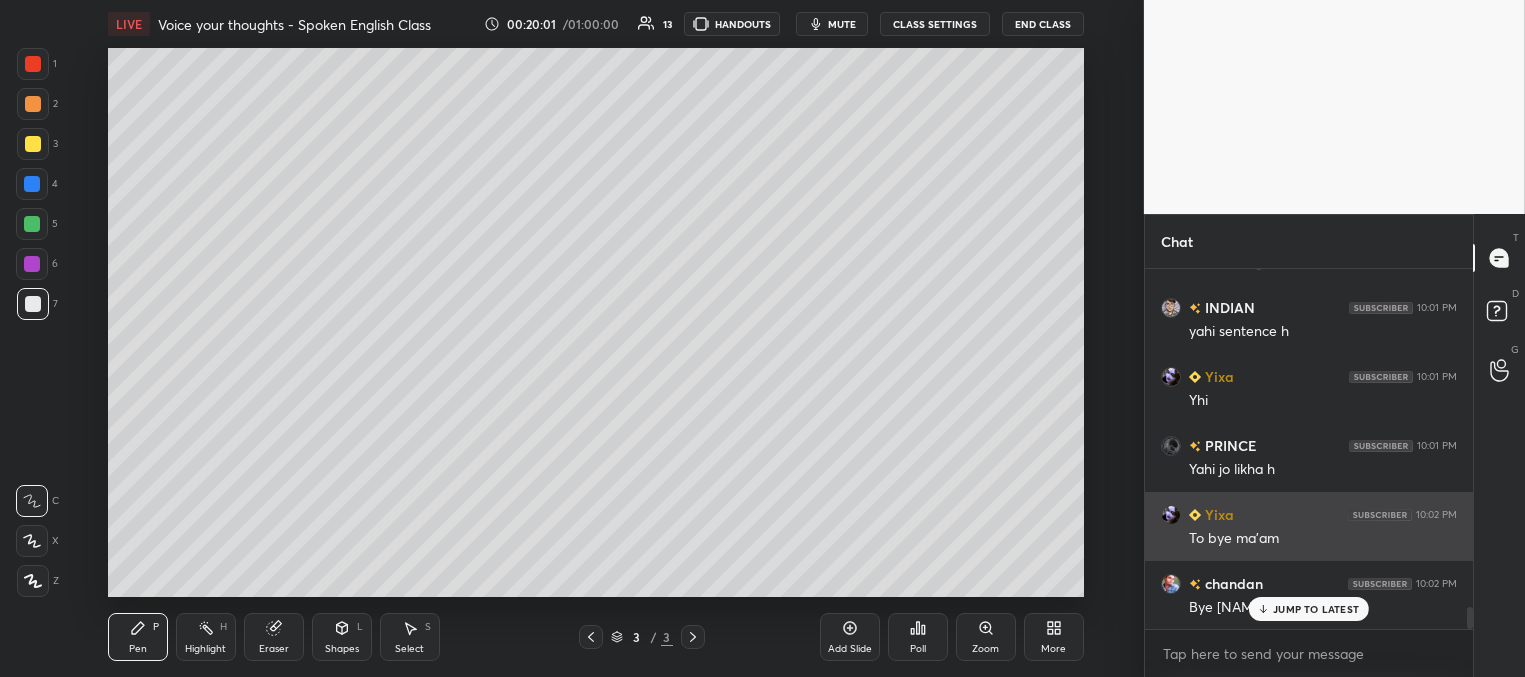 scroll, scrollTop: 5539, scrollLeft: 0, axis: vertical 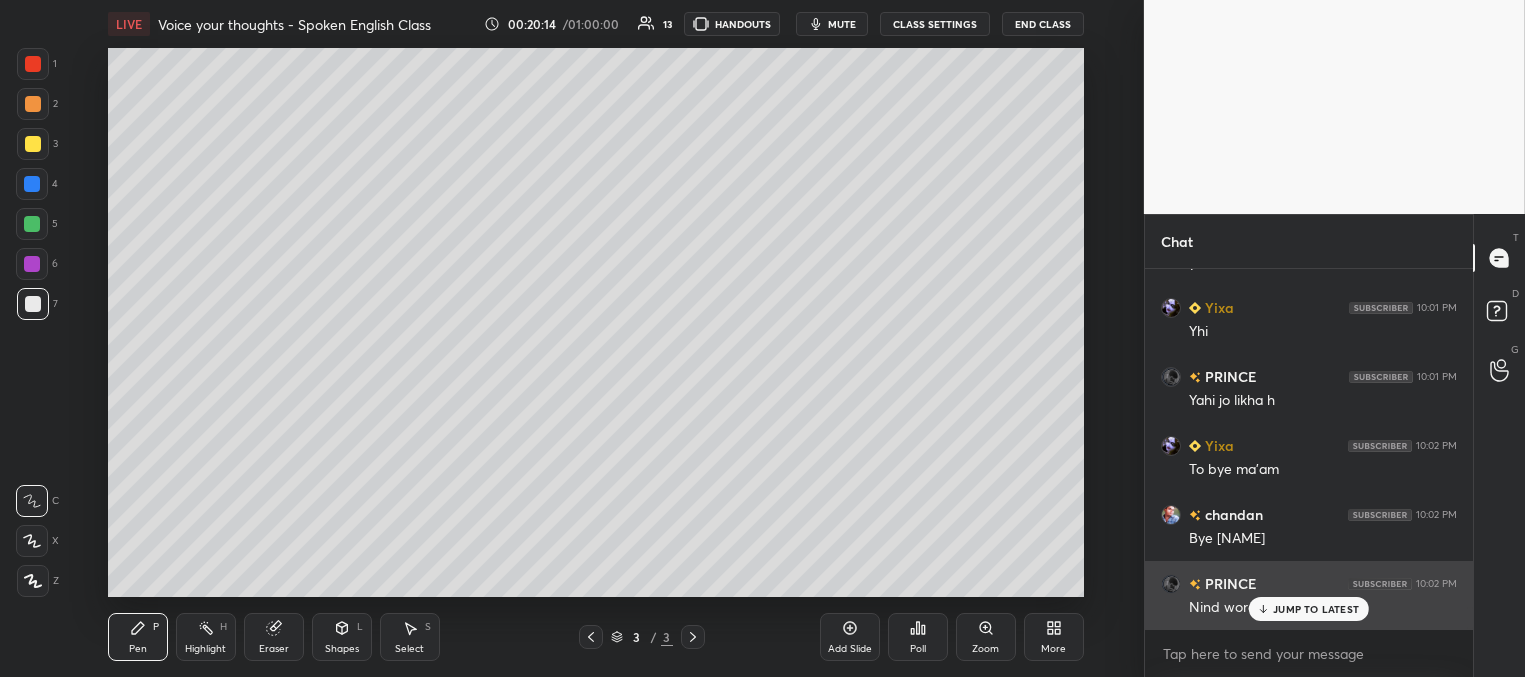 click on "JUMP TO LATEST" at bounding box center (1309, 609) 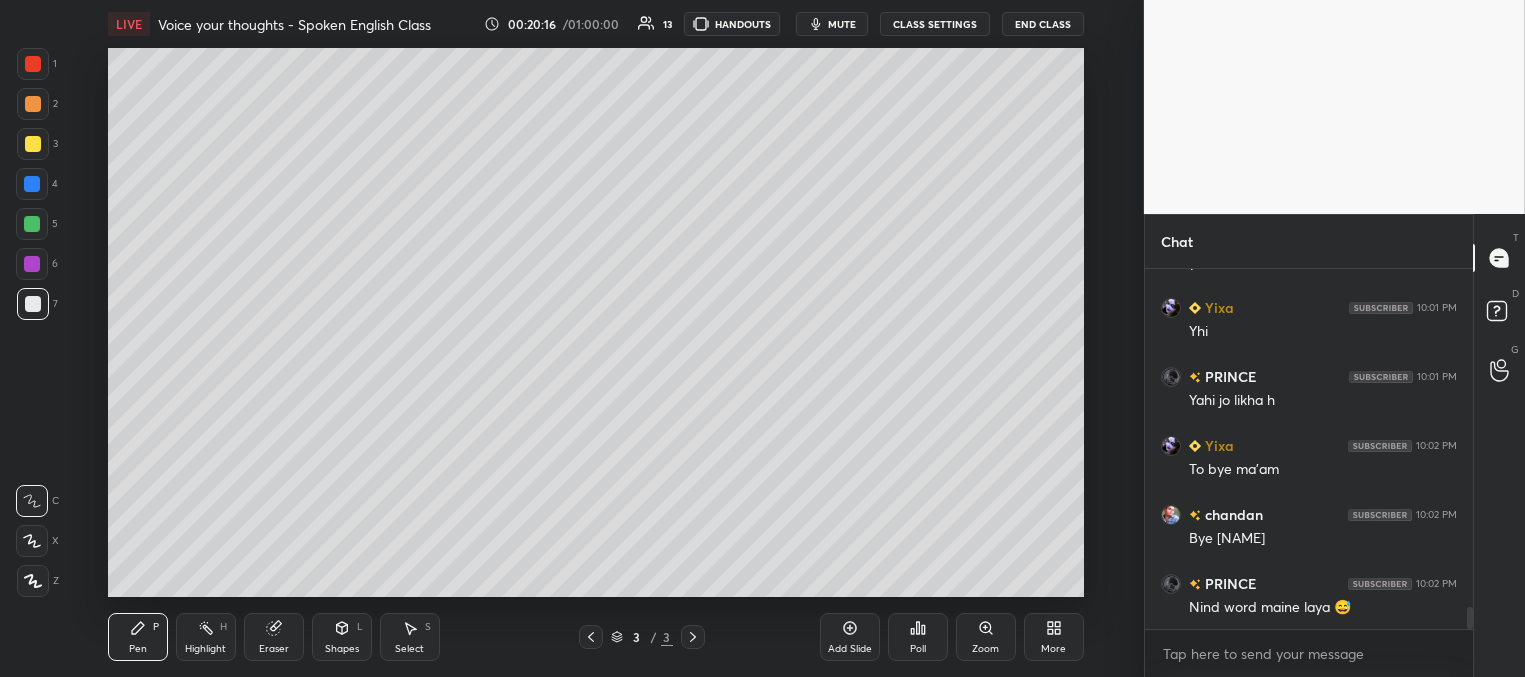 scroll, scrollTop: 5608, scrollLeft: 0, axis: vertical 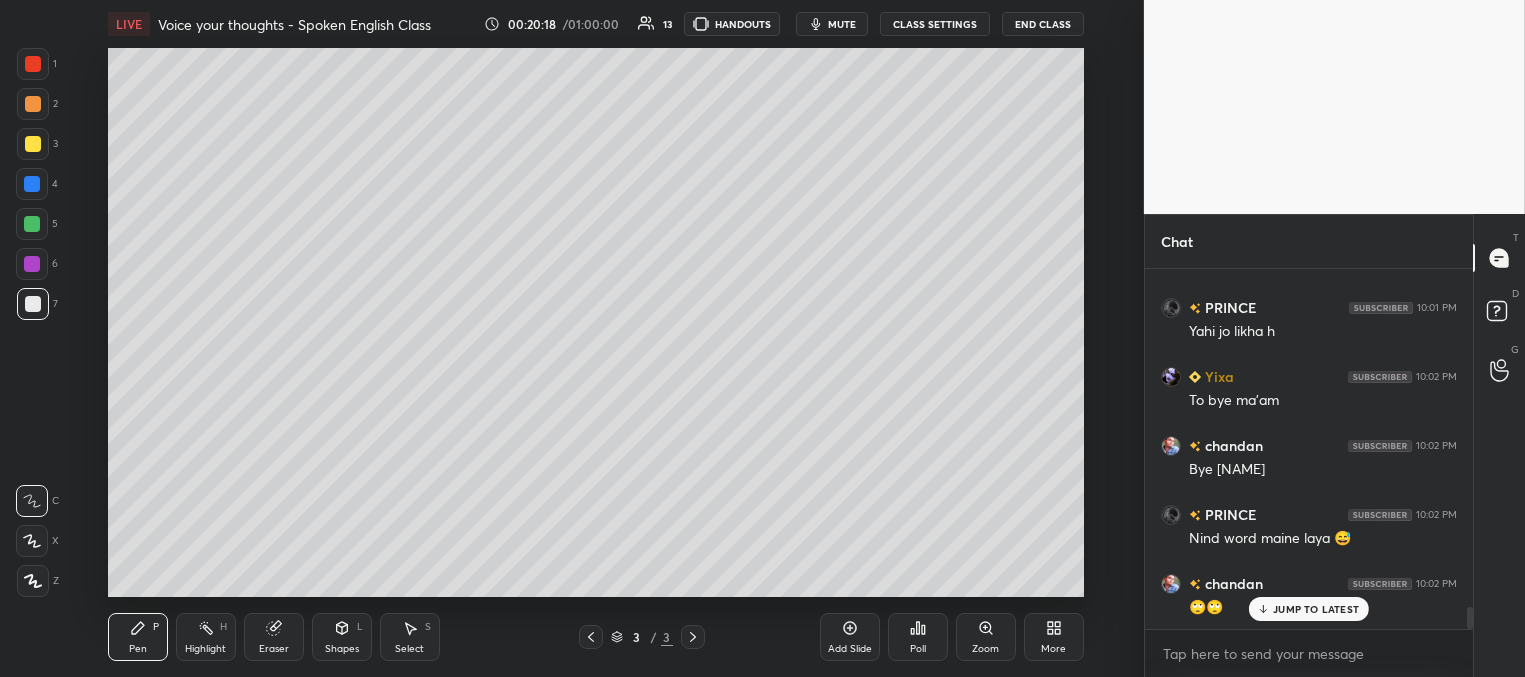 click on "JUMP TO LATEST" at bounding box center [1316, 609] 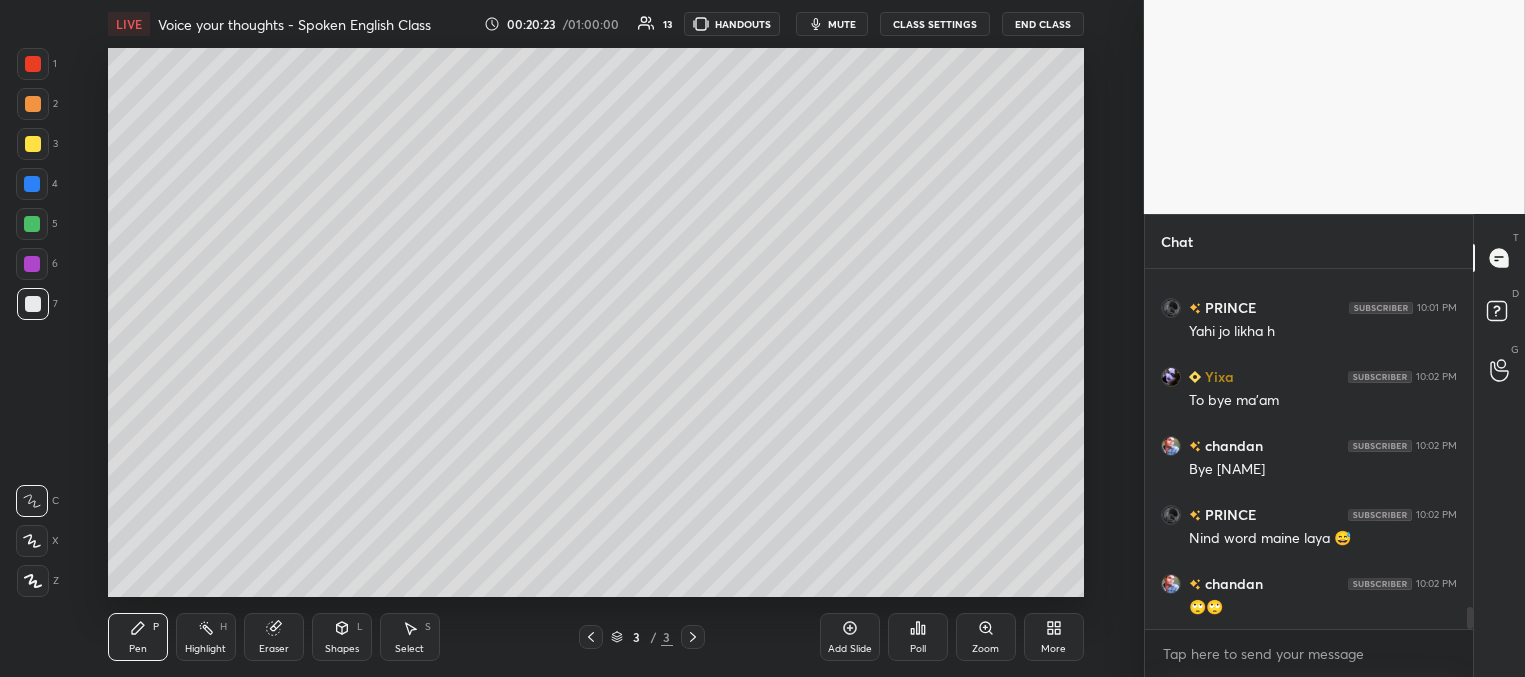 scroll, scrollTop: 5677, scrollLeft: 0, axis: vertical 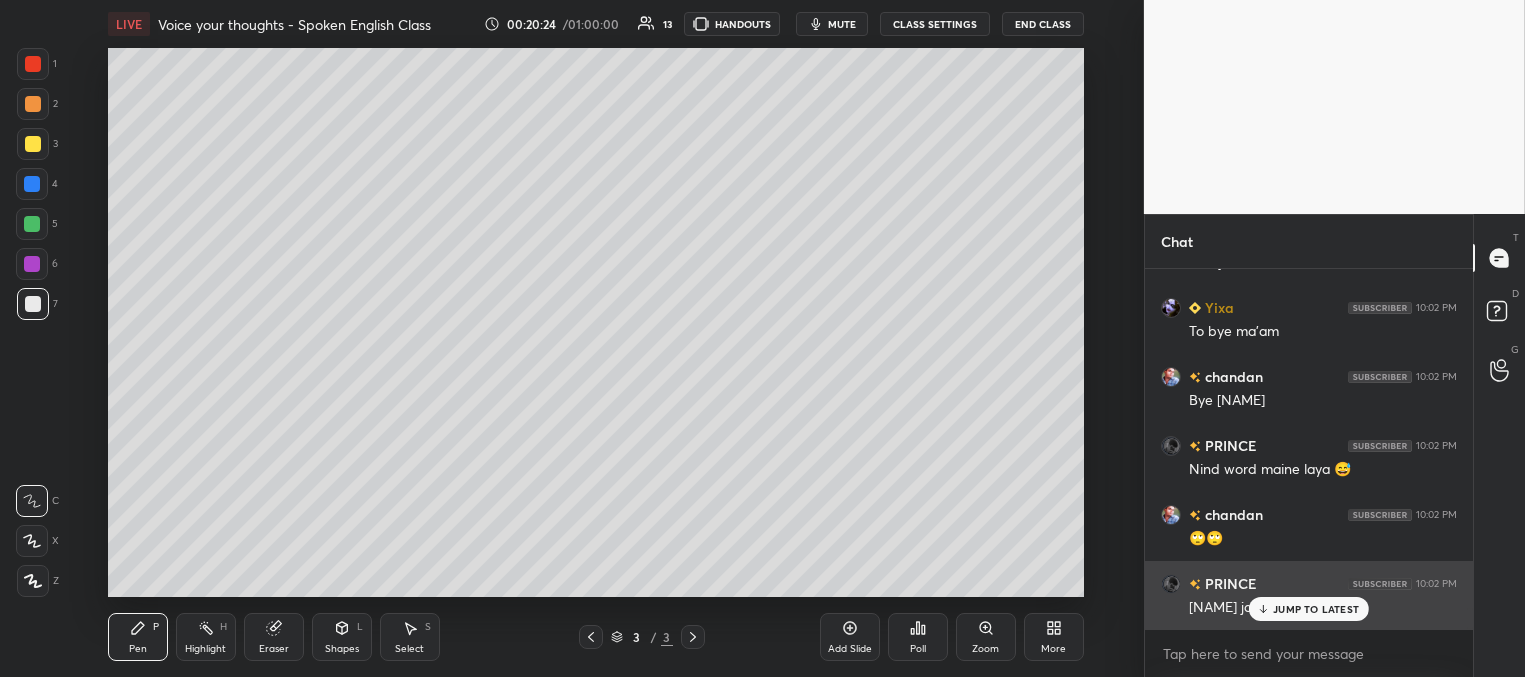 drag, startPoint x: 1277, startPoint y: 613, endPoint x: 1207, endPoint y: 602, distance: 70.85902 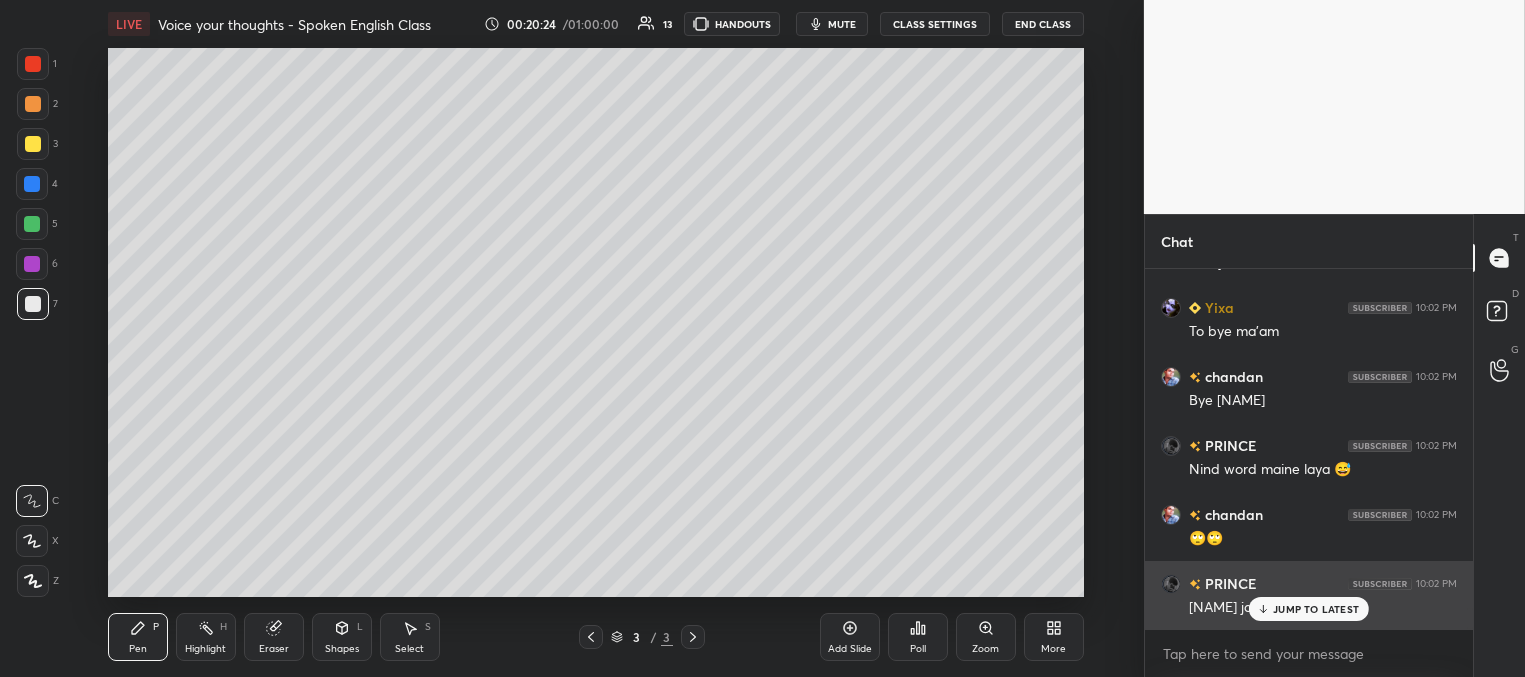 click on "JUMP TO LATEST" at bounding box center [1316, 609] 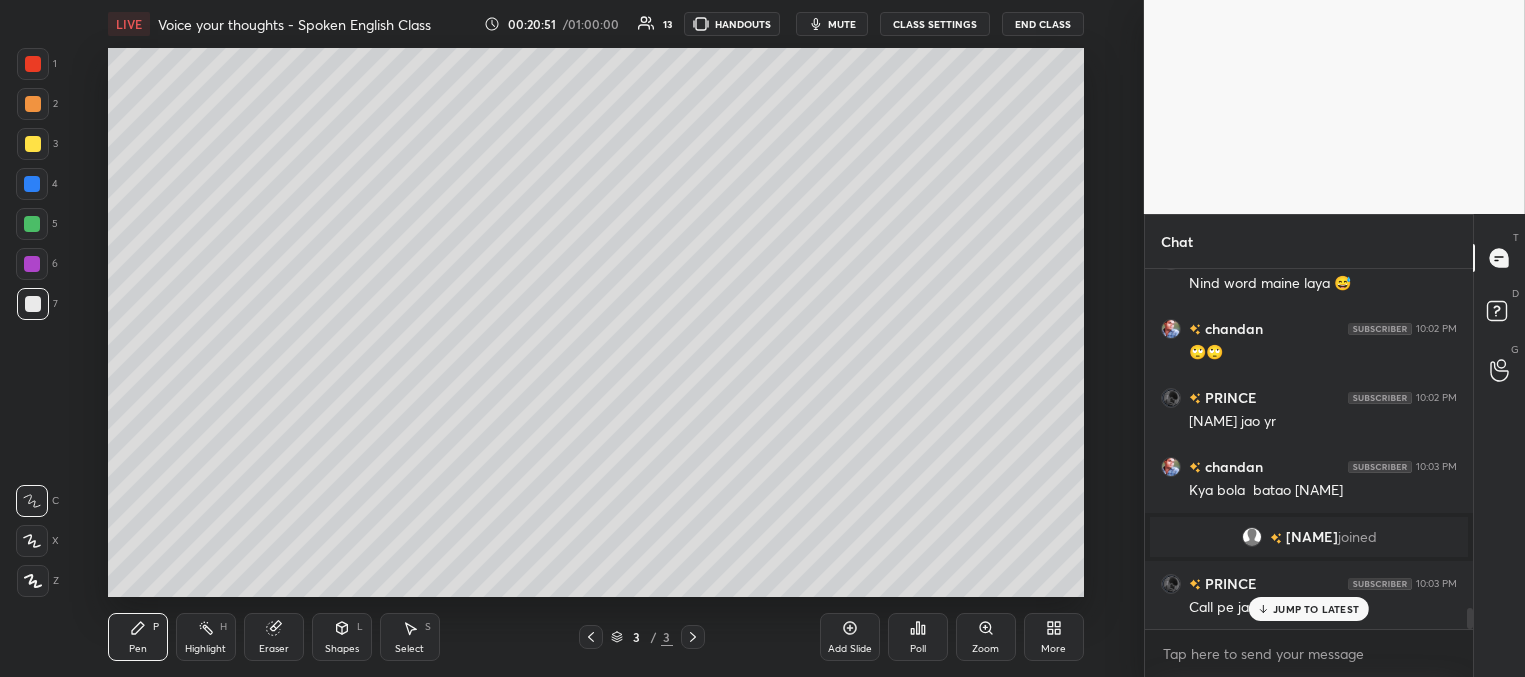 scroll, scrollTop: 5932, scrollLeft: 0, axis: vertical 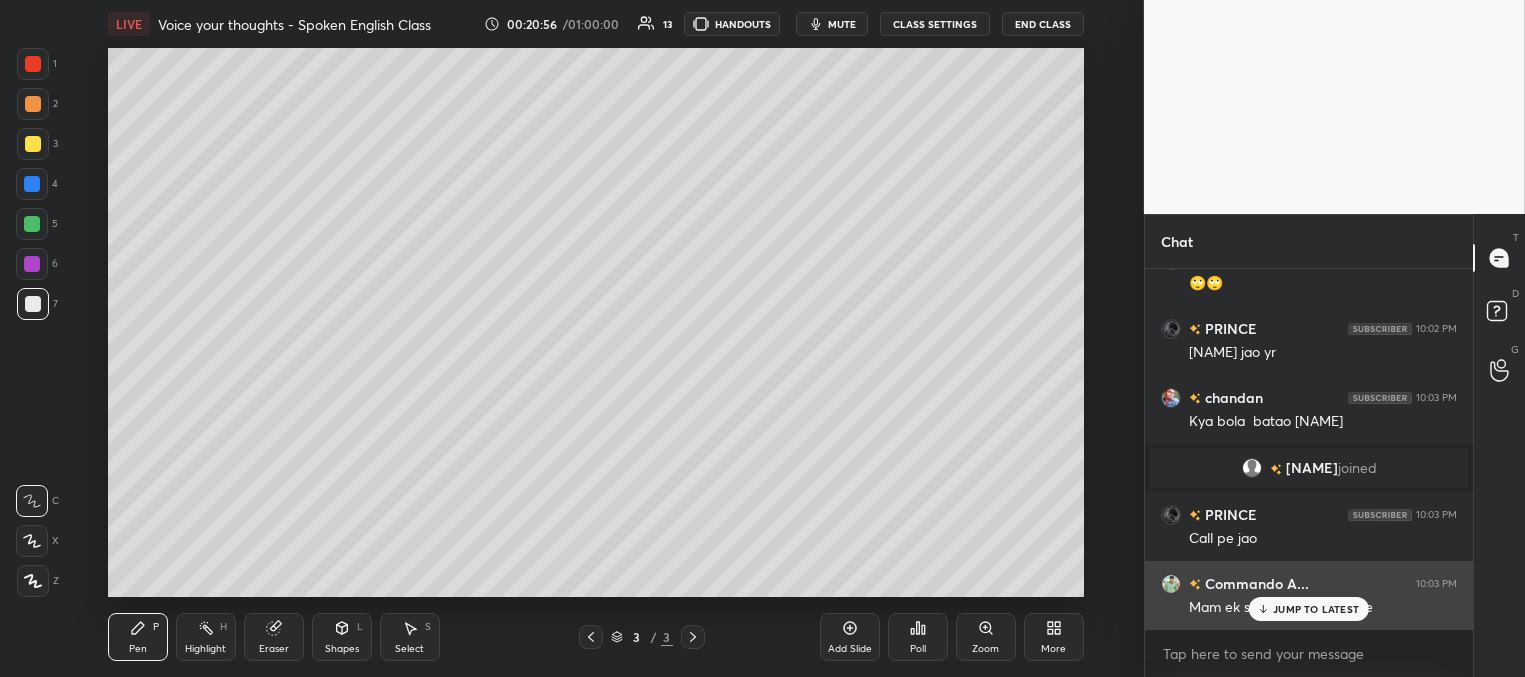 click on "JUMP TO LATEST" at bounding box center [1309, 609] 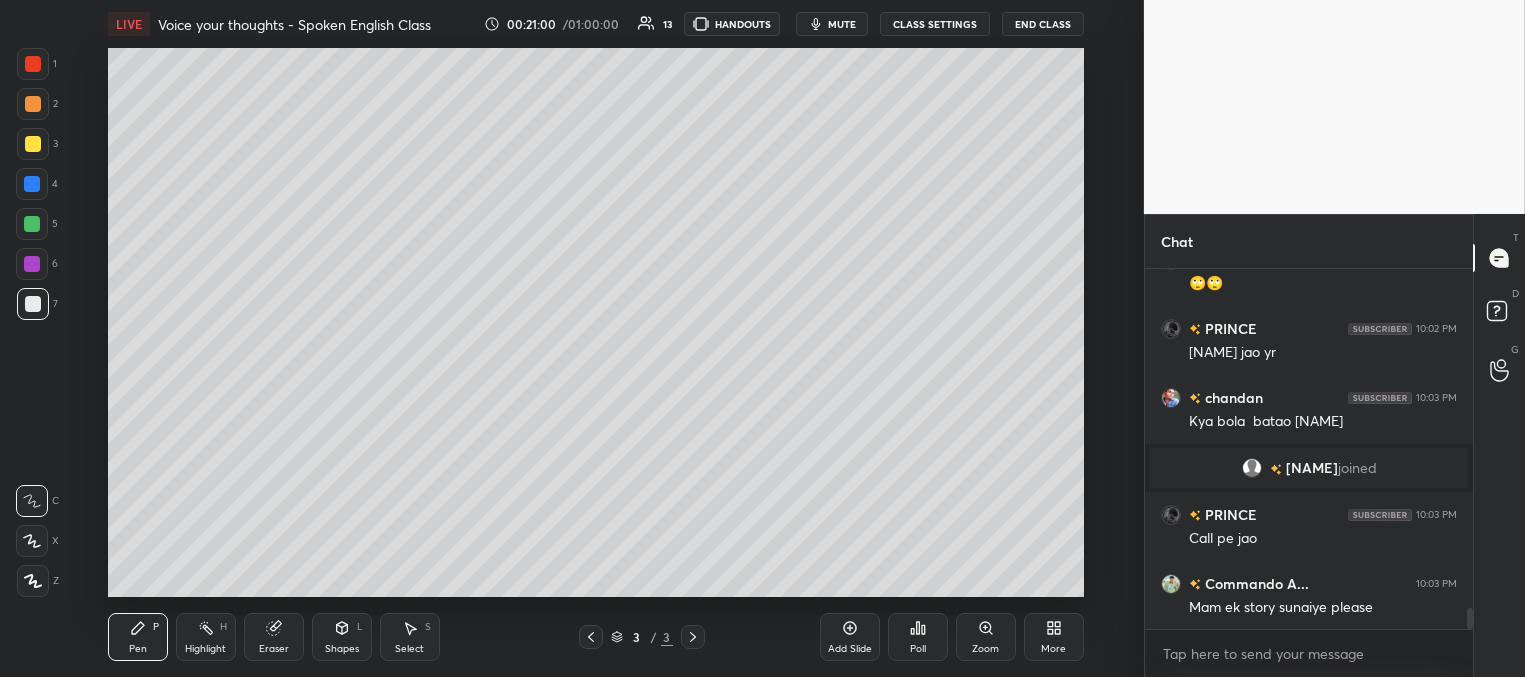 scroll, scrollTop: 6001, scrollLeft: 0, axis: vertical 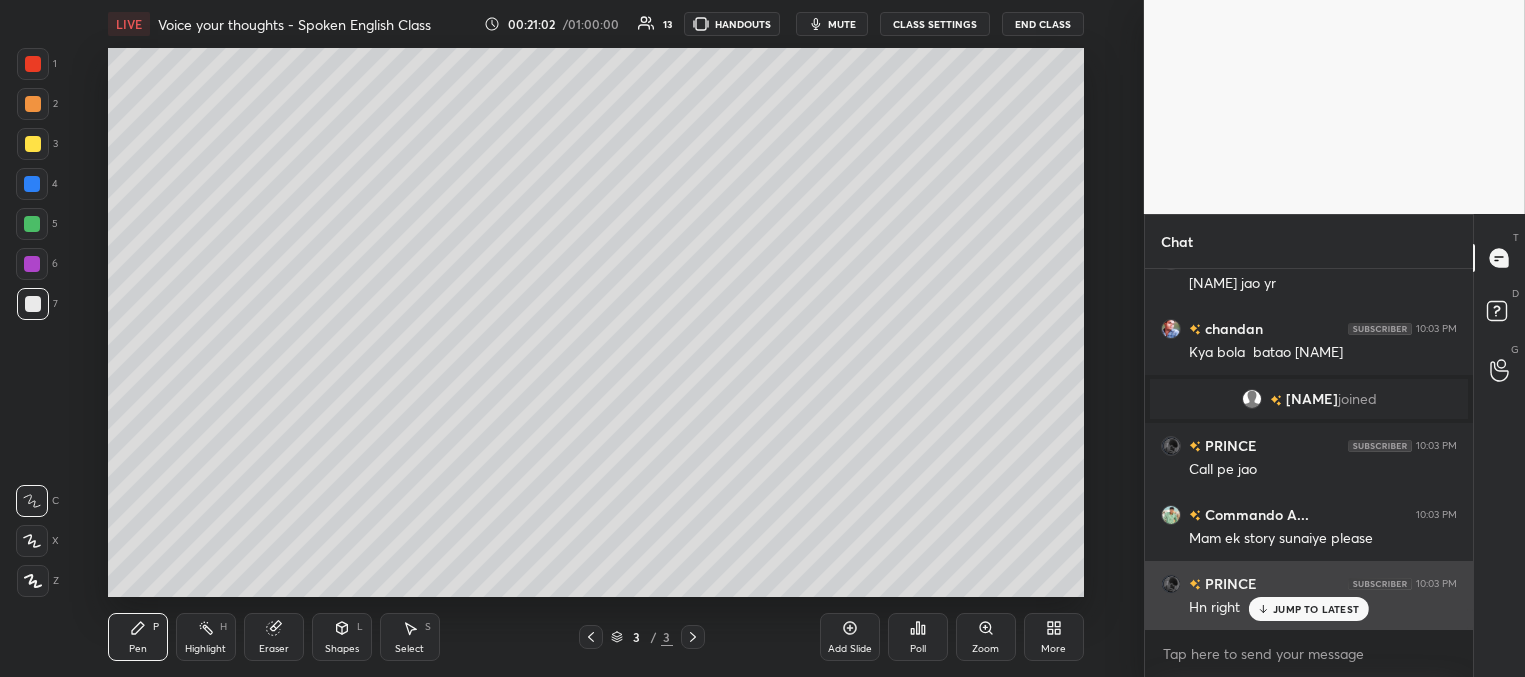 click on "JUMP TO LATEST" at bounding box center (1309, 609) 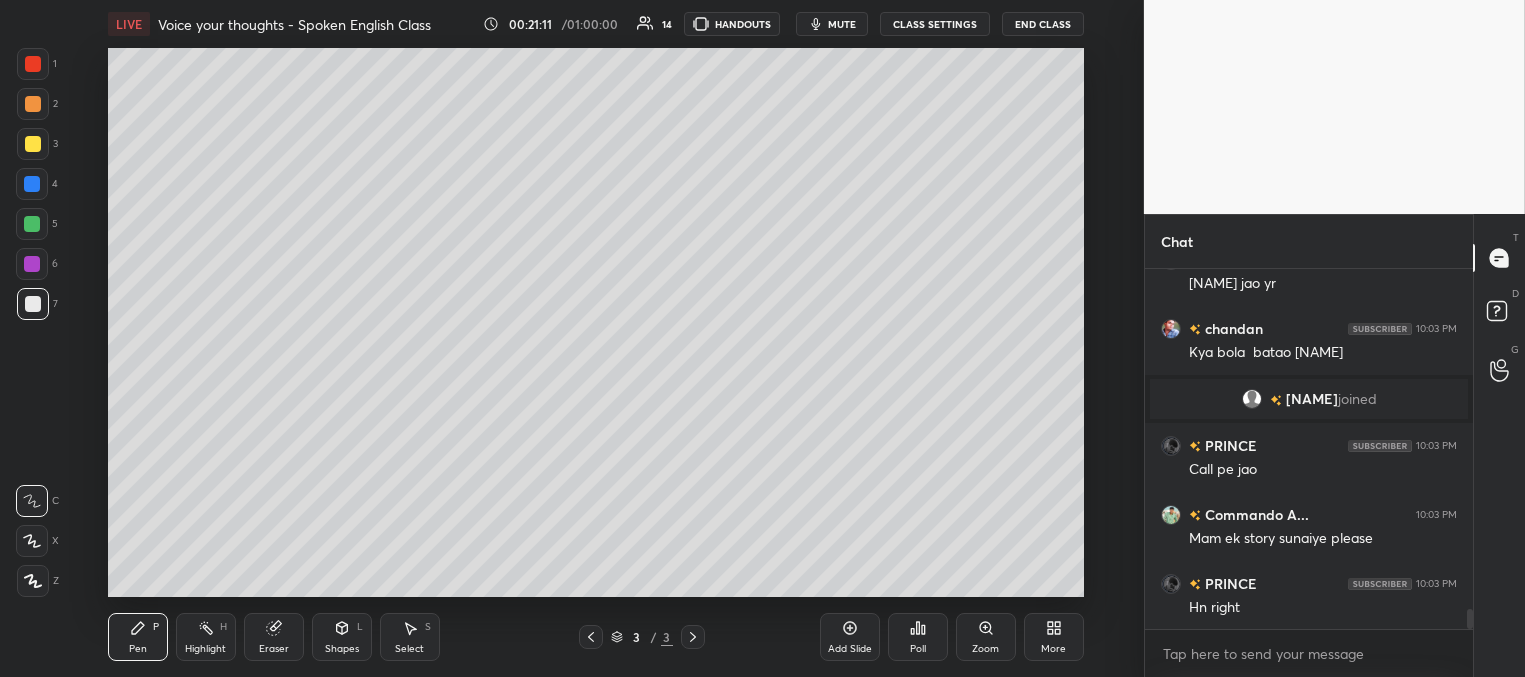 scroll, scrollTop: 312, scrollLeft: 322, axis: both 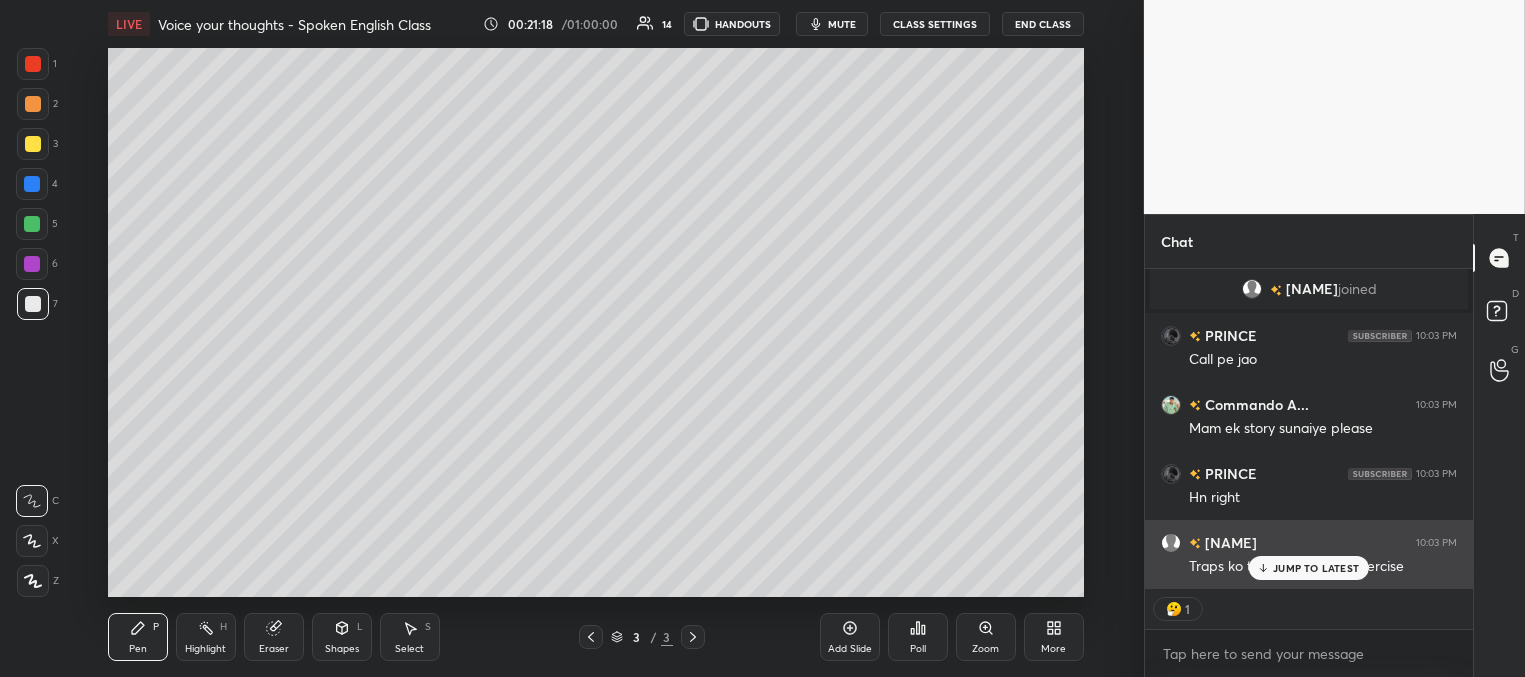 drag, startPoint x: 1268, startPoint y: 571, endPoint x: 1257, endPoint y: 567, distance: 11.7046995 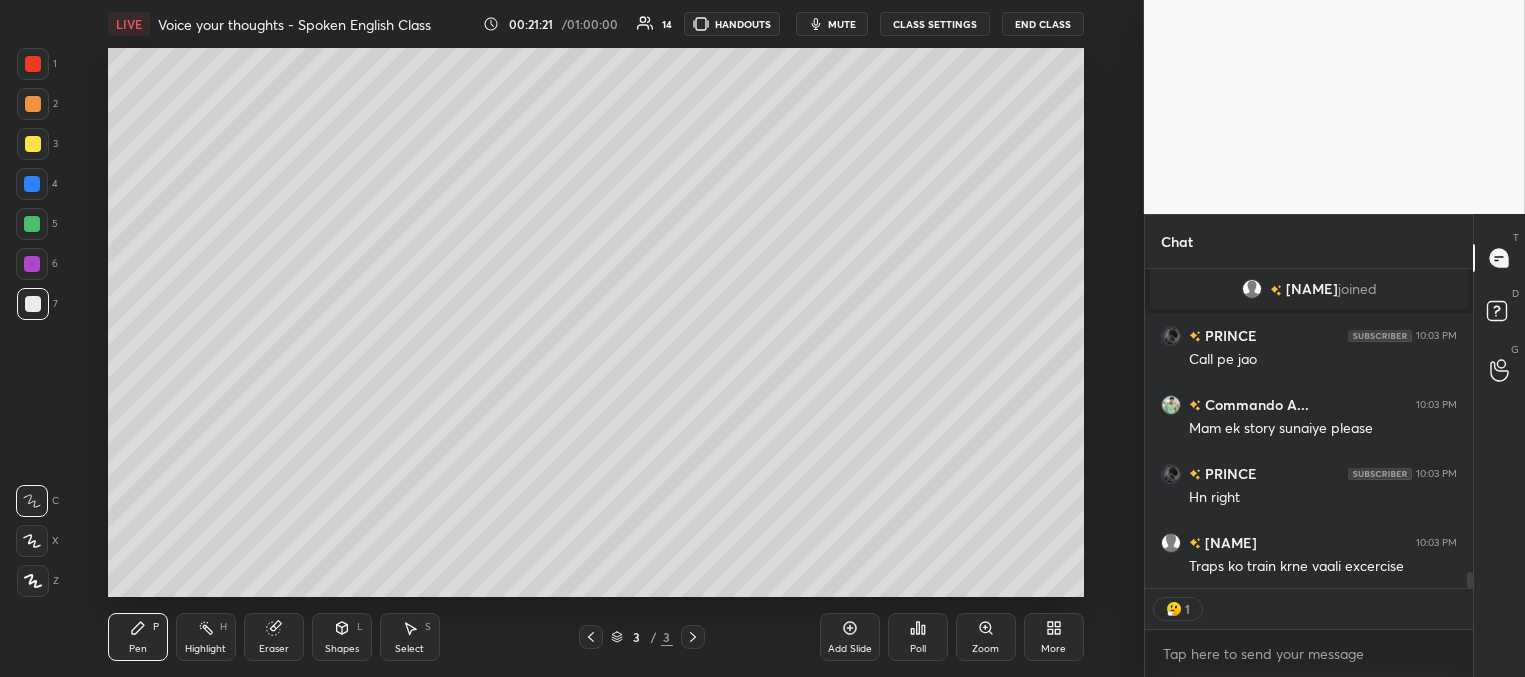 scroll, scrollTop: 7, scrollLeft: 6, axis: both 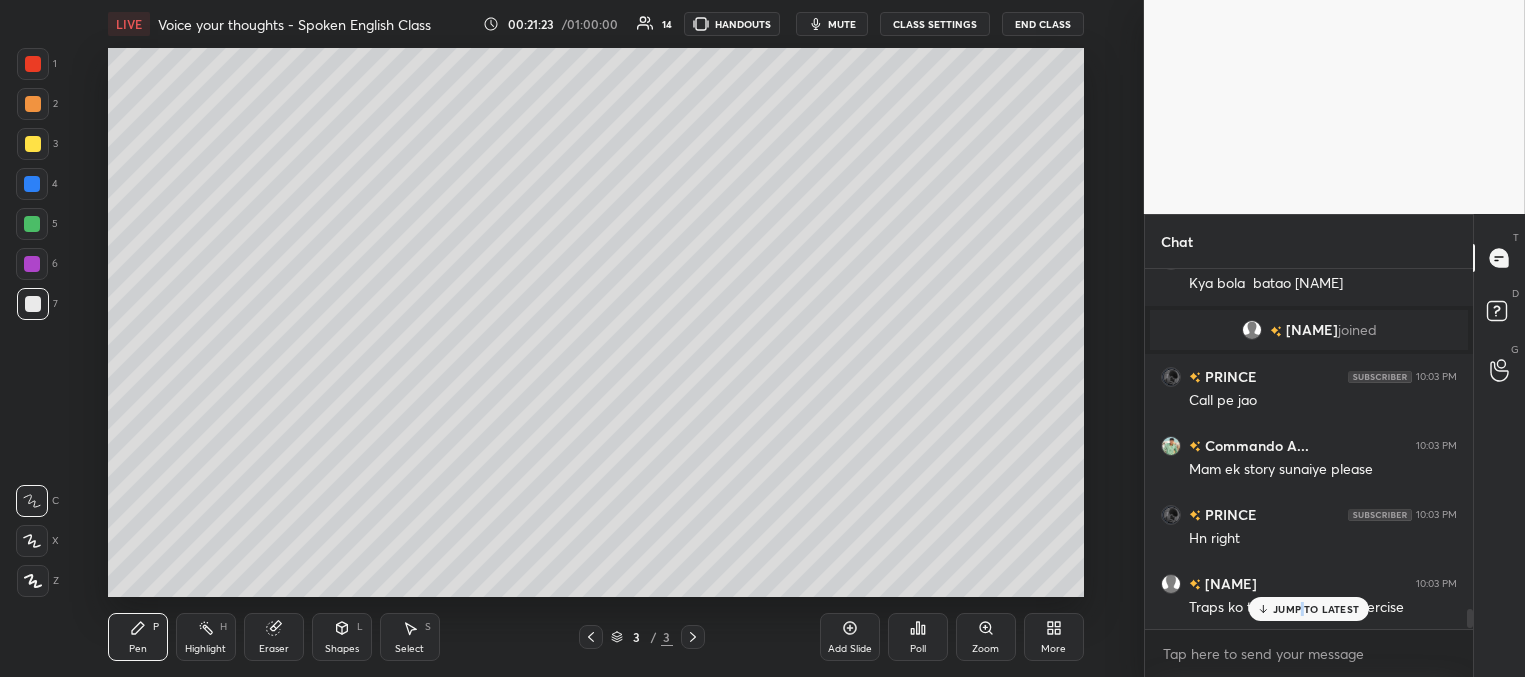 drag, startPoint x: 1301, startPoint y: 606, endPoint x: 1099, endPoint y: 539, distance: 212.82152 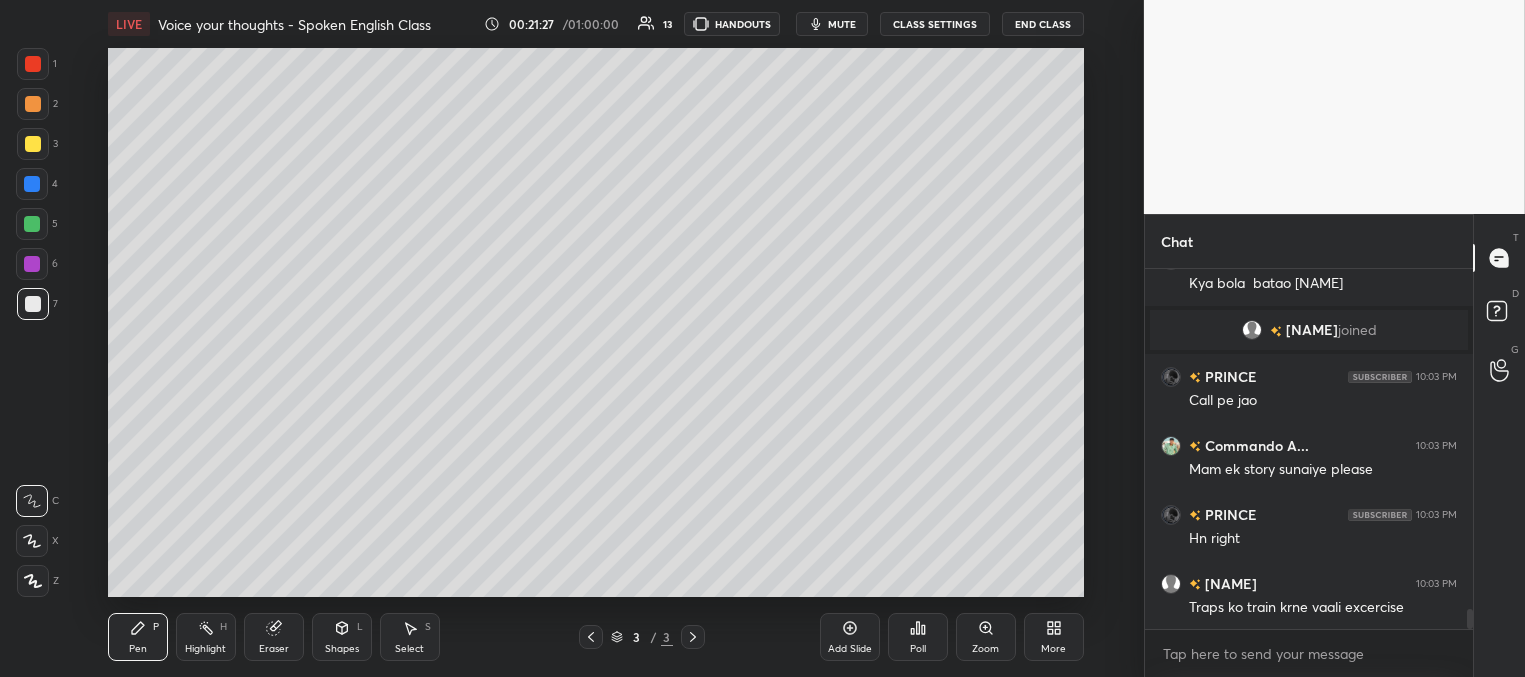 scroll, scrollTop: 6139, scrollLeft: 0, axis: vertical 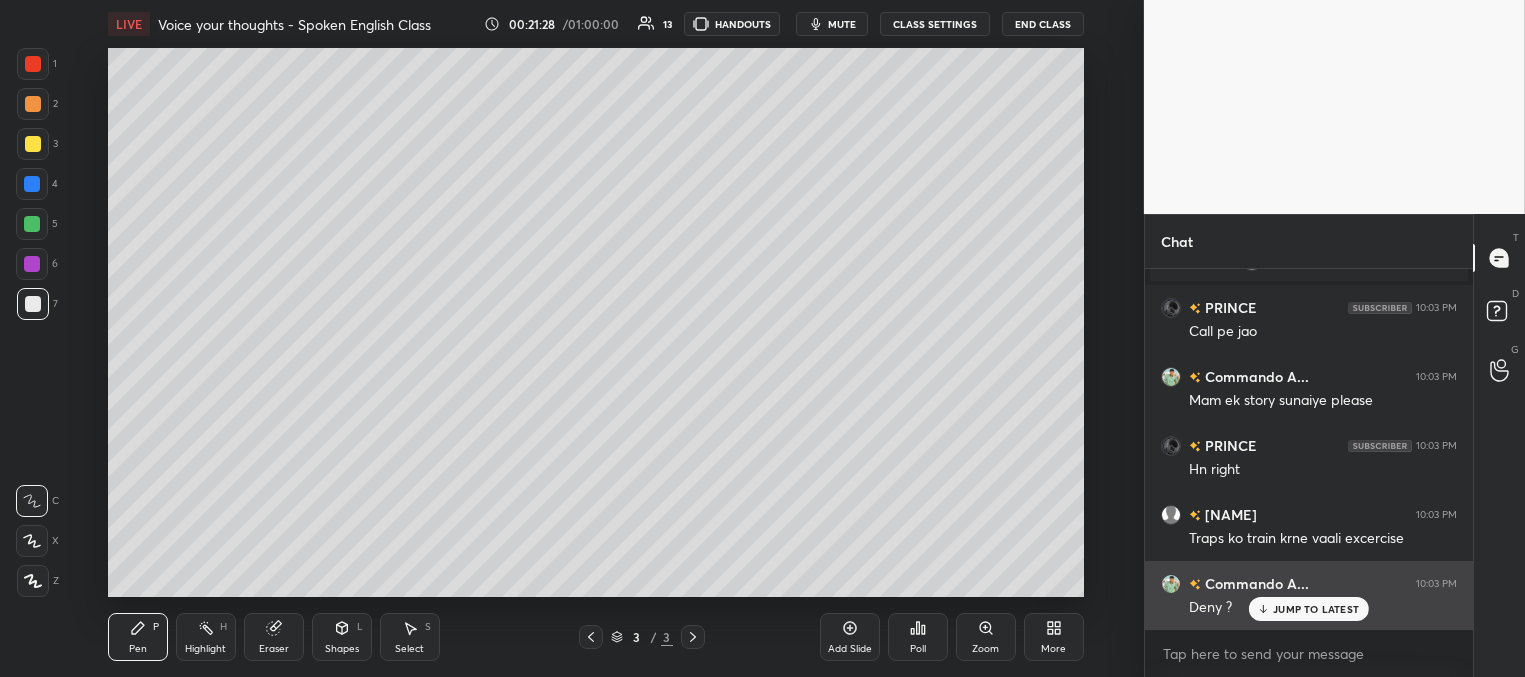 drag, startPoint x: 1273, startPoint y: 606, endPoint x: 1257, endPoint y: 602, distance: 16.492422 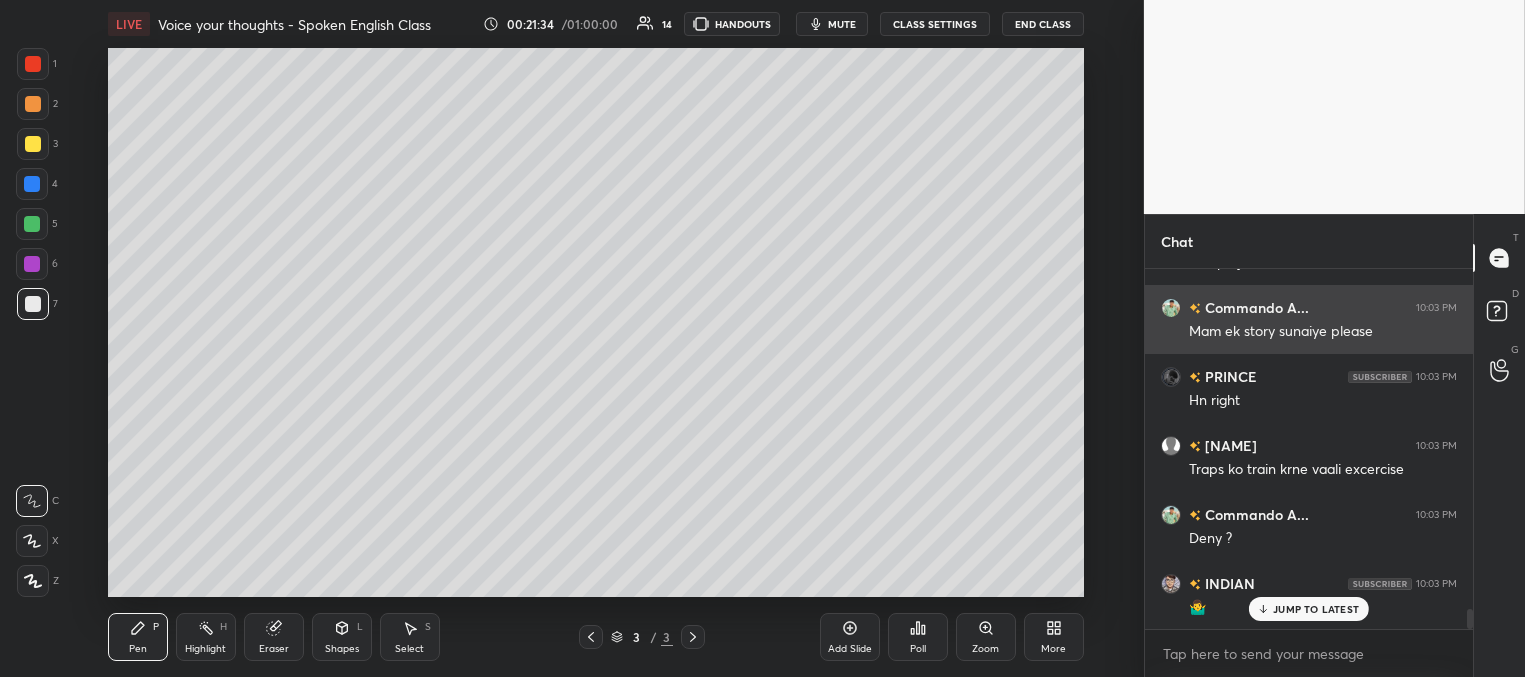 scroll, scrollTop: 6277, scrollLeft: 0, axis: vertical 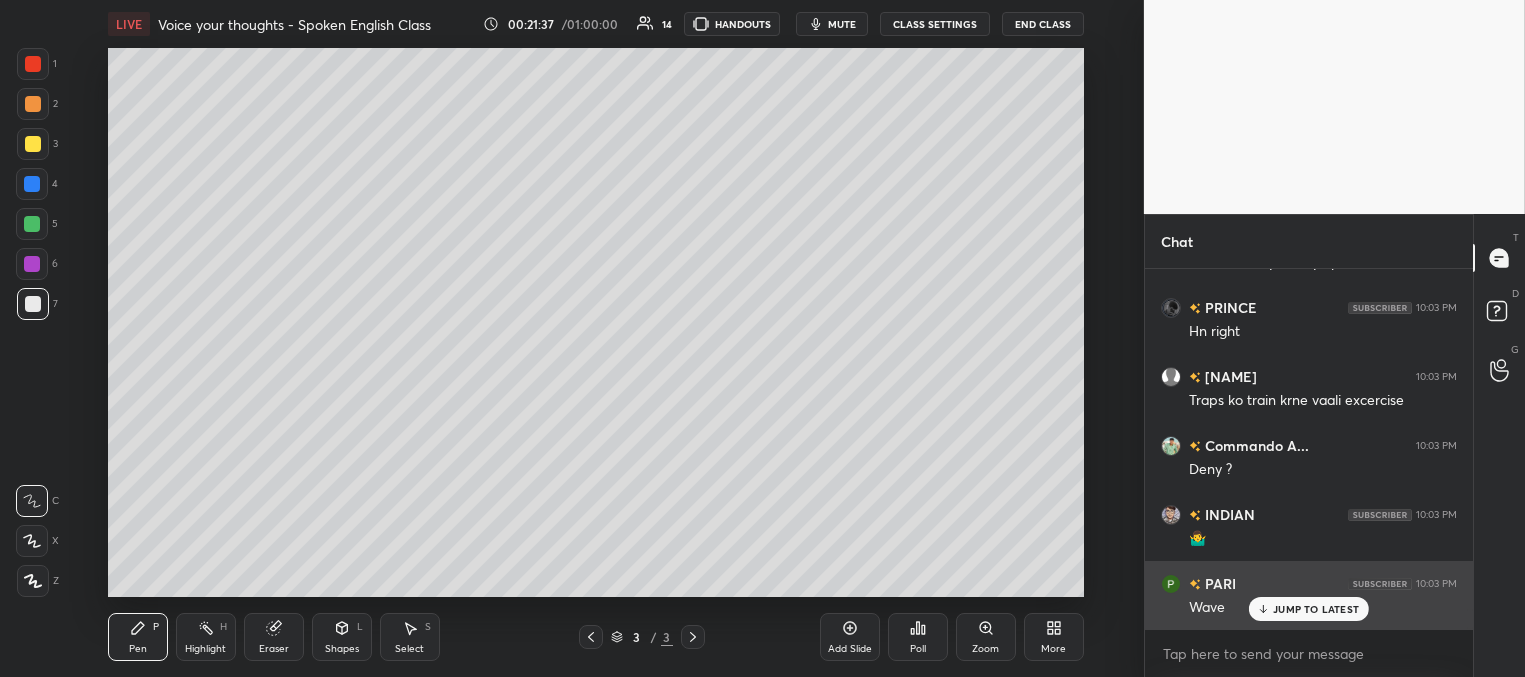 click on "JUMP TO LATEST" at bounding box center [1316, 609] 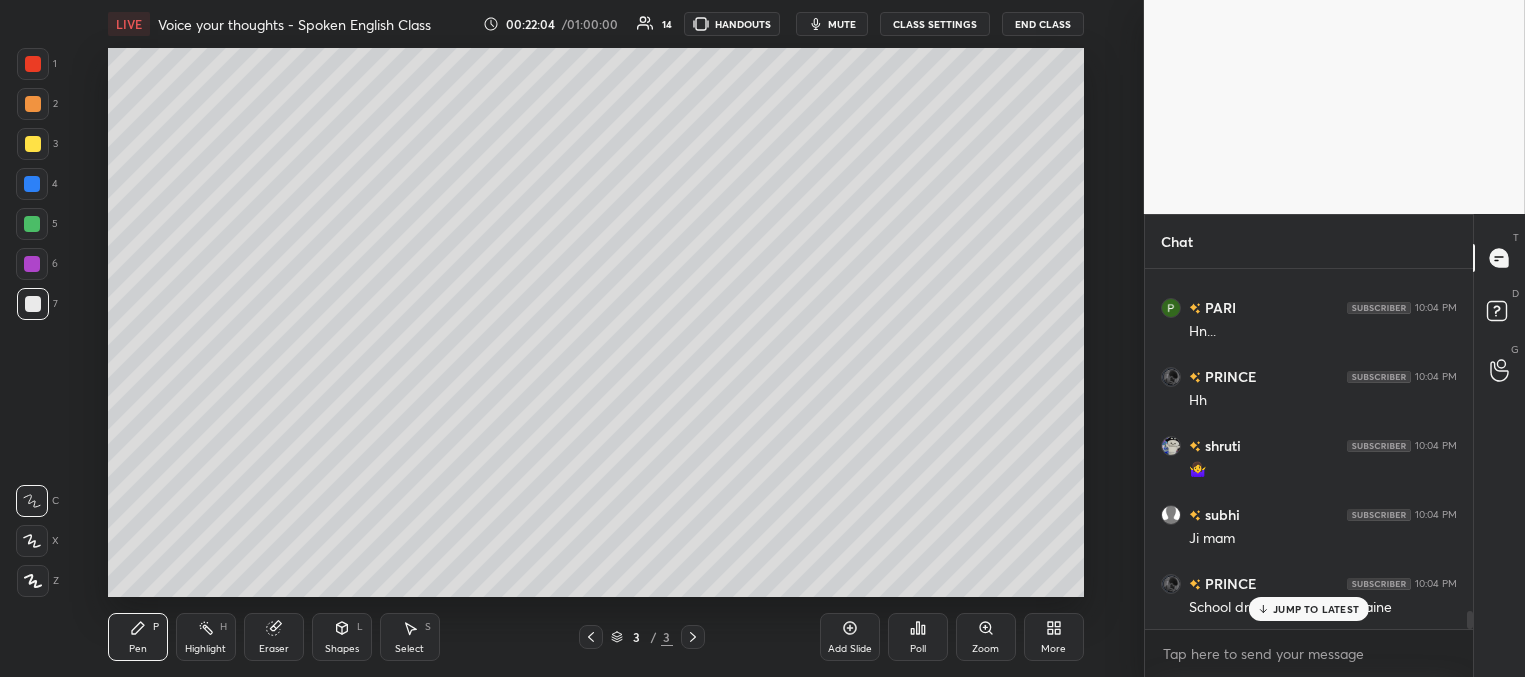 scroll, scrollTop: 6967, scrollLeft: 0, axis: vertical 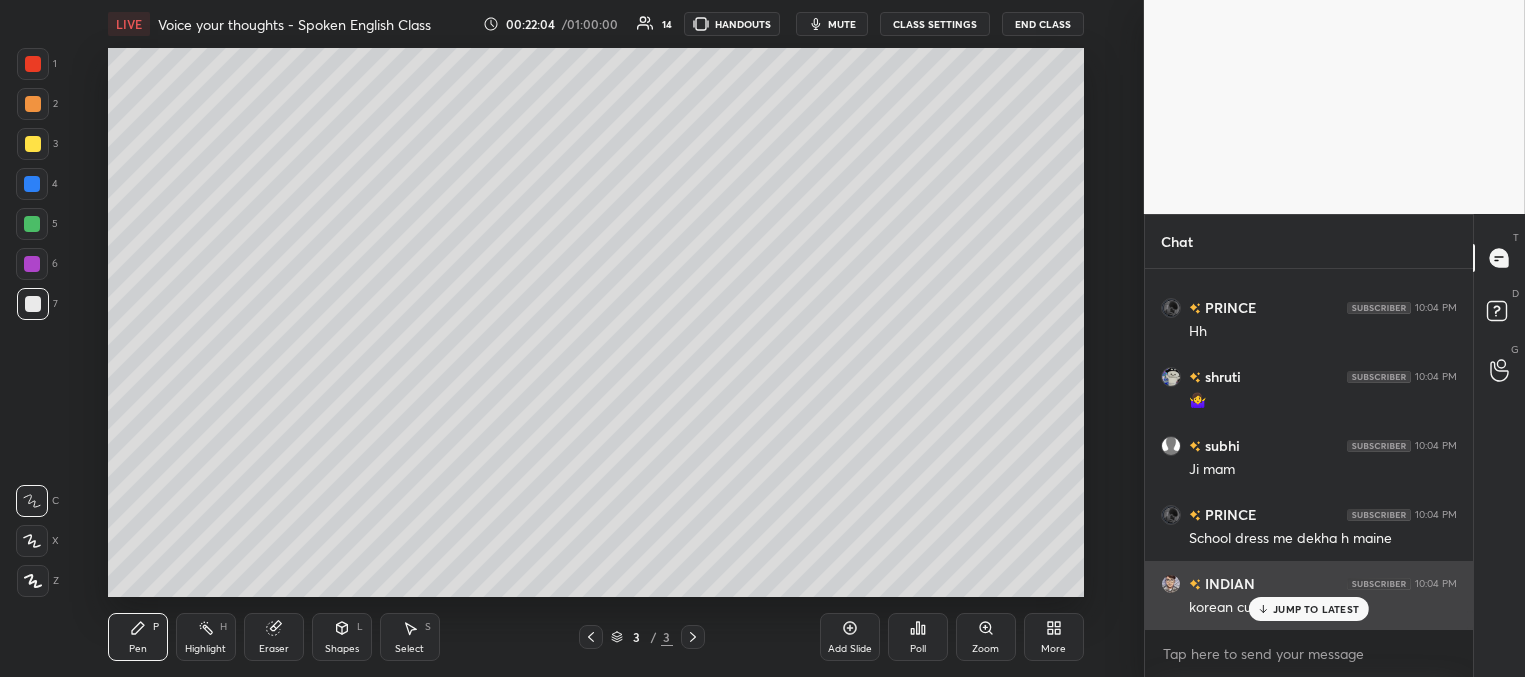 click on "JUMP TO LATEST" at bounding box center (1316, 609) 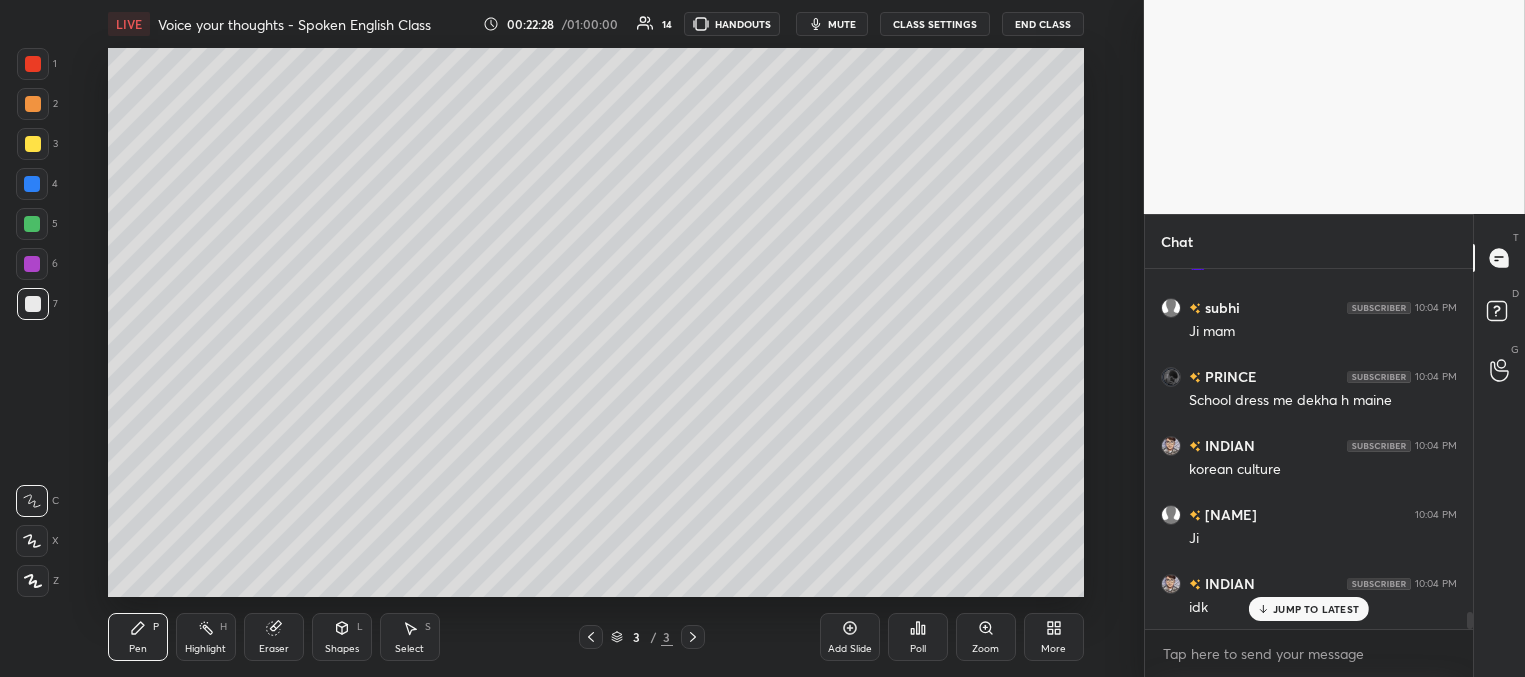 scroll, scrollTop: 7174, scrollLeft: 0, axis: vertical 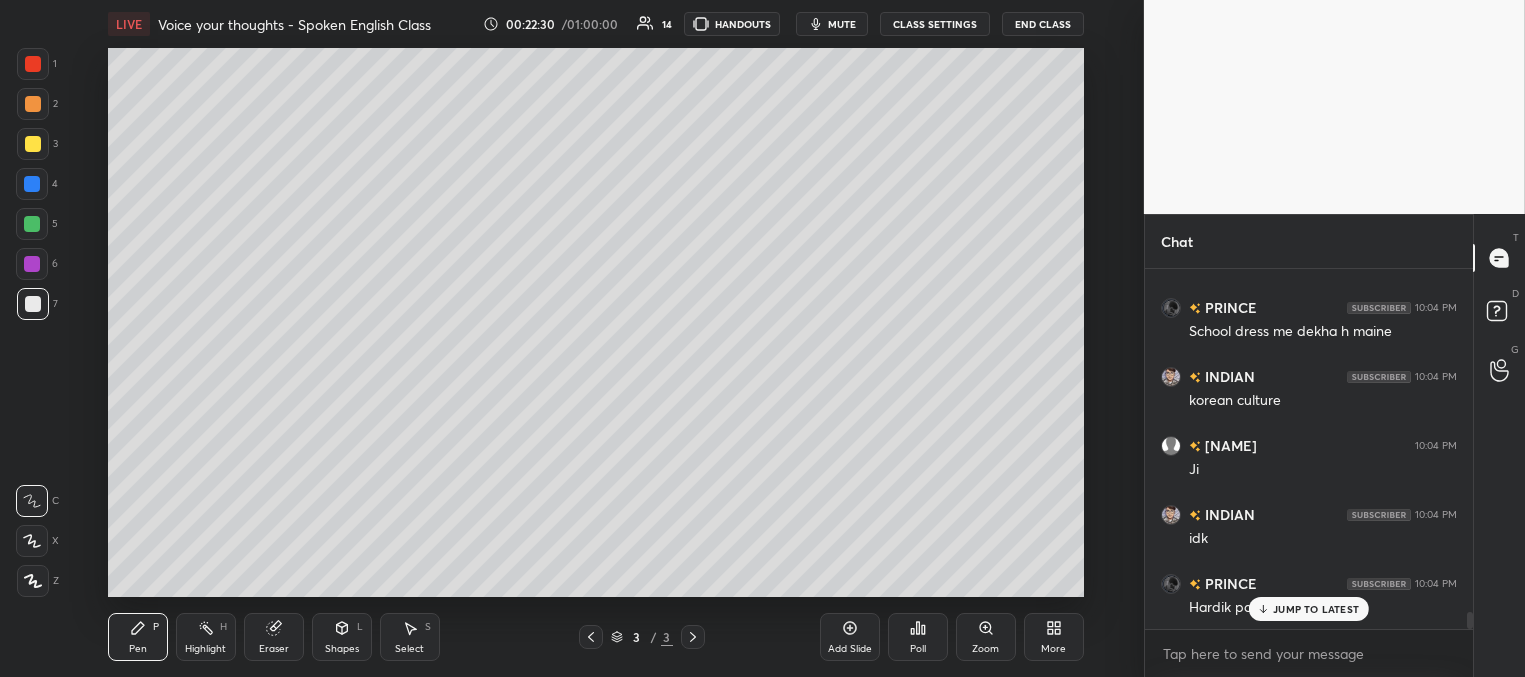 drag, startPoint x: 1281, startPoint y: 612, endPoint x: 1254, endPoint y: 609, distance: 27.166155 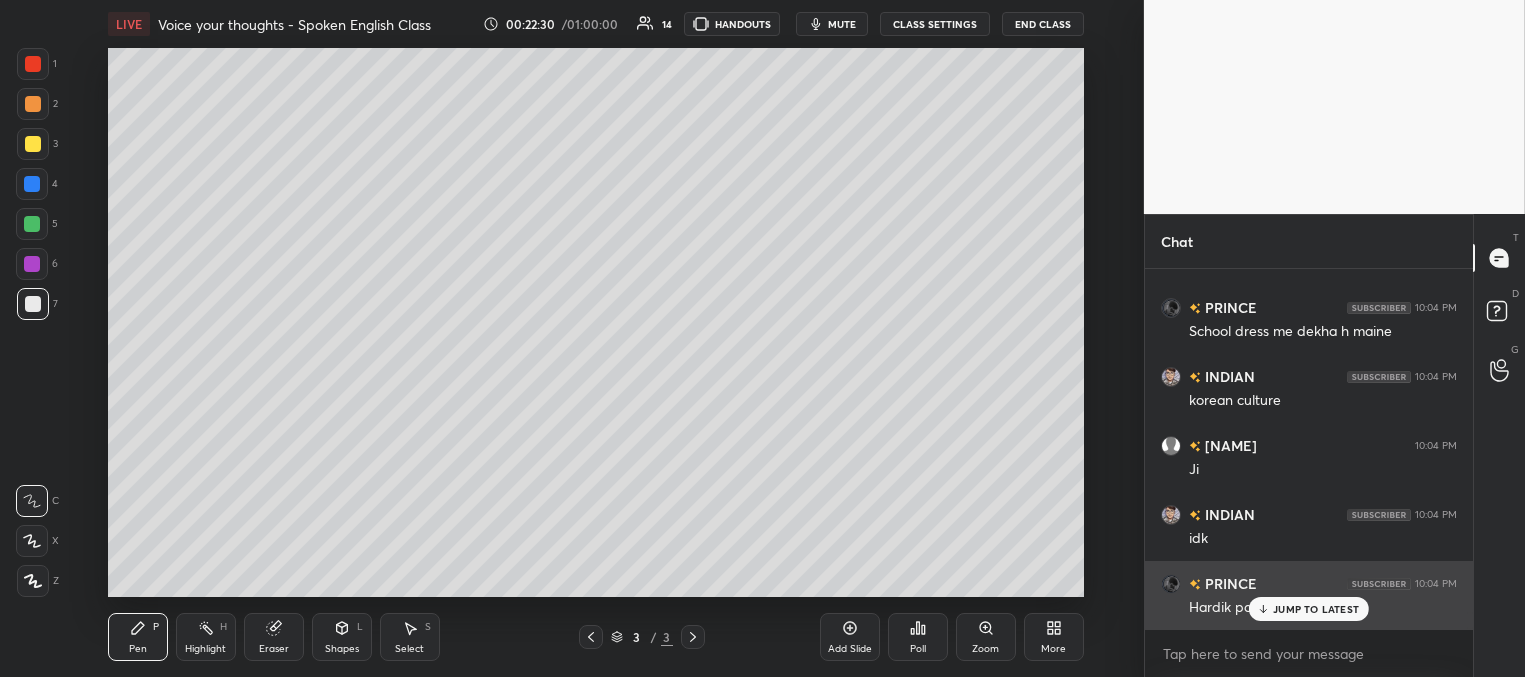 click on "JUMP TO LATEST" at bounding box center [1316, 609] 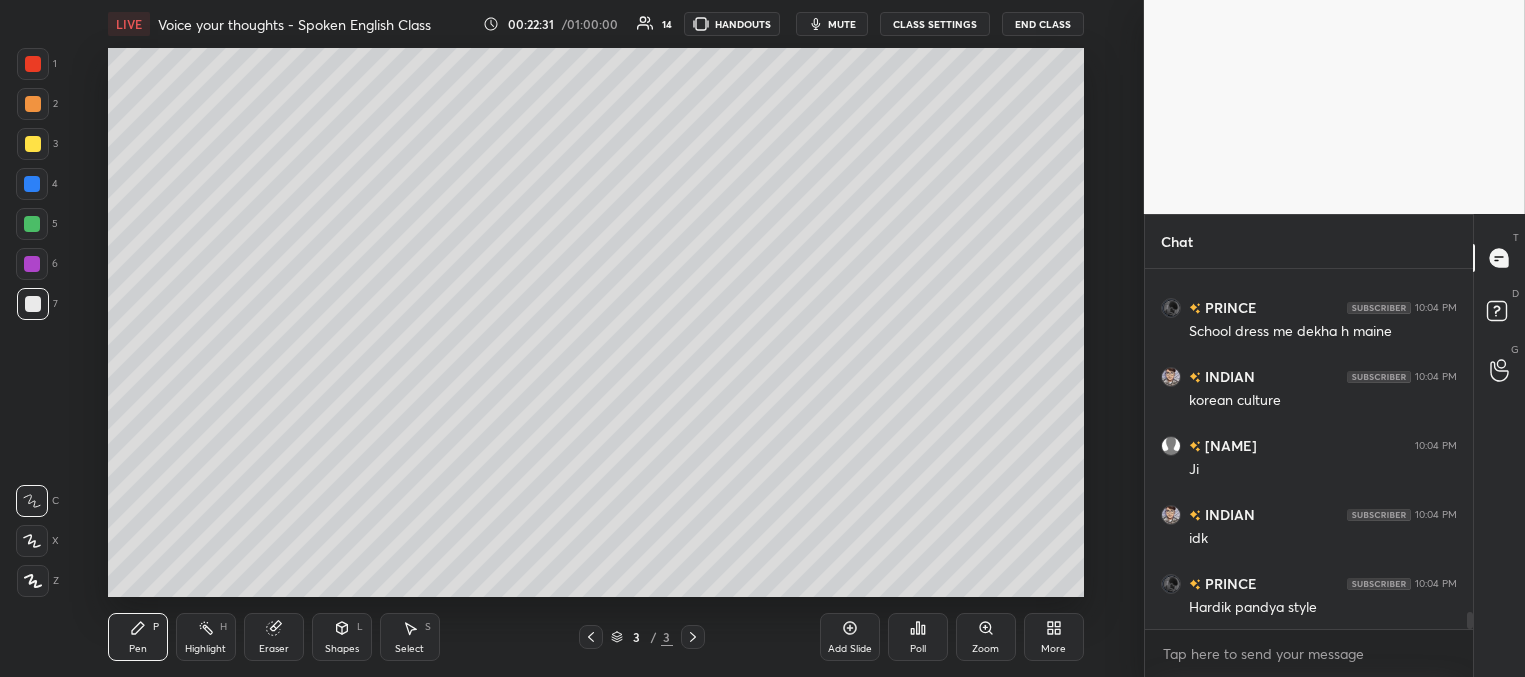 scroll, scrollTop: 7261, scrollLeft: 0, axis: vertical 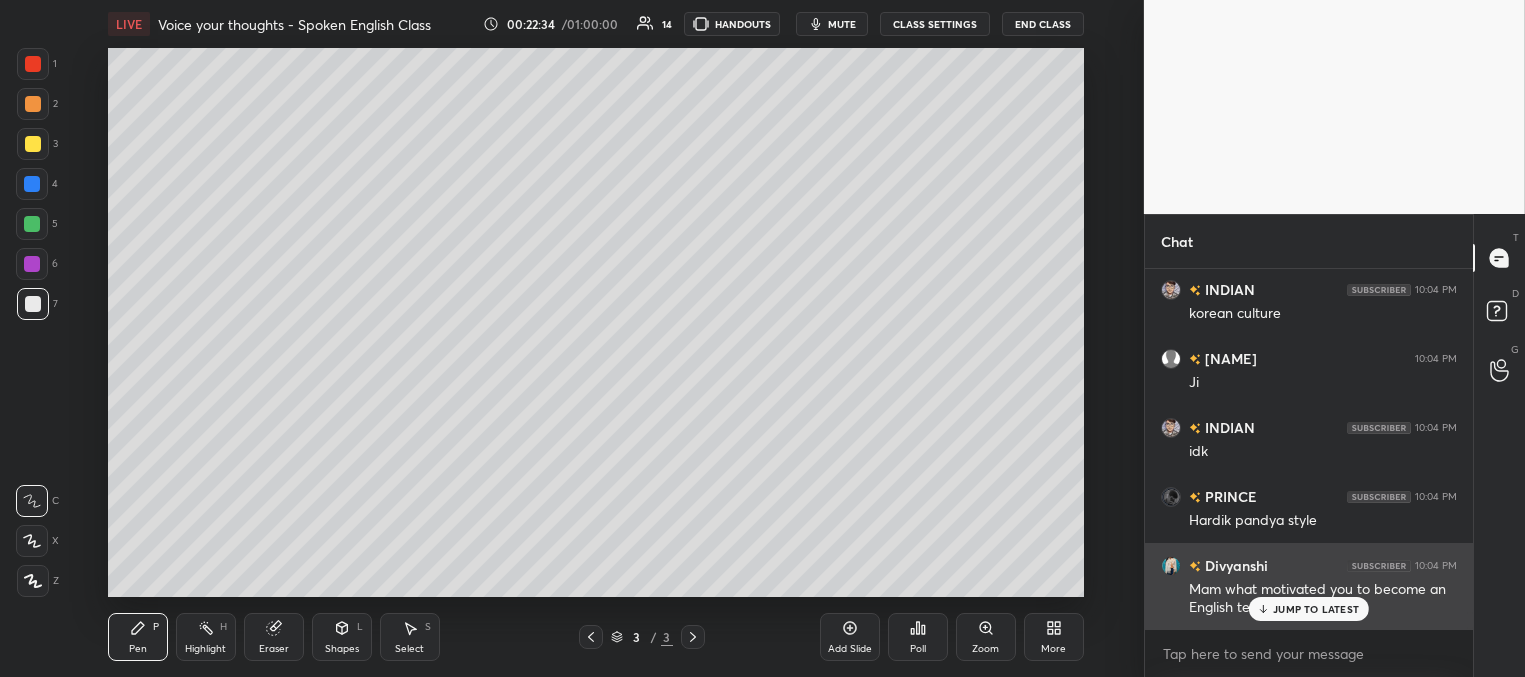 click on "JUMP TO LATEST" at bounding box center [1316, 609] 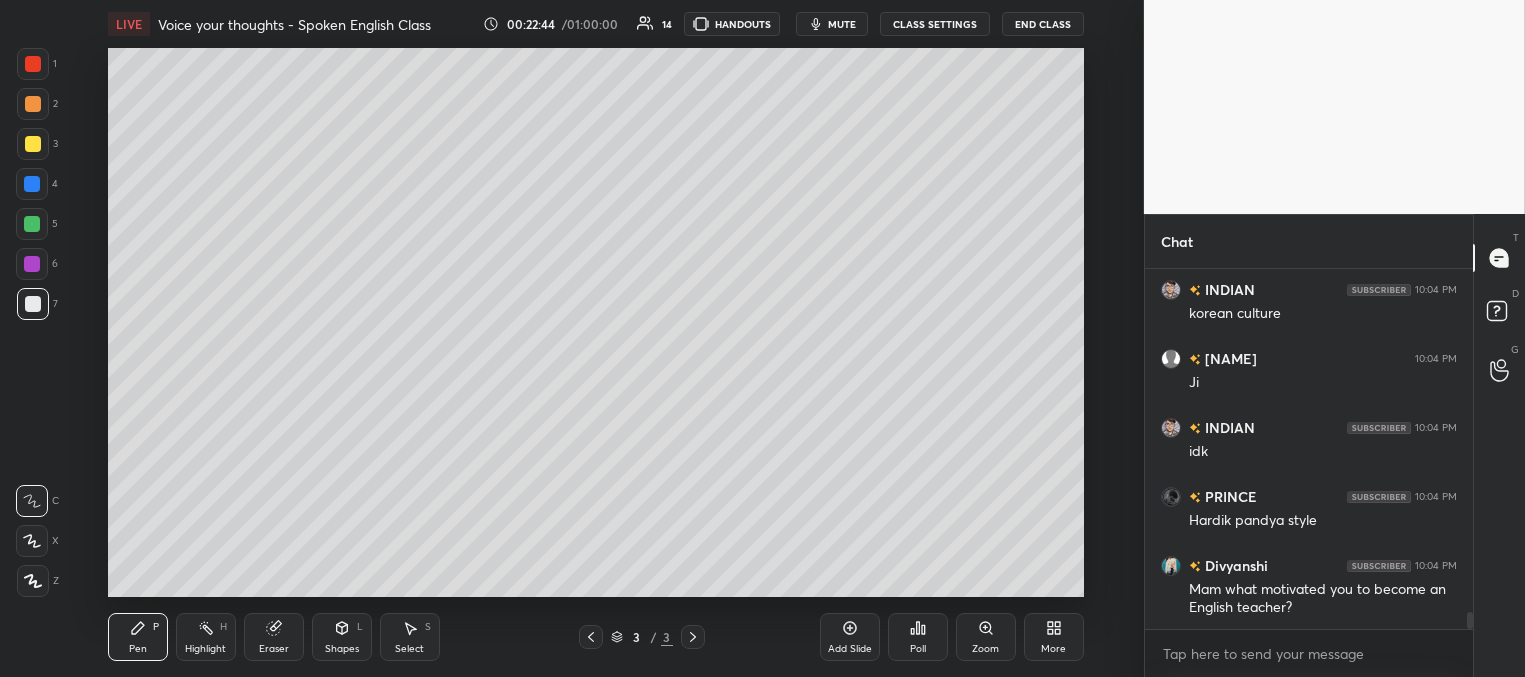 scroll, scrollTop: 7330, scrollLeft: 0, axis: vertical 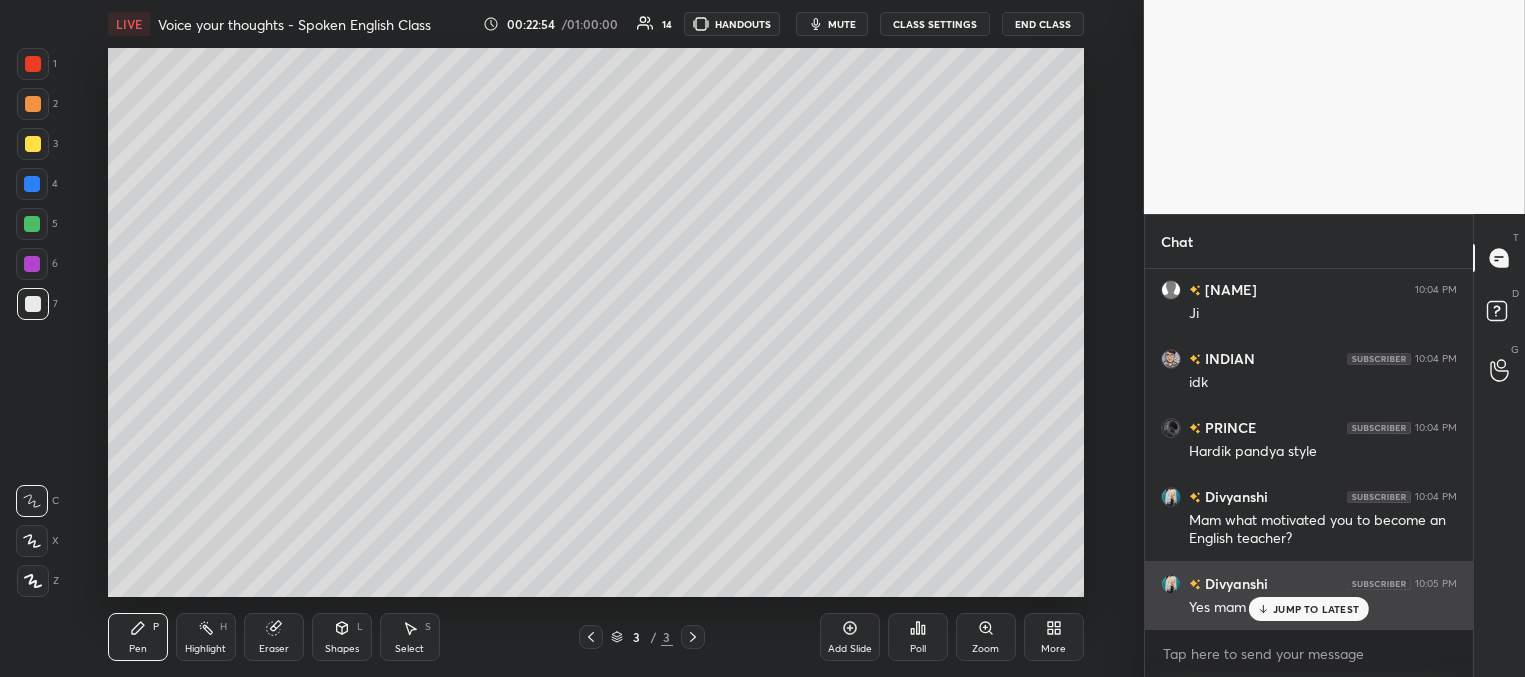 drag, startPoint x: 1278, startPoint y: 609, endPoint x: 1240, endPoint y: 604, distance: 38.327538 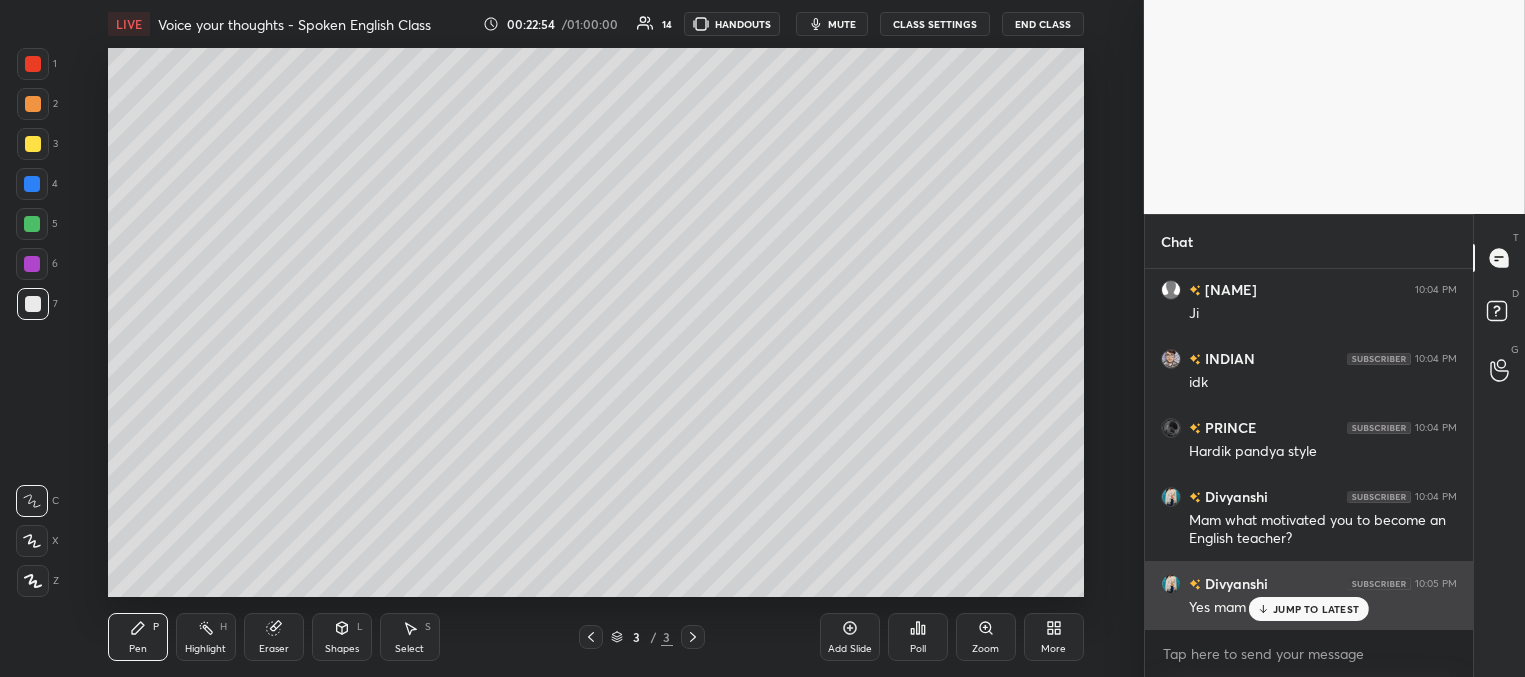 click on "JUMP TO LATEST" at bounding box center [1316, 609] 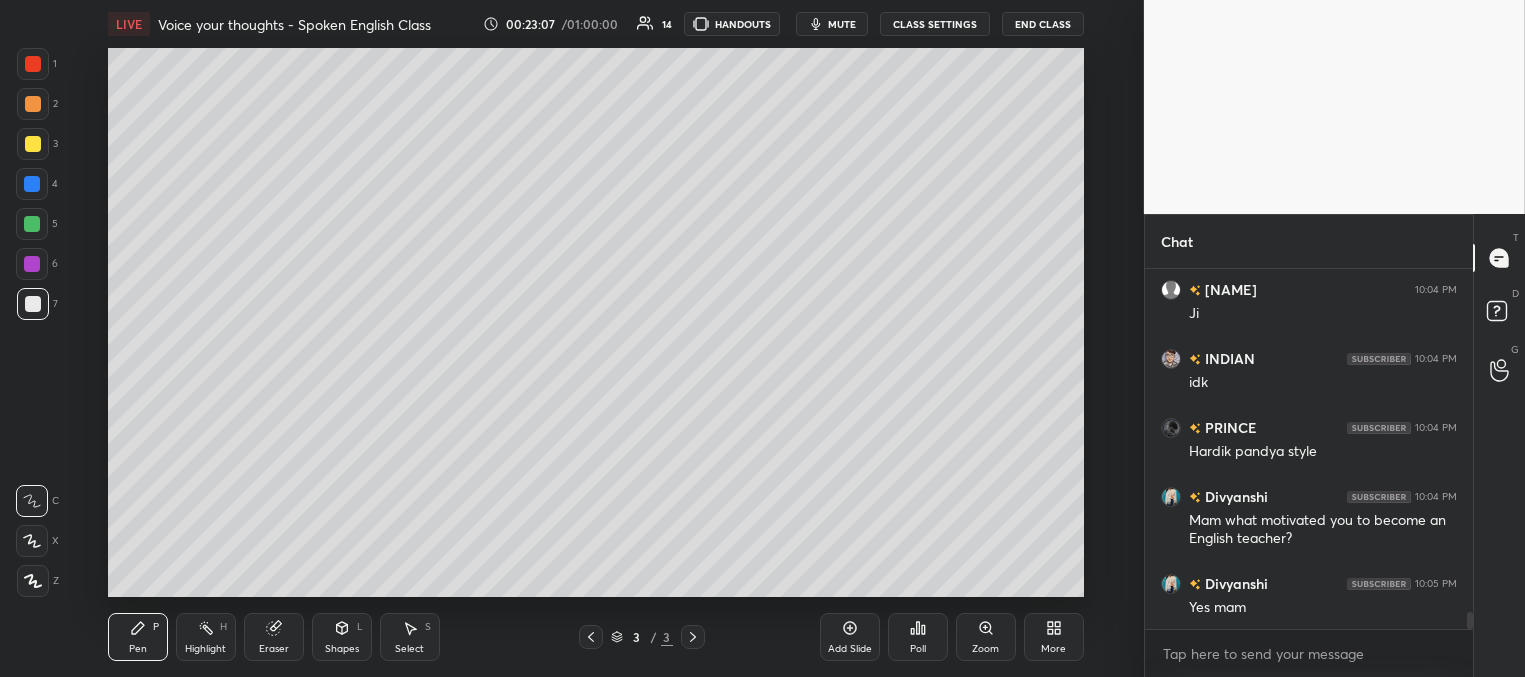 scroll, scrollTop: 7417, scrollLeft: 0, axis: vertical 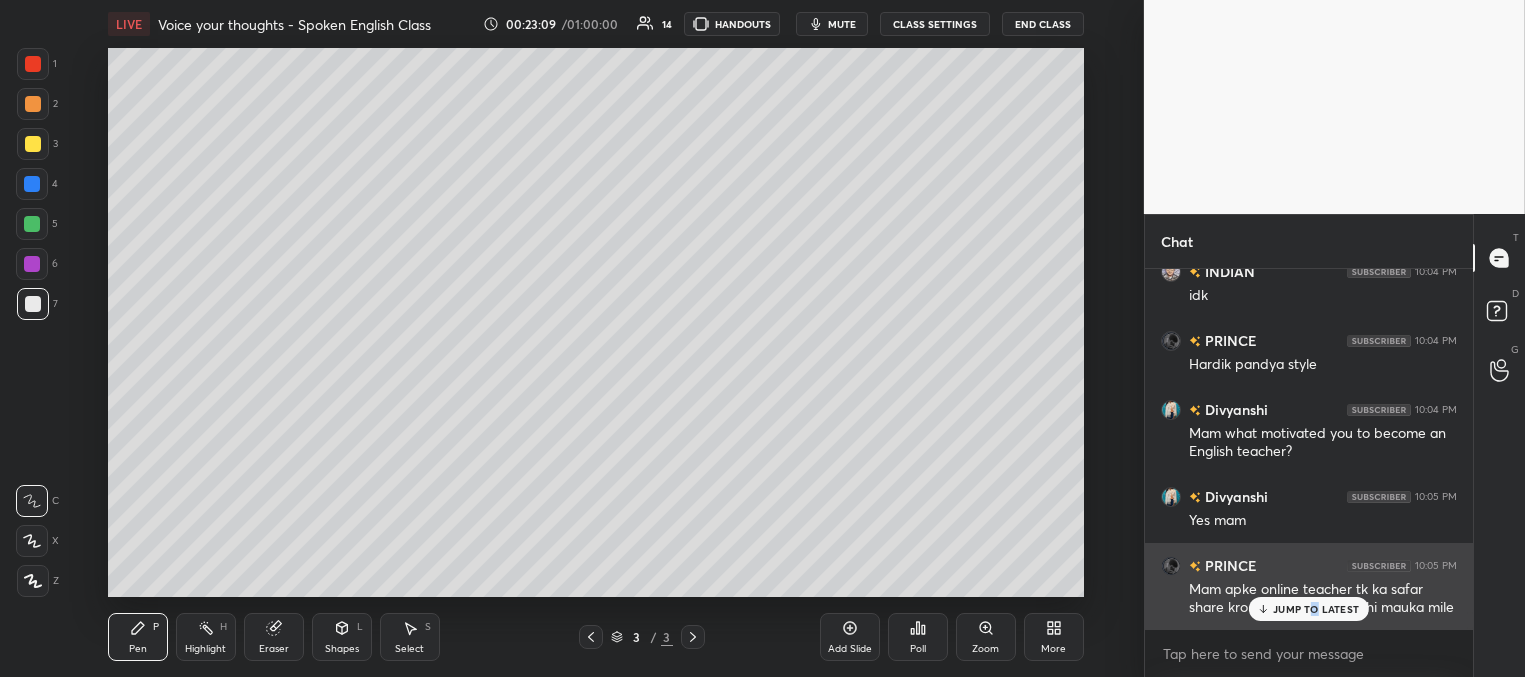 drag, startPoint x: 1313, startPoint y: 603, endPoint x: 1256, endPoint y: 597, distance: 57.31492 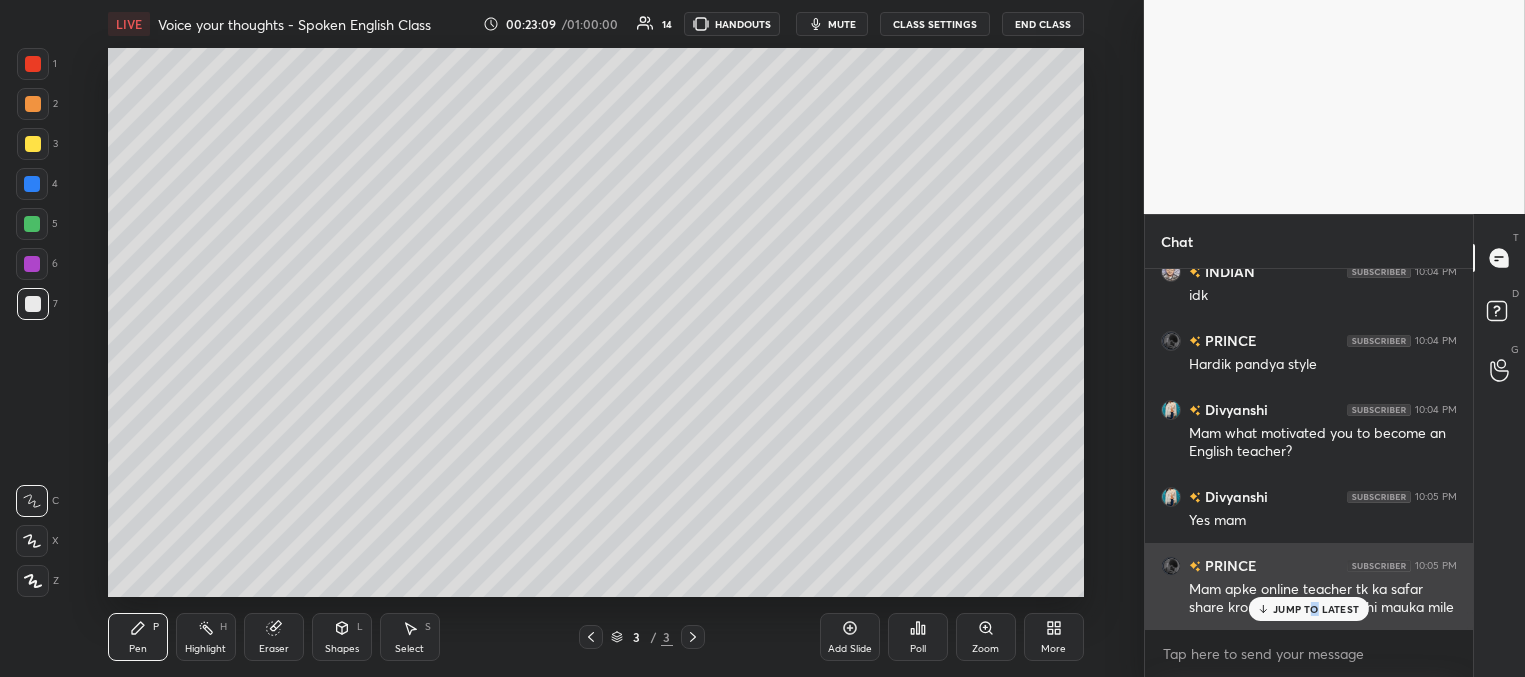 click on "JUMP TO LATEST" at bounding box center (1316, 609) 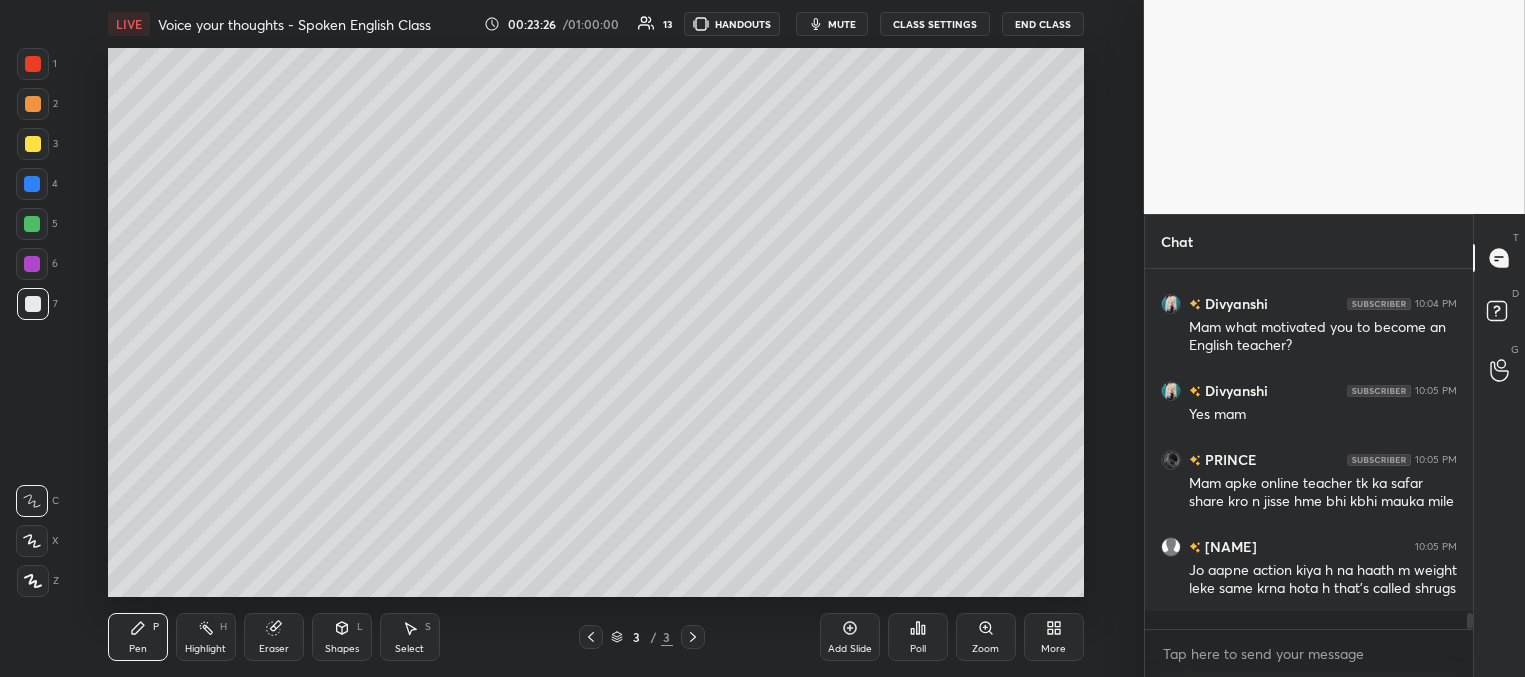 scroll, scrollTop: 7609, scrollLeft: 0, axis: vertical 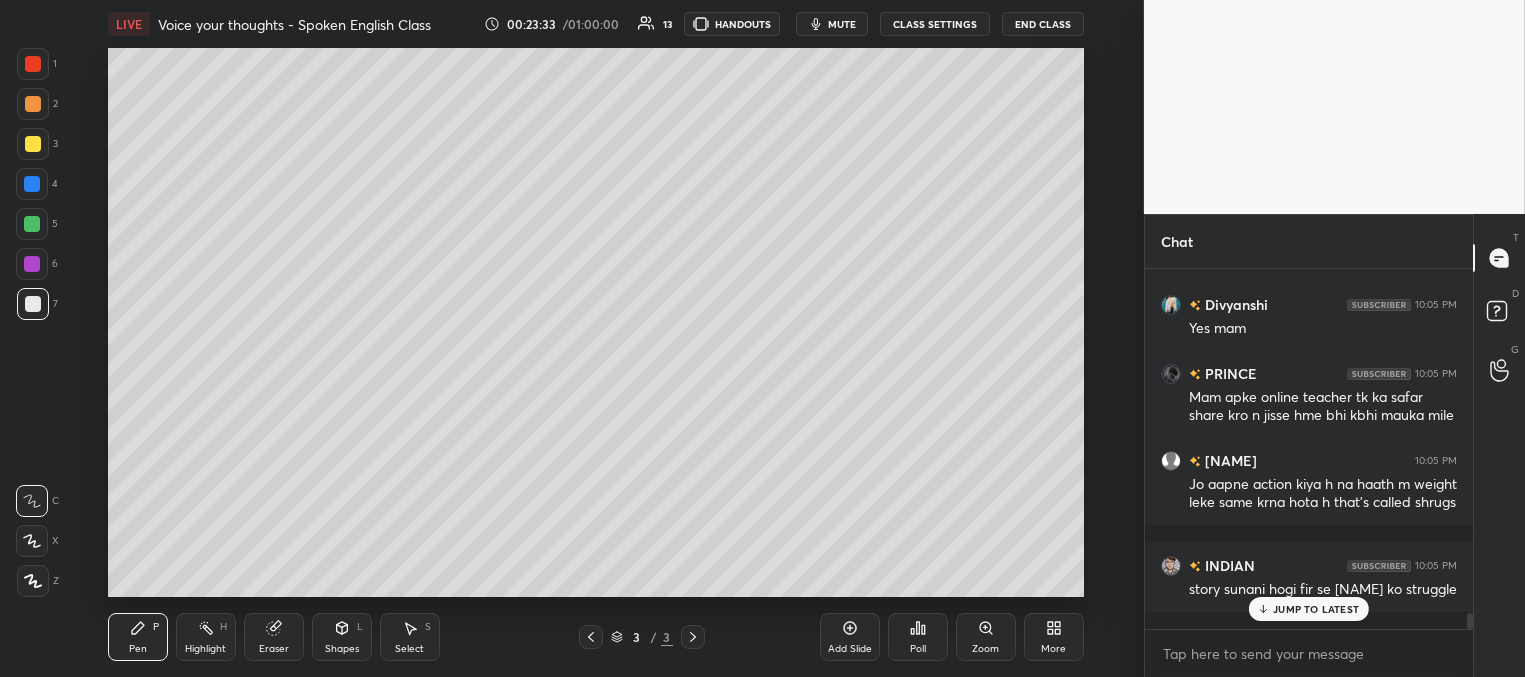 drag, startPoint x: 1300, startPoint y: 606, endPoint x: 1219, endPoint y: 567, distance: 89.89995 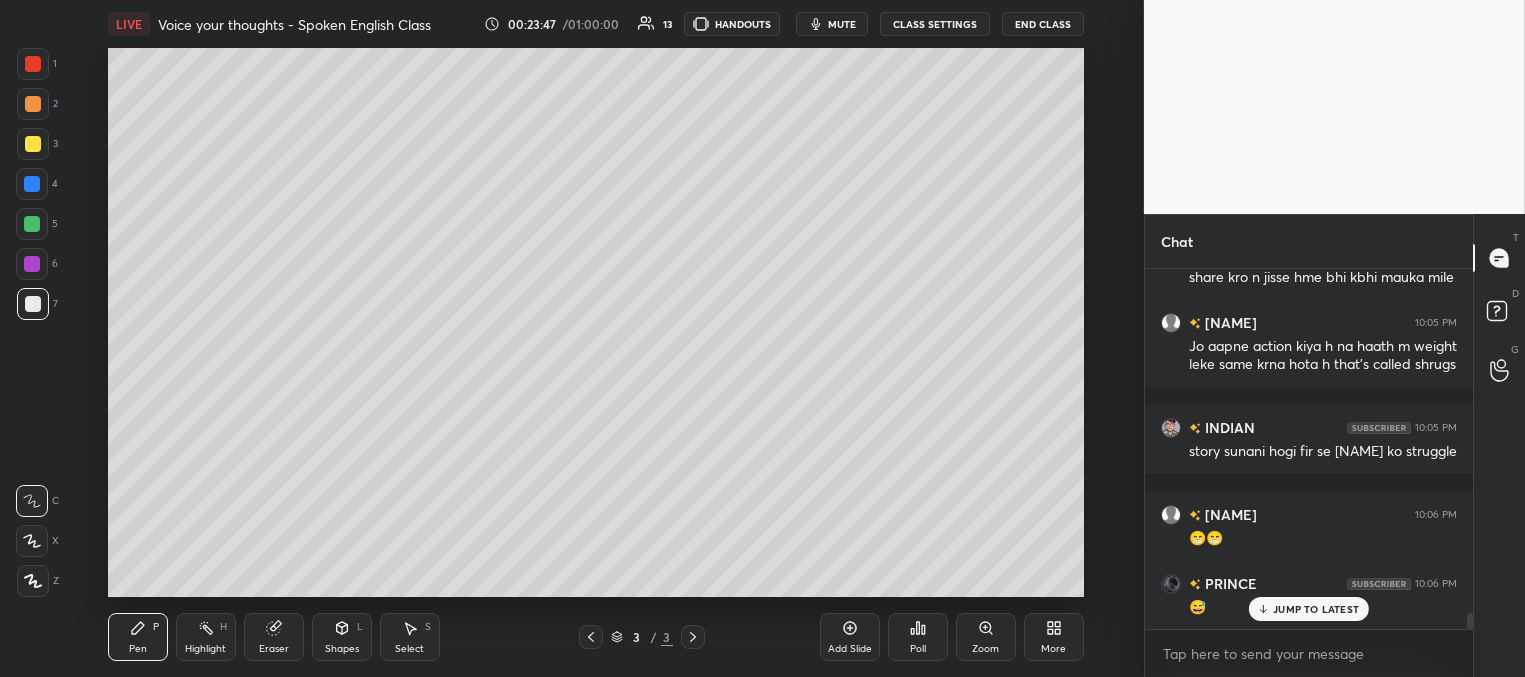 scroll, scrollTop: 7816, scrollLeft: 0, axis: vertical 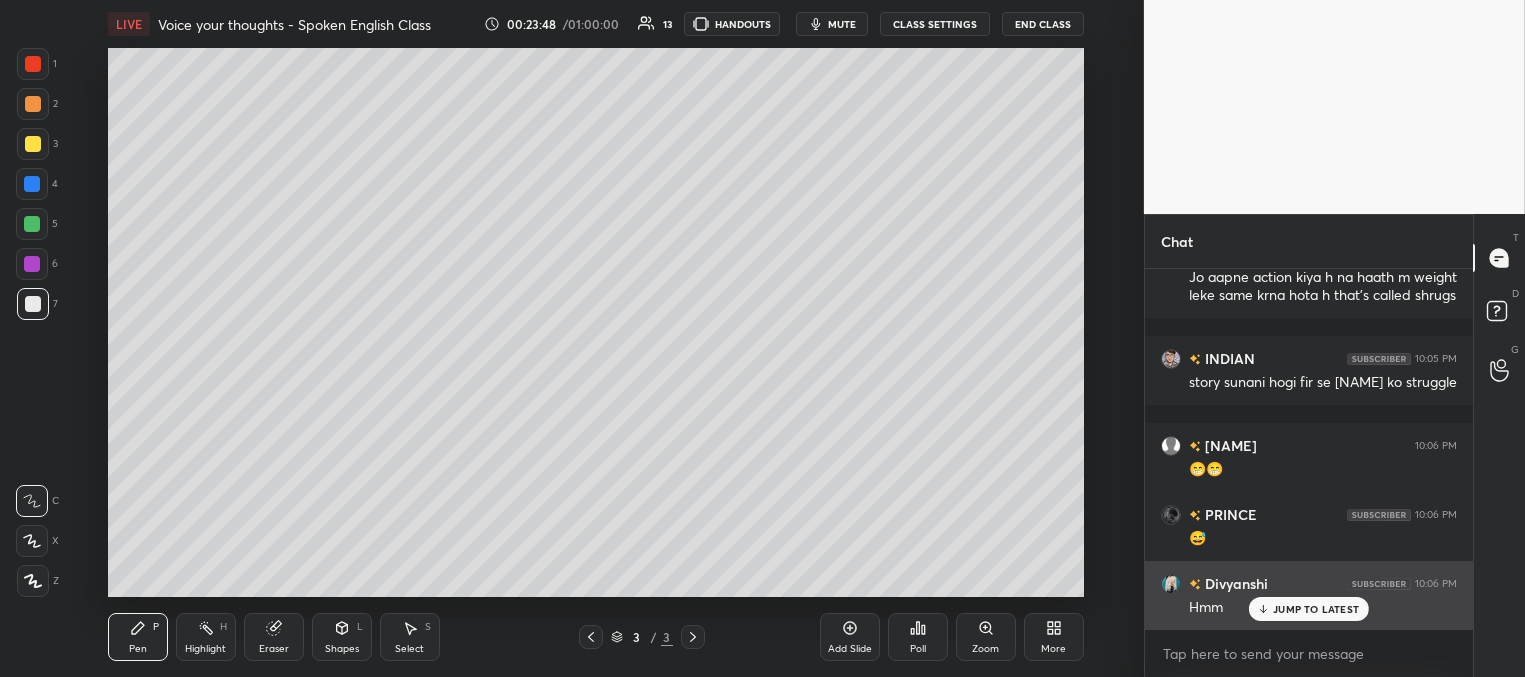 click on "JUMP TO LATEST" at bounding box center (1316, 609) 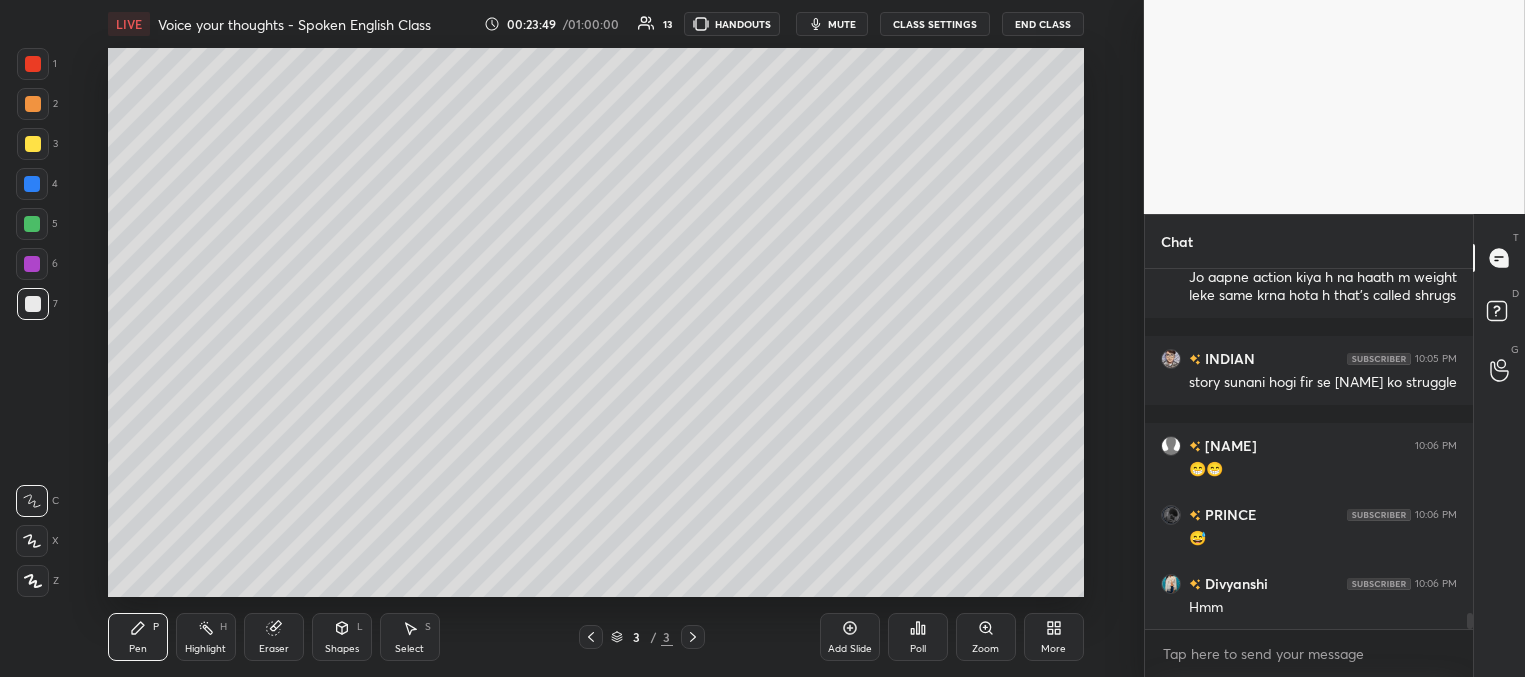 scroll, scrollTop: 7885, scrollLeft: 0, axis: vertical 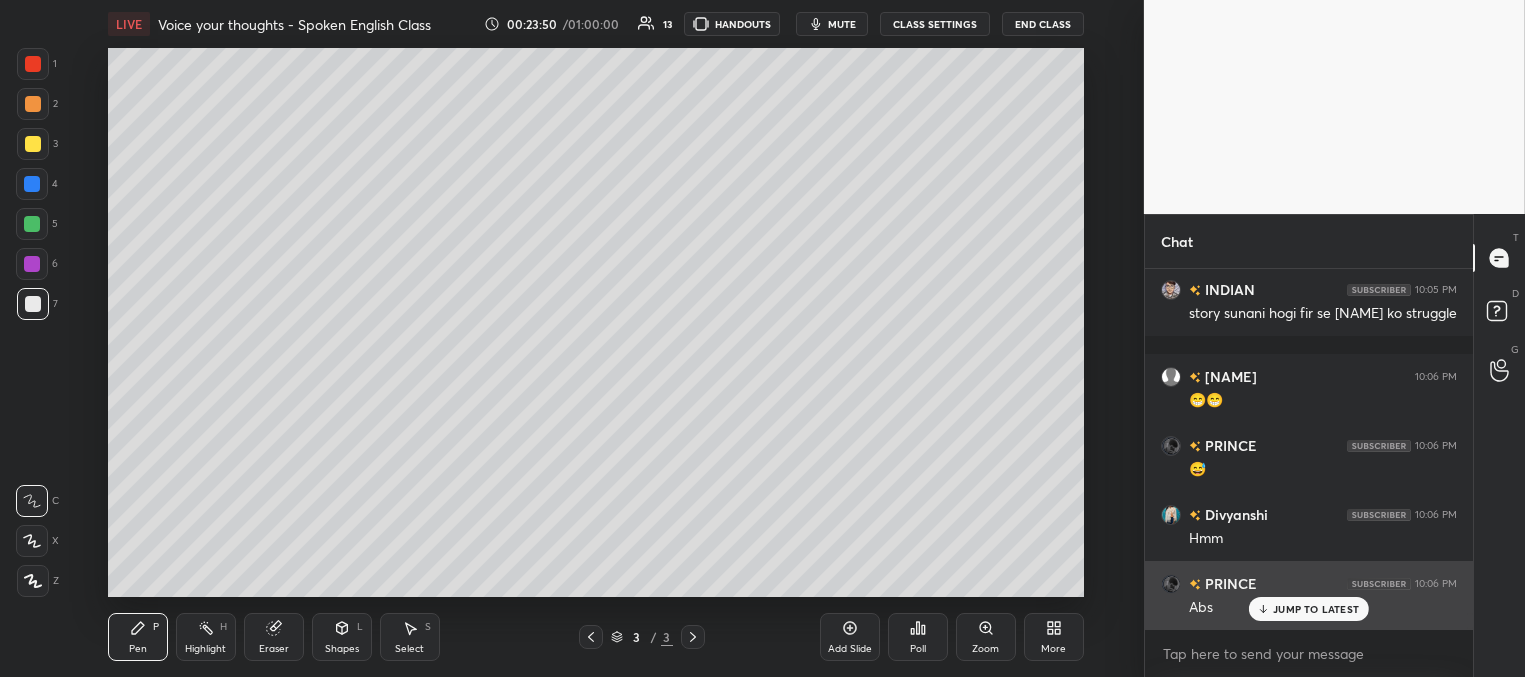 drag, startPoint x: 1279, startPoint y: 609, endPoint x: 1245, endPoint y: 602, distance: 34.713108 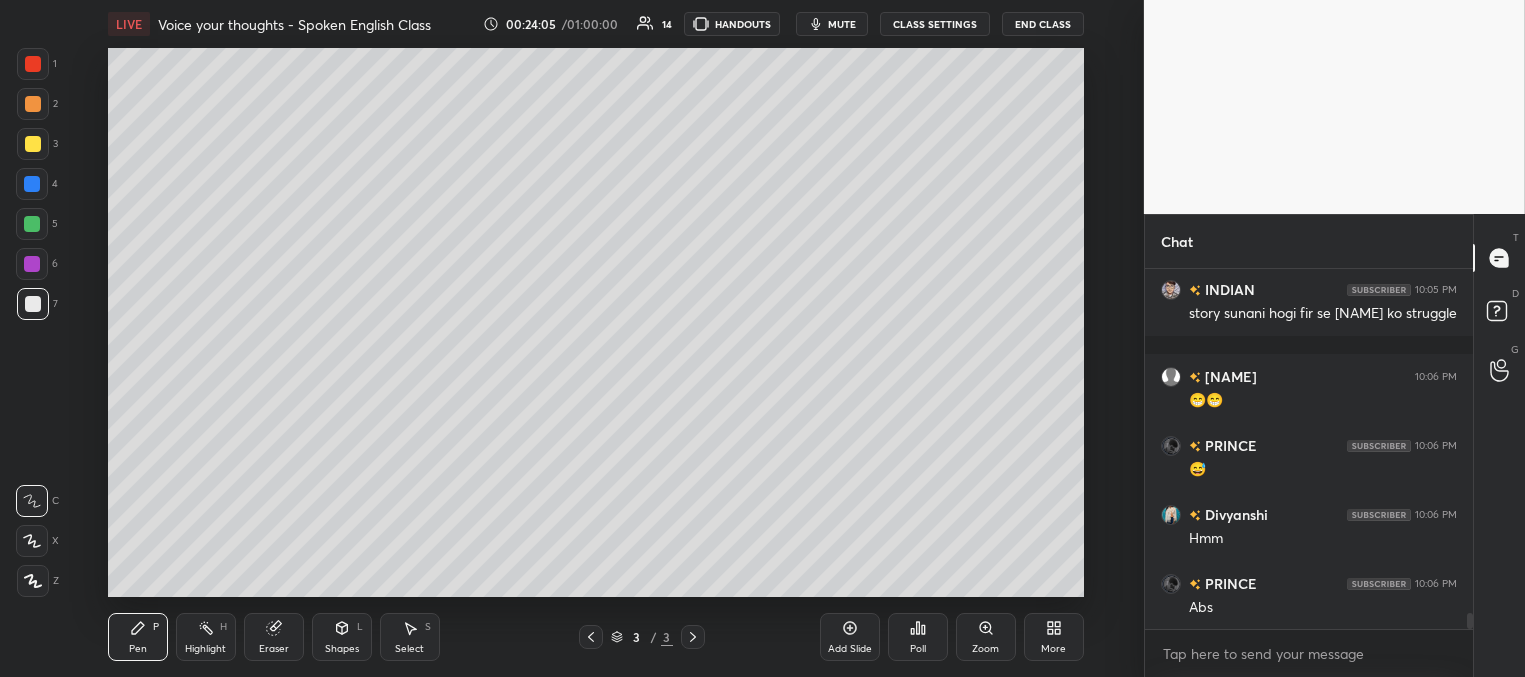 scroll, scrollTop: 7954, scrollLeft: 0, axis: vertical 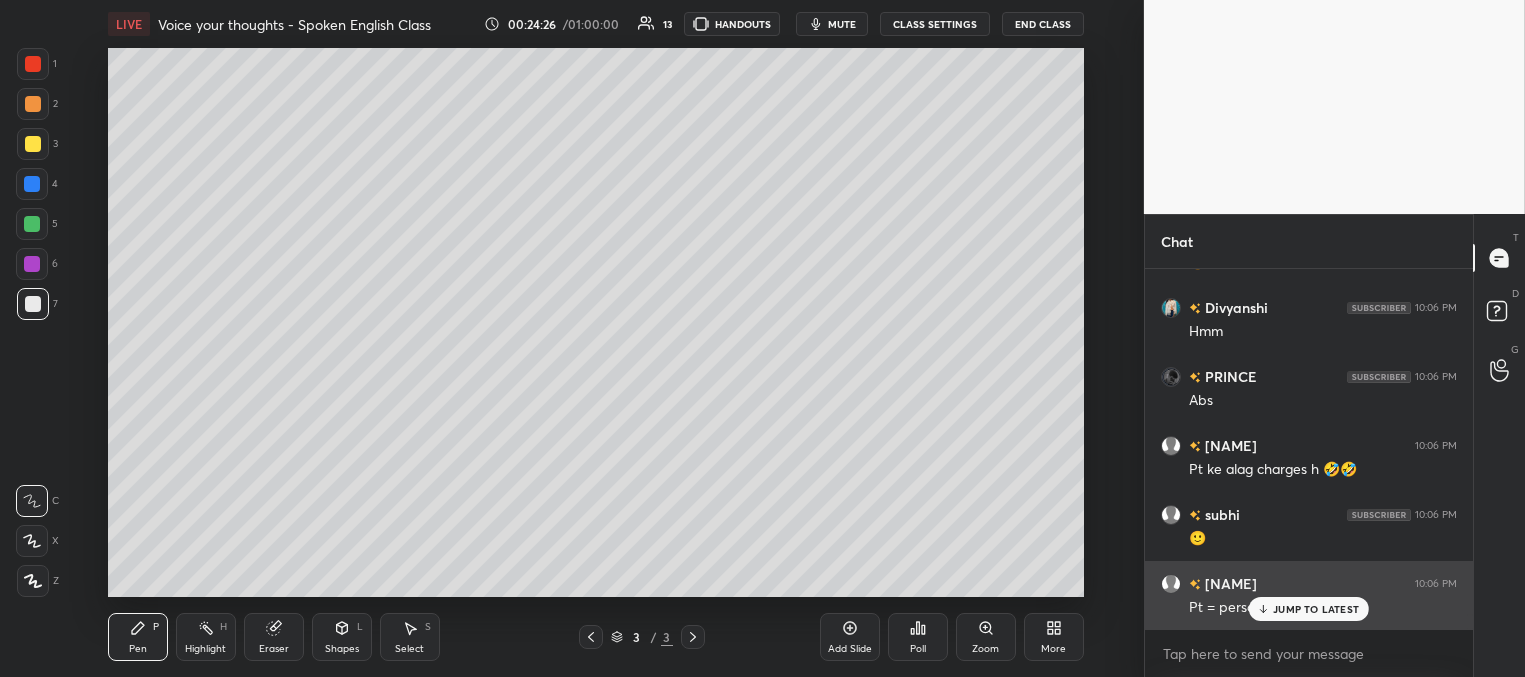 click on "JUMP TO LATEST" at bounding box center (1309, 609) 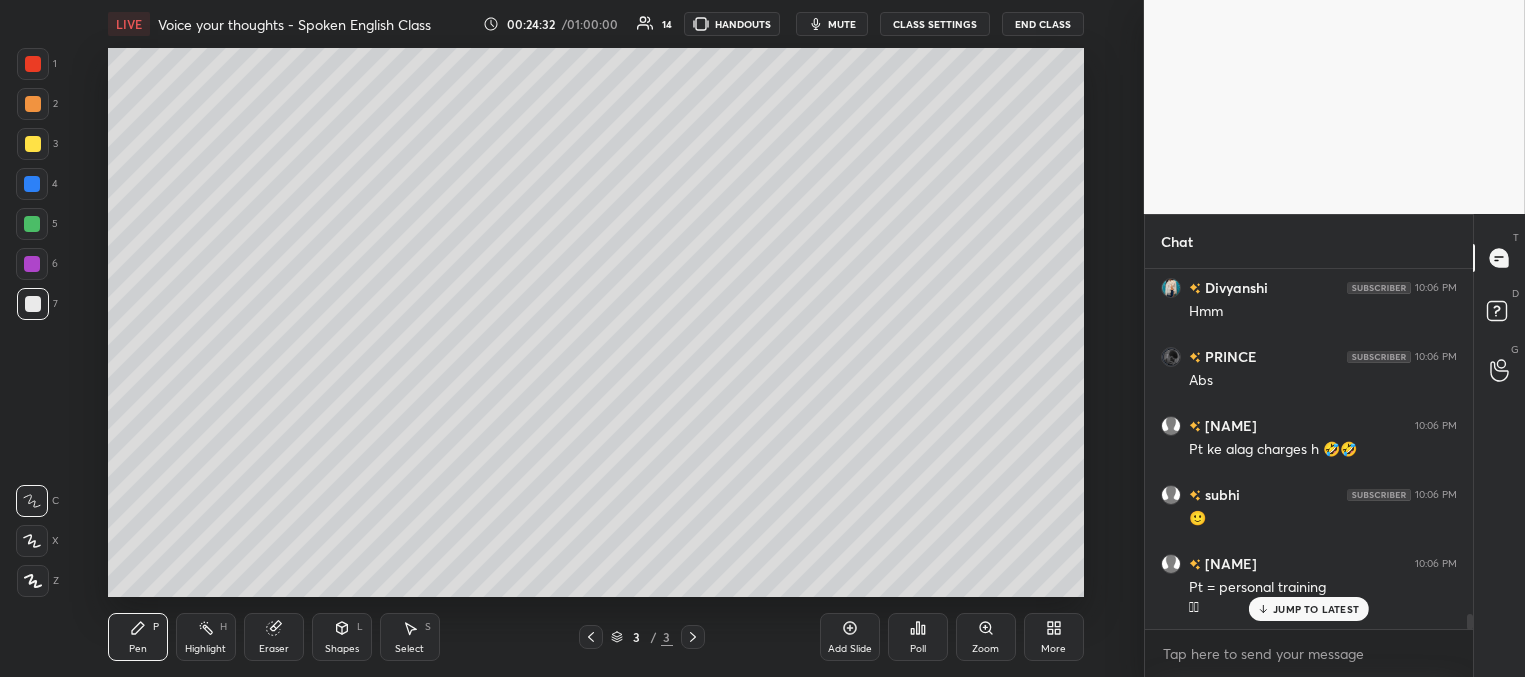 scroll, scrollTop: 8181, scrollLeft: 0, axis: vertical 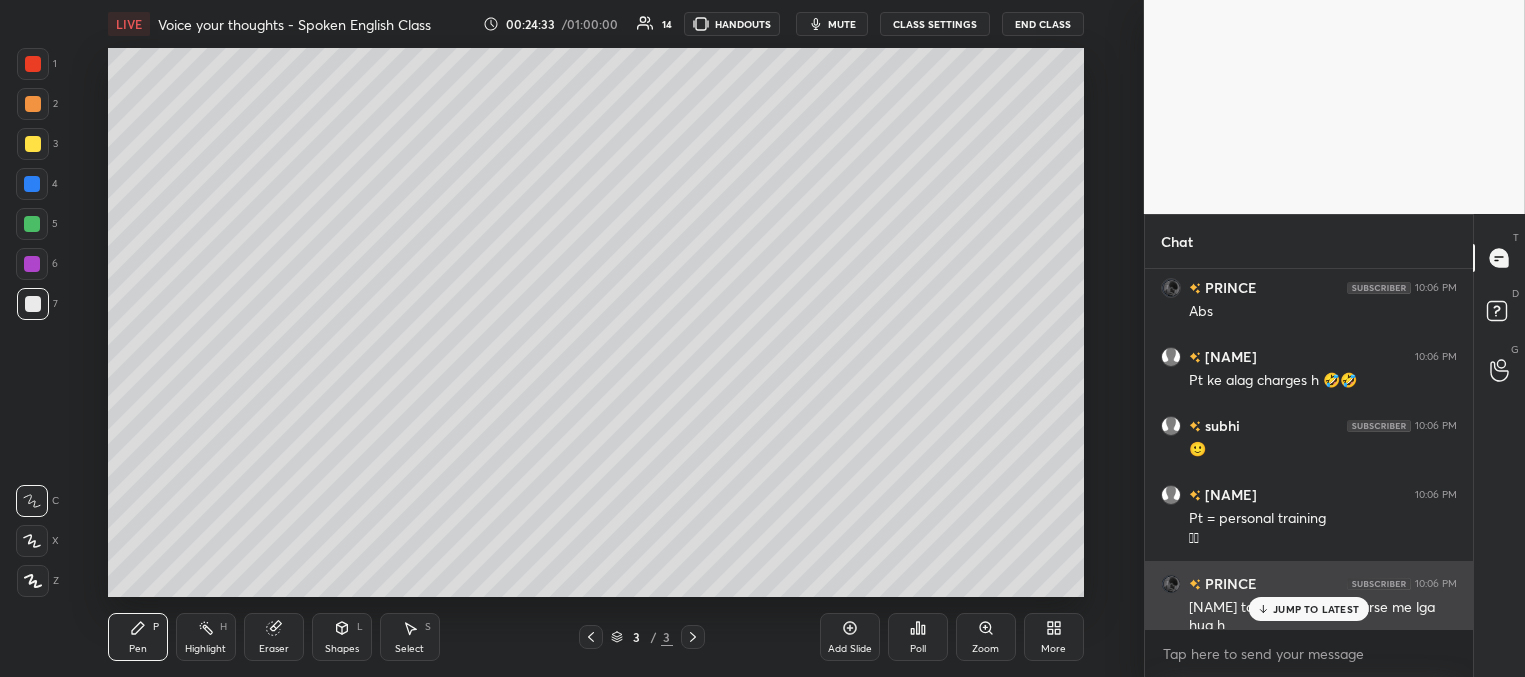click 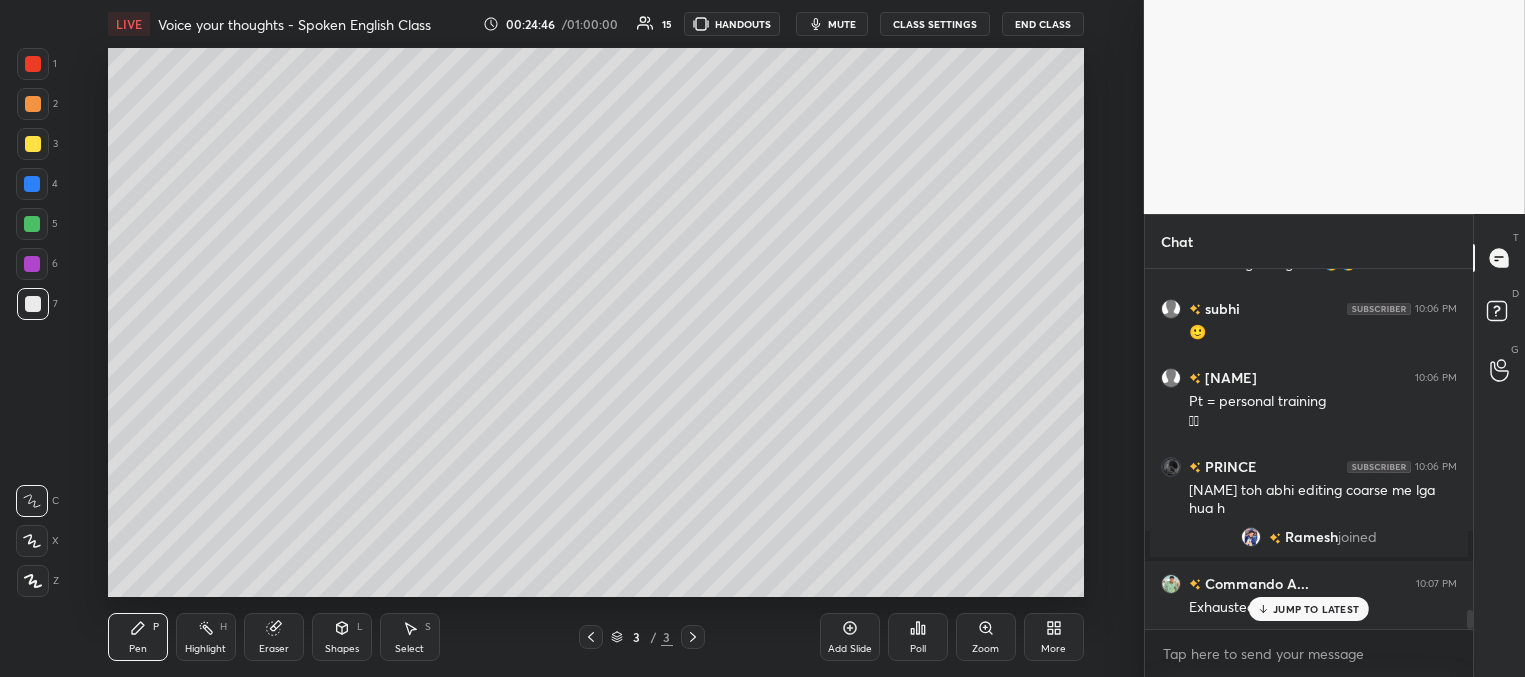 scroll, scrollTop: 6420, scrollLeft: 0, axis: vertical 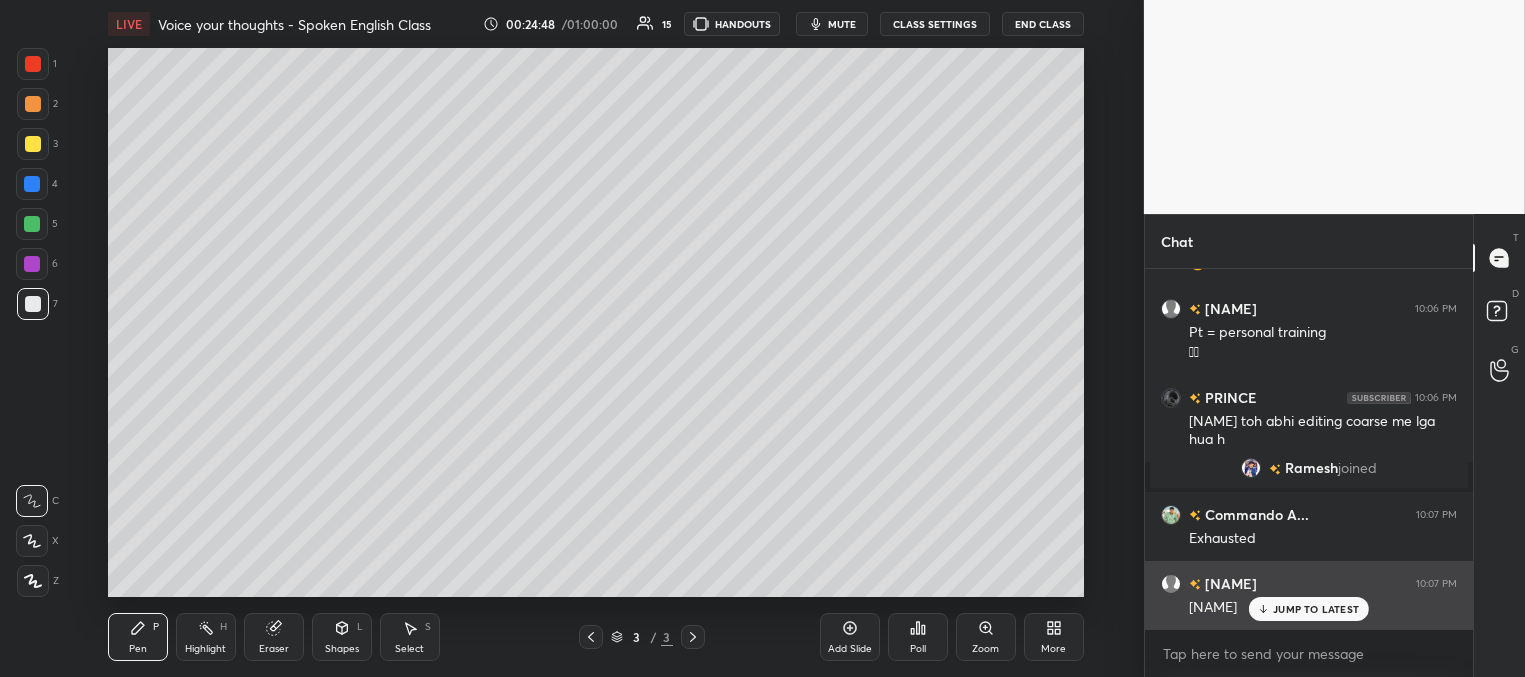click on "JUMP TO LATEST" at bounding box center [1316, 609] 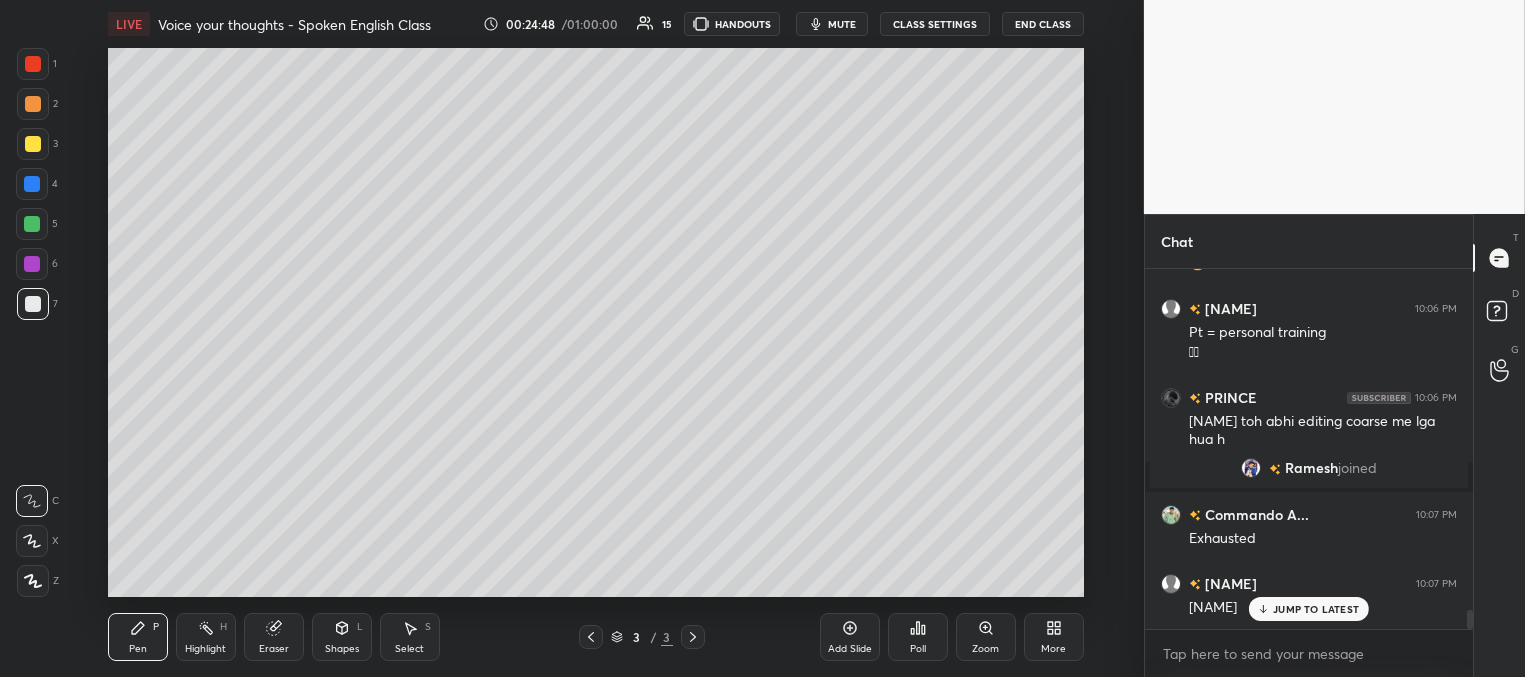 scroll, scrollTop: 6489, scrollLeft: 0, axis: vertical 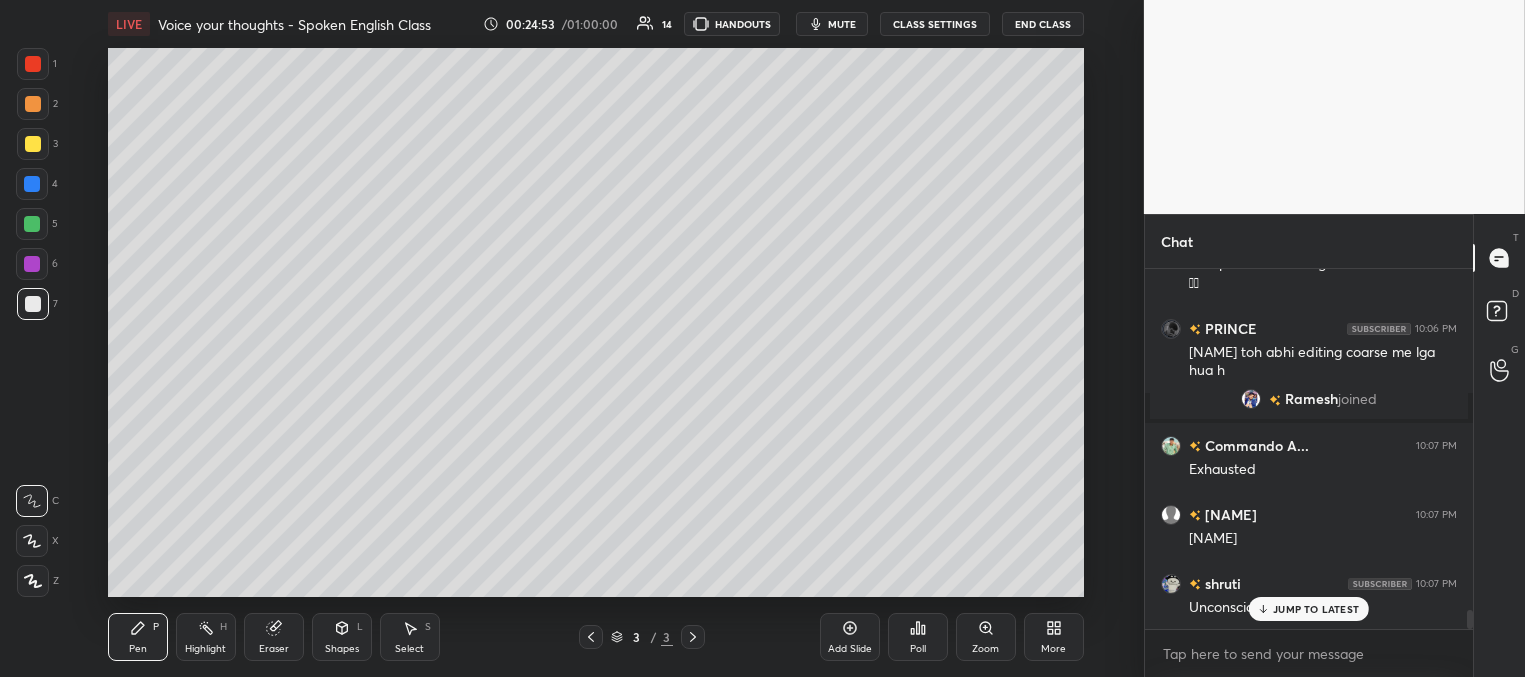 drag, startPoint x: 1279, startPoint y: 606, endPoint x: 1226, endPoint y: 590, distance: 55.362442 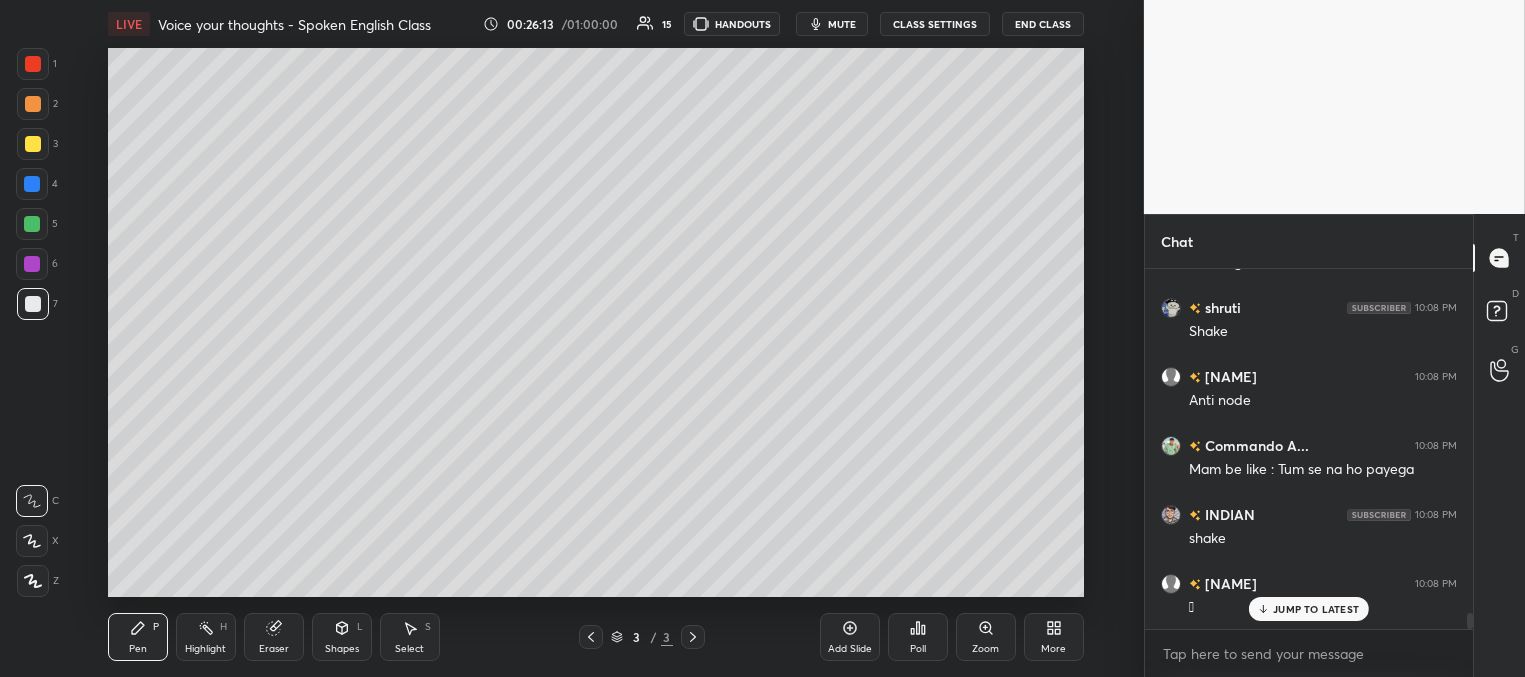 scroll, scrollTop: 7889, scrollLeft: 0, axis: vertical 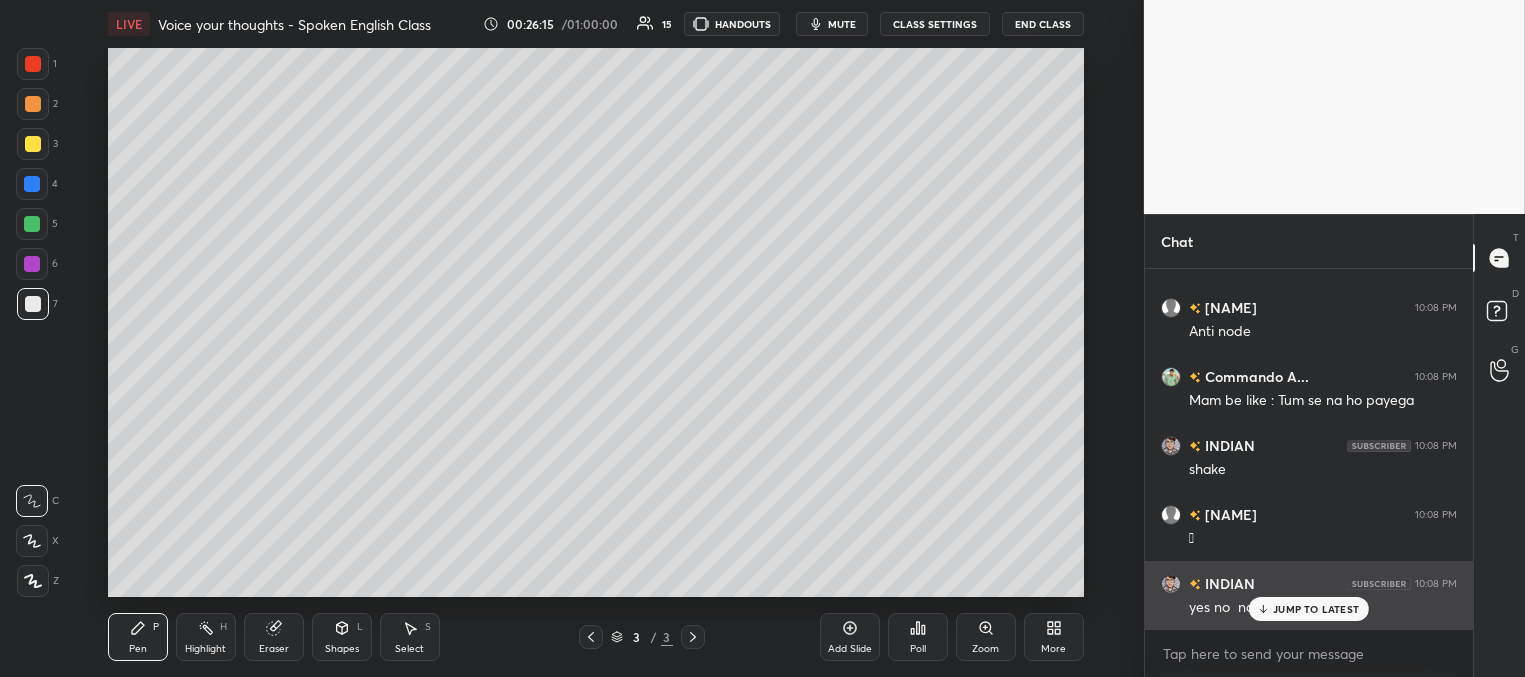 drag, startPoint x: 1280, startPoint y: 605, endPoint x: 1226, endPoint y: 596, distance: 54.74486 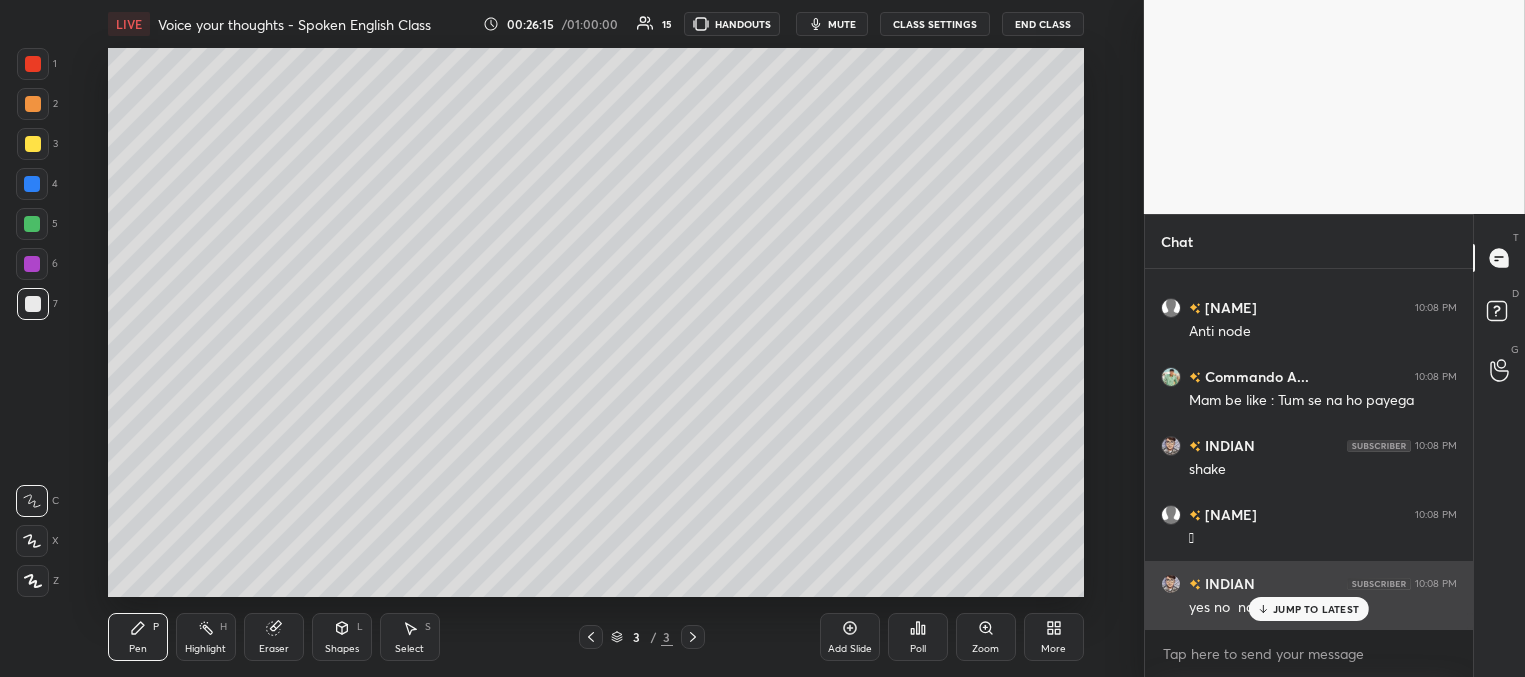 click on "JUMP TO LATEST" at bounding box center (1316, 609) 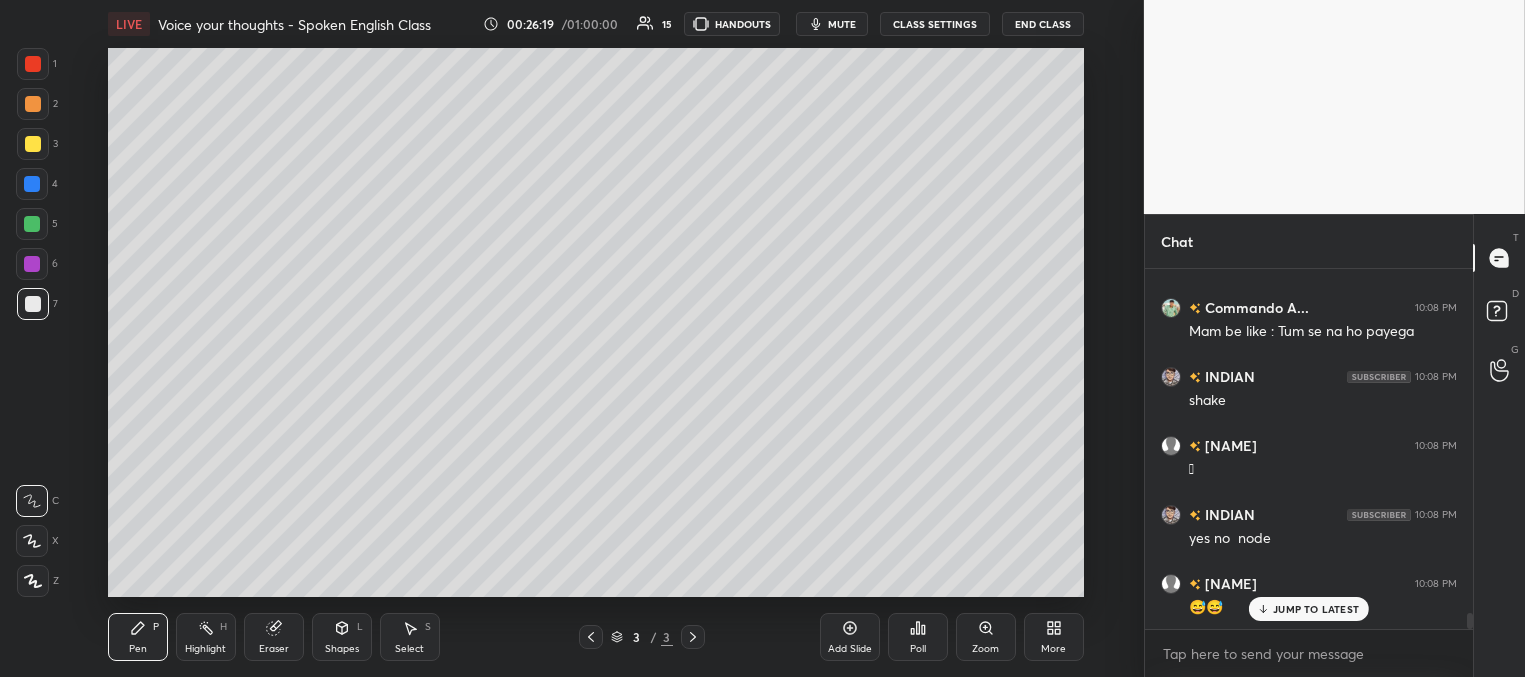 scroll, scrollTop: 8027, scrollLeft: 0, axis: vertical 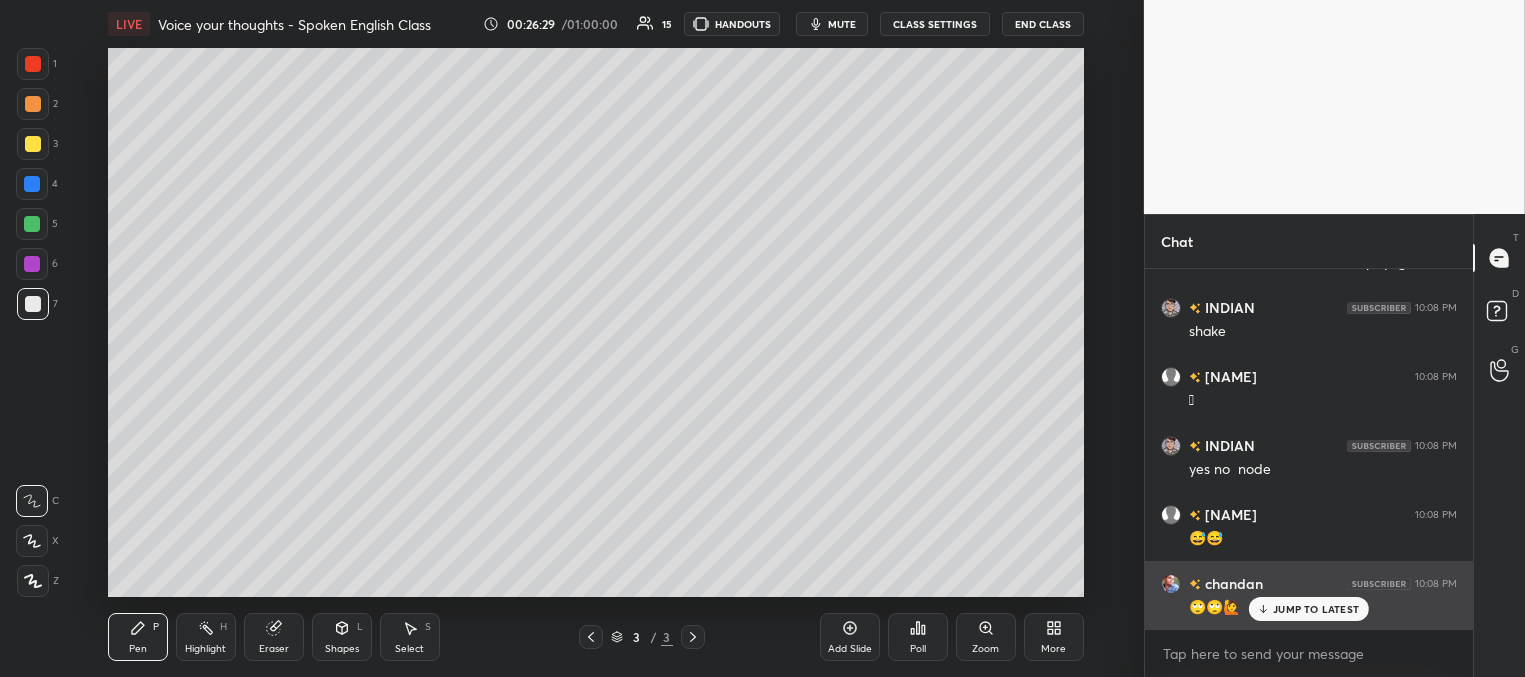 click on "JUMP TO LATEST" at bounding box center (1316, 609) 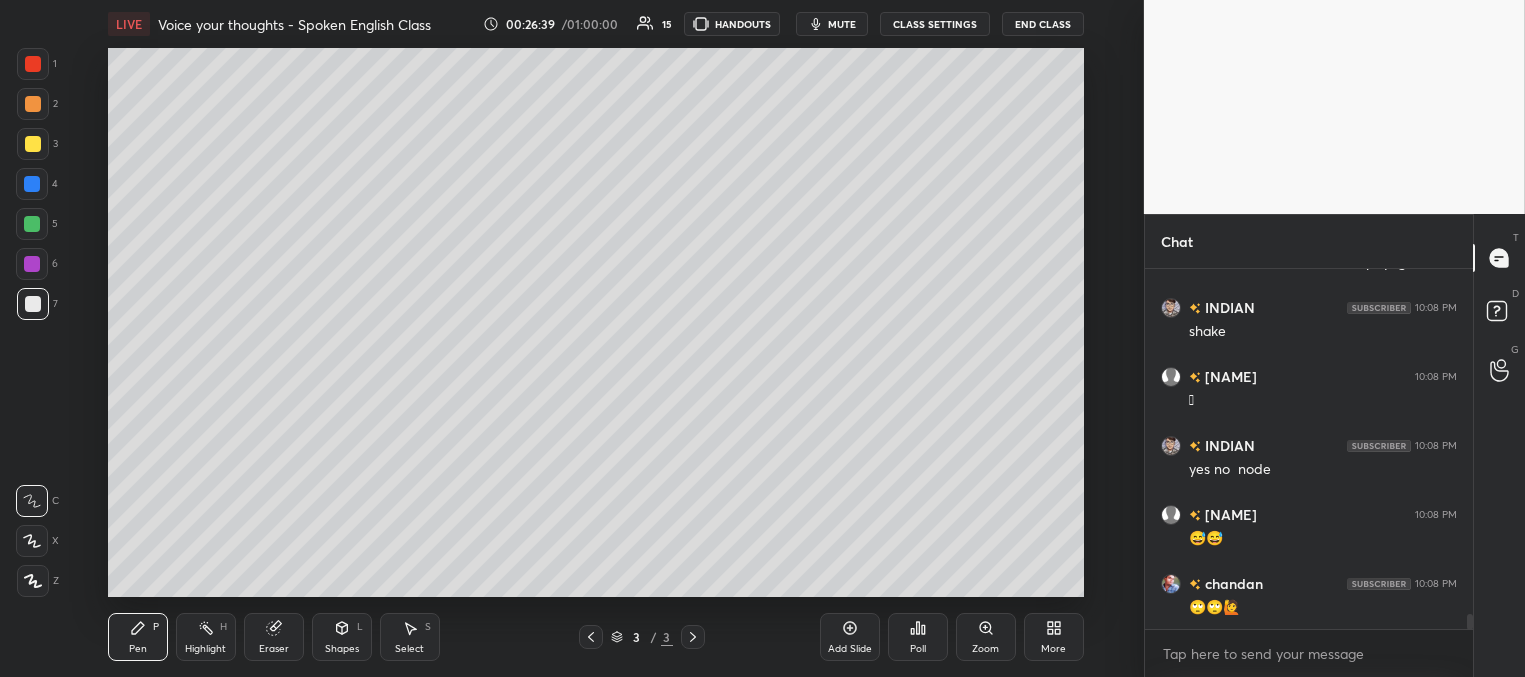 scroll, scrollTop: 8096, scrollLeft: 0, axis: vertical 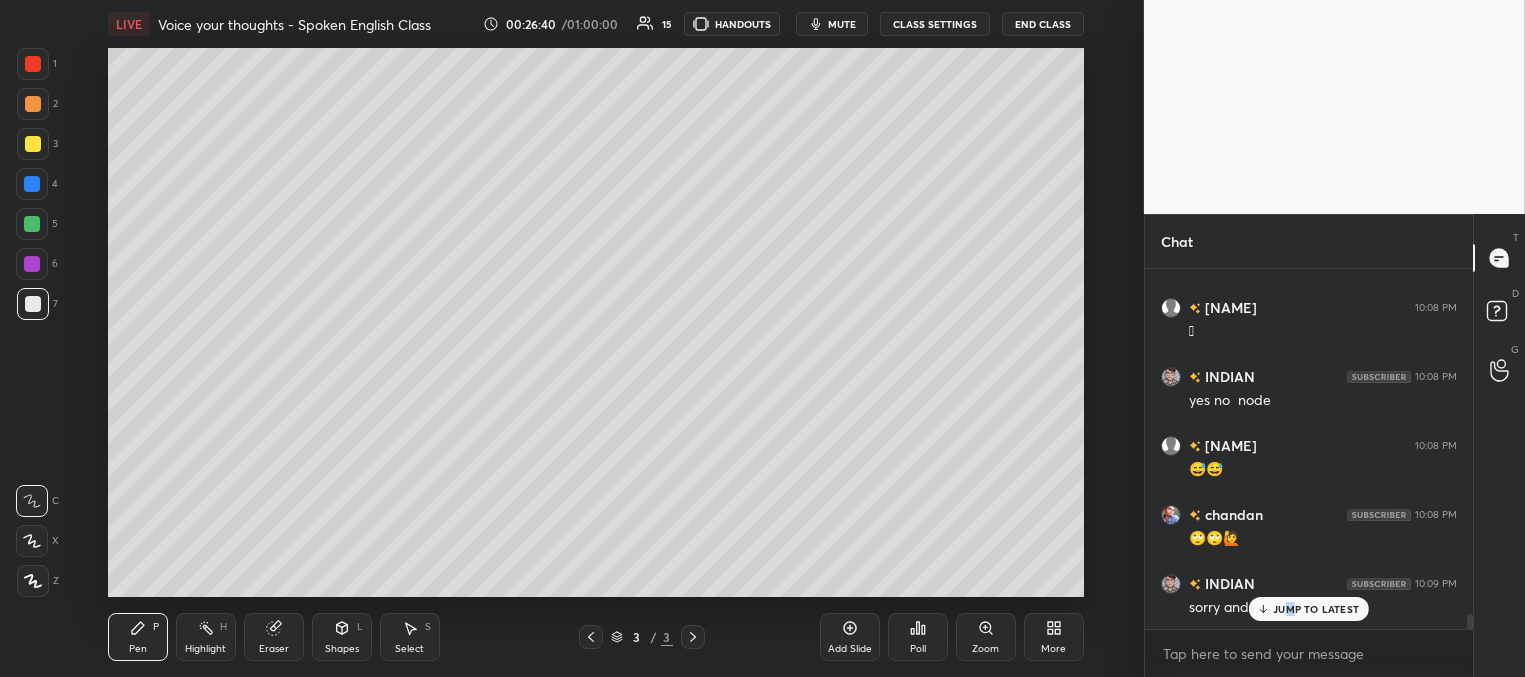 click on "JUMP TO LATEST" at bounding box center (1316, 609) 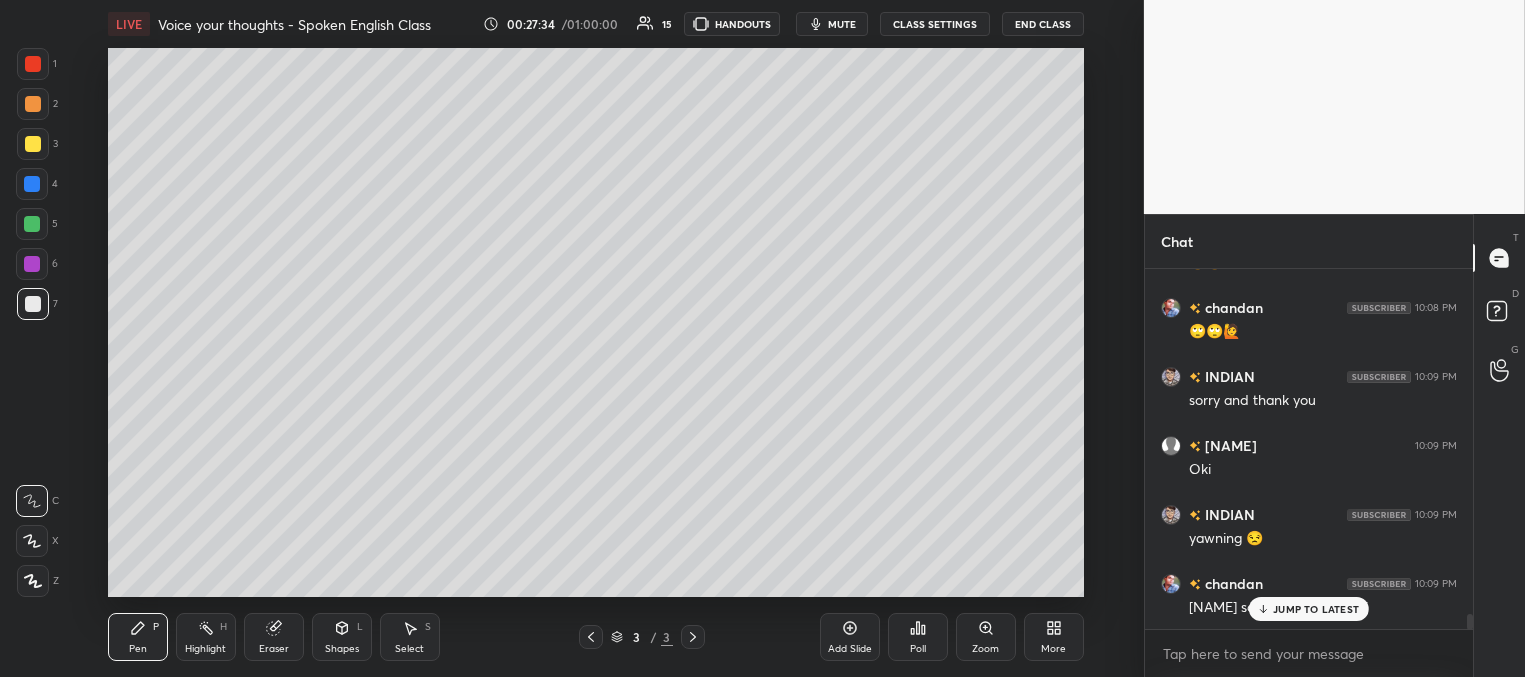 scroll, scrollTop: 8390, scrollLeft: 0, axis: vertical 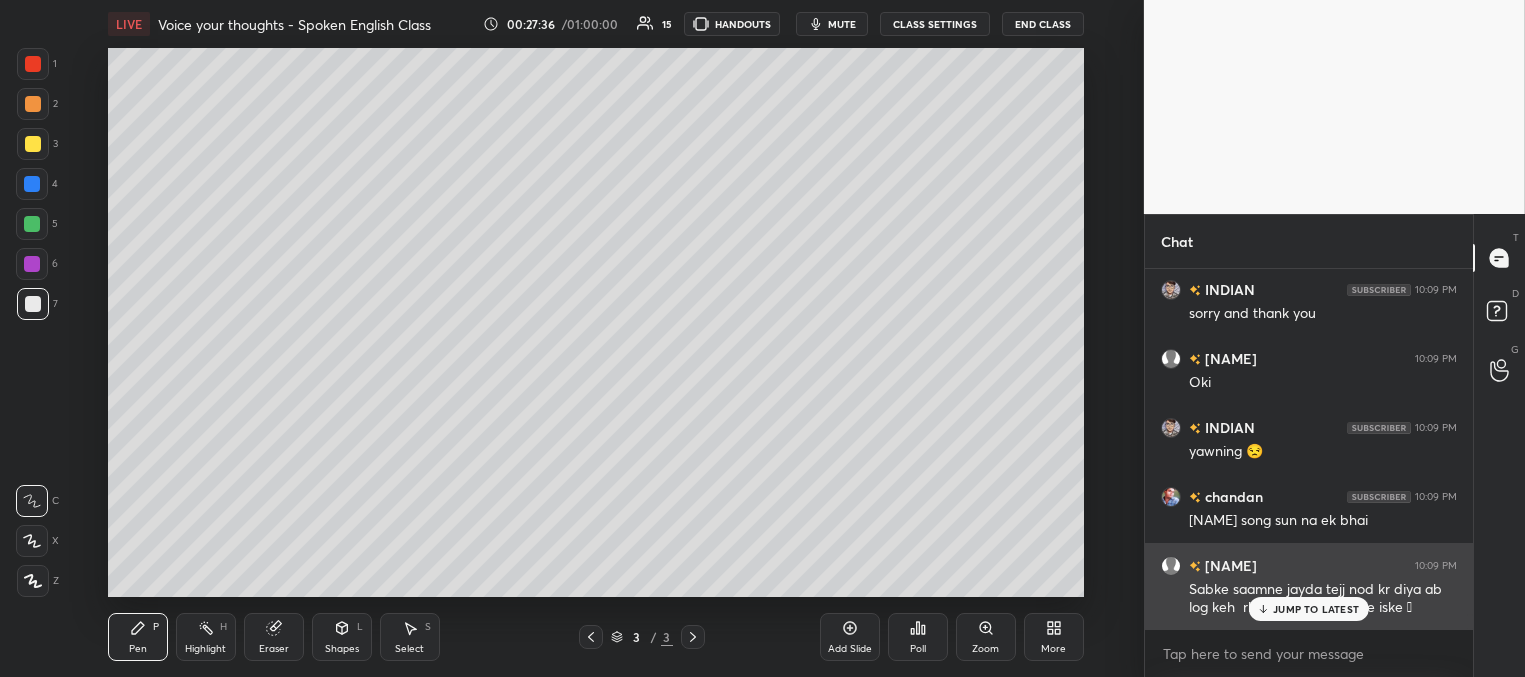 drag, startPoint x: 1295, startPoint y: 611, endPoint x: 1276, endPoint y: 608, distance: 19.235384 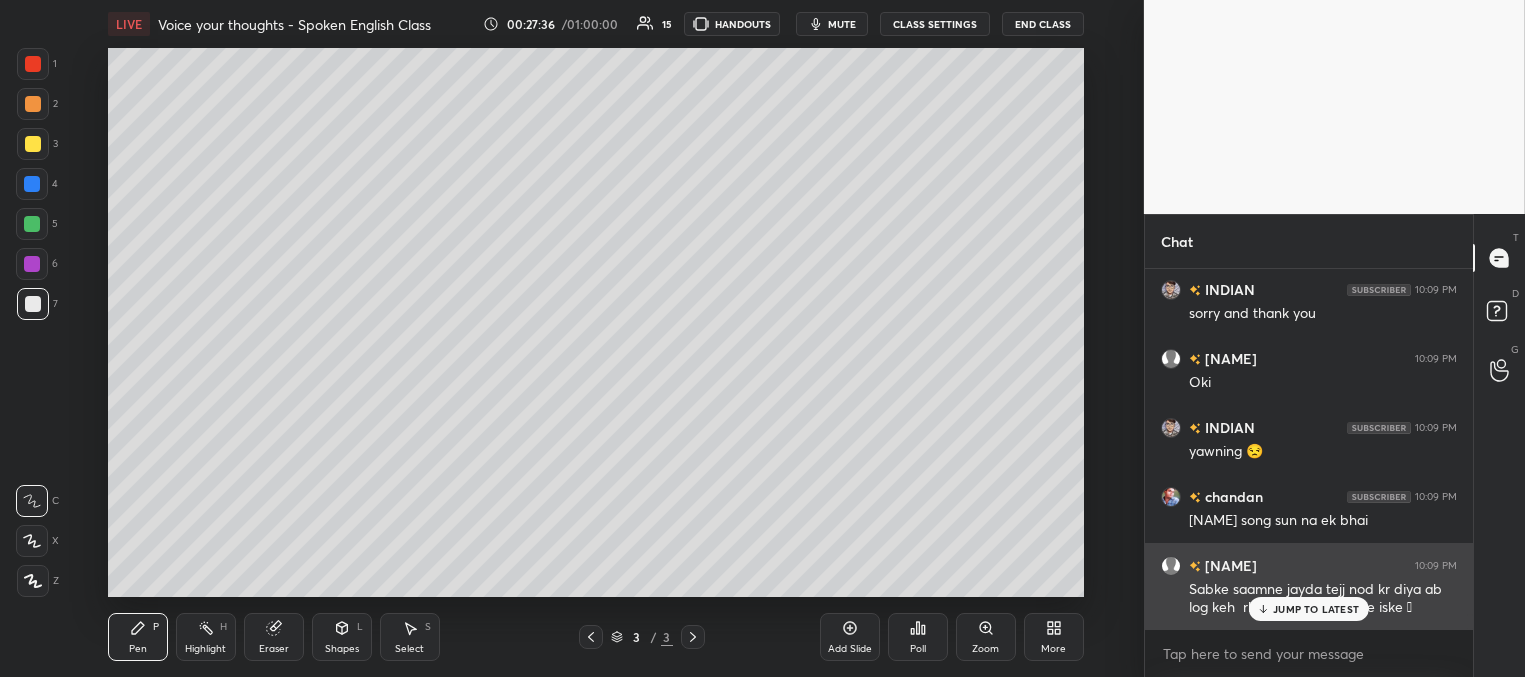 click on "JUMP TO LATEST" at bounding box center [1316, 609] 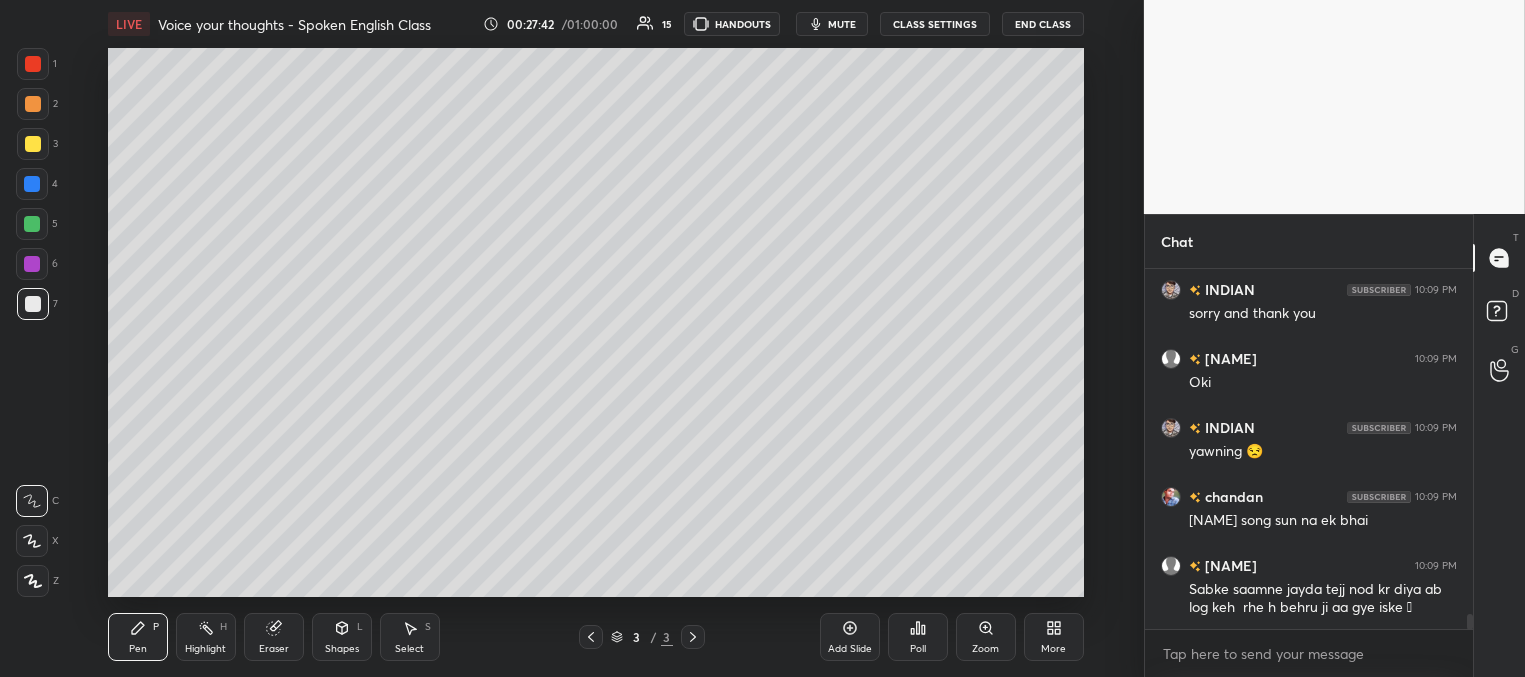 scroll, scrollTop: 8459, scrollLeft: 0, axis: vertical 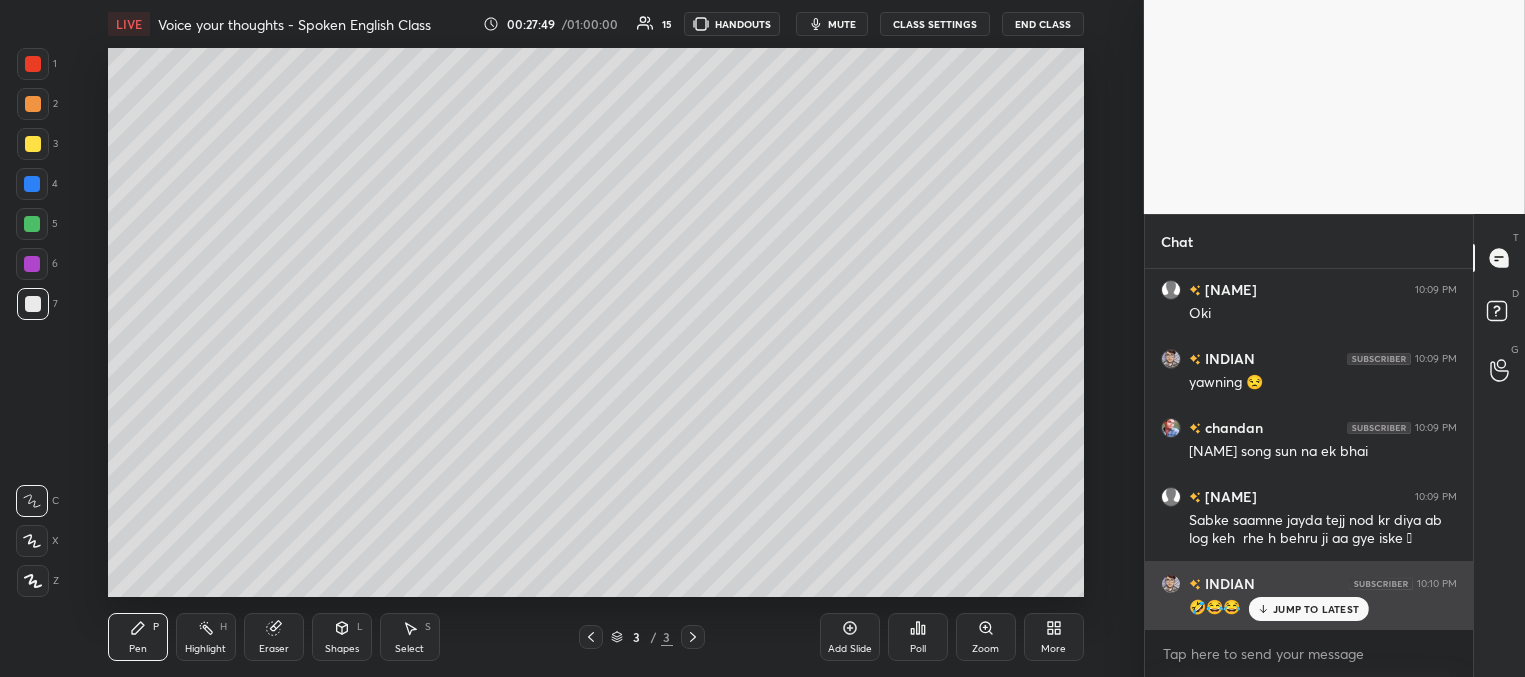 click on "JUMP TO LATEST" at bounding box center (1316, 609) 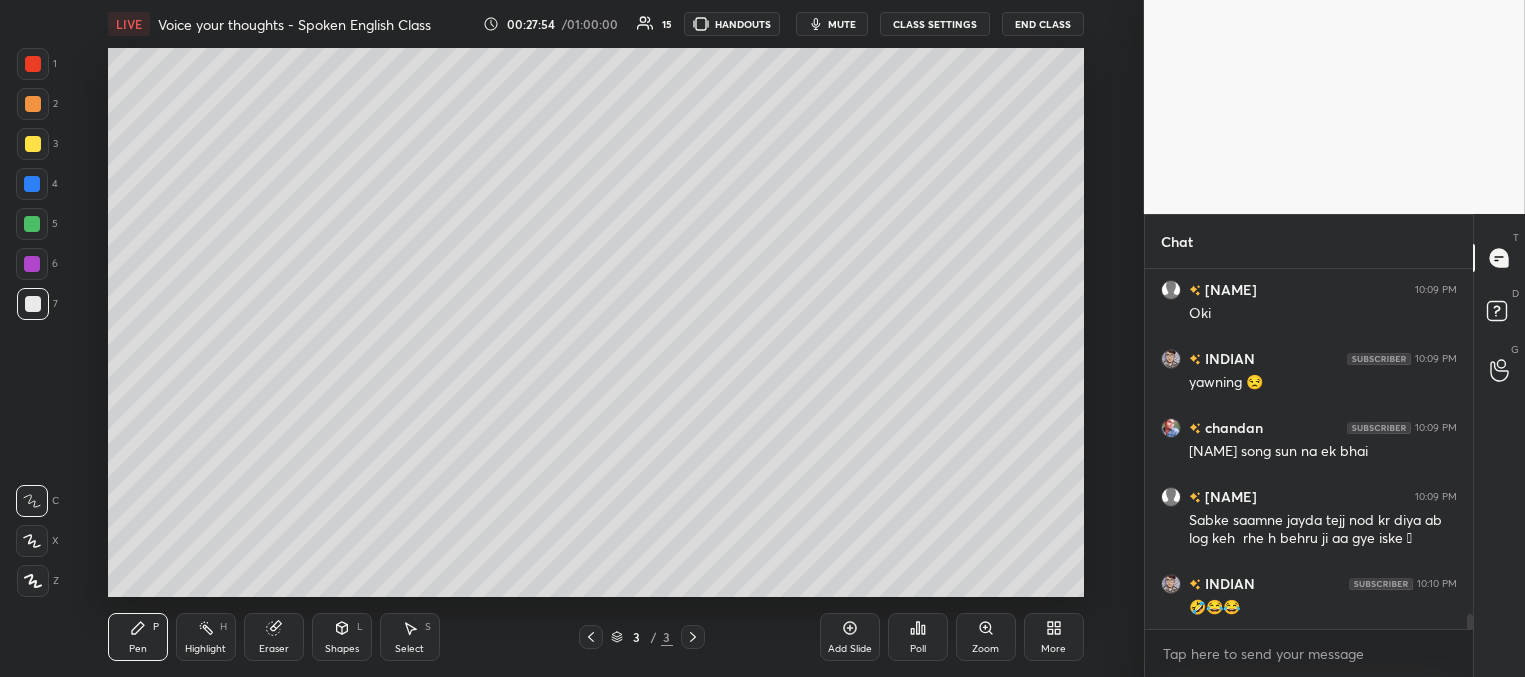 scroll, scrollTop: 8528, scrollLeft: 0, axis: vertical 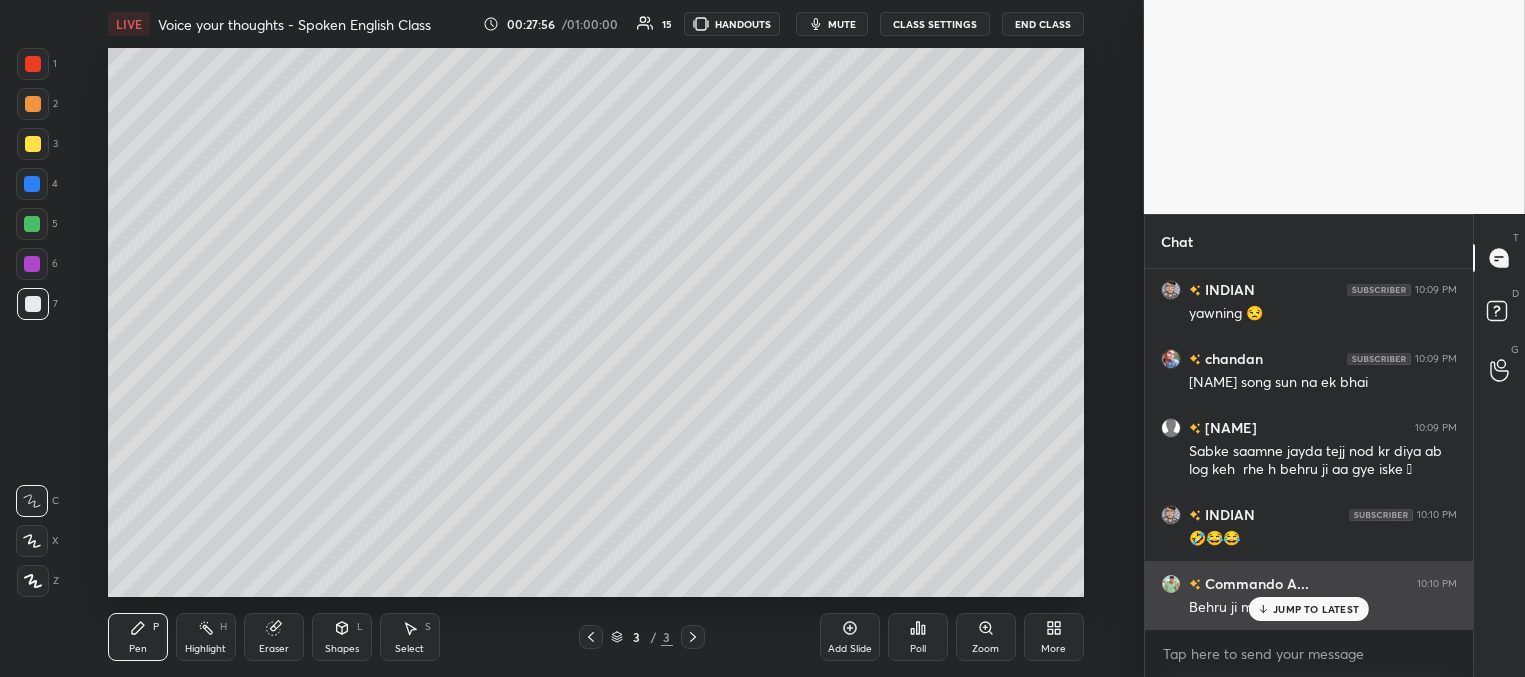 click on "JUMP TO LATEST" at bounding box center (1316, 609) 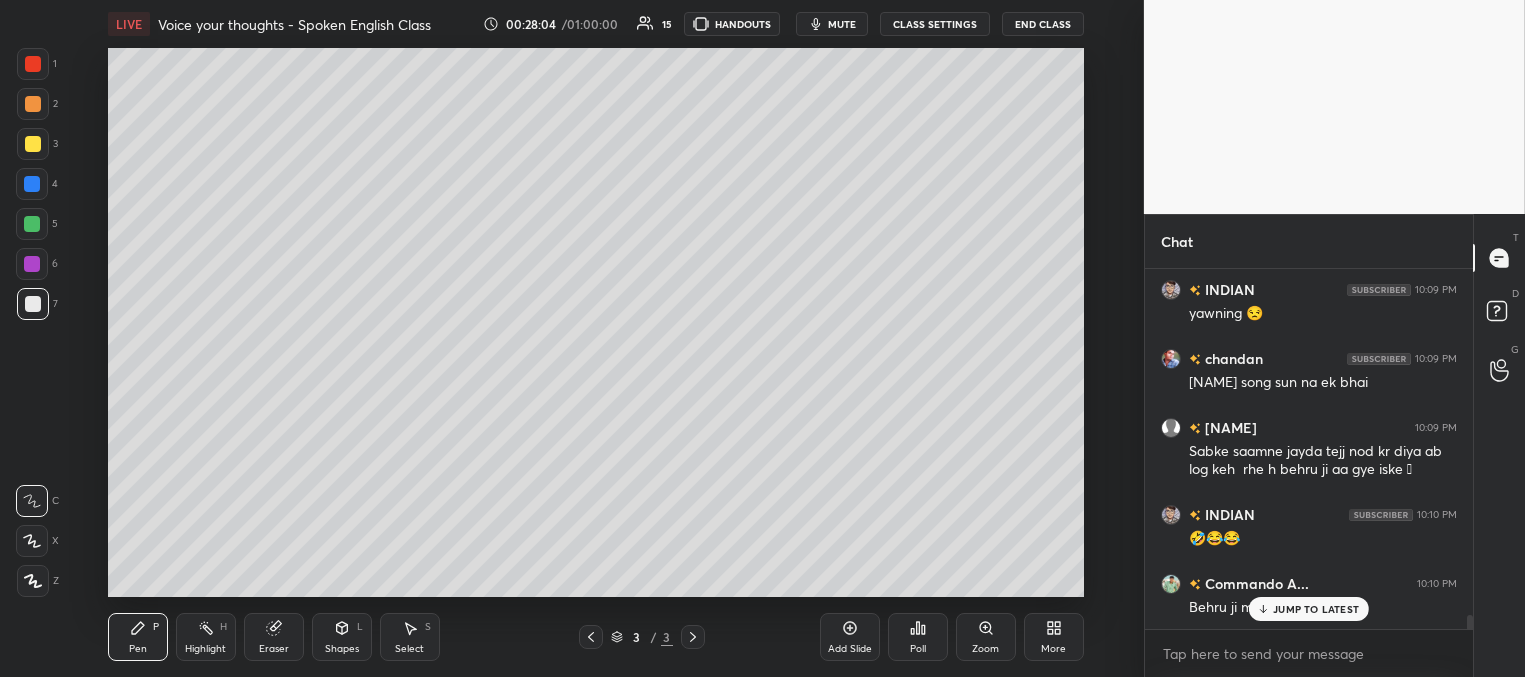 scroll, scrollTop: 8597, scrollLeft: 0, axis: vertical 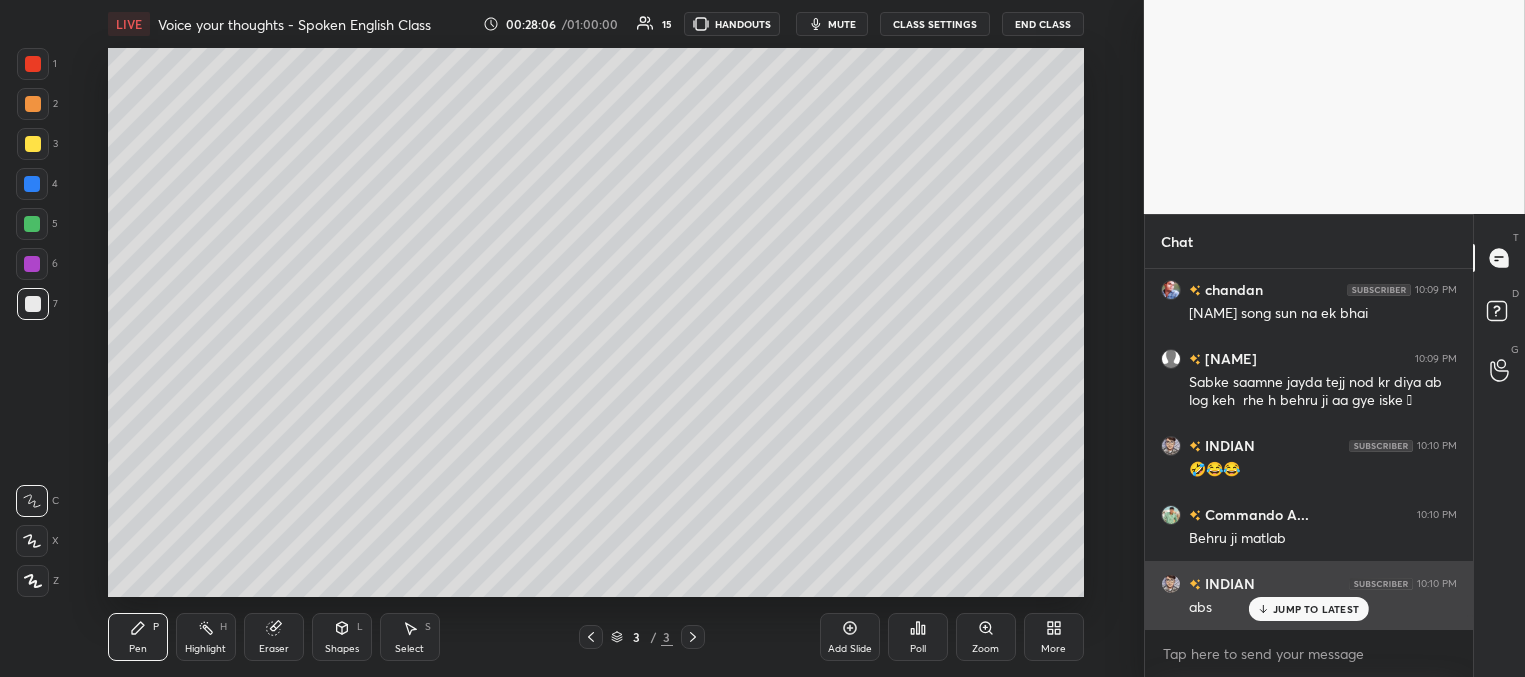 drag, startPoint x: 1275, startPoint y: 609, endPoint x: 1265, endPoint y: 605, distance: 10.770329 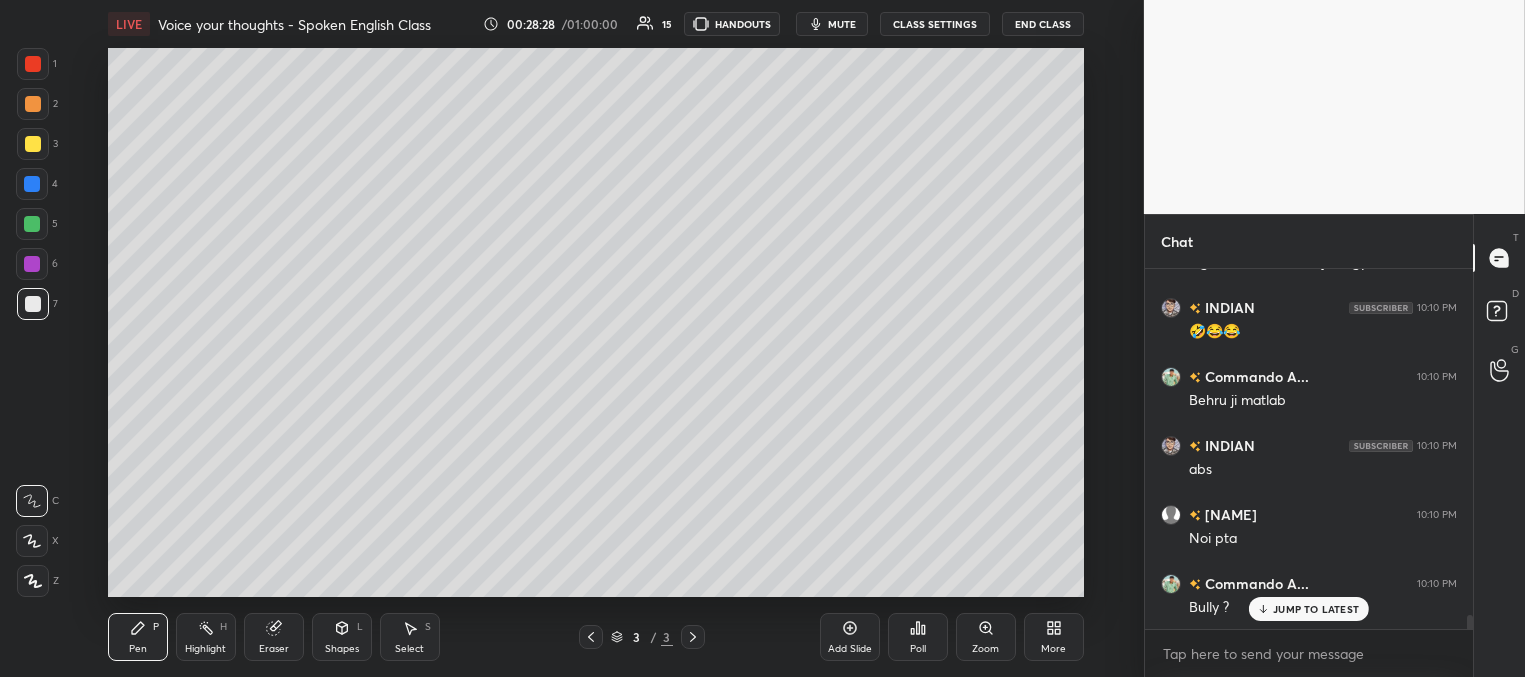 scroll, scrollTop: 8783, scrollLeft: 0, axis: vertical 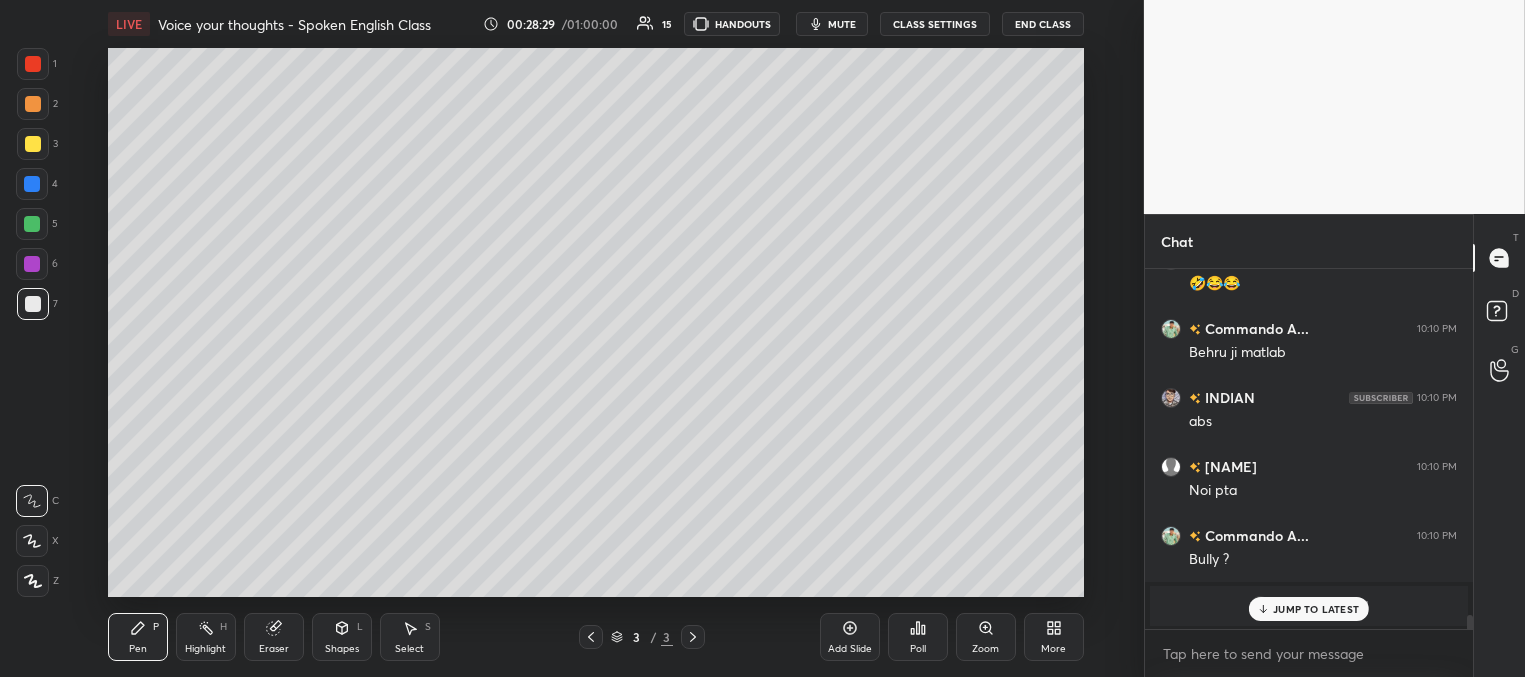 click on "JUMP TO LATEST" at bounding box center (1309, 609) 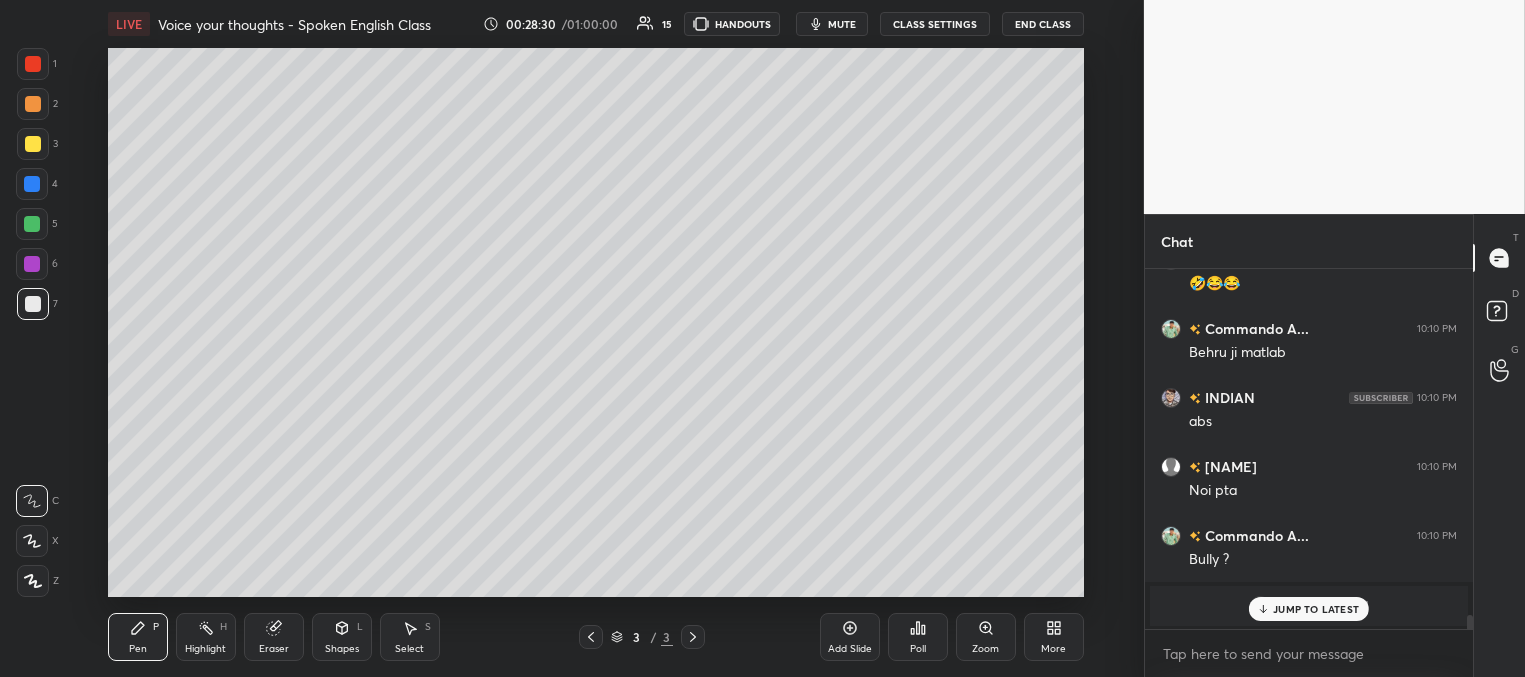 scroll, scrollTop: 8852, scrollLeft: 0, axis: vertical 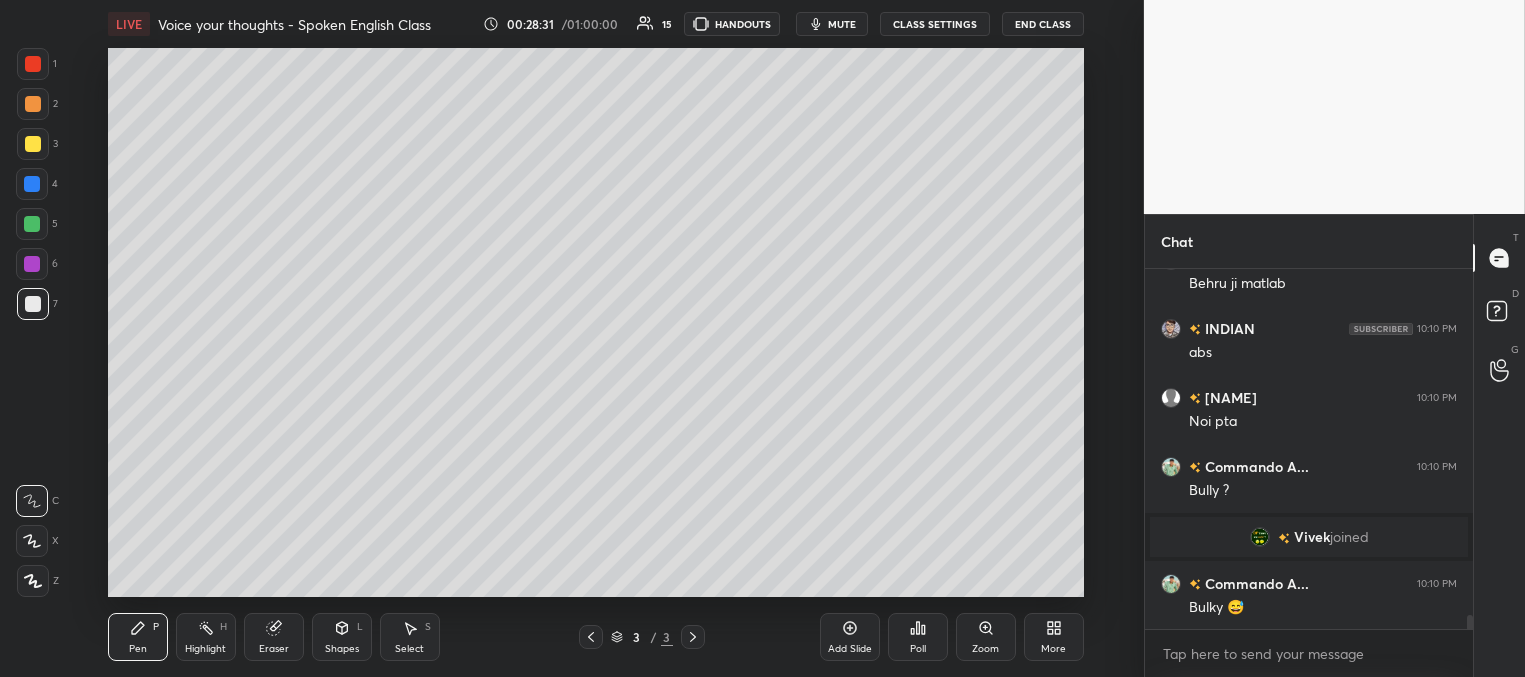 drag, startPoint x: 1277, startPoint y: 609, endPoint x: 1226, endPoint y: 599, distance: 51.971146 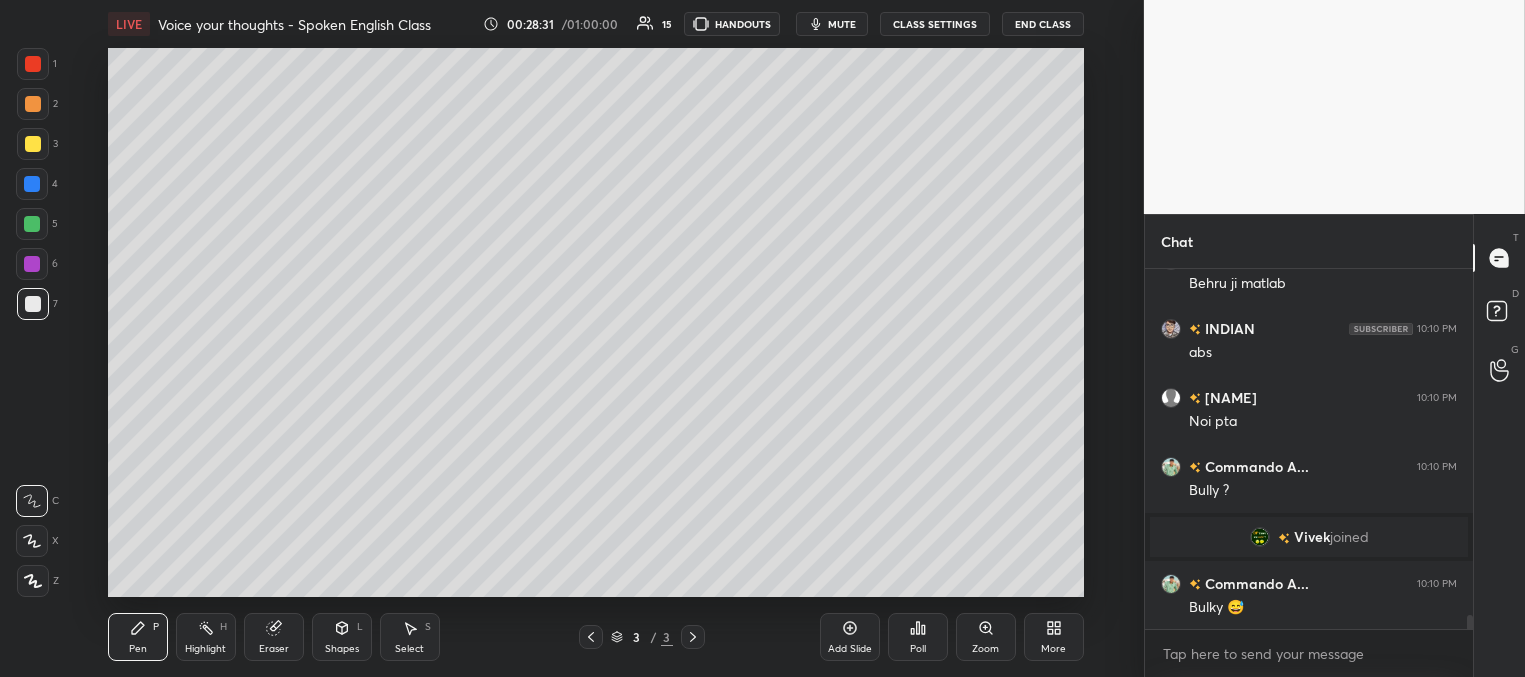 click on "[NAME] 10:10 PM Behru ji matlab [NAME] 10:10 PM abs [NAME] 10:10 PM Noi pta [NAME] 10:10 PM Bully ? [NAME]  joined [NAME] 10:10 PM Bulky 😅 [NAME] 10:10 PM Oh JUMP TO LATEST" at bounding box center [1309, 449] 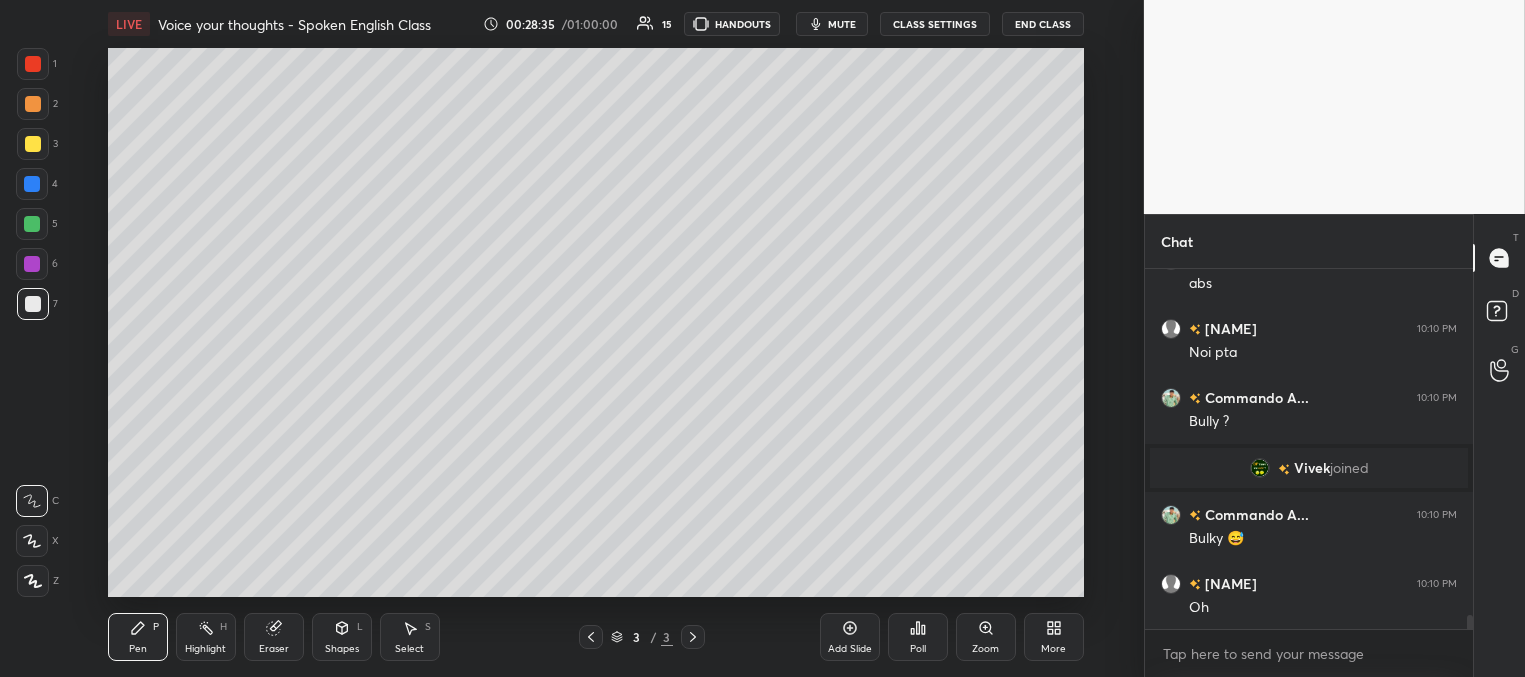 scroll, scrollTop: 8990, scrollLeft: 0, axis: vertical 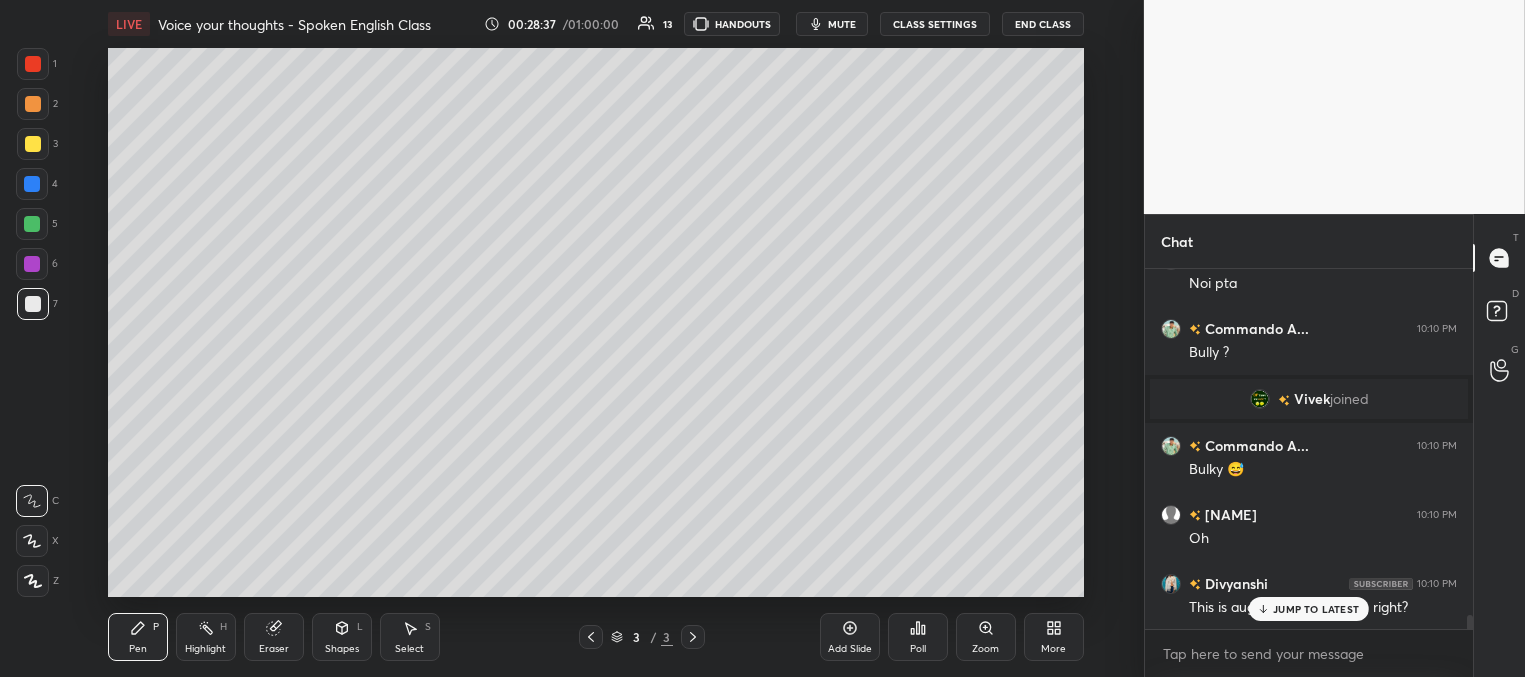 drag, startPoint x: 1286, startPoint y: 613, endPoint x: 1268, endPoint y: 606, distance: 19.313208 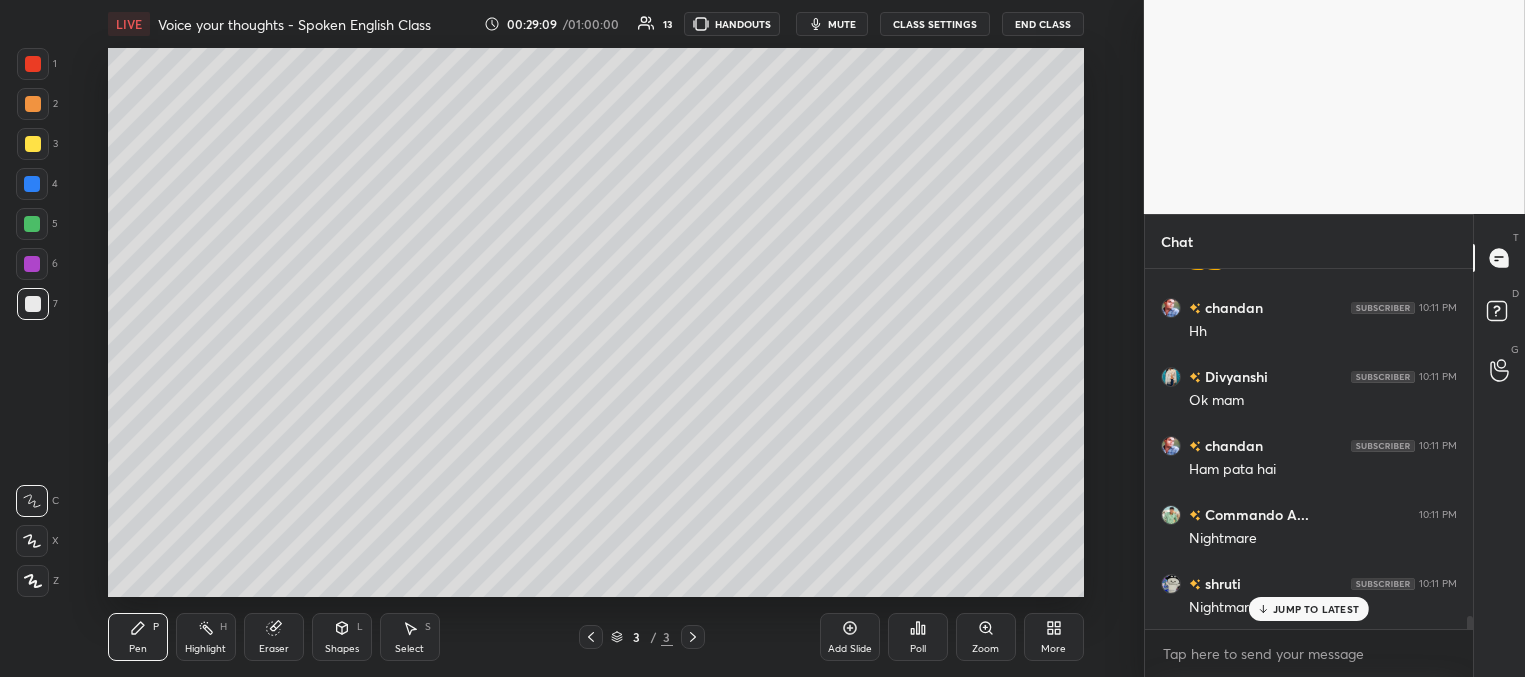 scroll, scrollTop: 9473, scrollLeft: 0, axis: vertical 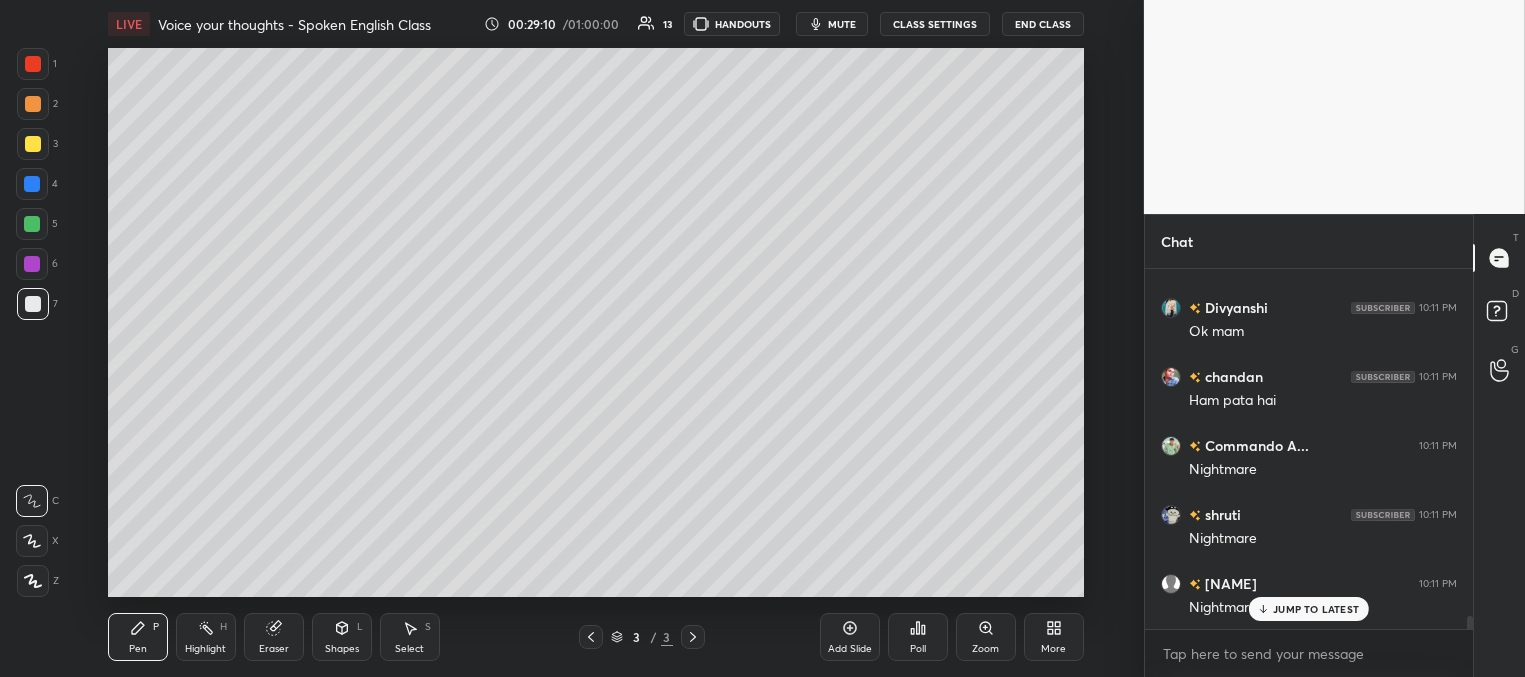 click on "Add Slide" at bounding box center (850, 649) 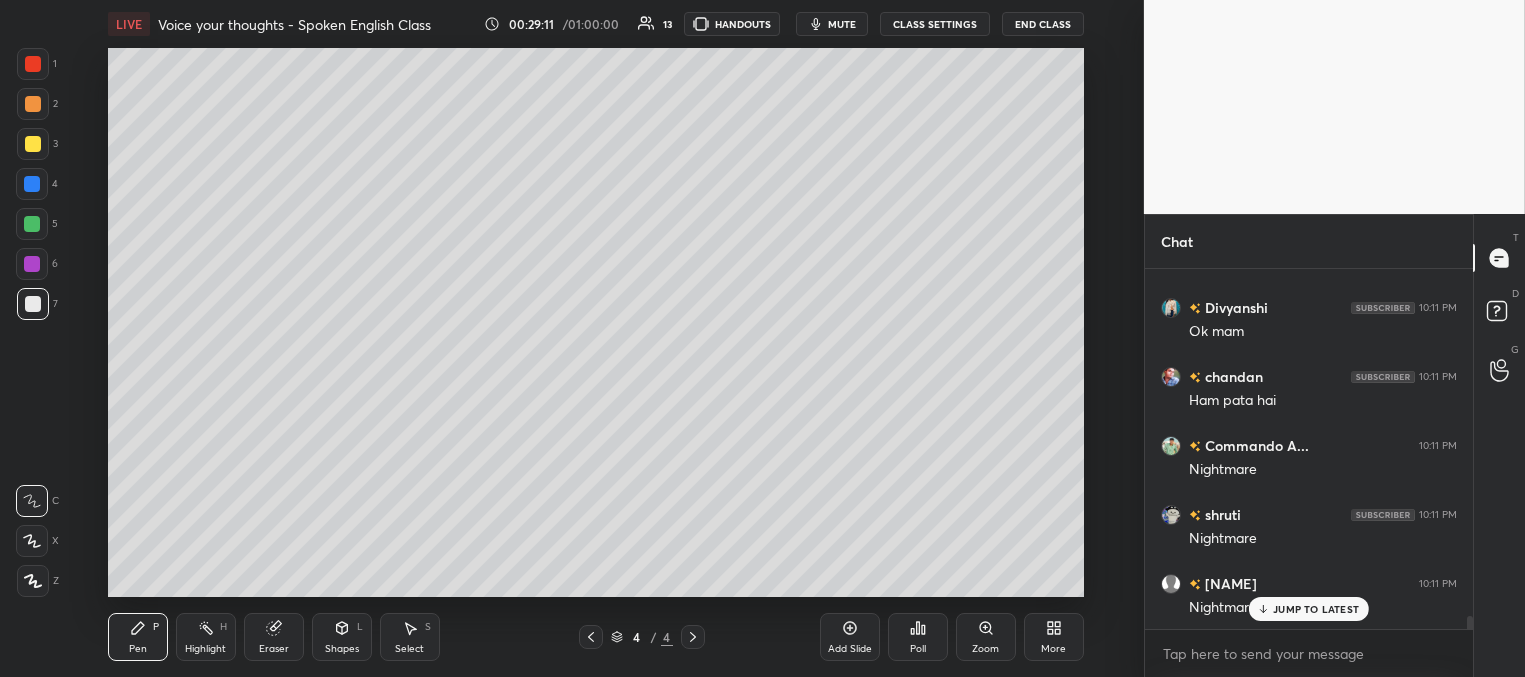 scroll, scrollTop: 9542, scrollLeft: 0, axis: vertical 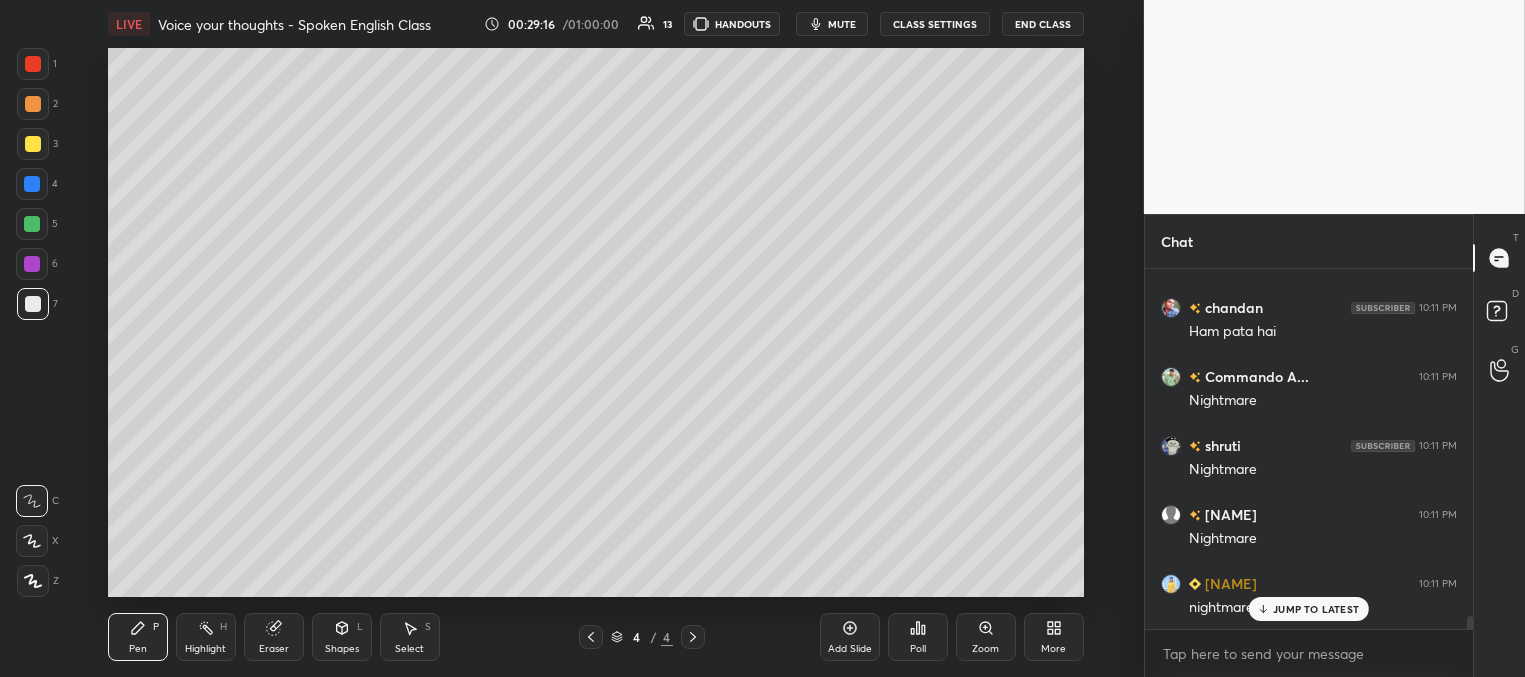 click at bounding box center [33, 144] 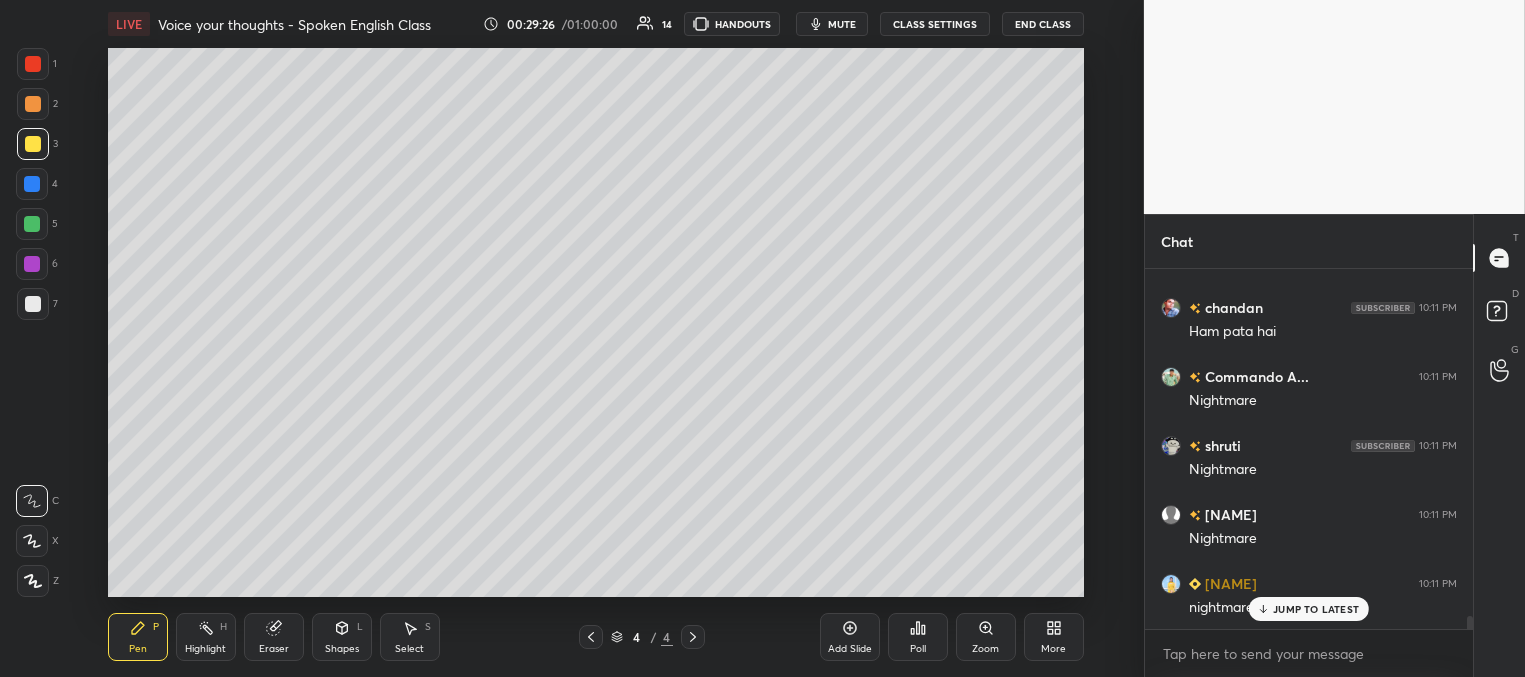 scroll, scrollTop: 9611, scrollLeft: 0, axis: vertical 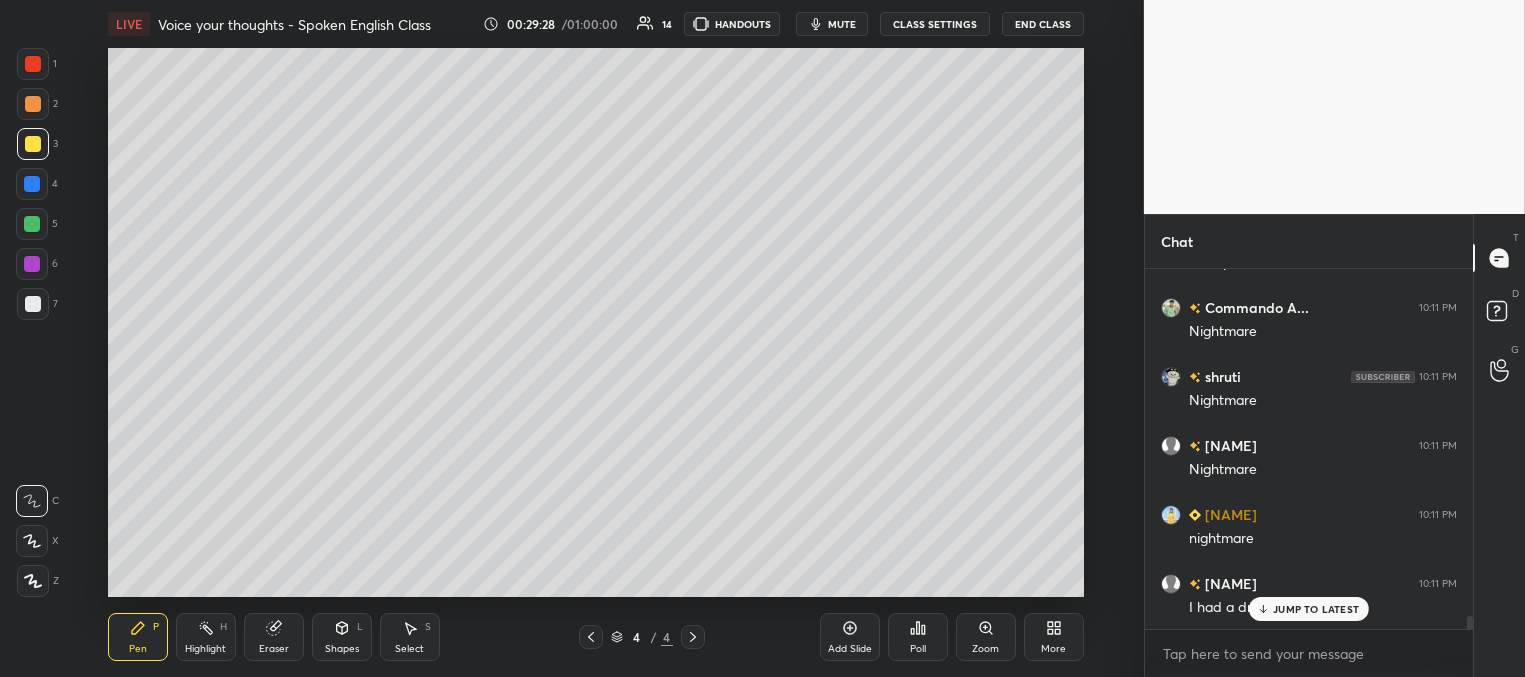 click 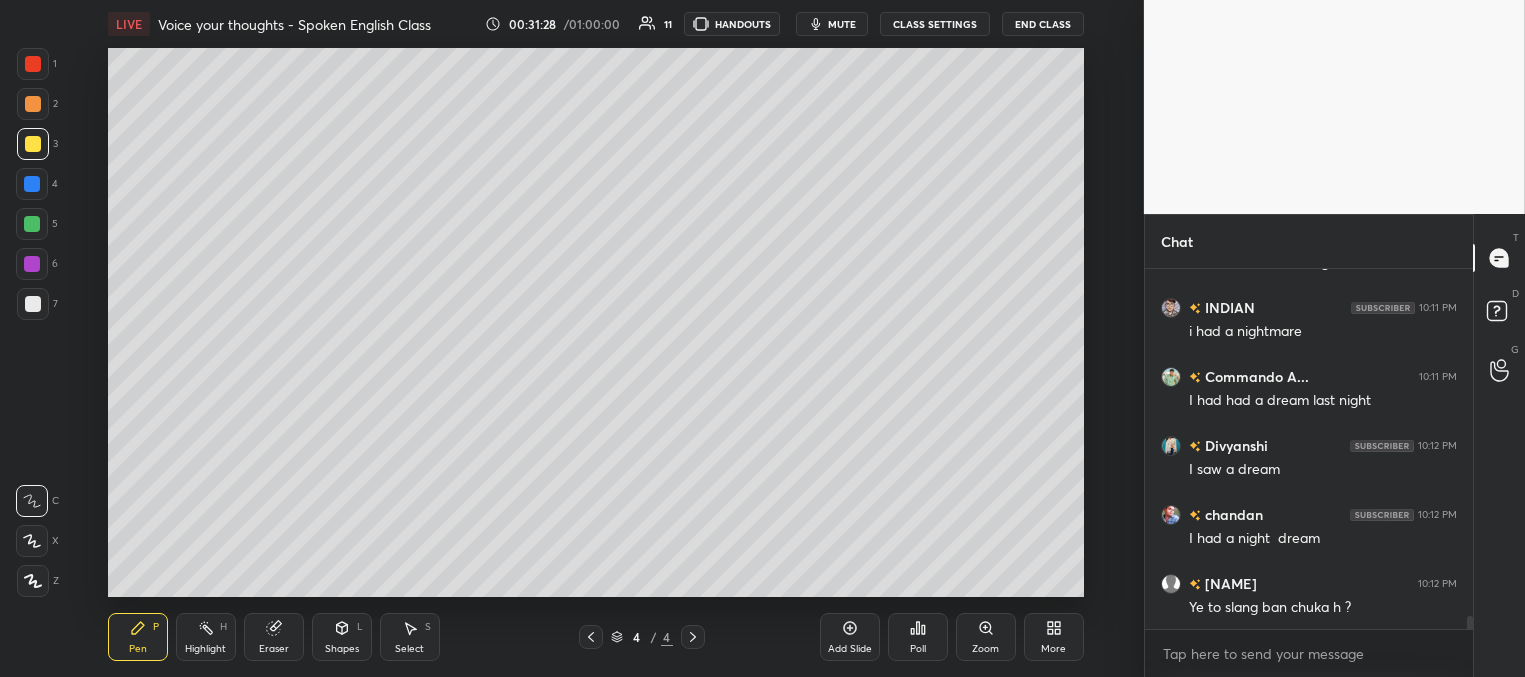 scroll, scrollTop: 10025, scrollLeft: 0, axis: vertical 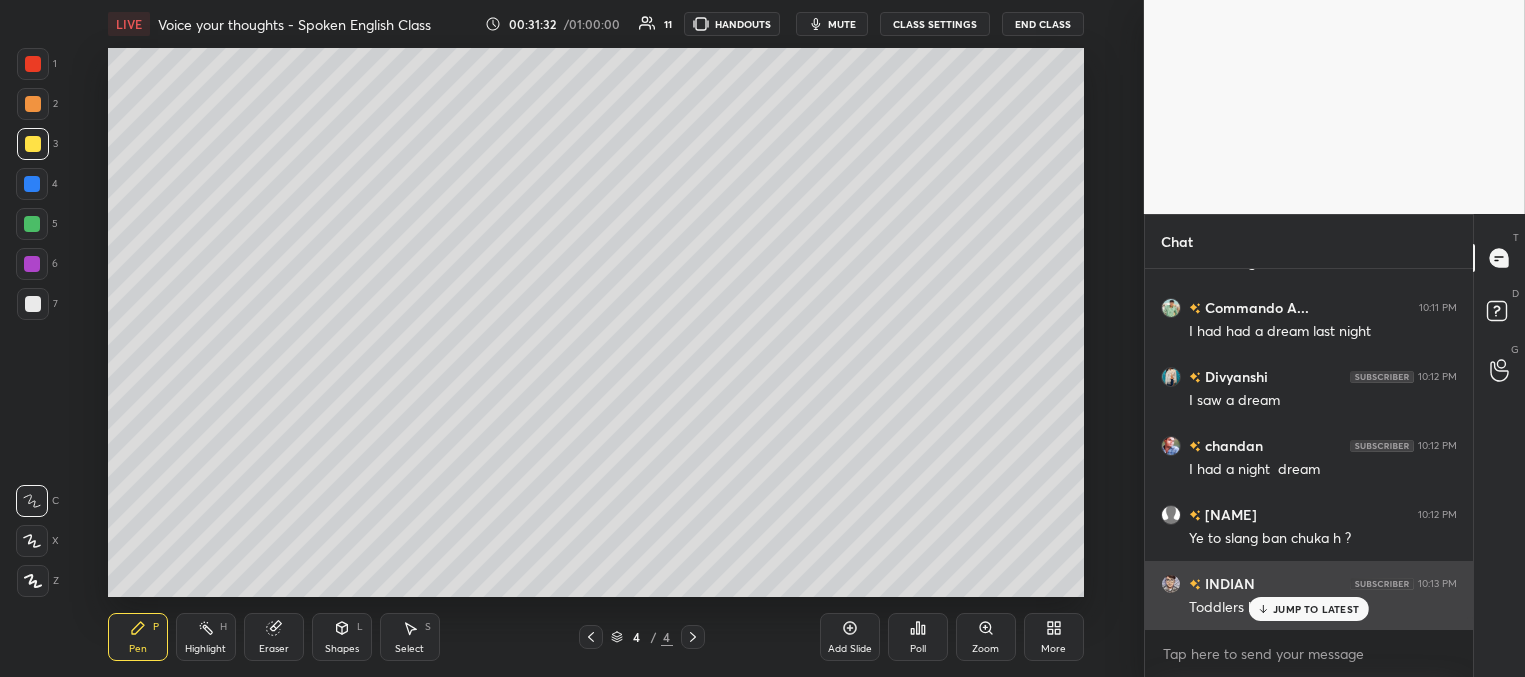 drag, startPoint x: 1277, startPoint y: 601, endPoint x: 1258, endPoint y: 594, distance: 20.248457 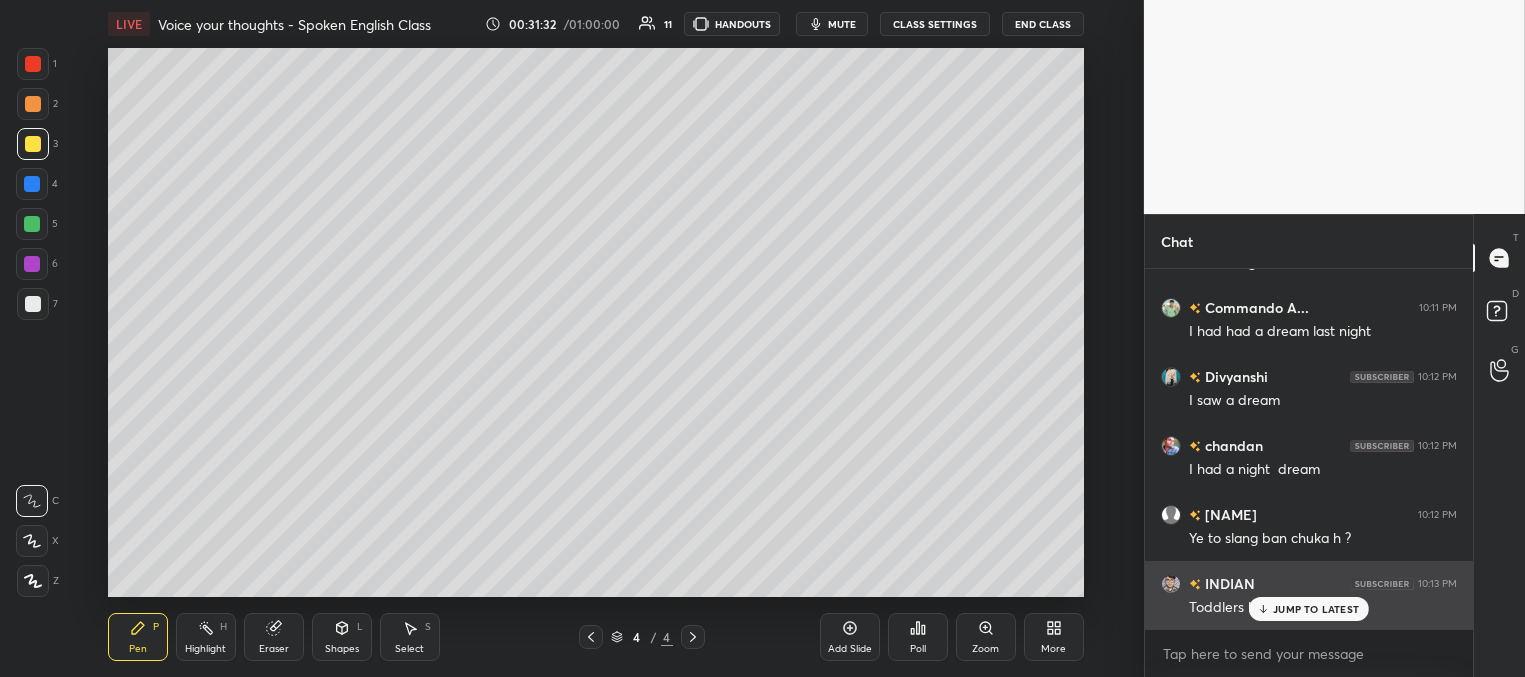 click on "JUMP TO LATEST" at bounding box center (1316, 609) 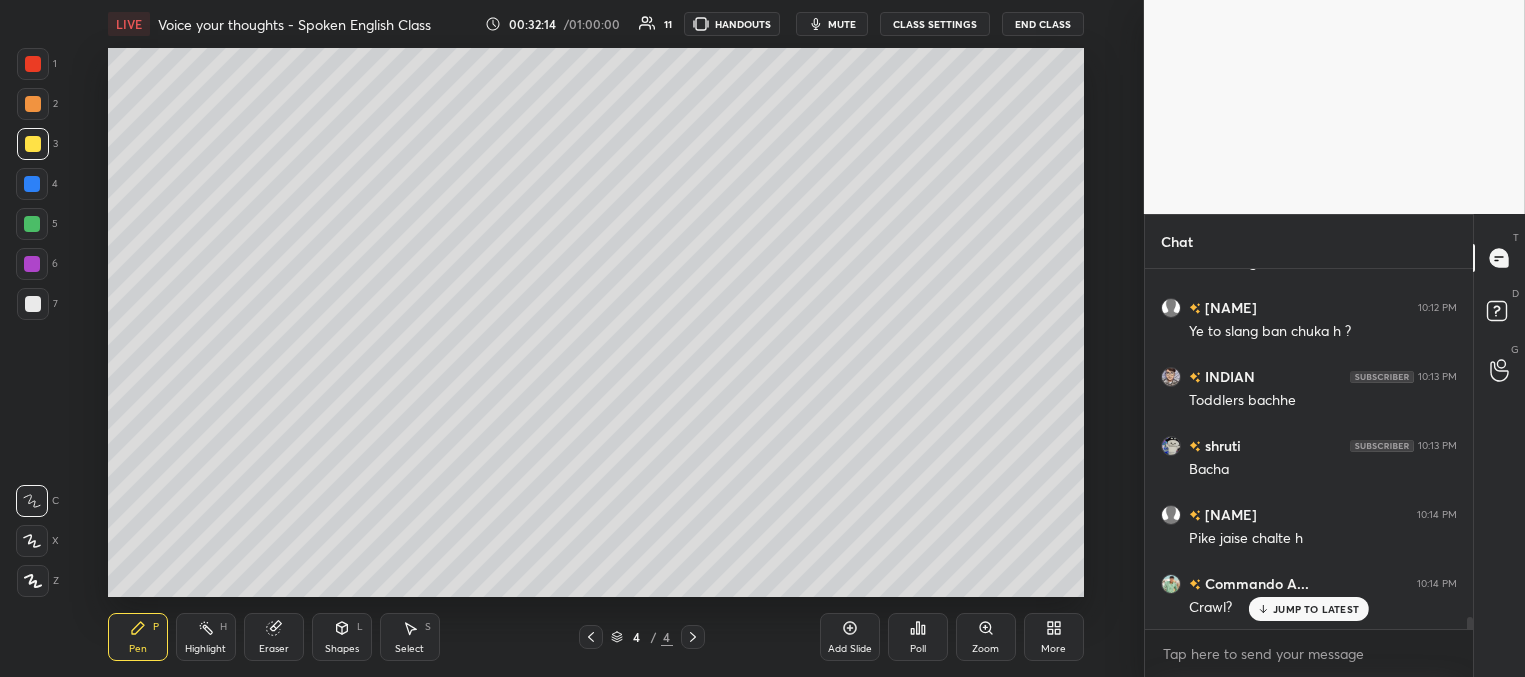 scroll, scrollTop: 10301, scrollLeft: 0, axis: vertical 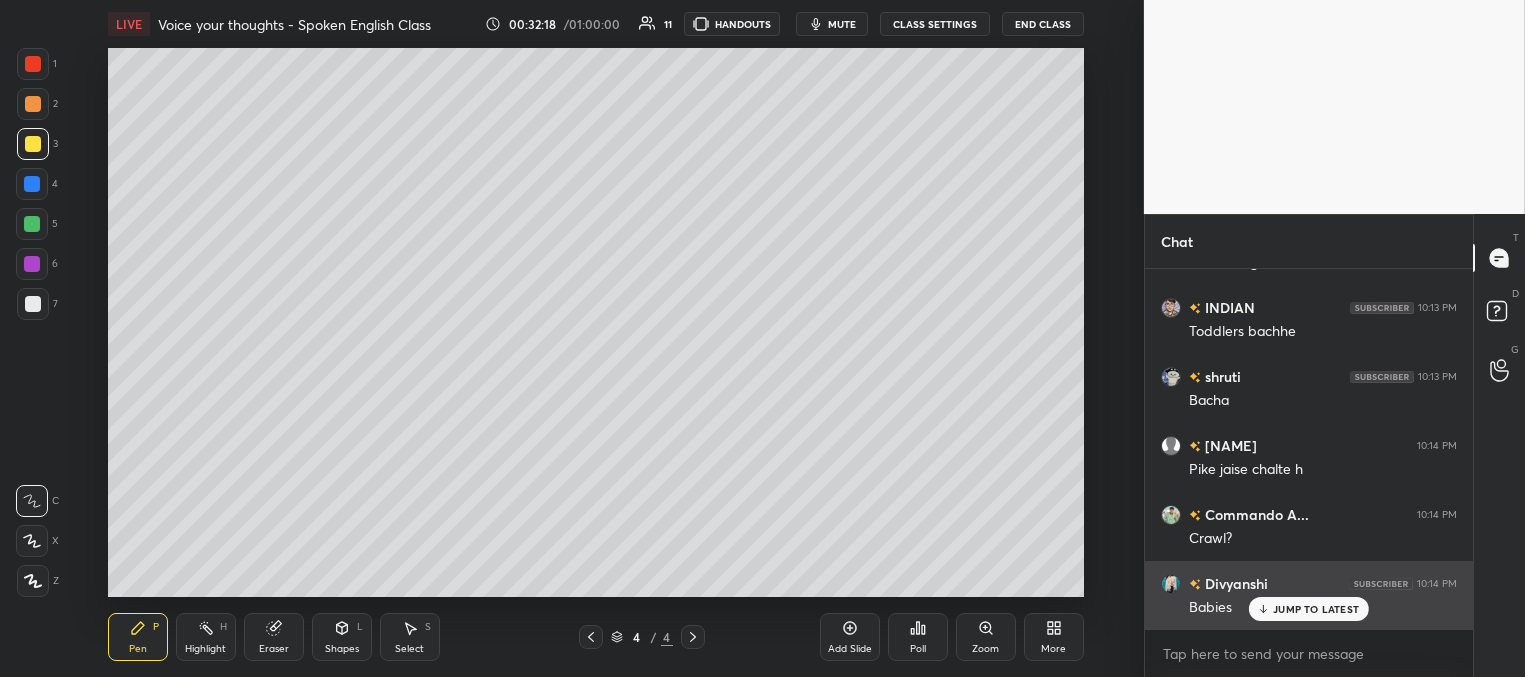 click on "JUMP TO LATEST" at bounding box center [1316, 609] 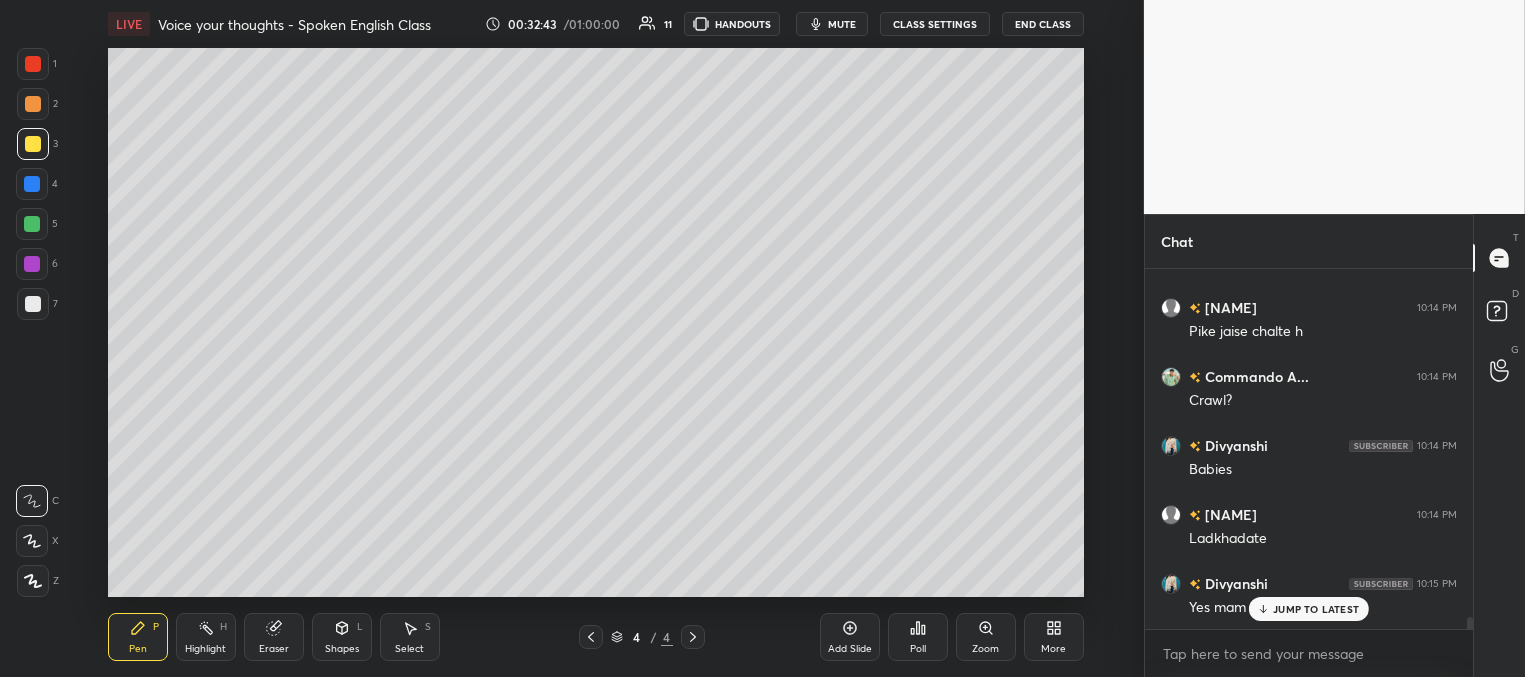 scroll, scrollTop: 10508, scrollLeft: 0, axis: vertical 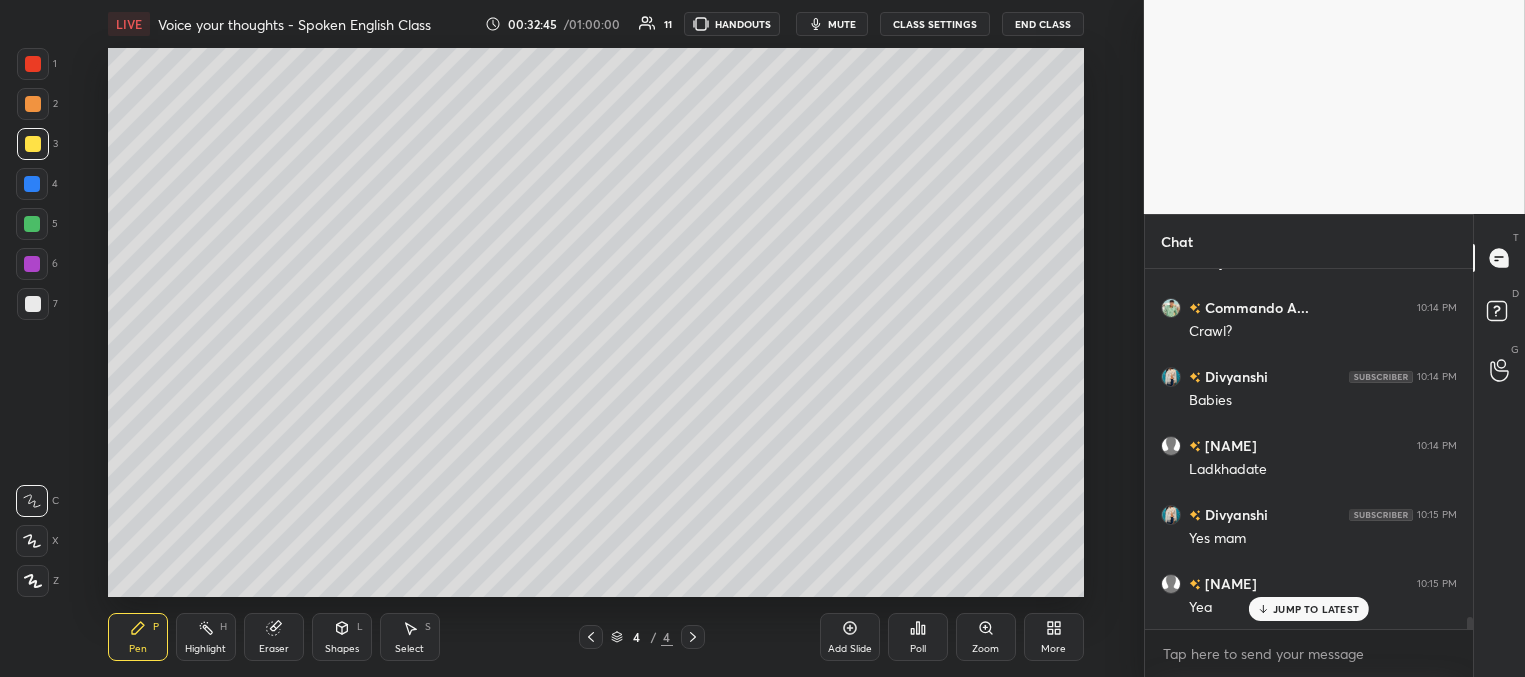 click 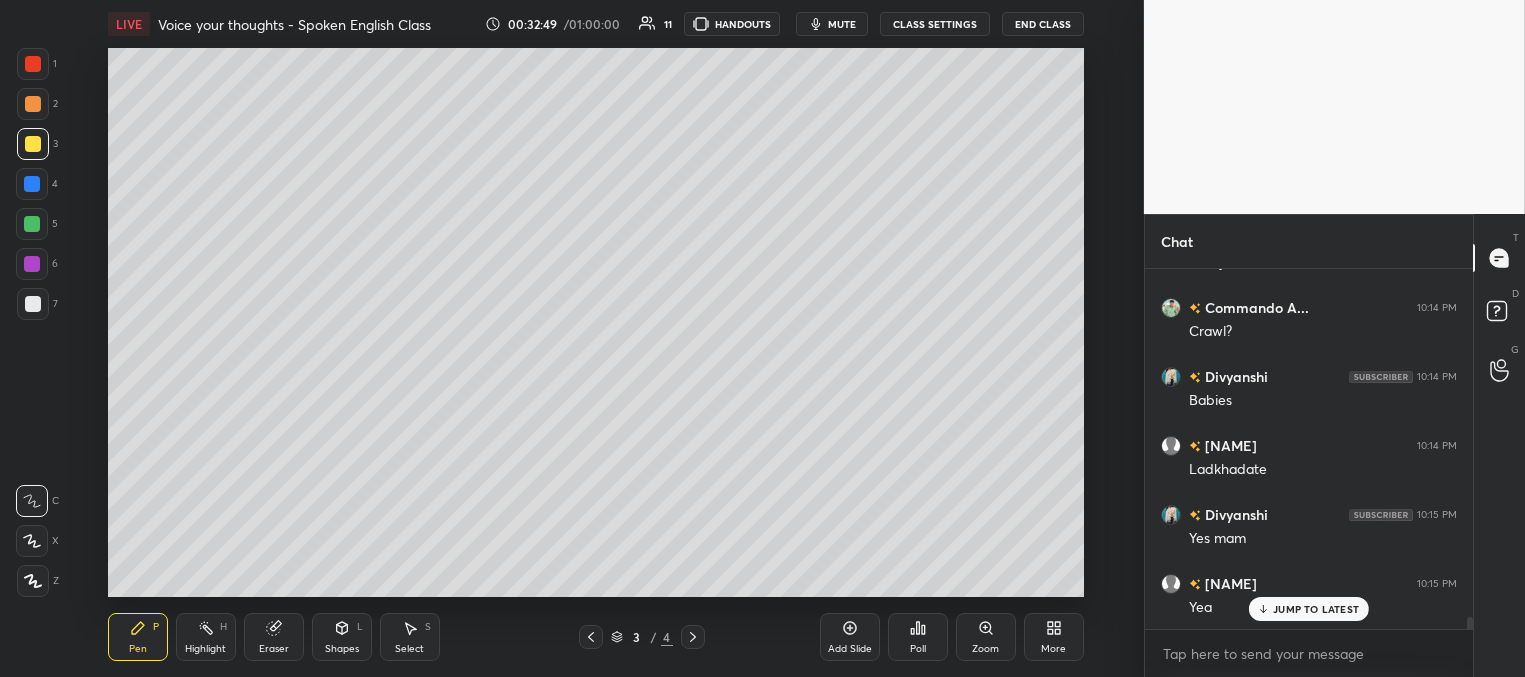 click 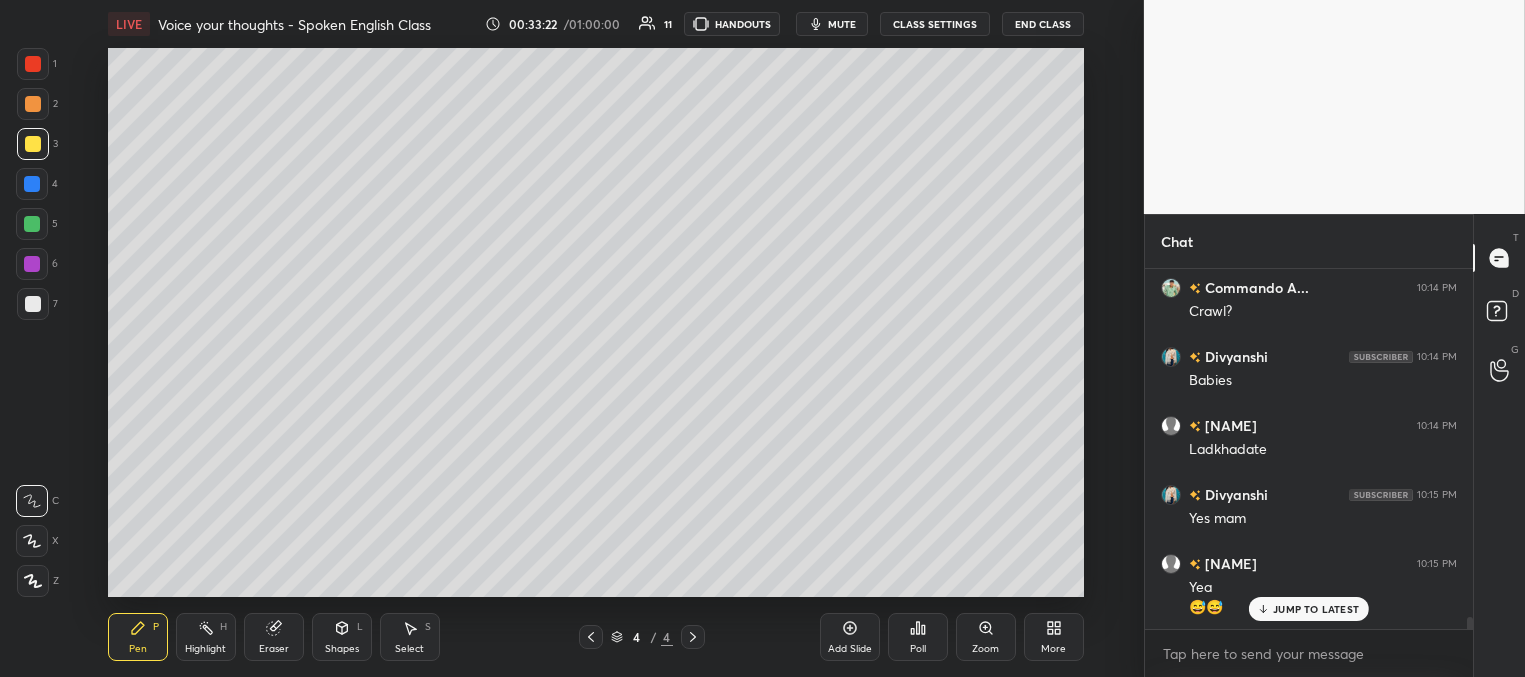 scroll, scrollTop: 10597, scrollLeft: 0, axis: vertical 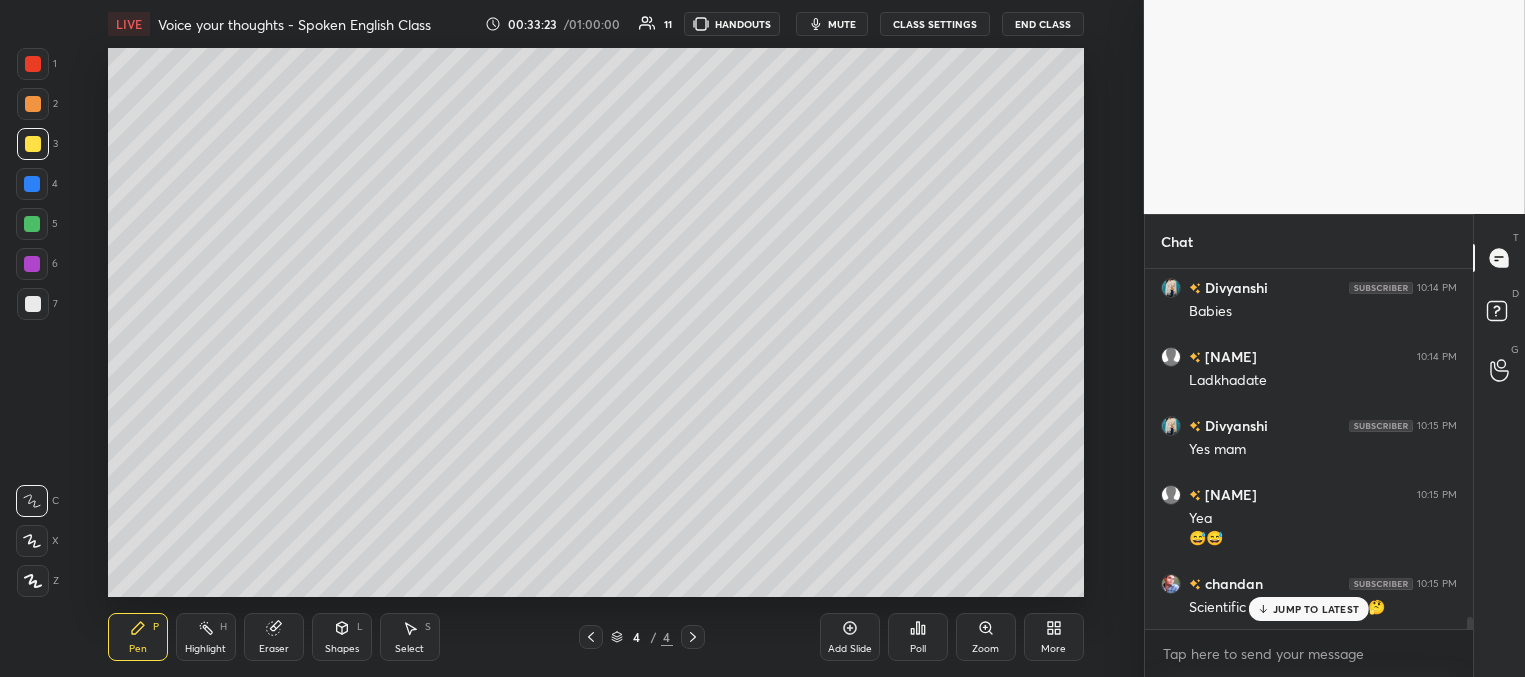 drag, startPoint x: 1278, startPoint y: 602, endPoint x: 1261, endPoint y: 596, distance: 18.027756 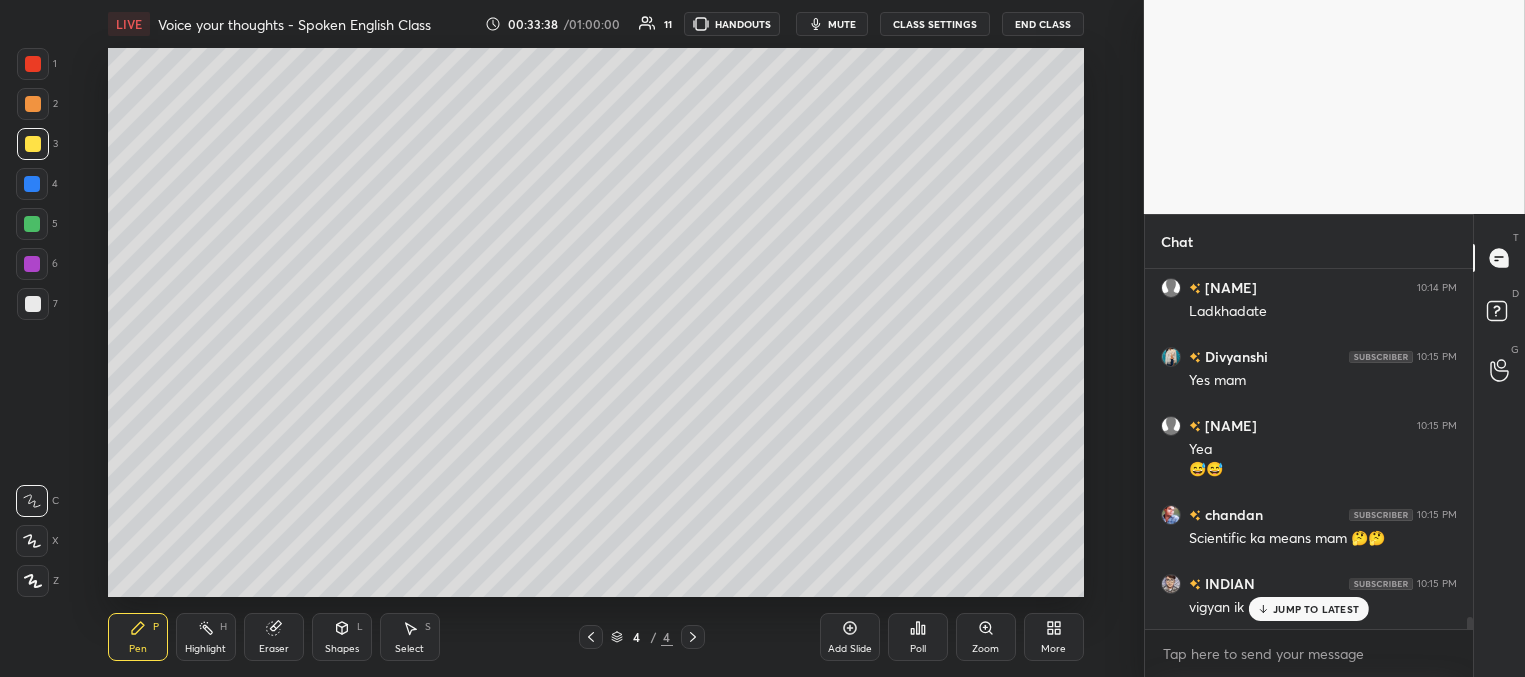 scroll, scrollTop: 10735, scrollLeft: 0, axis: vertical 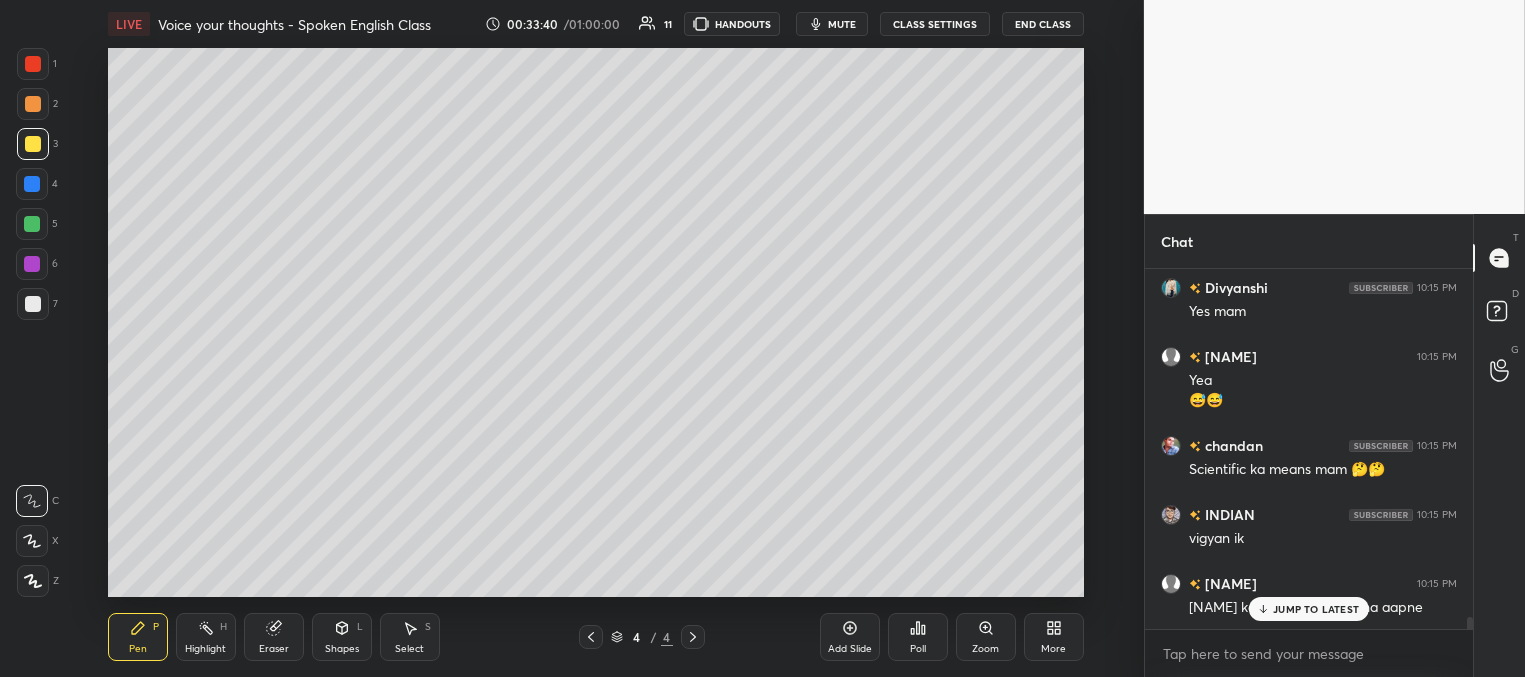 drag, startPoint x: 1288, startPoint y: 610, endPoint x: 1257, endPoint y: 602, distance: 32.01562 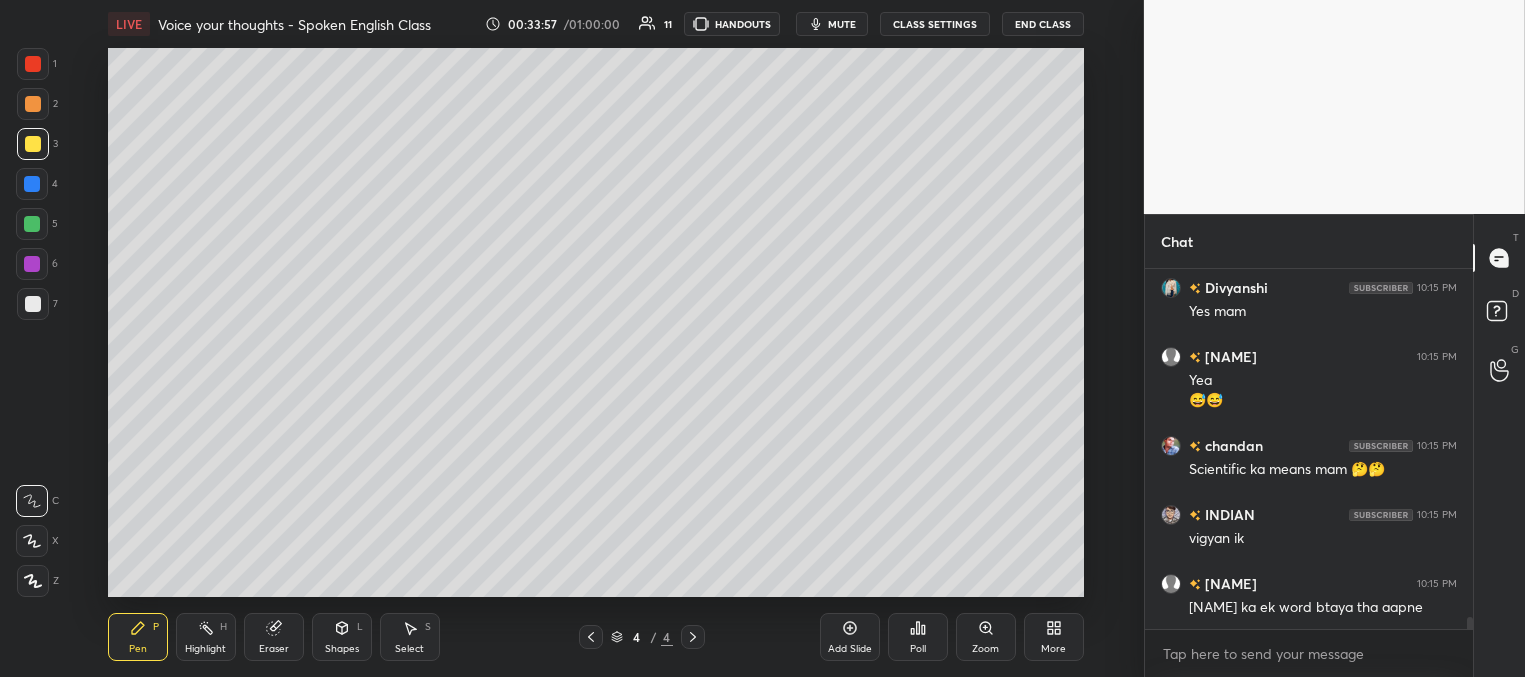 scroll, scrollTop: 10804, scrollLeft: 0, axis: vertical 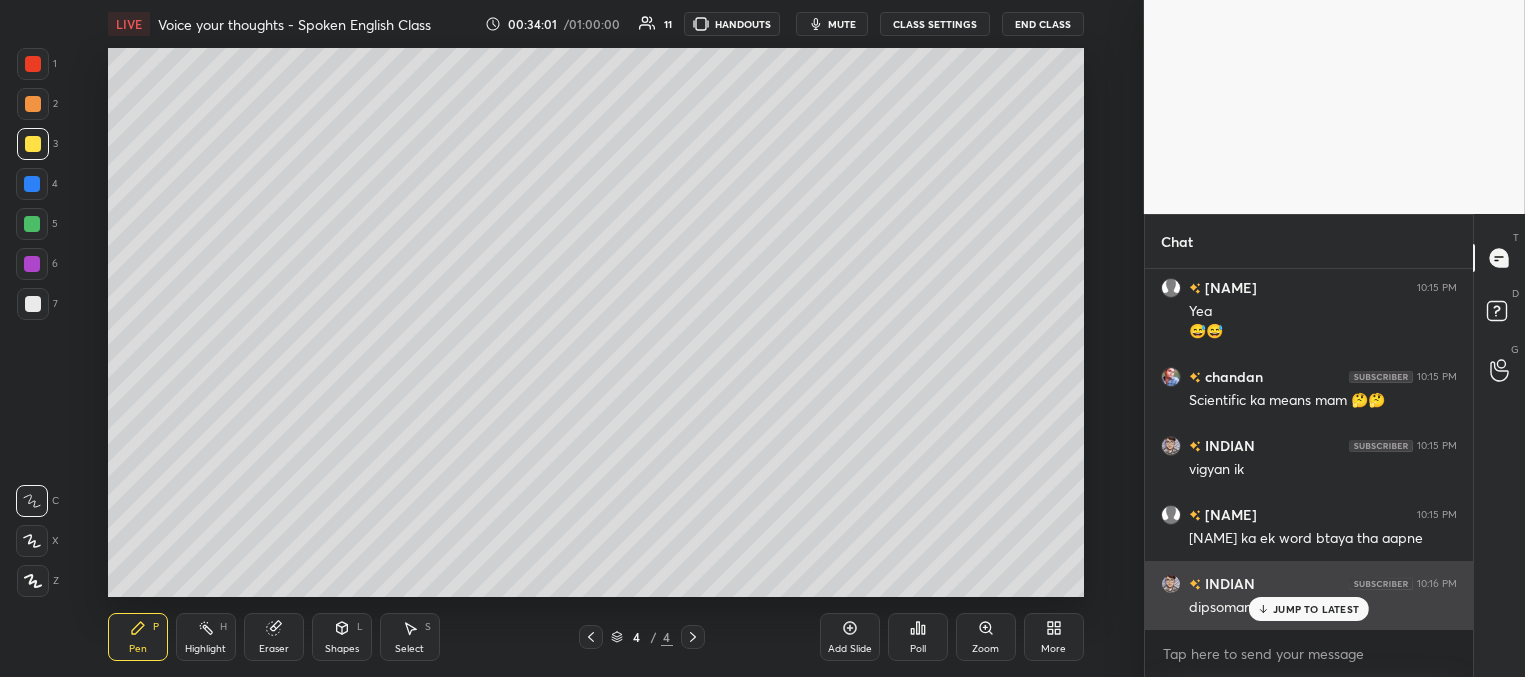 click on "JUMP TO LATEST" at bounding box center [1316, 609] 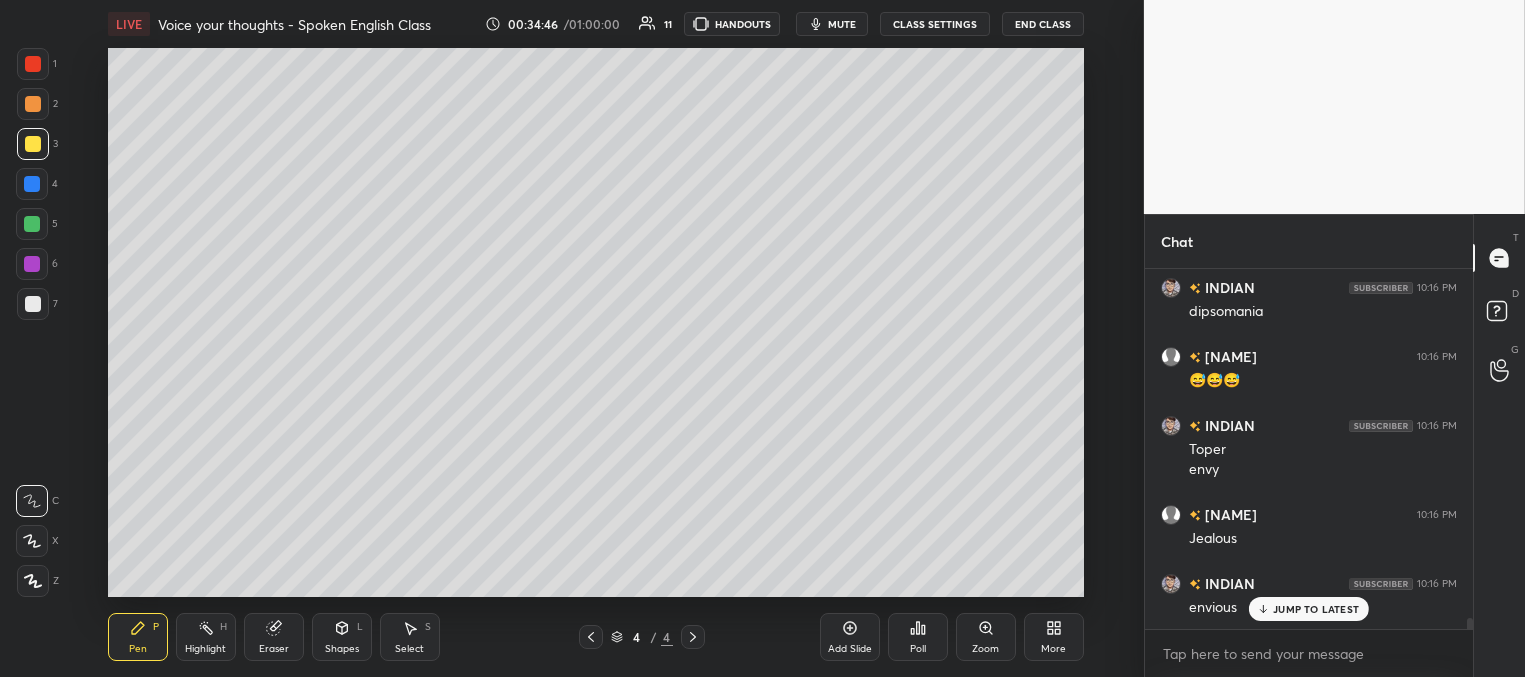 scroll, scrollTop: 11169, scrollLeft: 0, axis: vertical 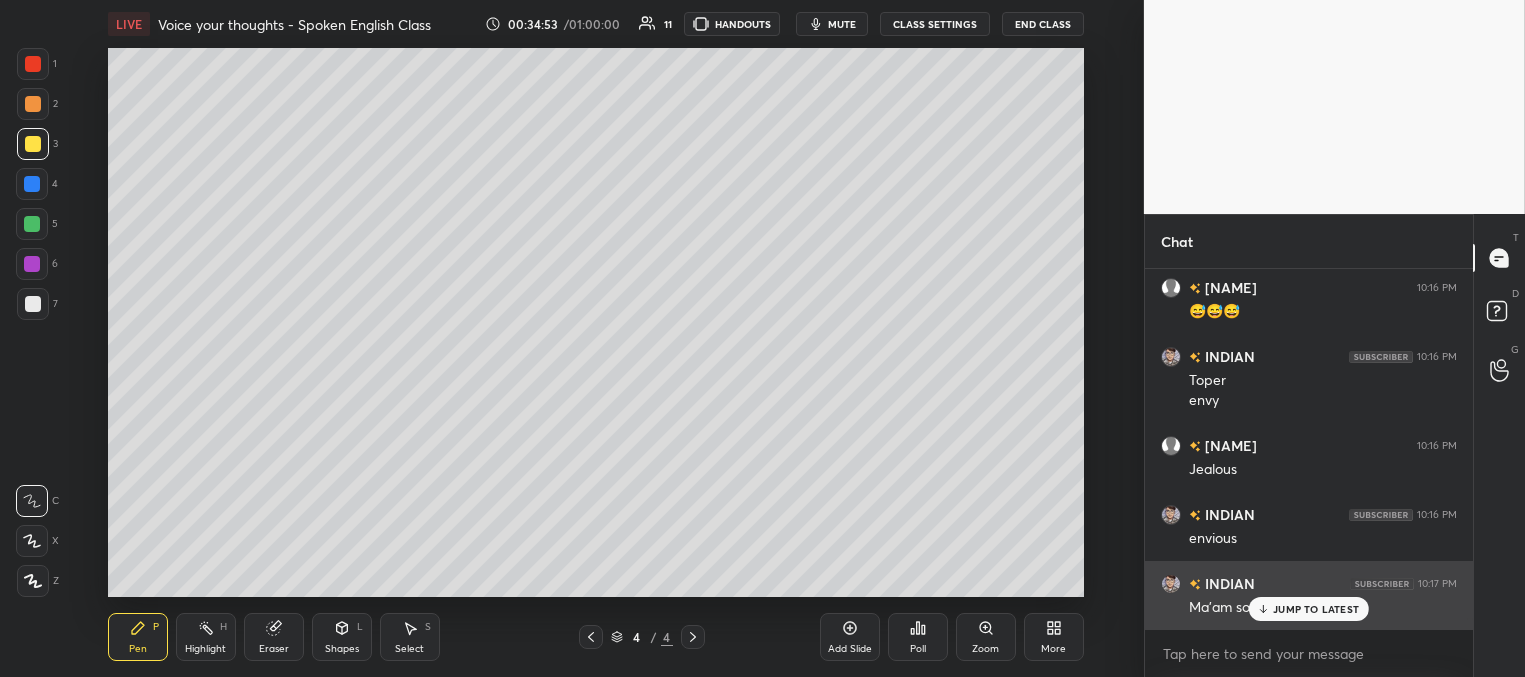 drag, startPoint x: 1282, startPoint y: 612, endPoint x: 1252, endPoint y: 606, distance: 30.594116 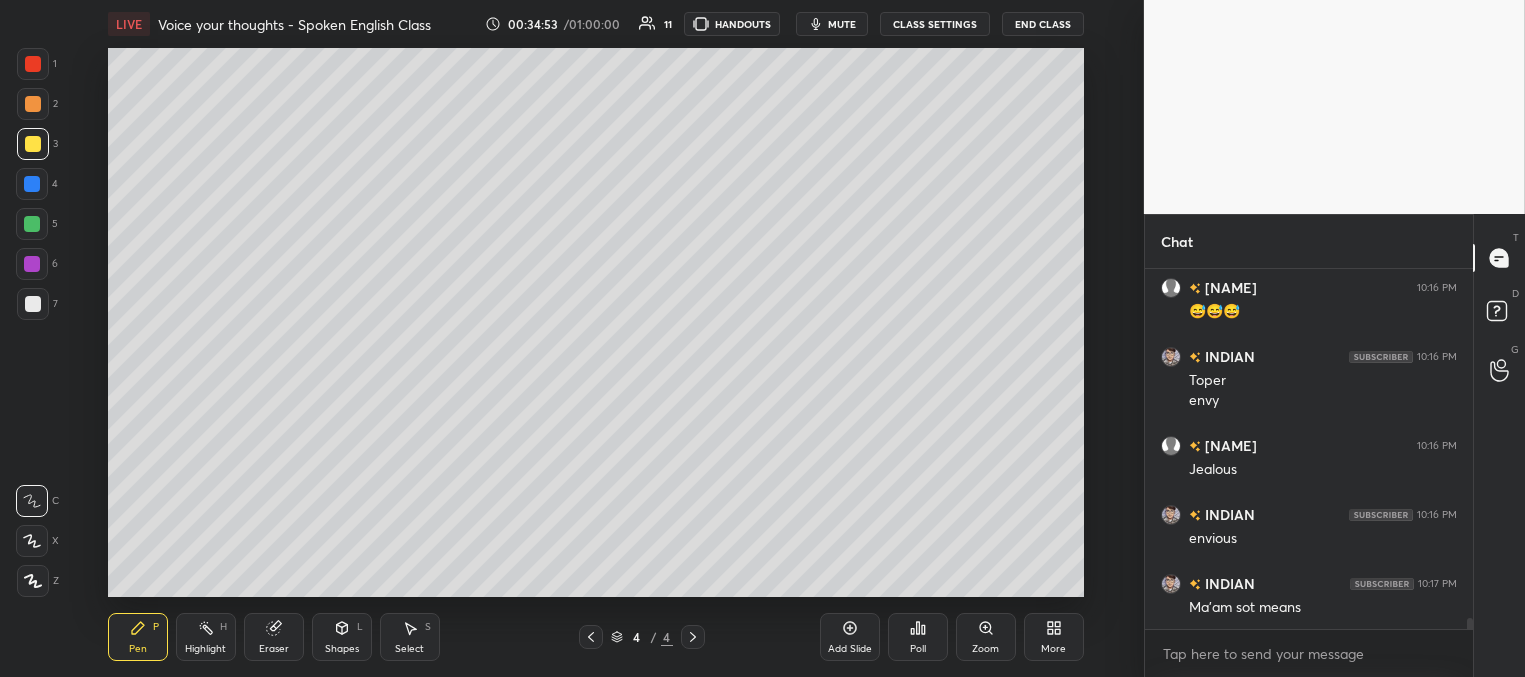 scroll, scrollTop: 11238, scrollLeft: 0, axis: vertical 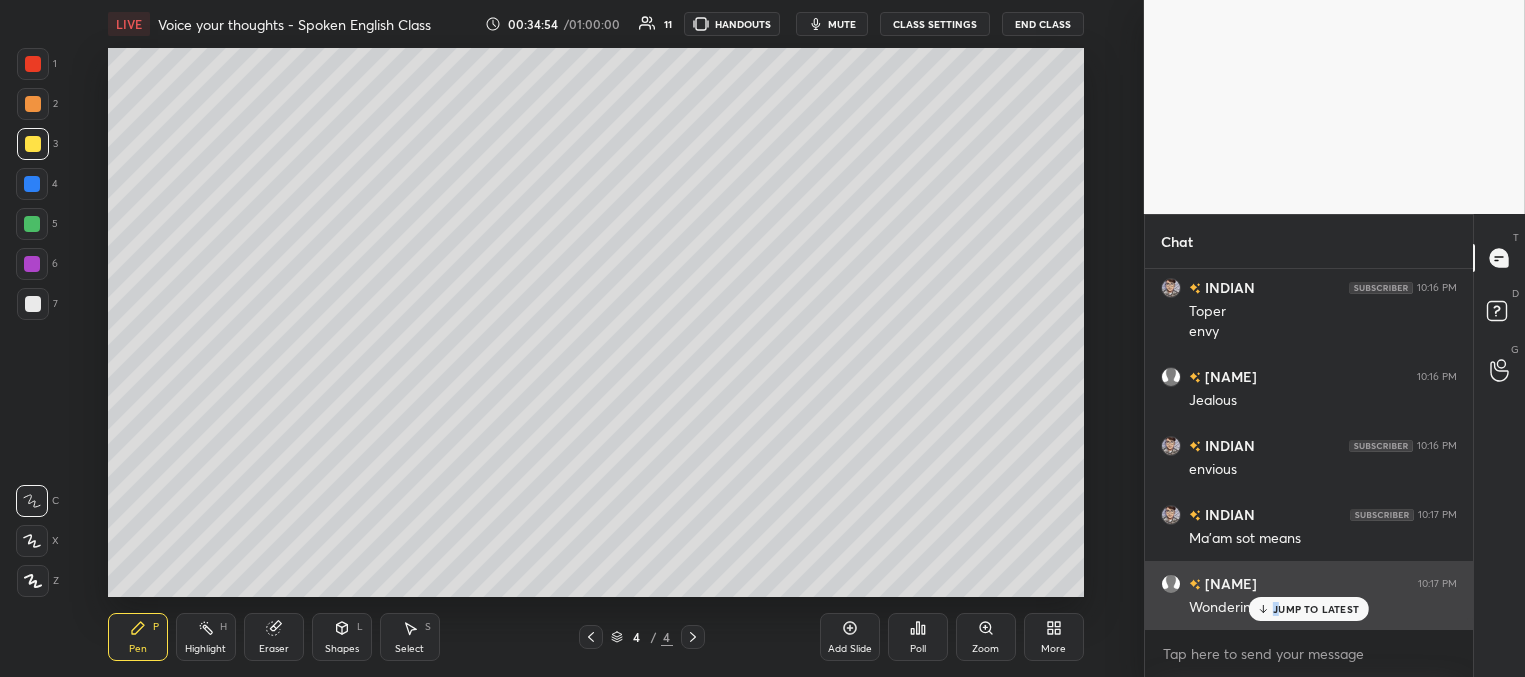 click on "JUMP TO LATEST" at bounding box center [1316, 609] 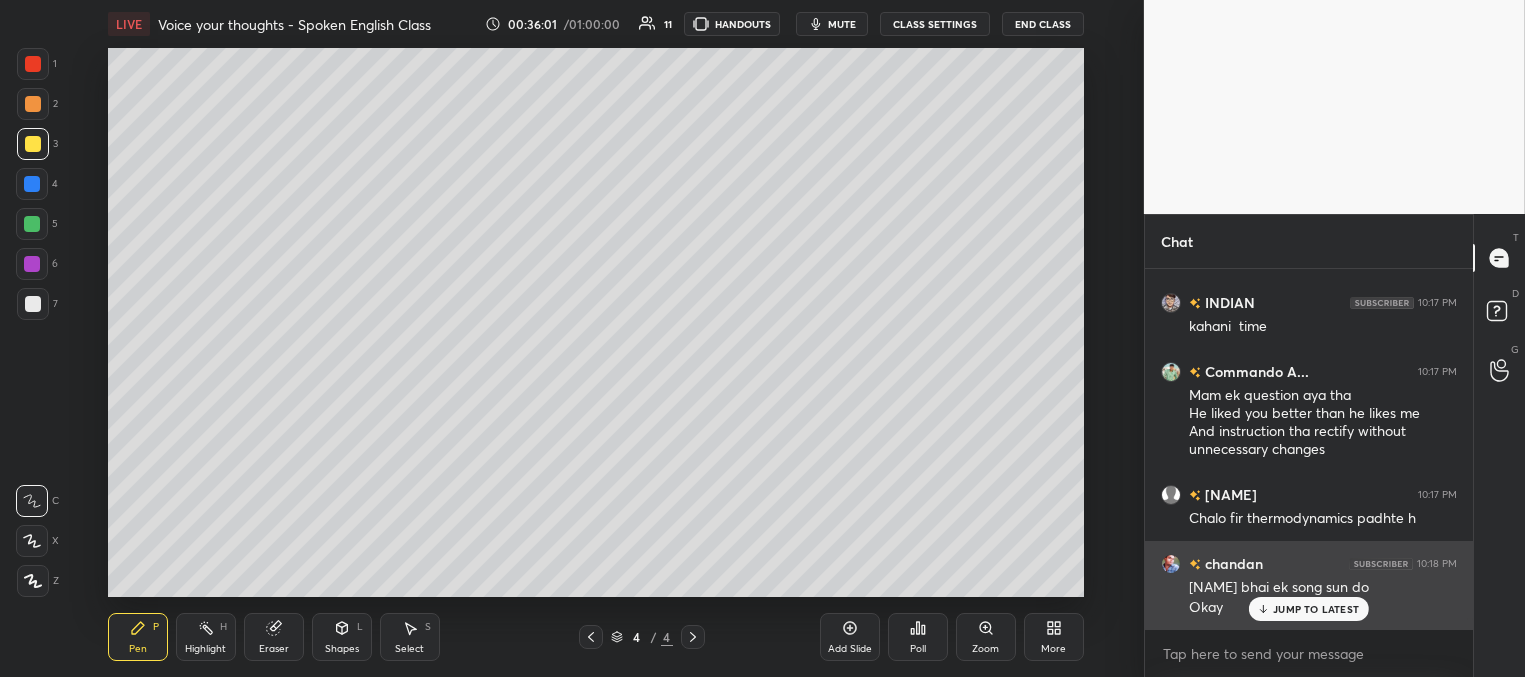 scroll, scrollTop: 11657, scrollLeft: 0, axis: vertical 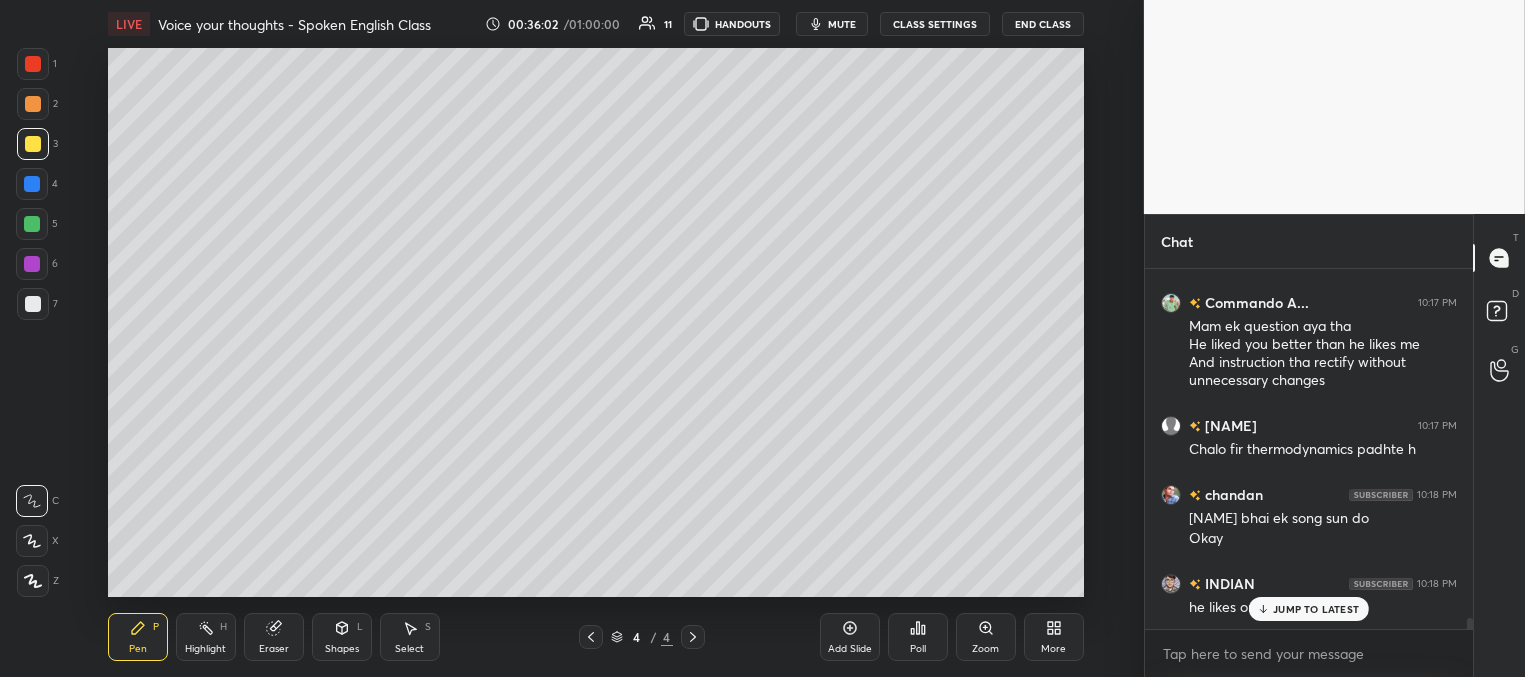 click on "JUMP TO LATEST" at bounding box center [1316, 609] 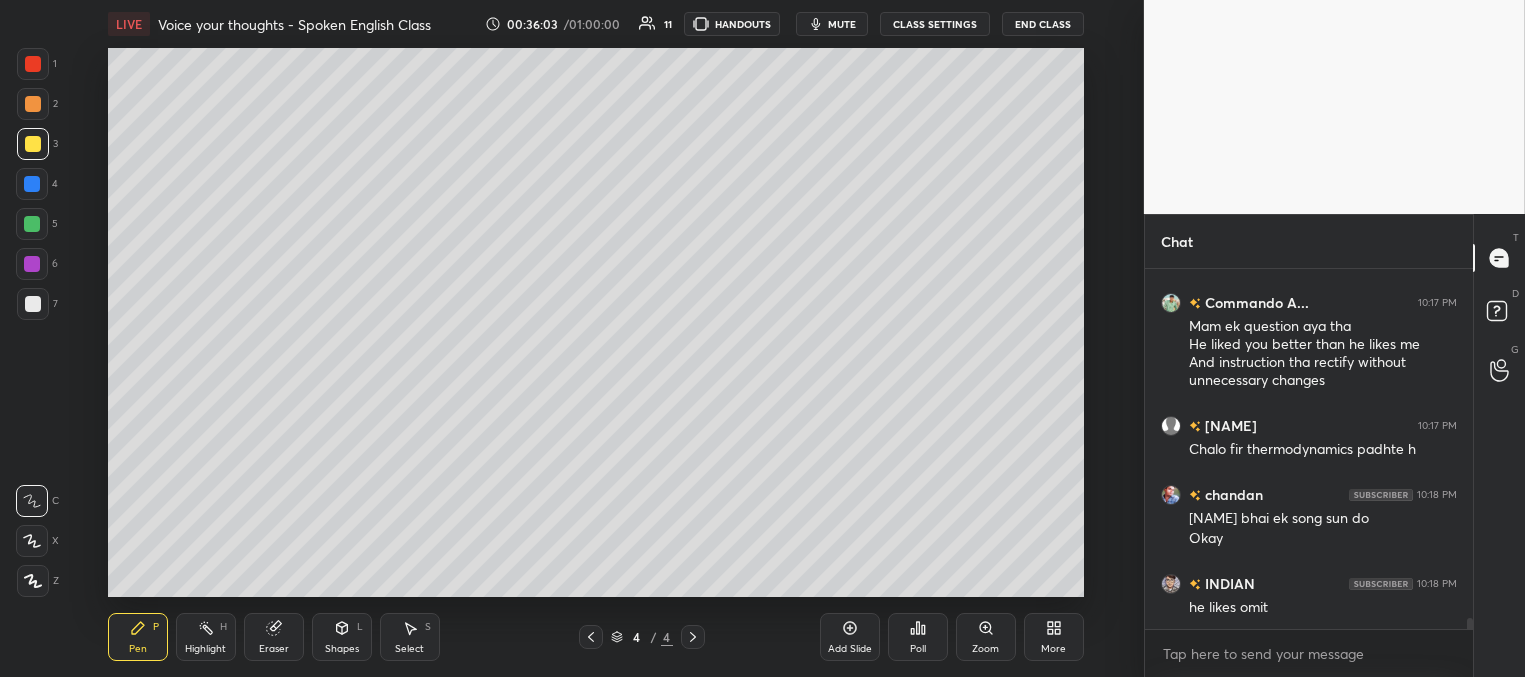 scroll, scrollTop: 11726, scrollLeft: 0, axis: vertical 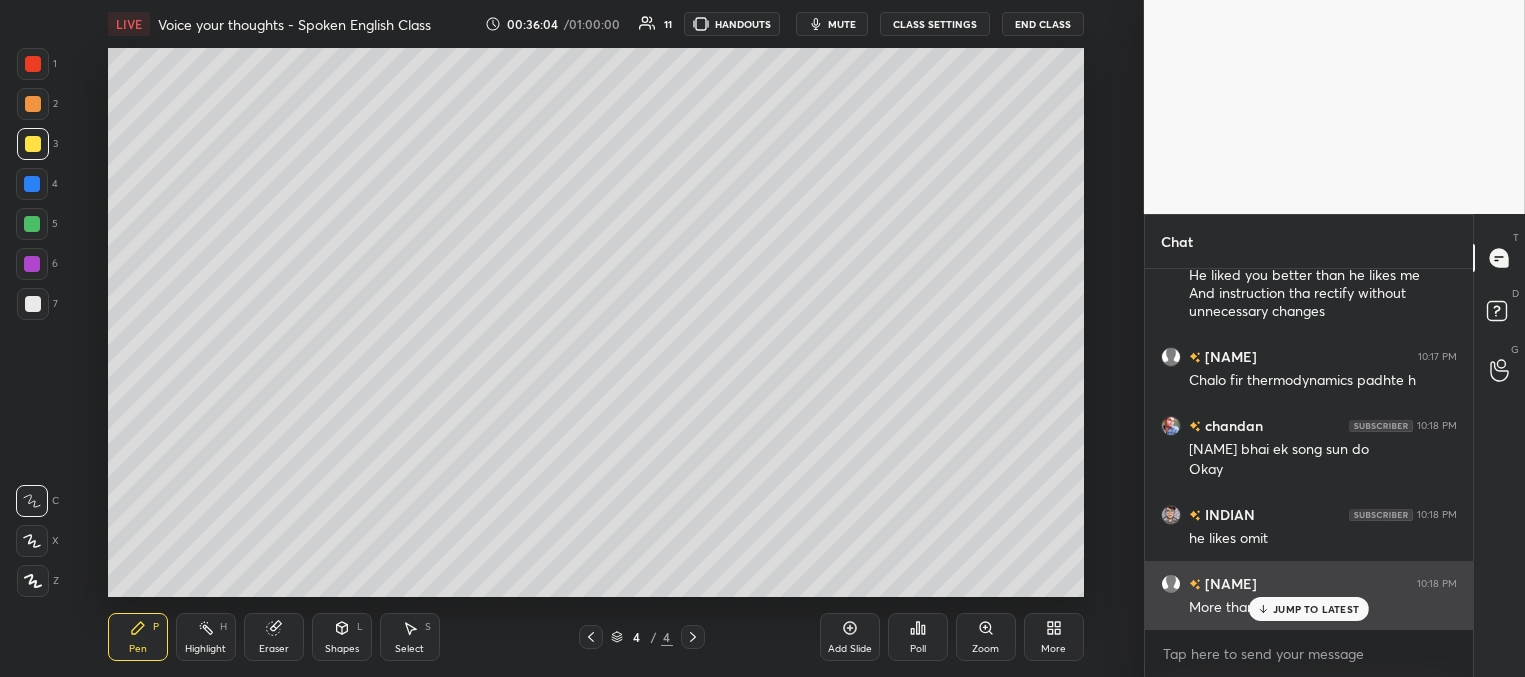 click on "JUMP TO LATEST" at bounding box center (1316, 609) 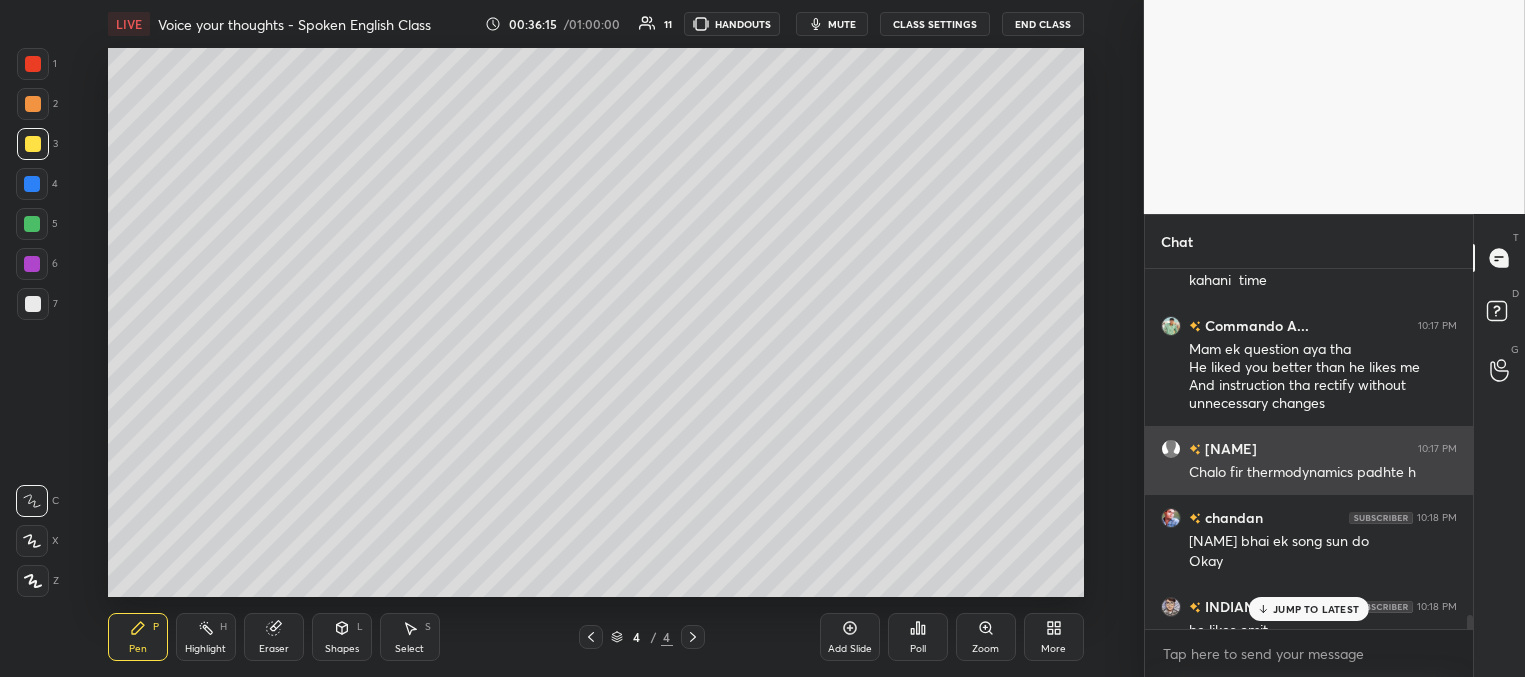 scroll, scrollTop: 11643, scrollLeft: 0, axis: vertical 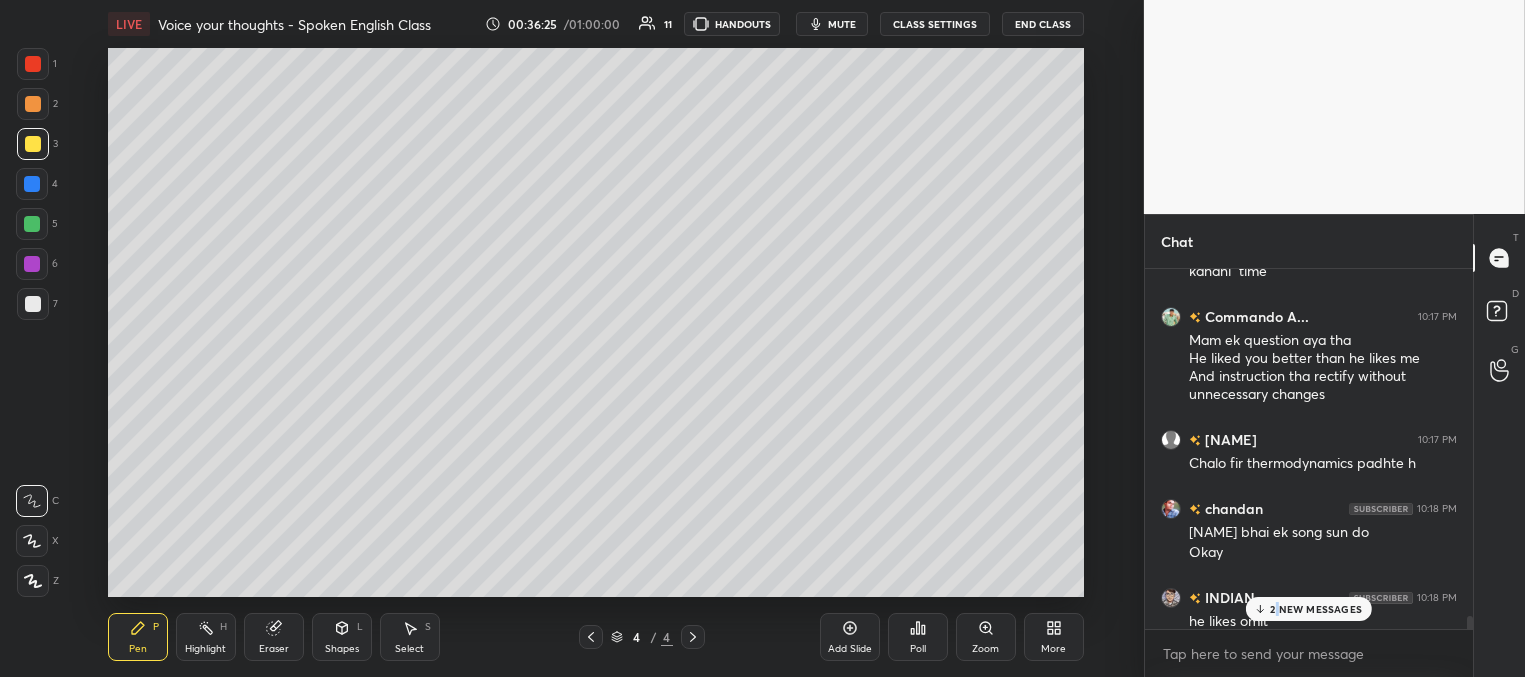 click on "2 NEW MESSAGES" at bounding box center (1316, 609) 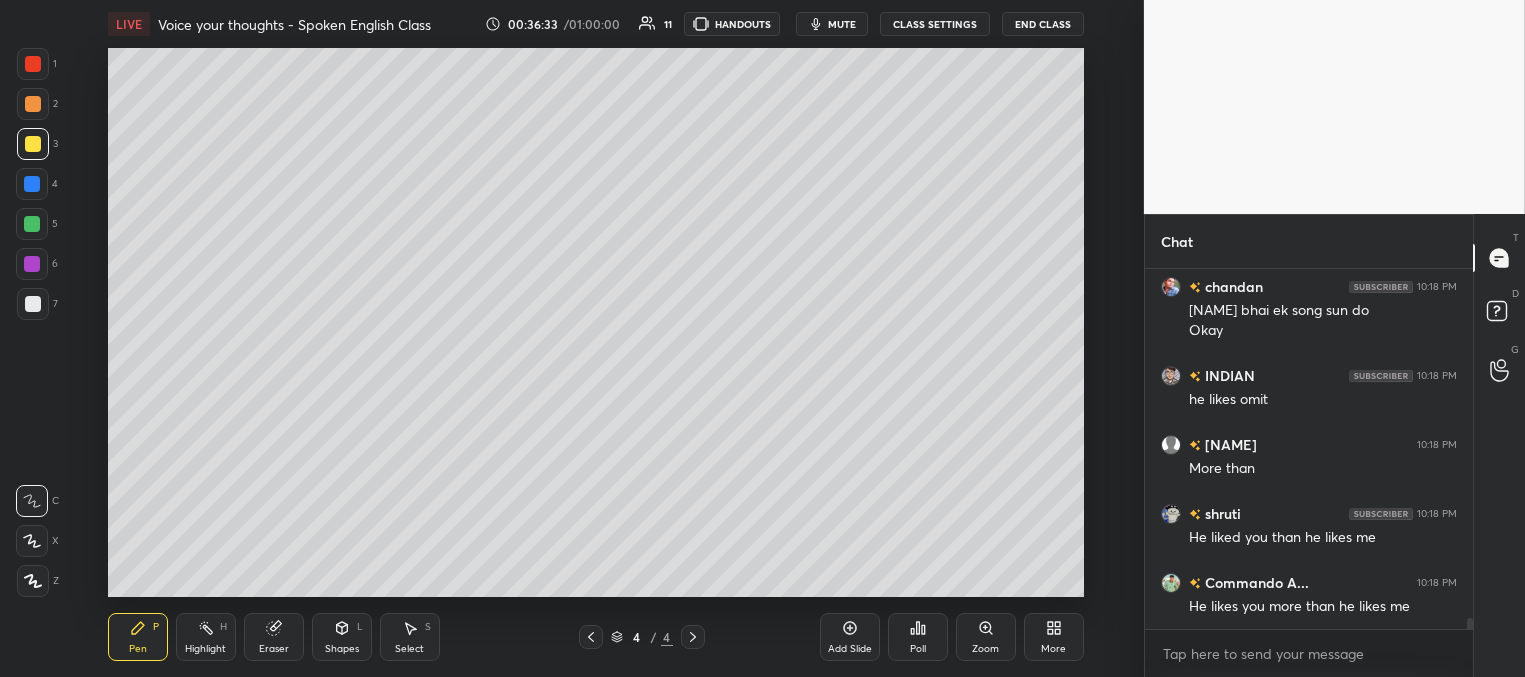 scroll, scrollTop: 11933, scrollLeft: 0, axis: vertical 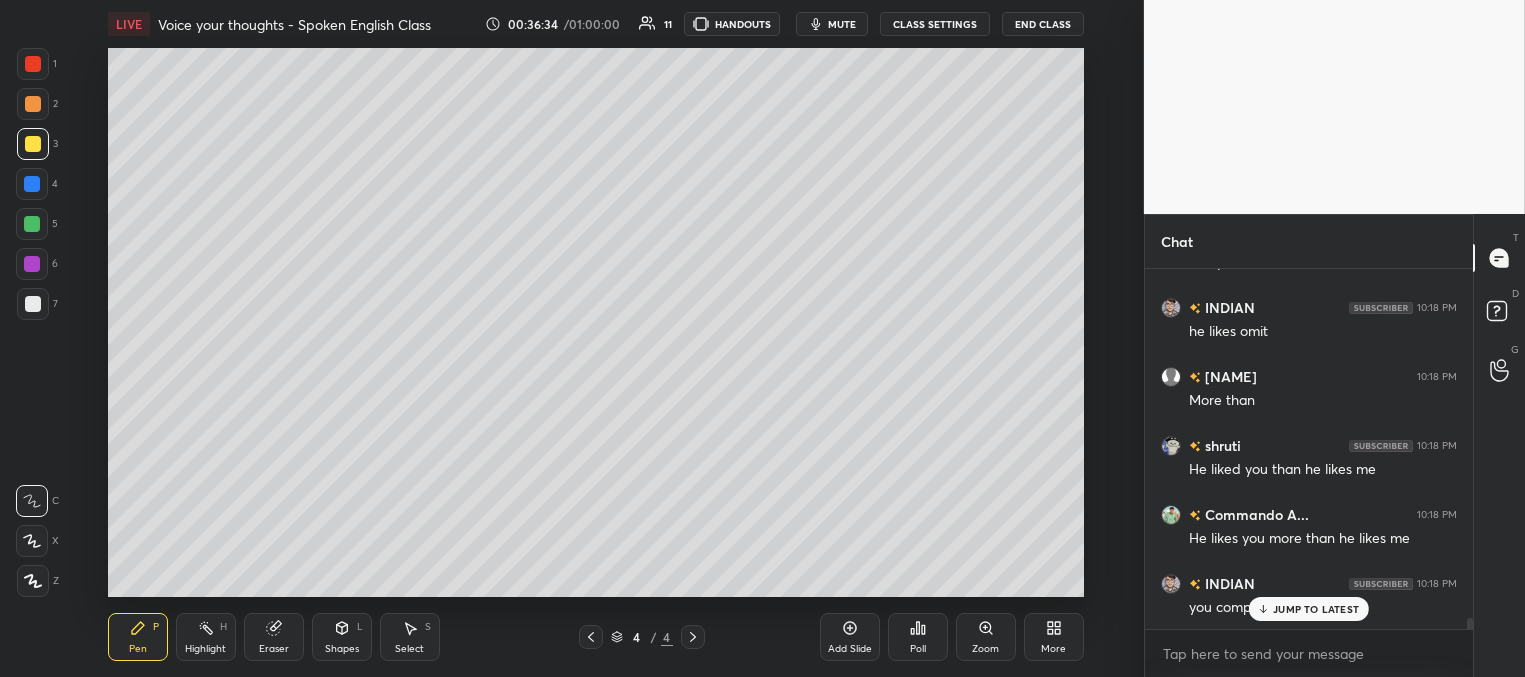 click on "JUMP TO LATEST" at bounding box center [1316, 609] 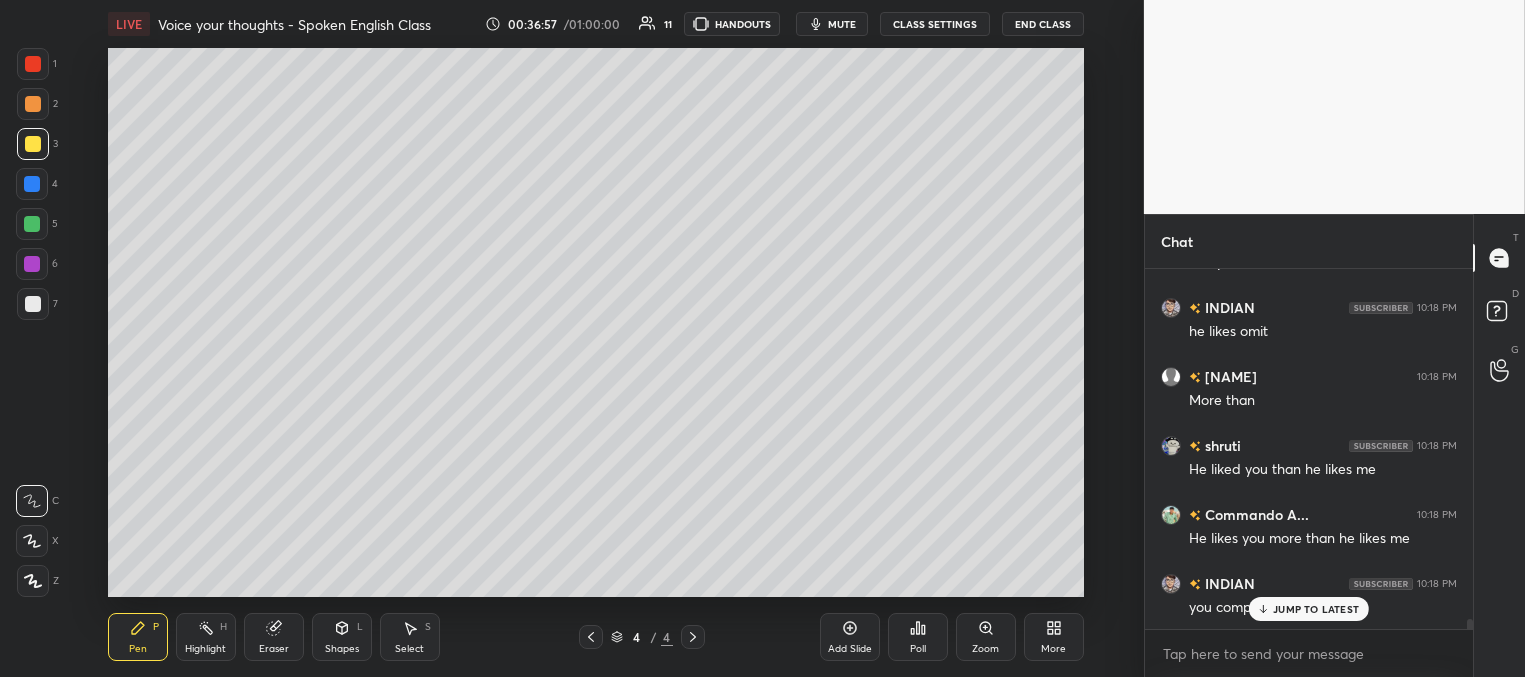 scroll, scrollTop: 12002, scrollLeft: 0, axis: vertical 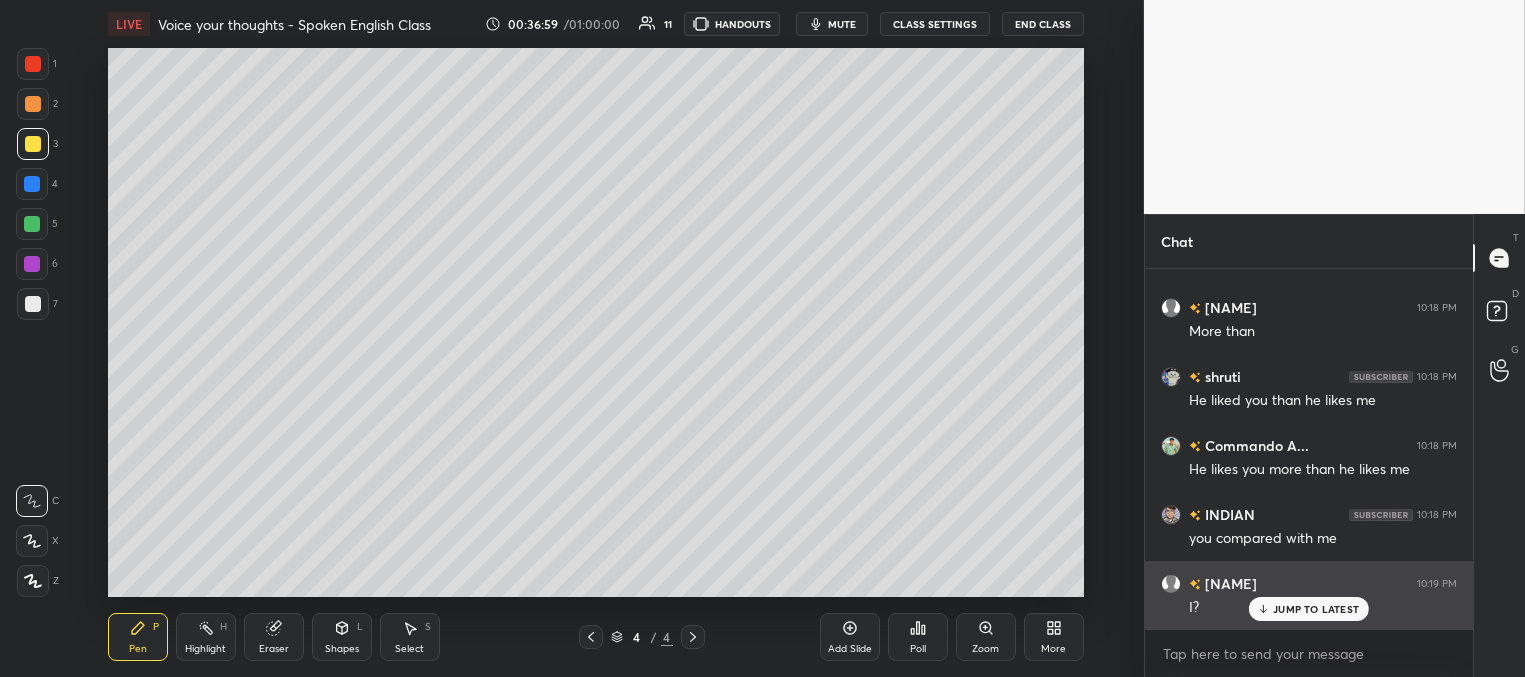 click on "JUMP TO LATEST" at bounding box center (1316, 609) 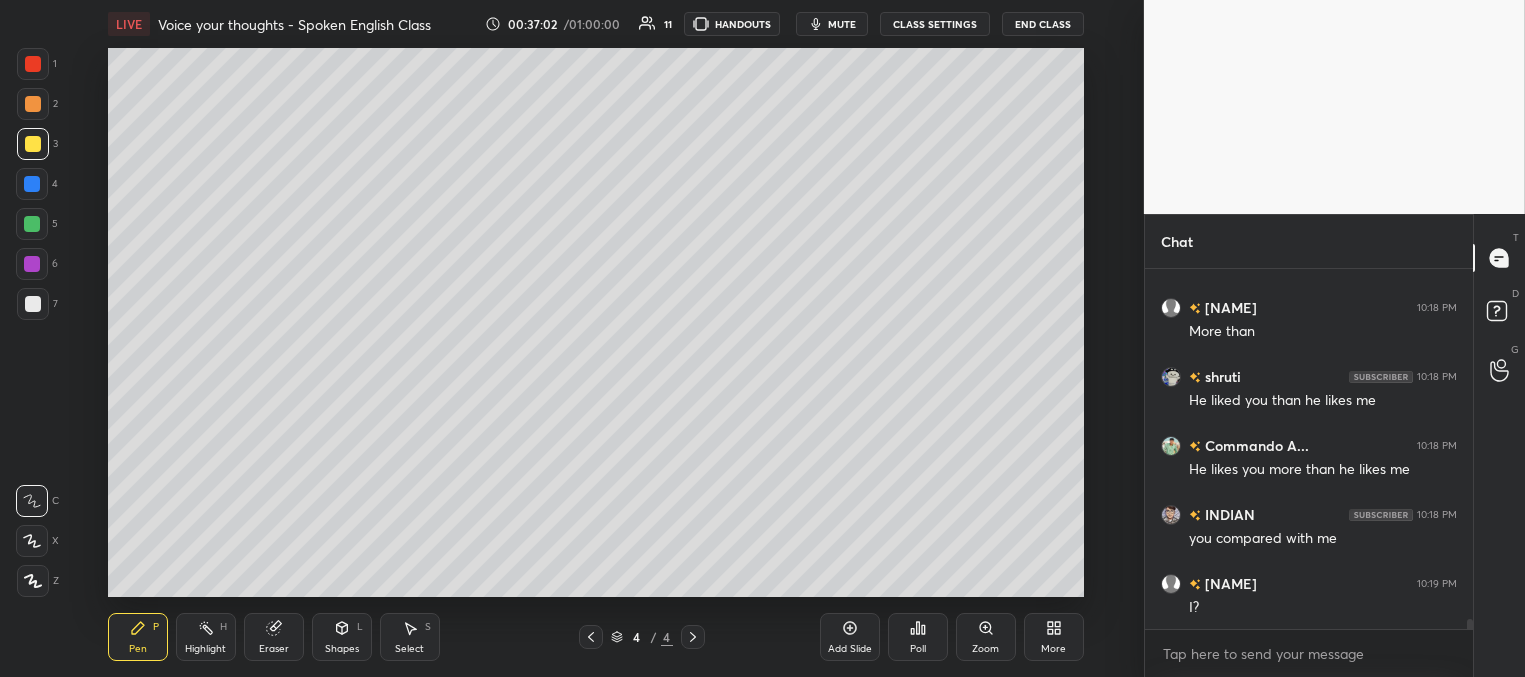 scroll, scrollTop: 12071, scrollLeft: 0, axis: vertical 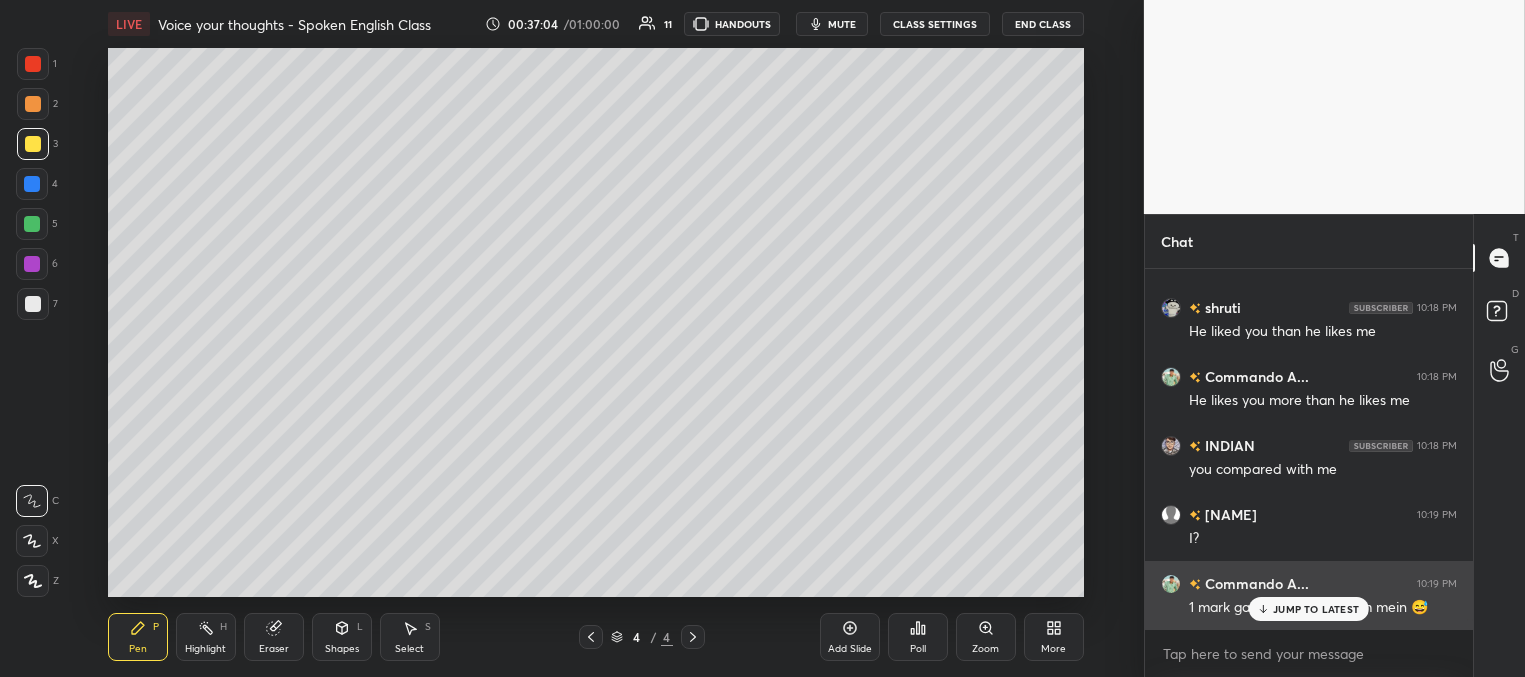 click on "JUMP TO LATEST" at bounding box center (1316, 609) 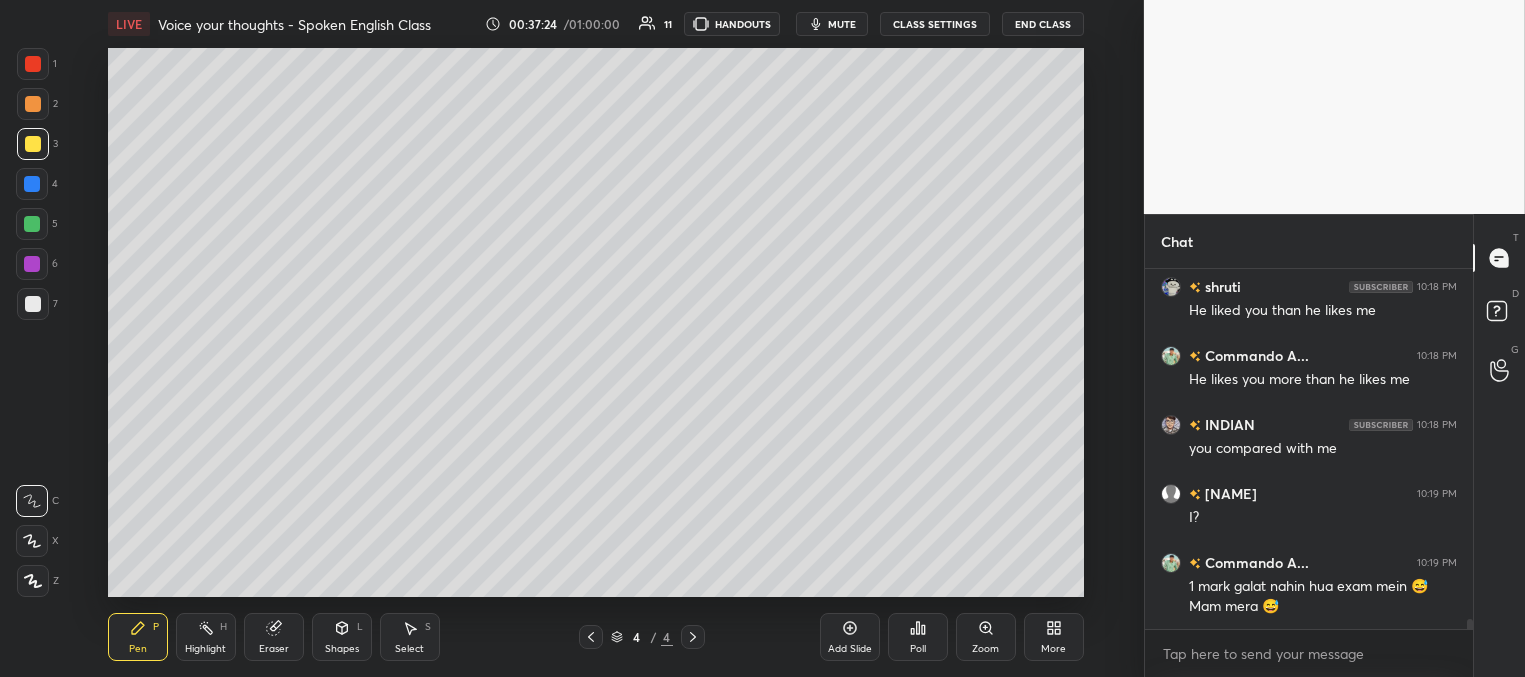 scroll, scrollTop: 12160, scrollLeft: 0, axis: vertical 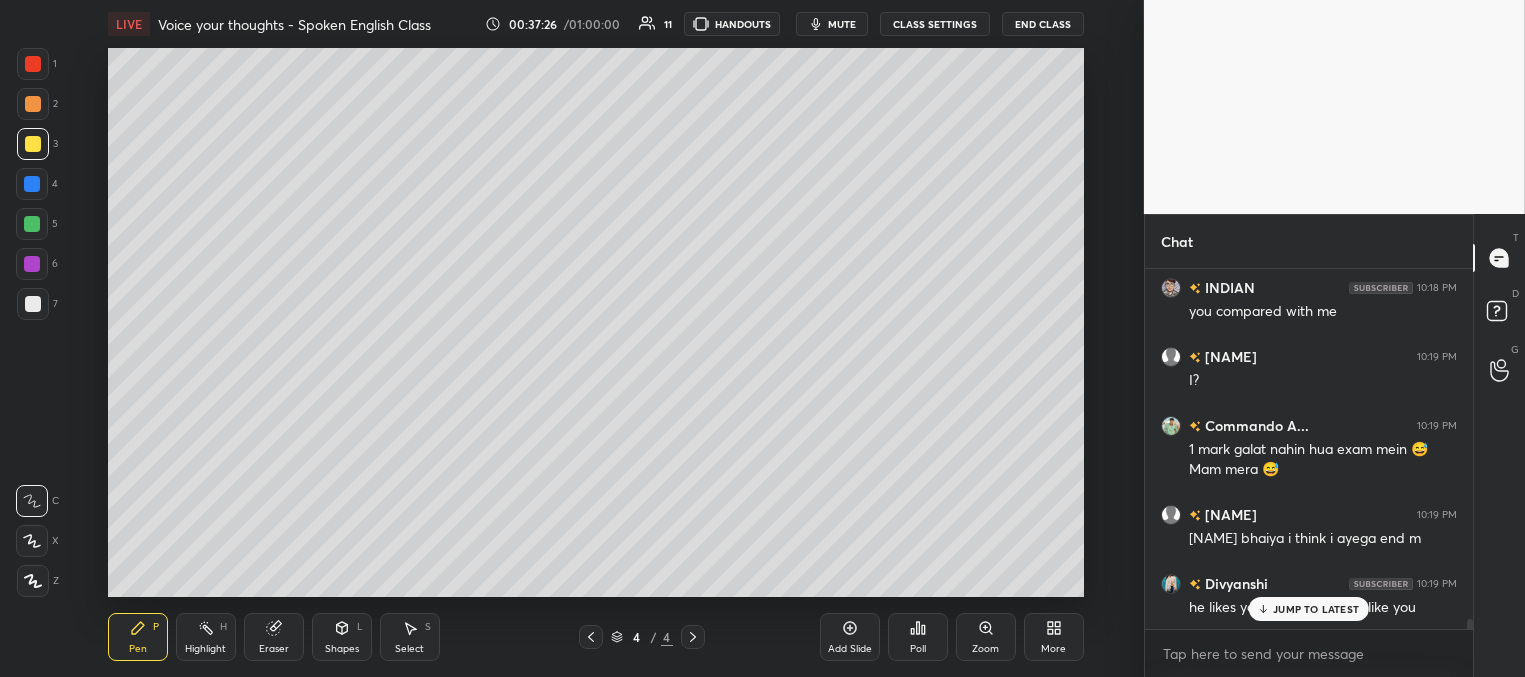 click on "JUMP TO LATEST" at bounding box center (1316, 609) 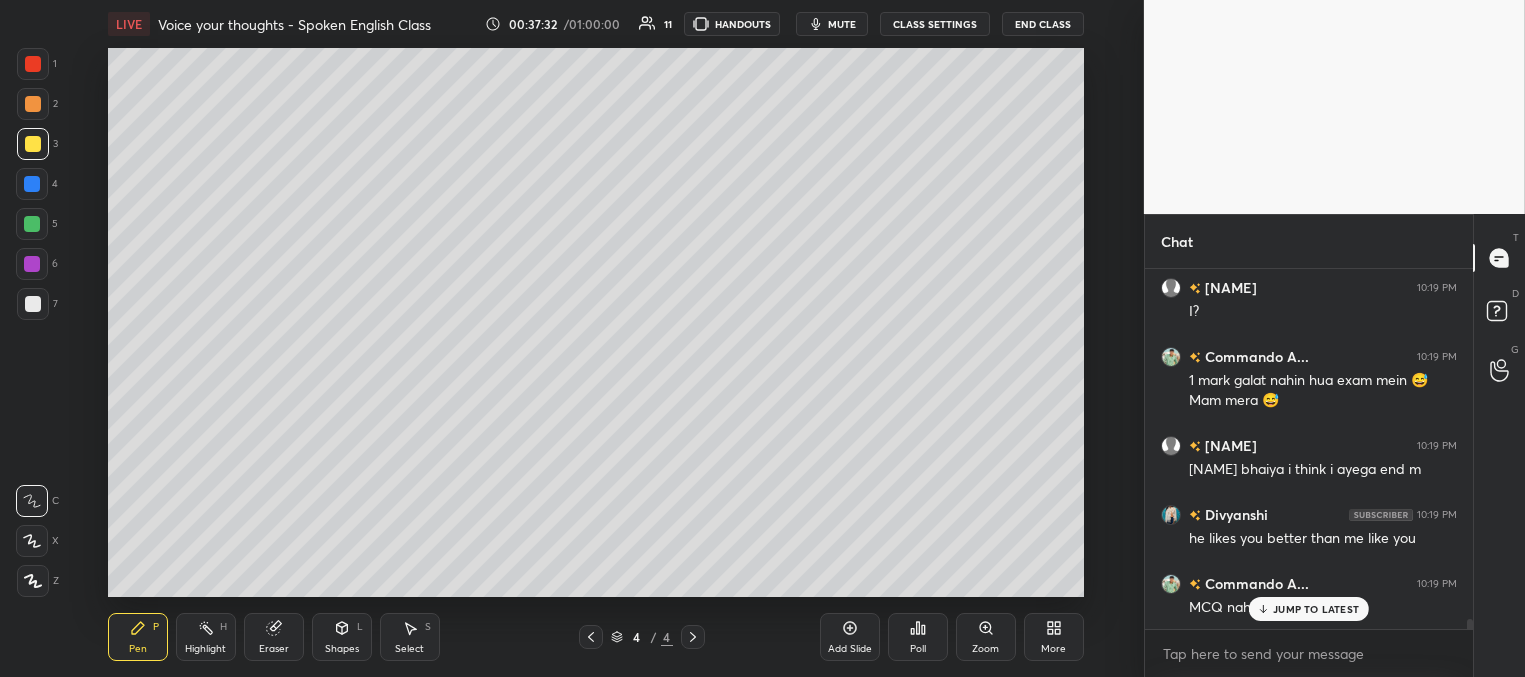 scroll, scrollTop: 12367, scrollLeft: 0, axis: vertical 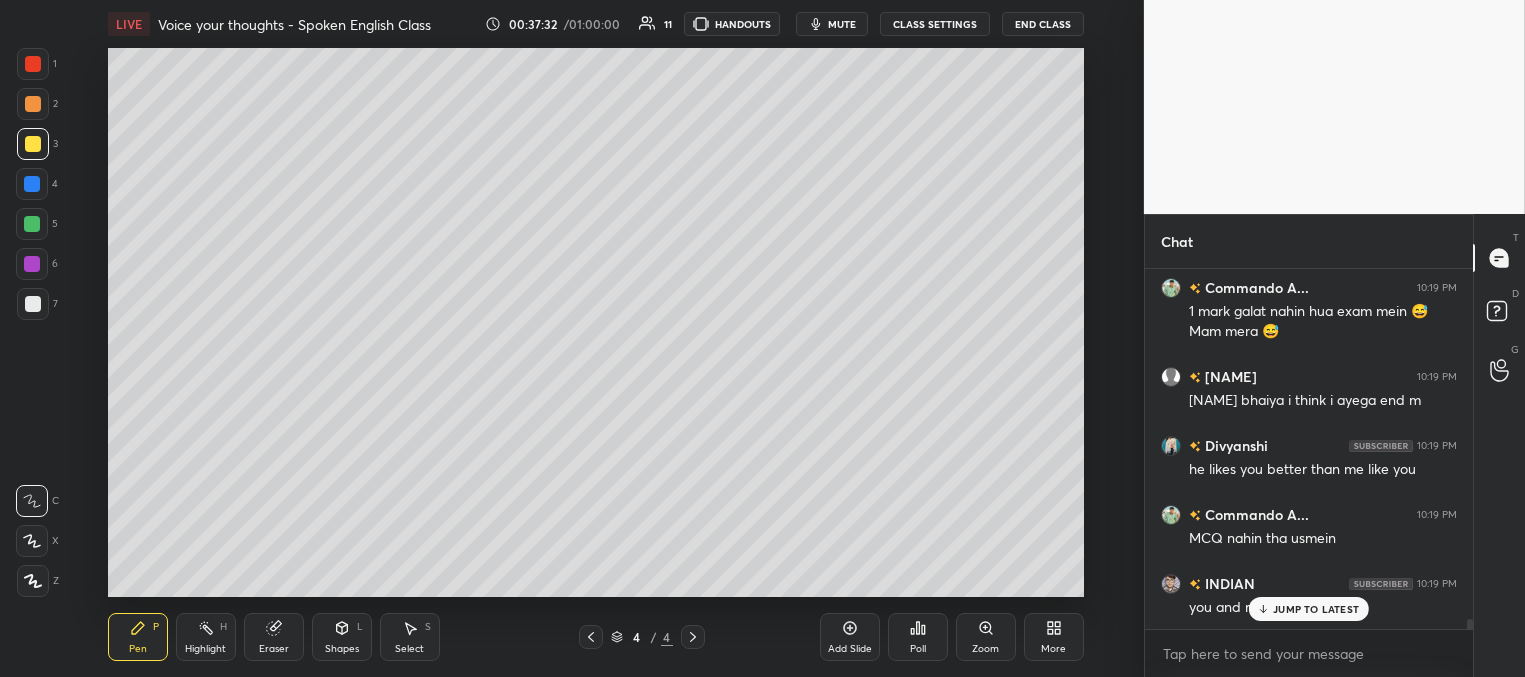 click on "JUMP TO LATEST" at bounding box center (1316, 609) 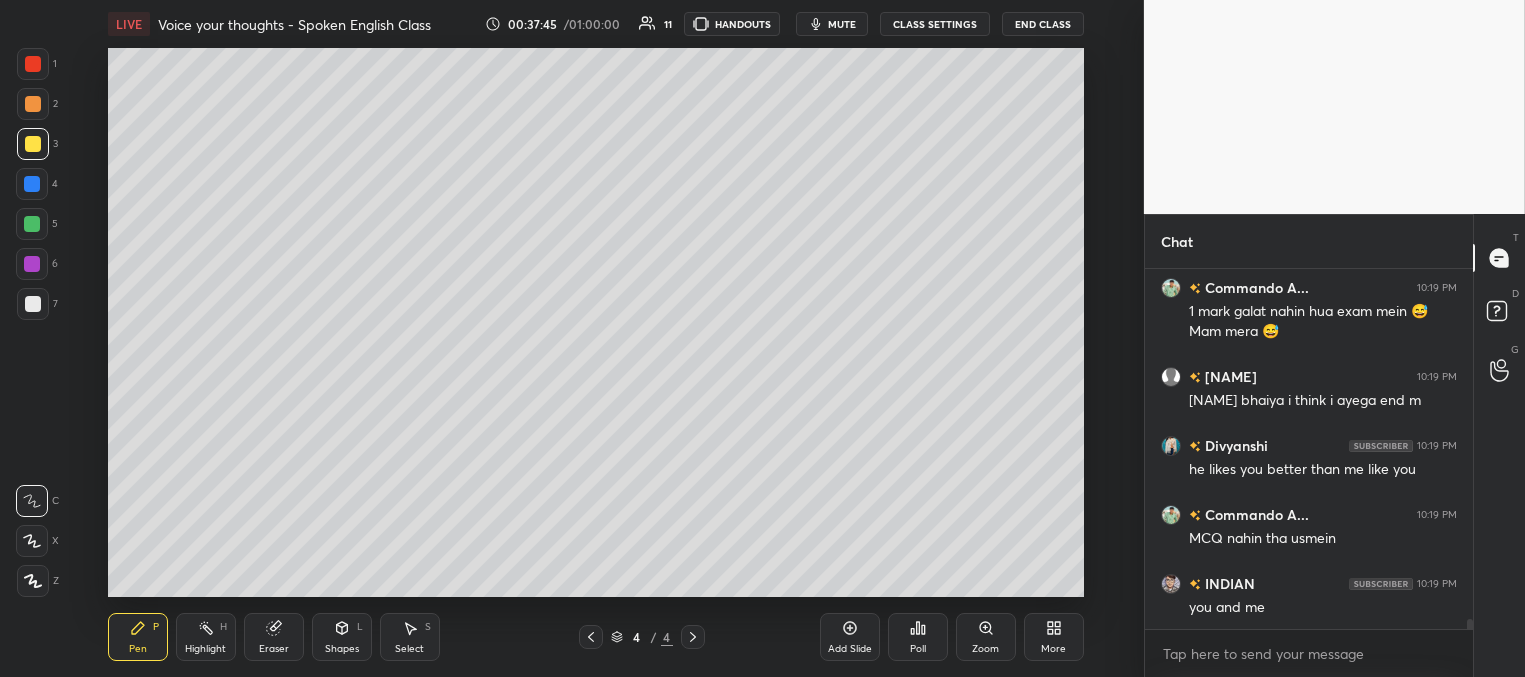scroll, scrollTop: 12436, scrollLeft: 0, axis: vertical 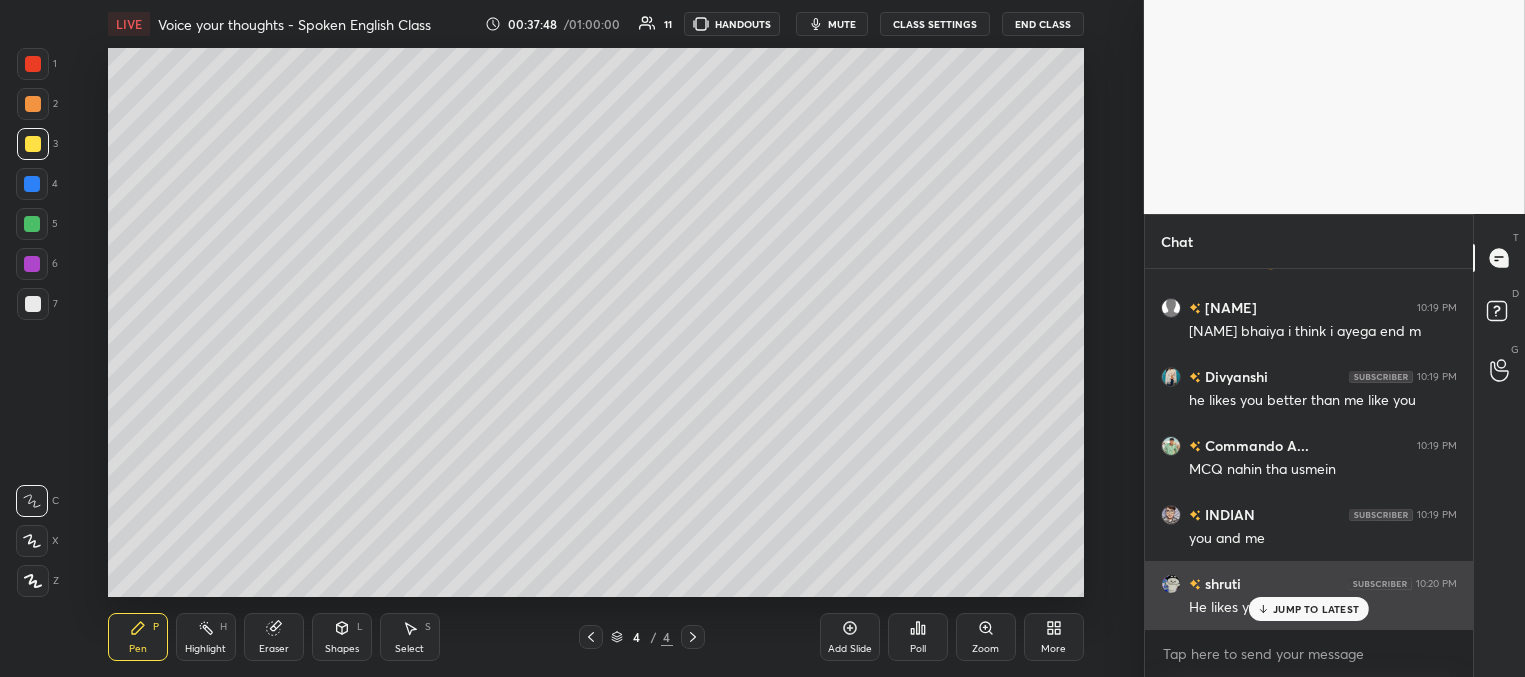 drag, startPoint x: 1274, startPoint y: 609, endPoint x: 1238, endPoint y: 603, distance: 36.496574 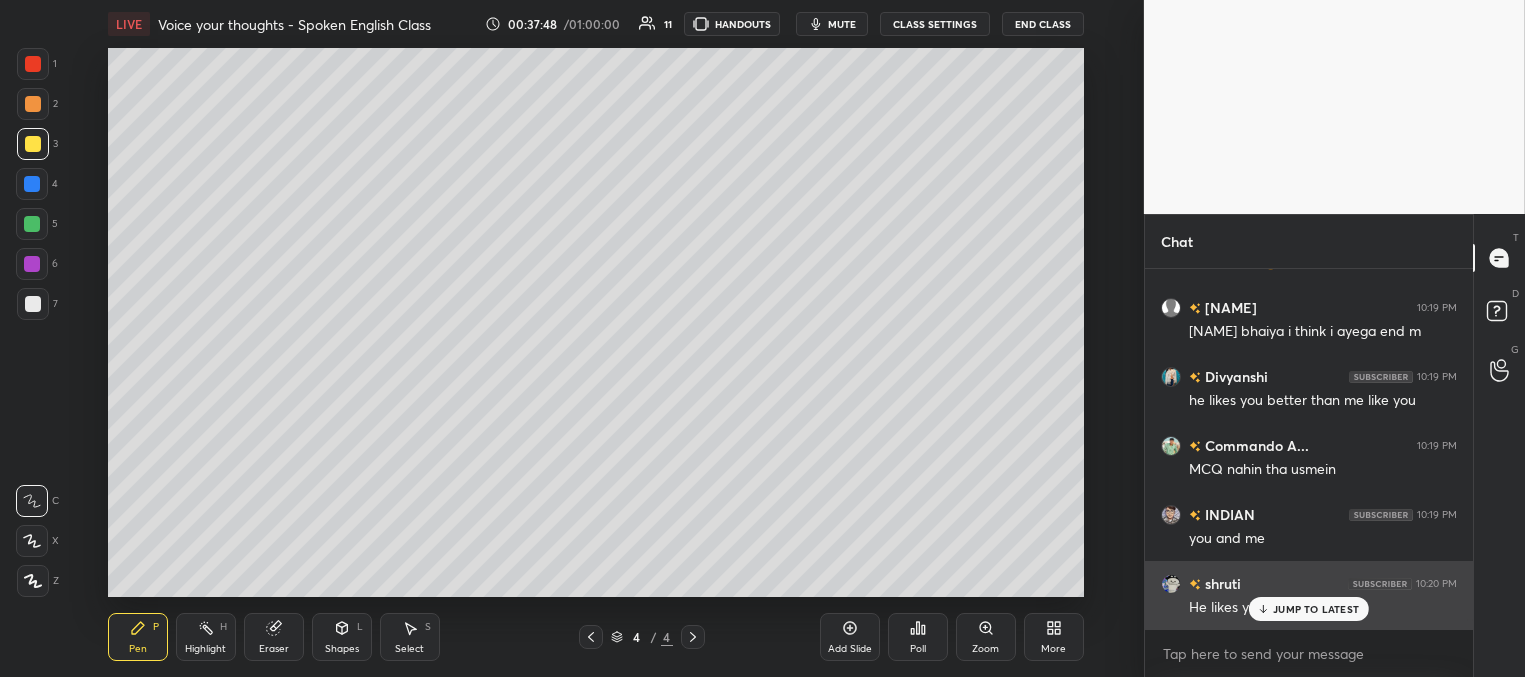 click on "JUMP TO LATEST" at bounding box center [1309, 609] 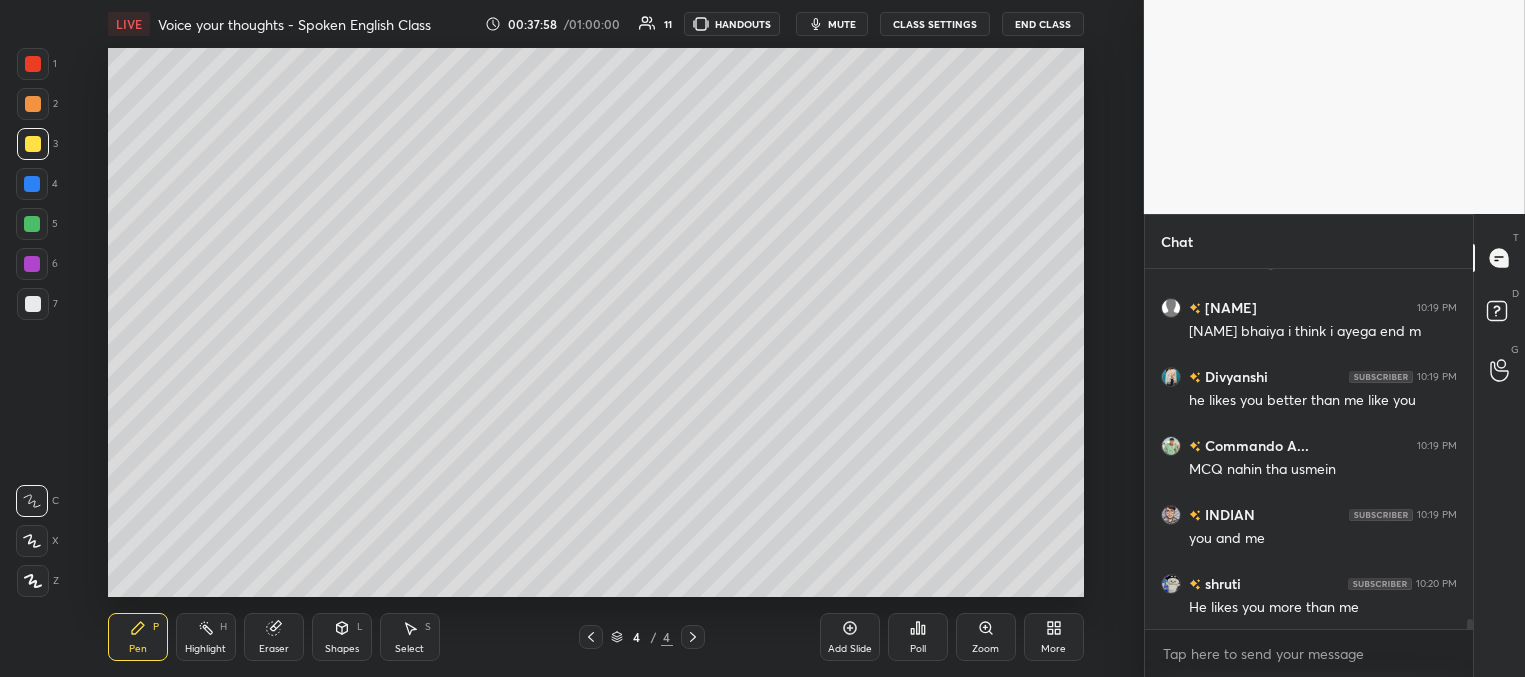 scroll, scrollTop: 12523, scrollLeft: 0, axis: vertical 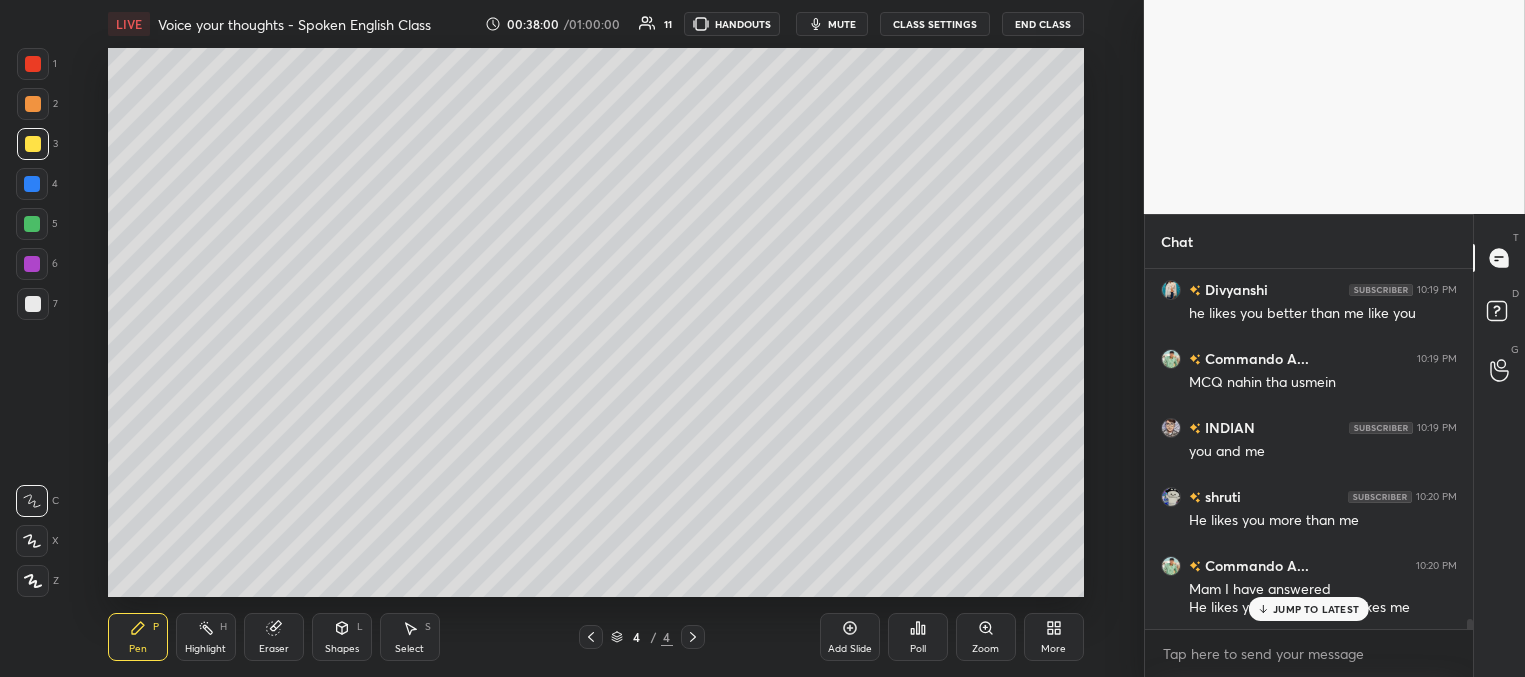 click on "JUMP TO LATEST" at bounding box center [1316, 609] 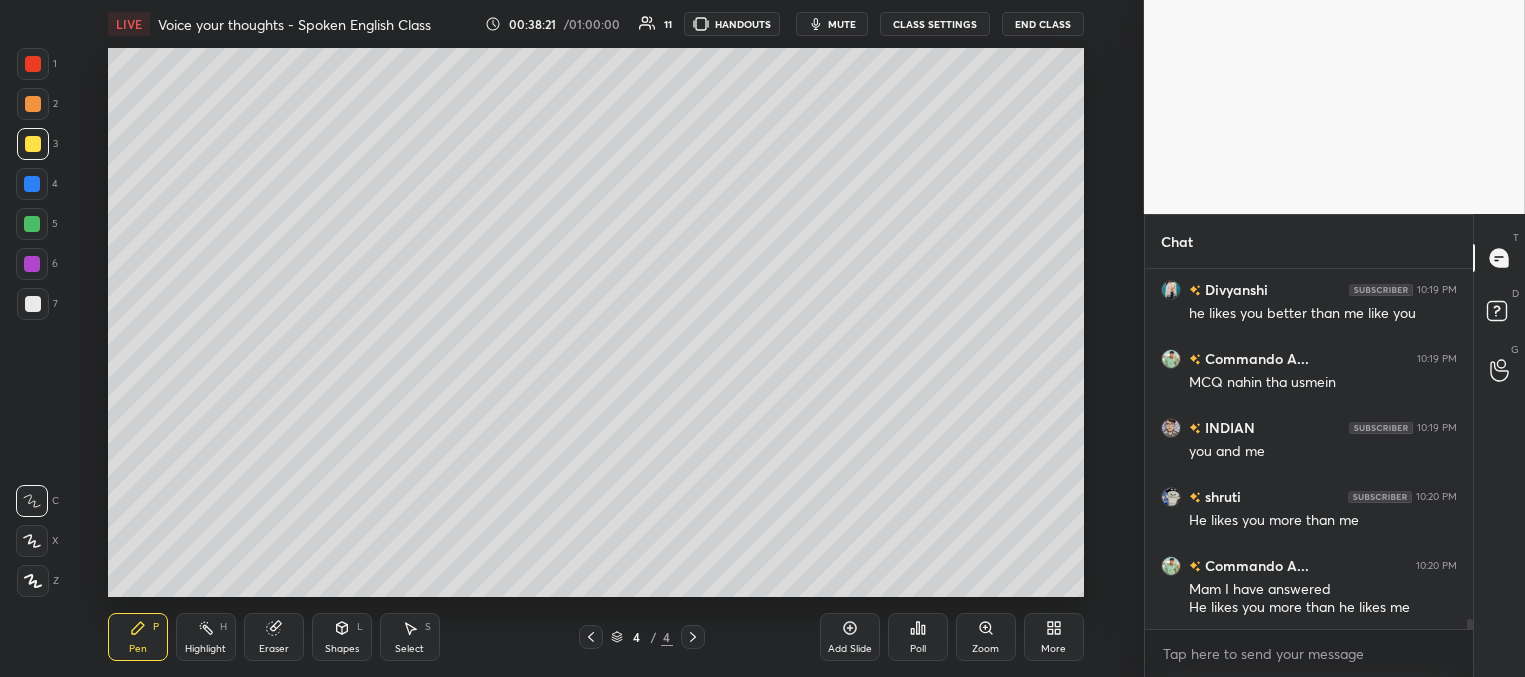 scroll, scrollTop: 12592, scrollLeft: 0, axis: vertical 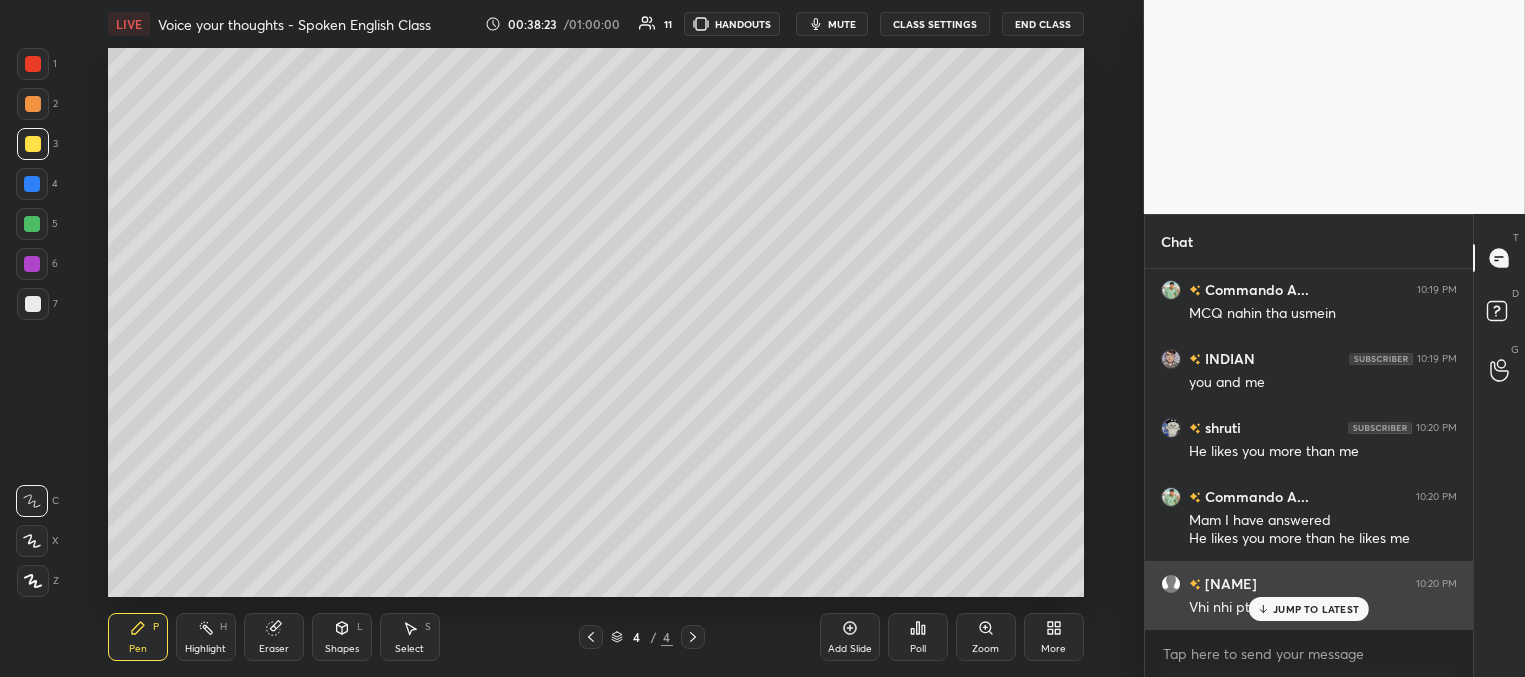 click on "JUMP TO LATEST" at bounding box center [1309, 609] 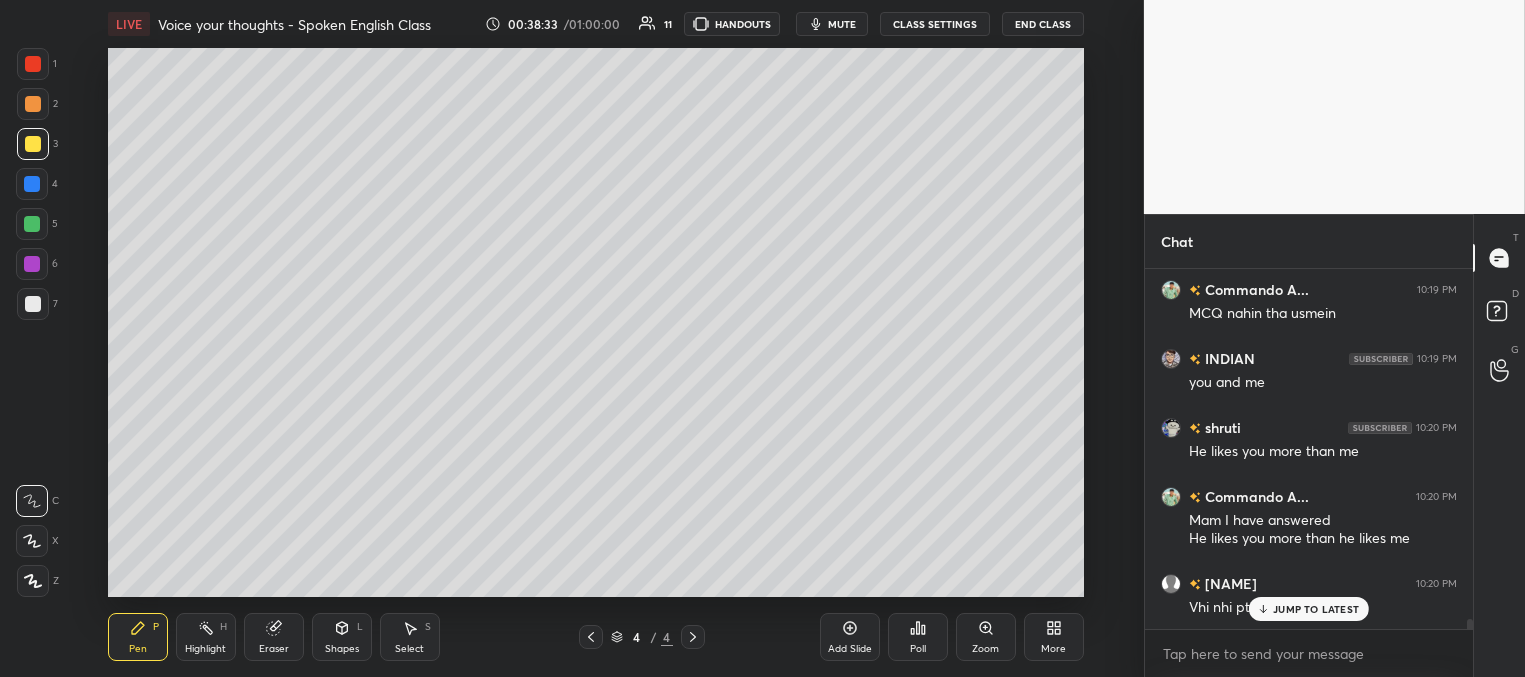 scroll, scrollTop: 12661, scrollLeft: 0, axis: vertical 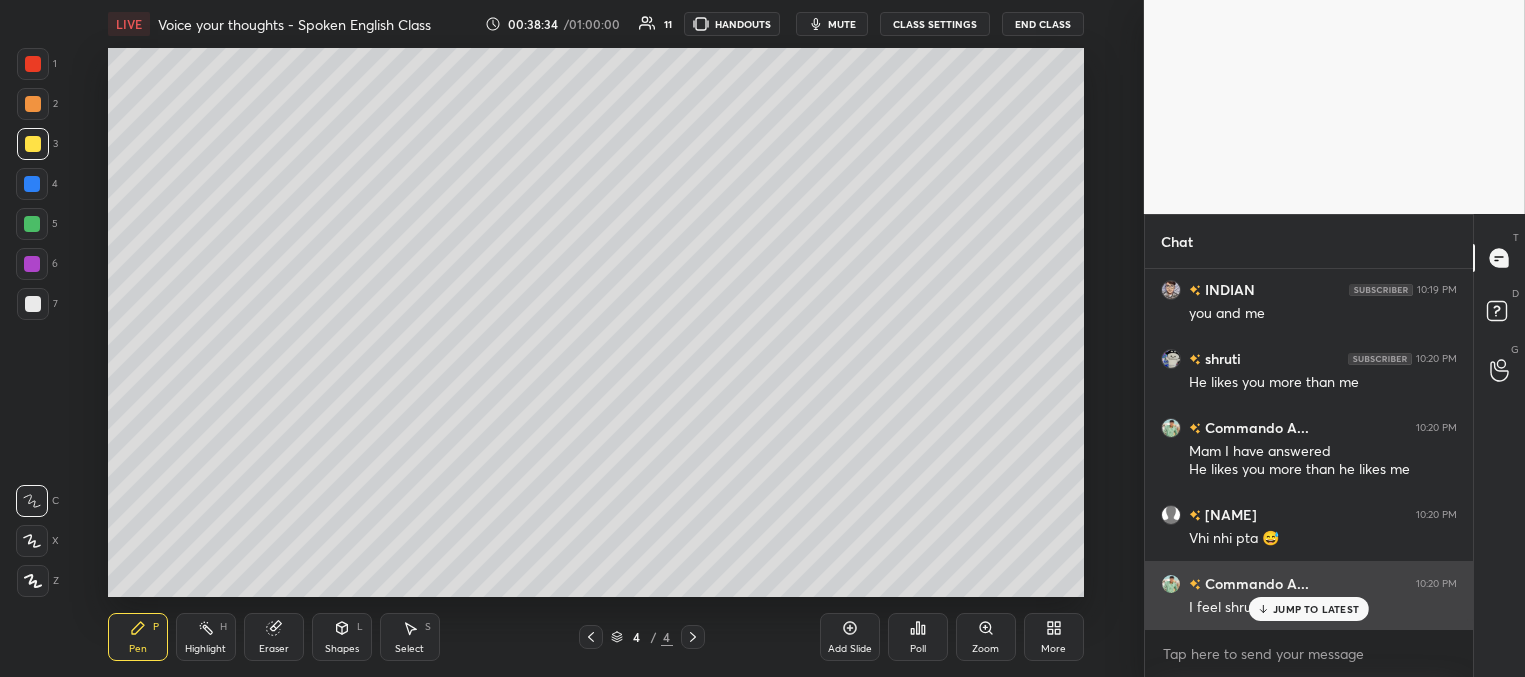 drag, startPoint x: 1286, startPoint y: 605, endPoint x: 1261, endPoint y: 599, distance: 25.70992 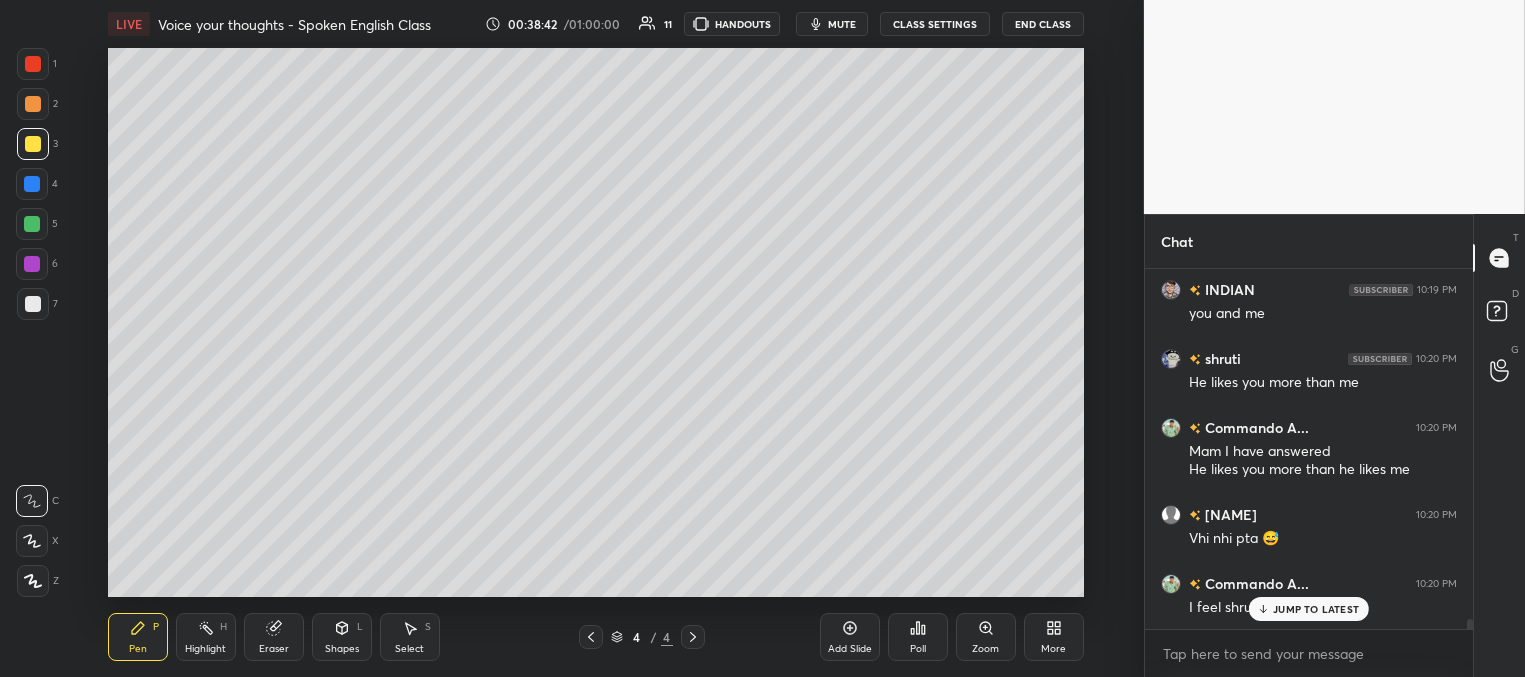 scroll, scrollTop: 12730, scrollLeft: 0, axis: vertical 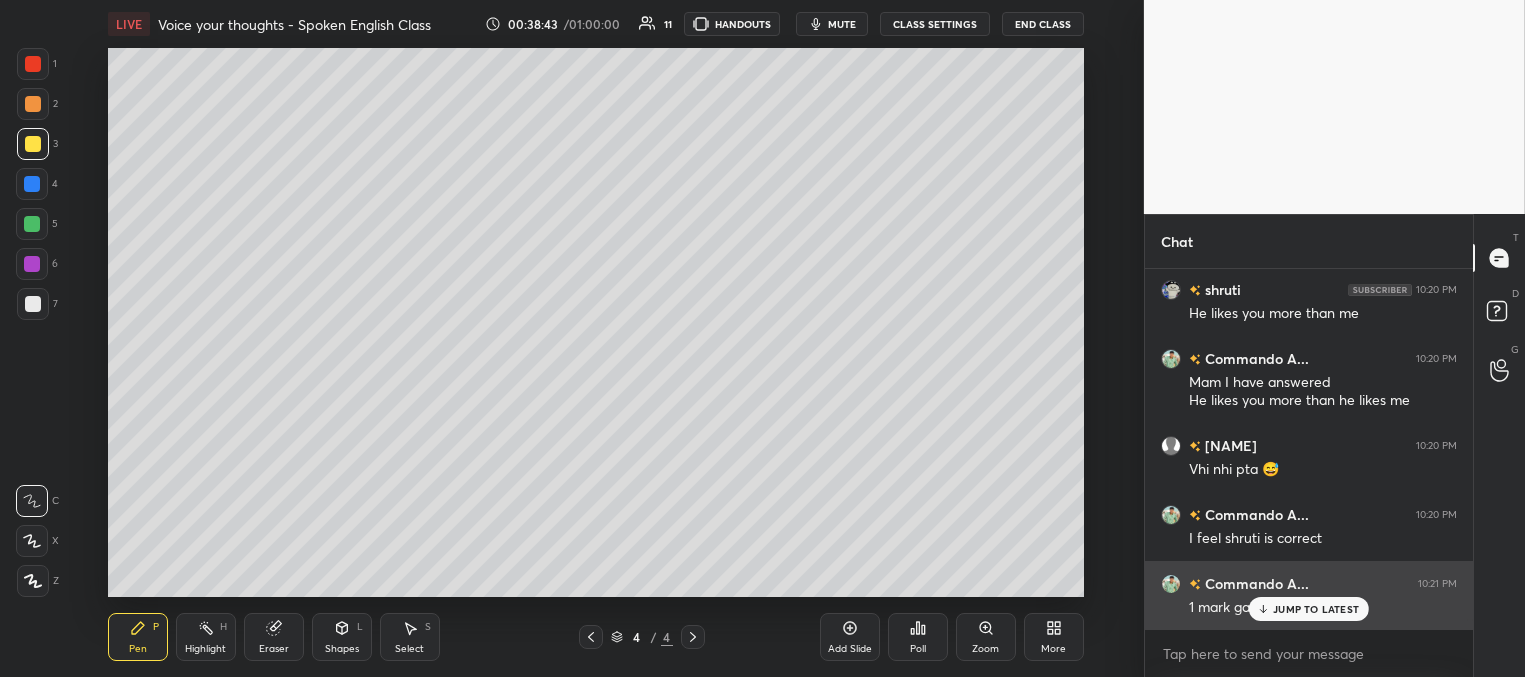 click on "JUMP TO LATEST" at bounding box center (1316, 609) 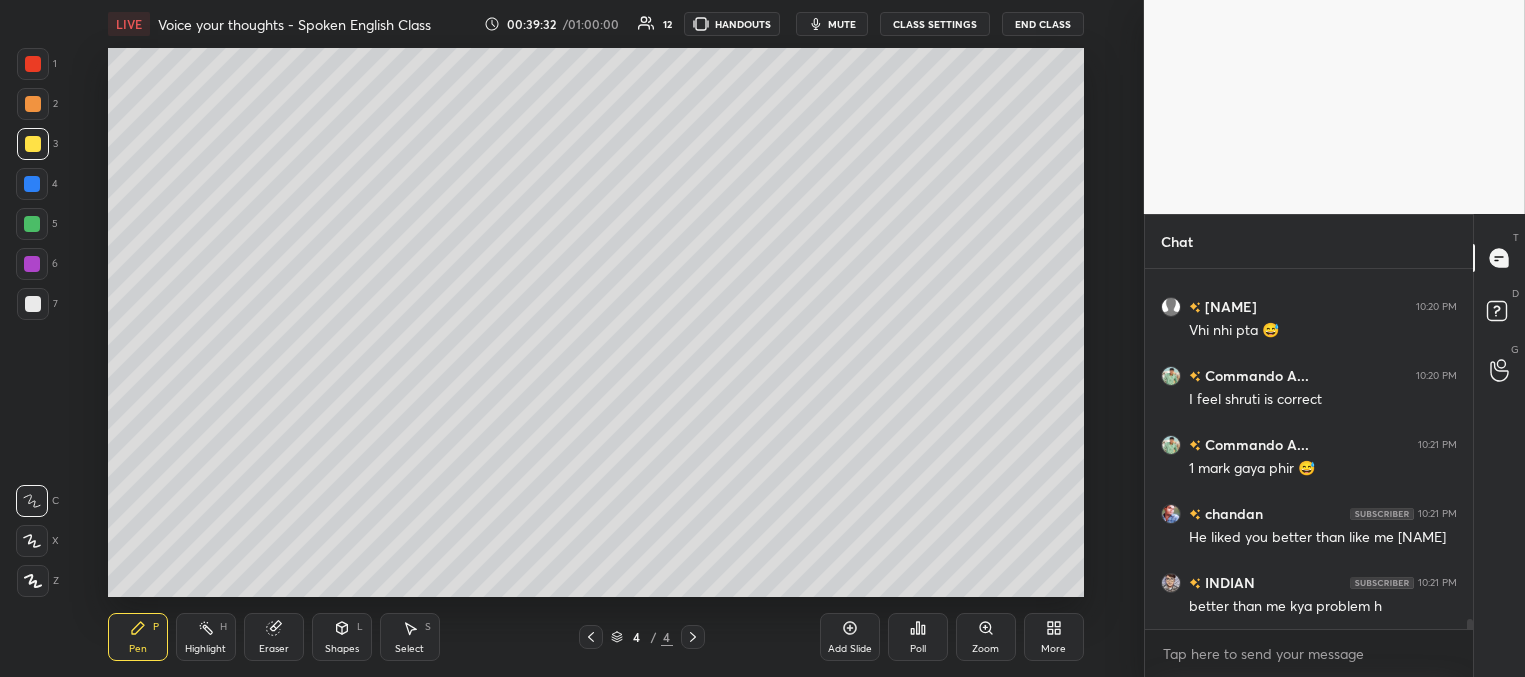 scroll, scrollTop: 12937, scrollLeft: 0, axis: vertical 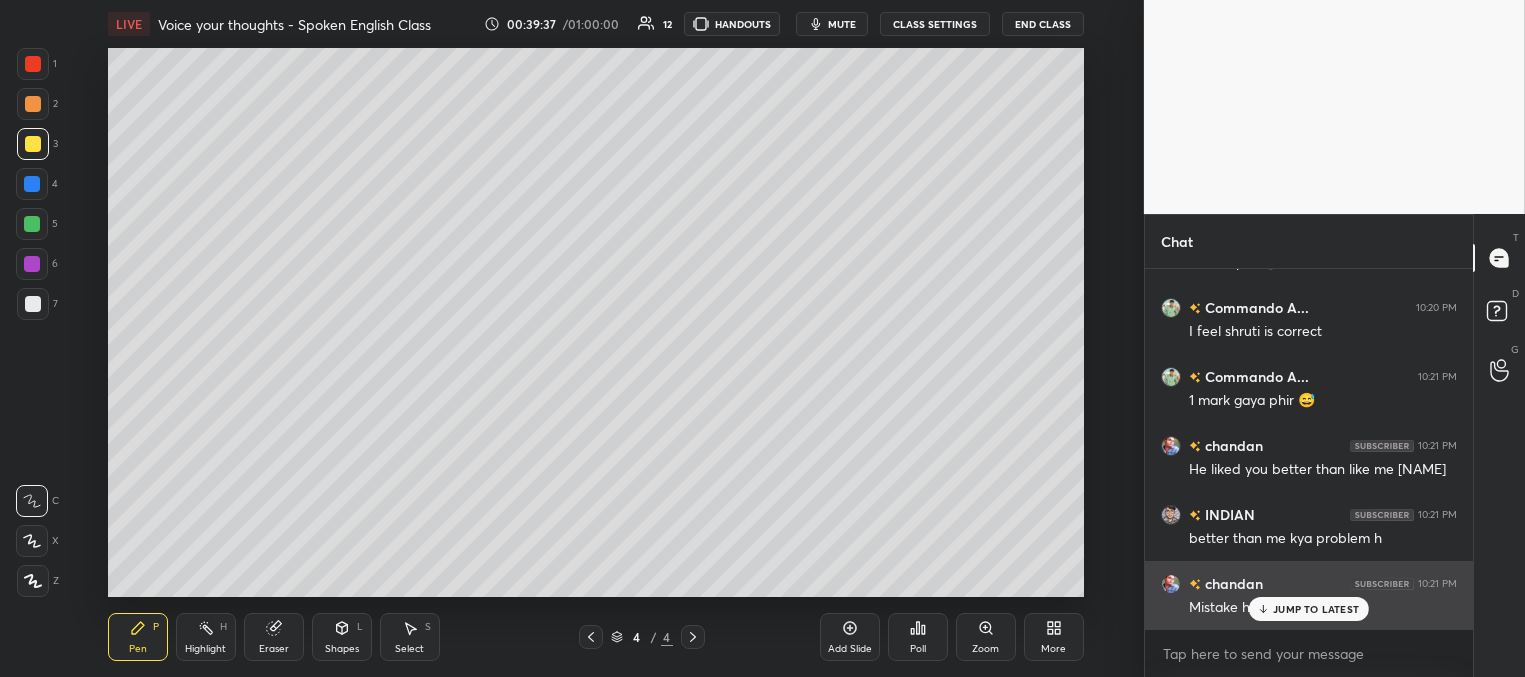 drag, startPoint x: 1311, startPoint y: 606, endPoint x: 1299, endPoint y: 595, distance: 16.27882 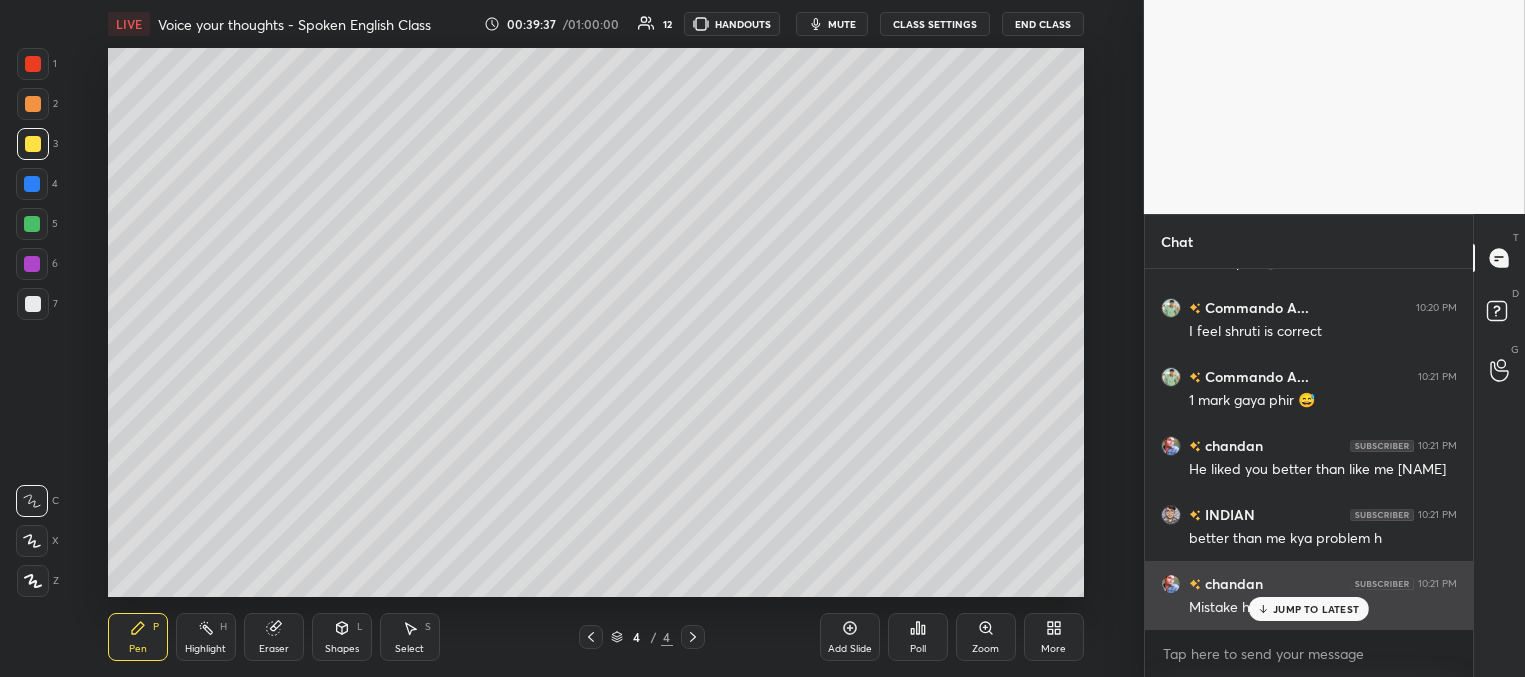 click on "JUMP TO LATEST" at bounding box center [1316, 609] 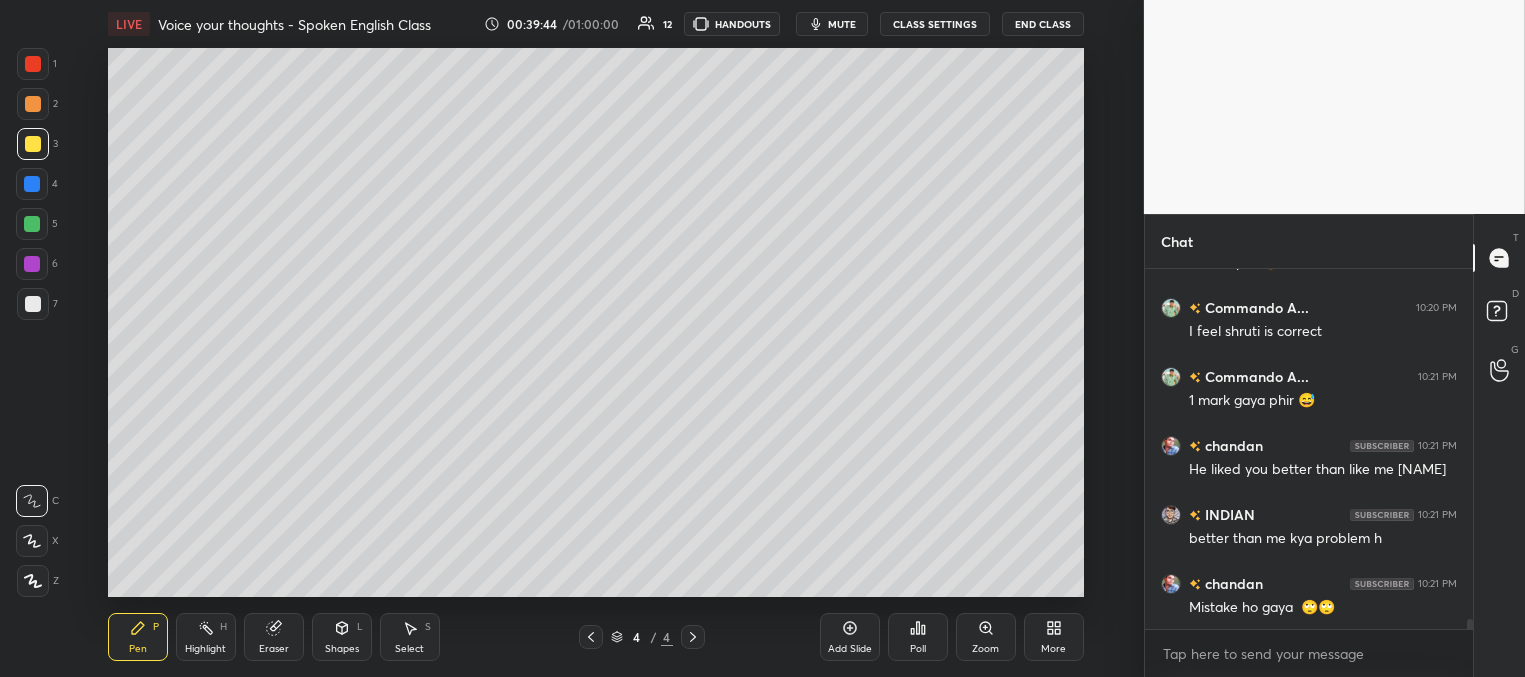 scroll, scrollTop: 13006, scrollLeft: 0, axis: vertical 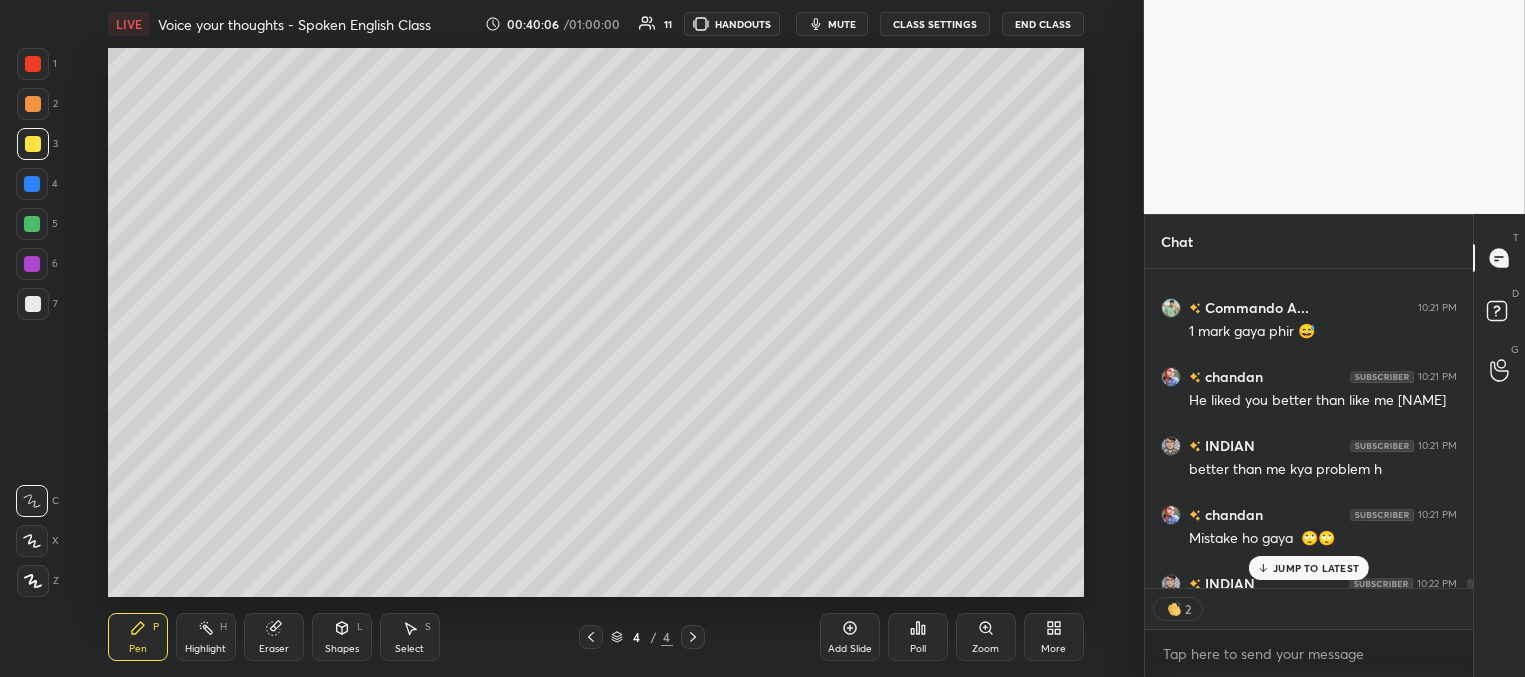 drag, startPoint x: 1290, startPoint y: 564, endPoint x: 1262, endPoint y: 548, distance: 32.24903 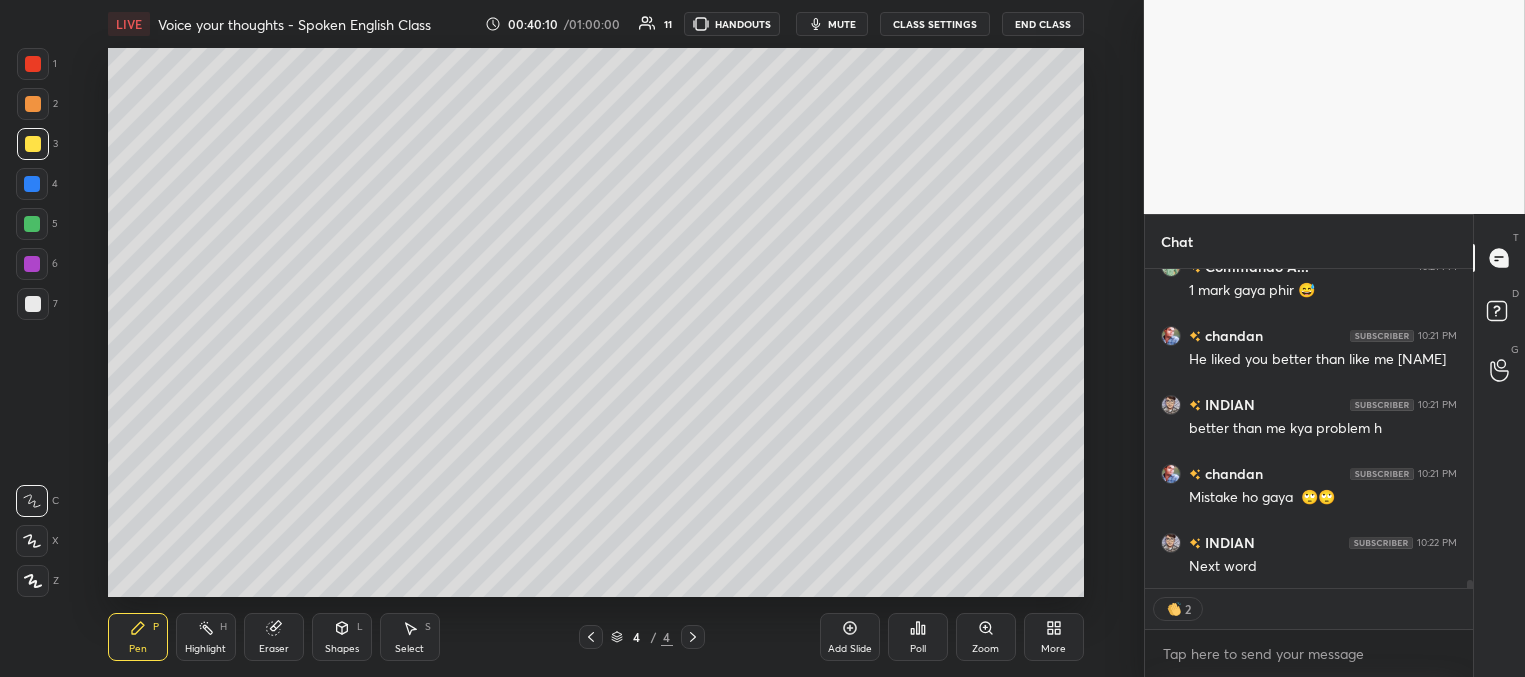 scroll, scrollTop: 13116, scrollLeft: 0, axis: vertical 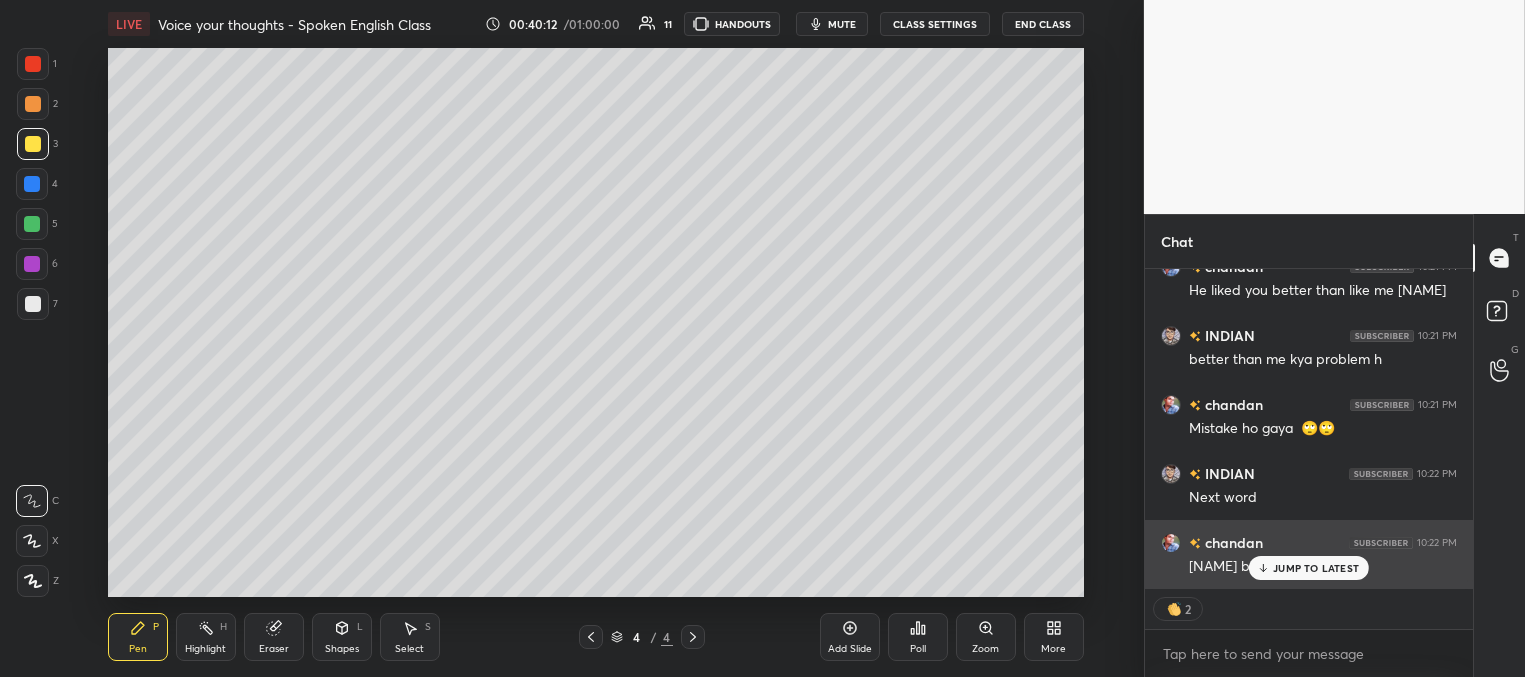 click on "JUMP TO LATEST" at bounding box center [1309, 568] 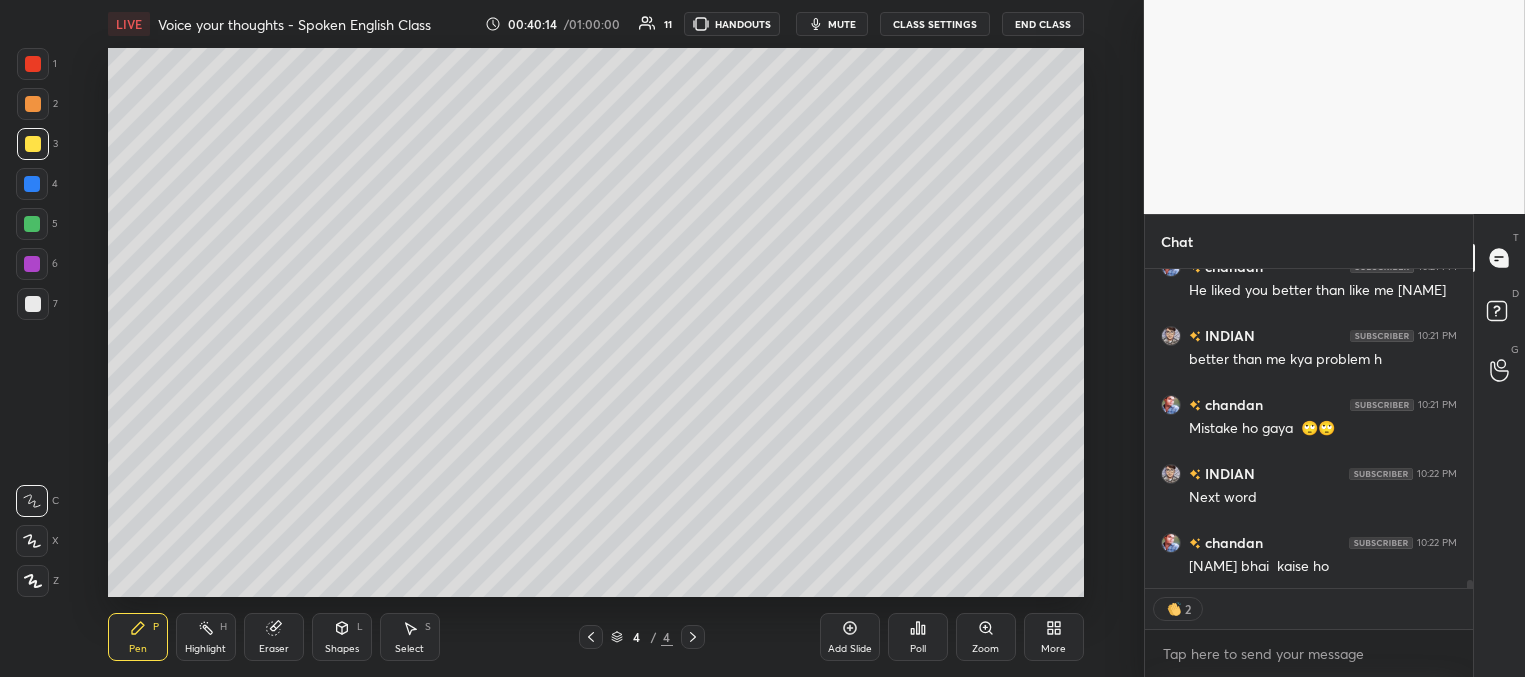 scroll, scrollTop: 13185, scrollLeft: 0, axis: vertical 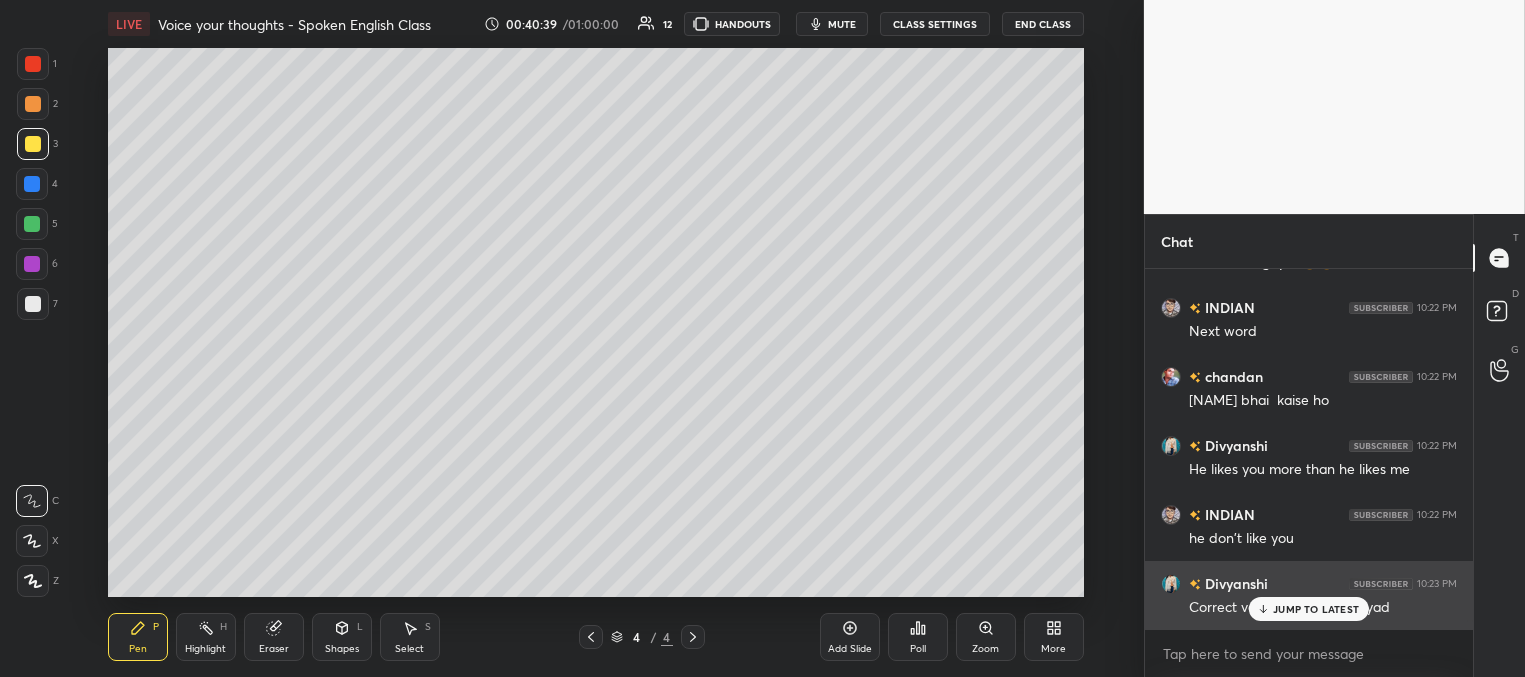 drag, startPoint x: 1305, startPoint y: 606, endPoint x: 1246, endPoint y: 597, distance: 59.682495 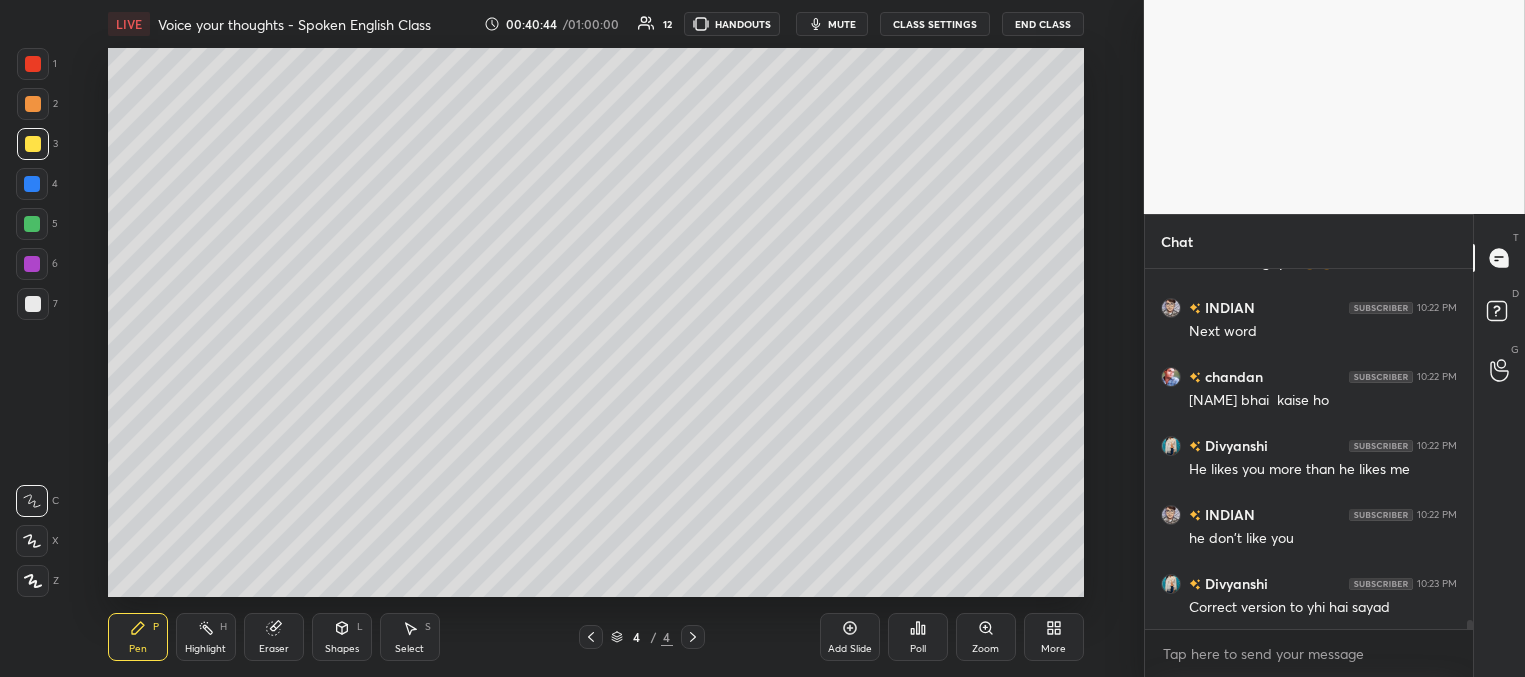 scroll, scrollTop: 13369, scrollLeft: 0, axis: vertical 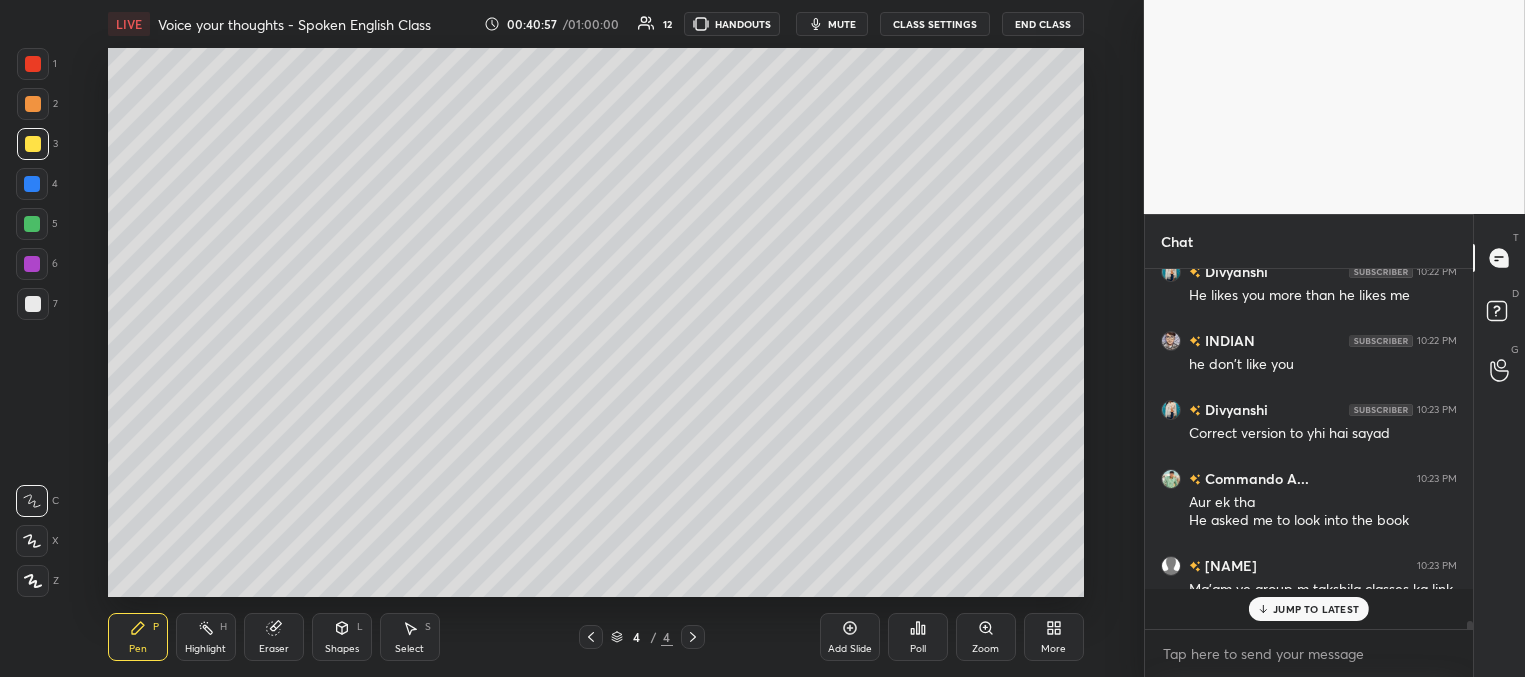 drag, startPoint x: 1293, startPoint y: 567, endPoint x: 1271, endPoint y: 558, distance: 23.769728 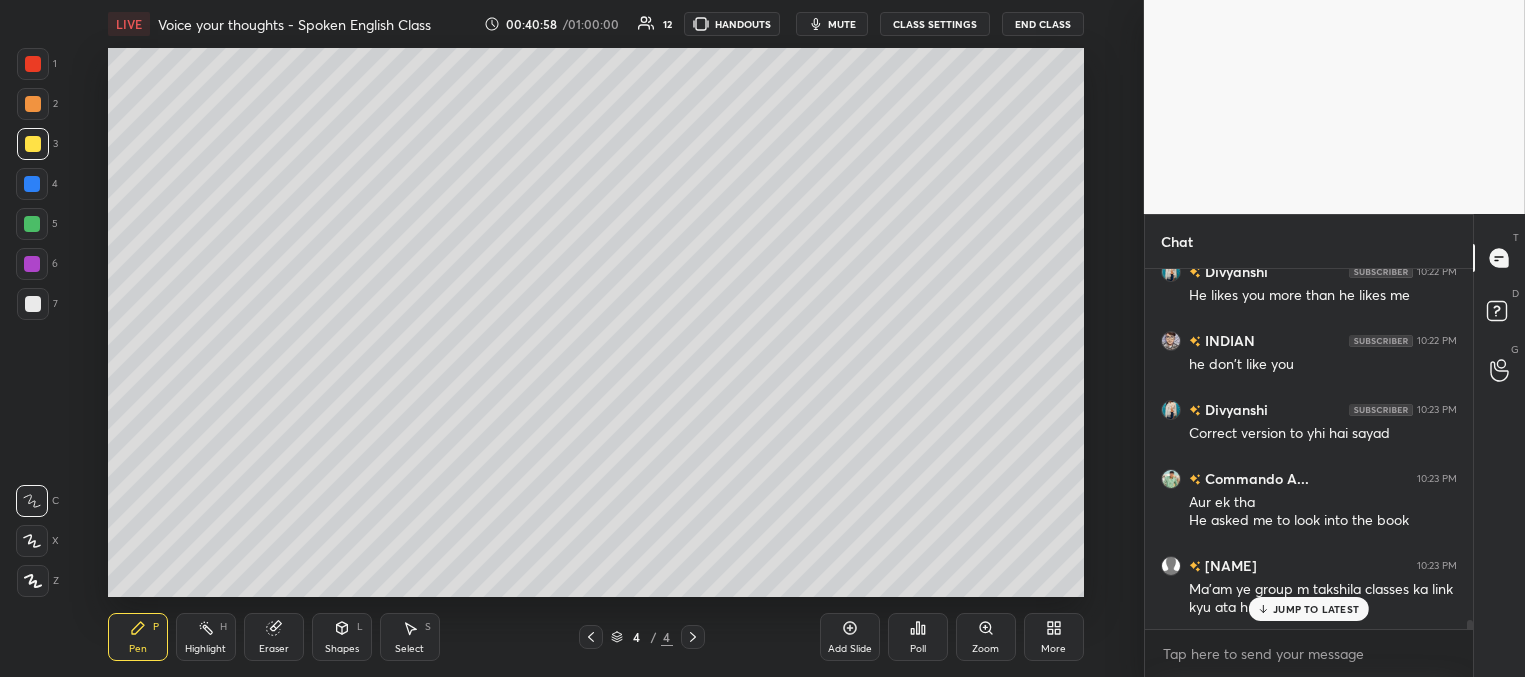 drag, startPoint x: 1320, startPoint y: 611, endPoint x: 1256, endPoint y: 593, distance: 66.48308 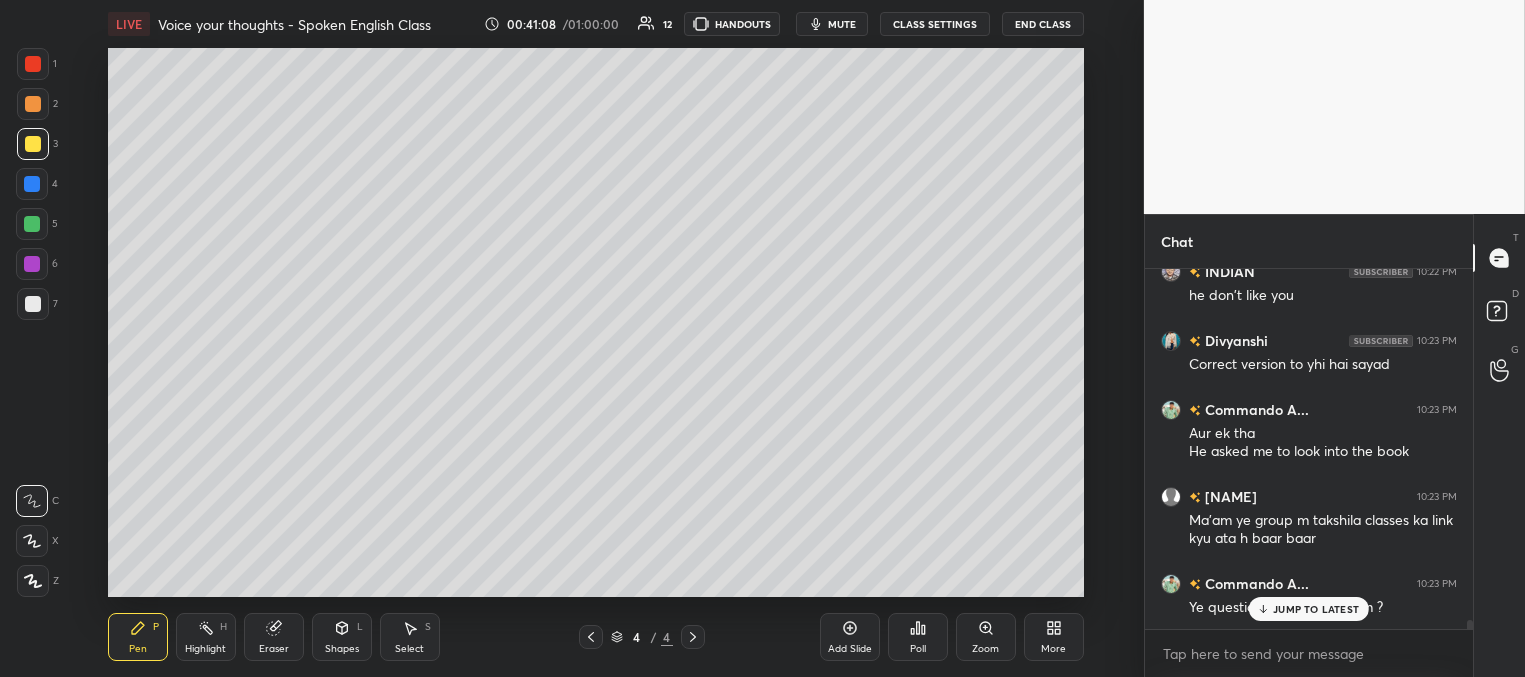 scroll, scrollTop: 13594, scrollLeft: 0, axis: vertical 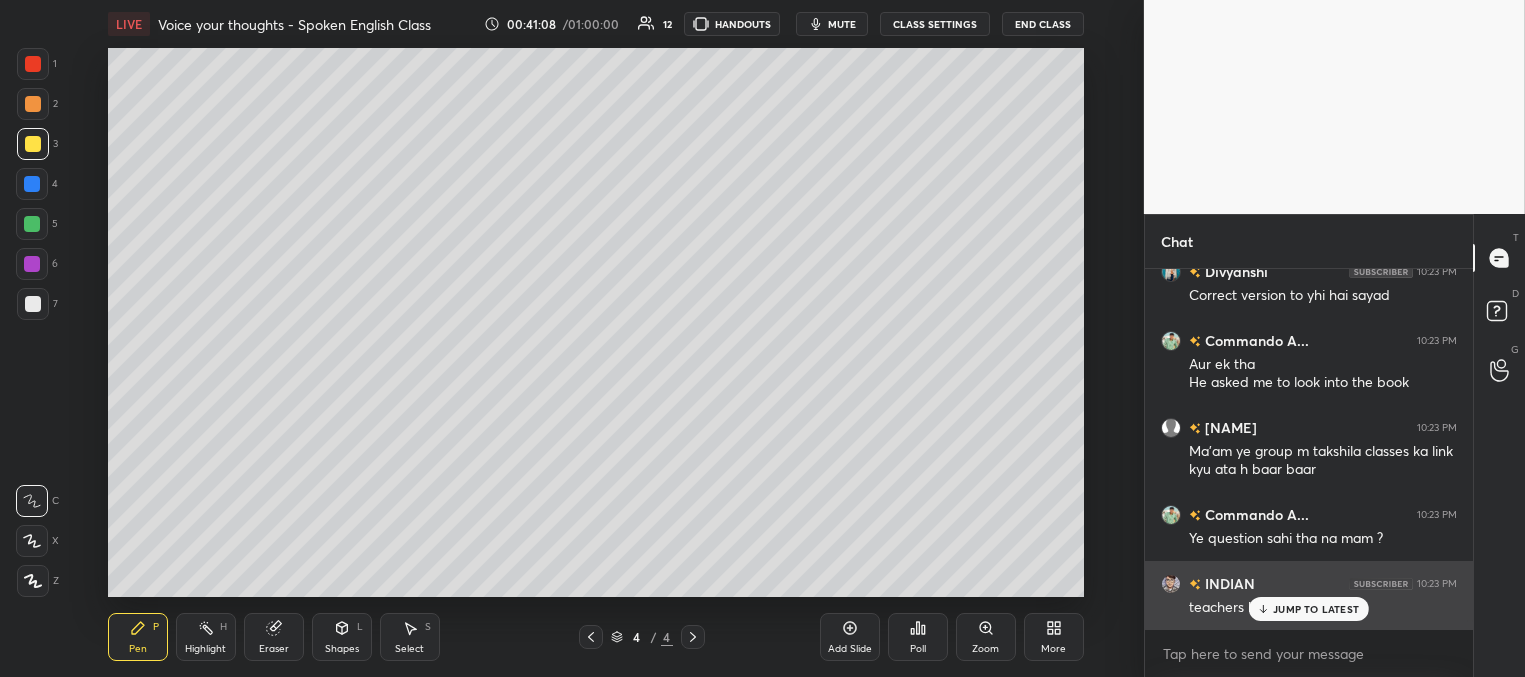 click on "JUMP TO LATEST" at bounding box center [1316, 609] 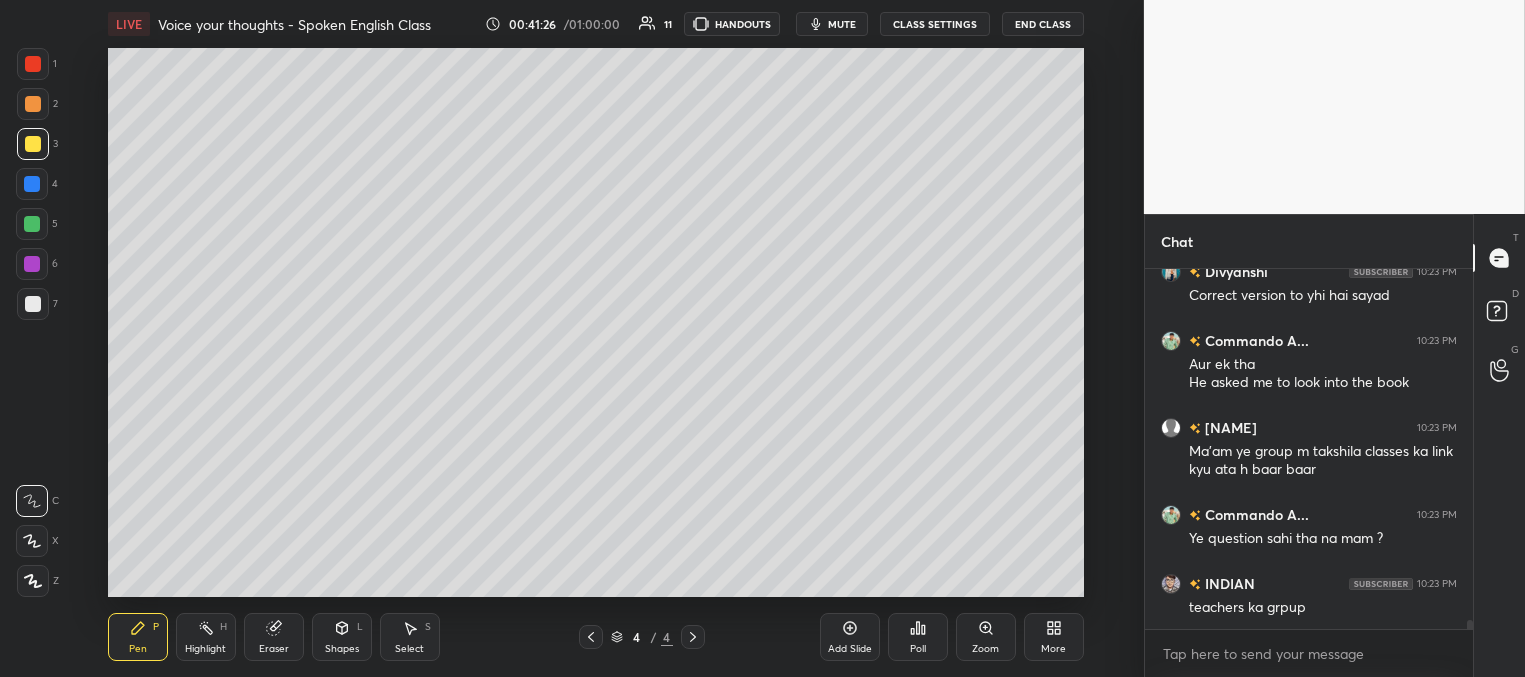 scroll, scrollTop: 13632, scrollLeft: 0, axis: vertical 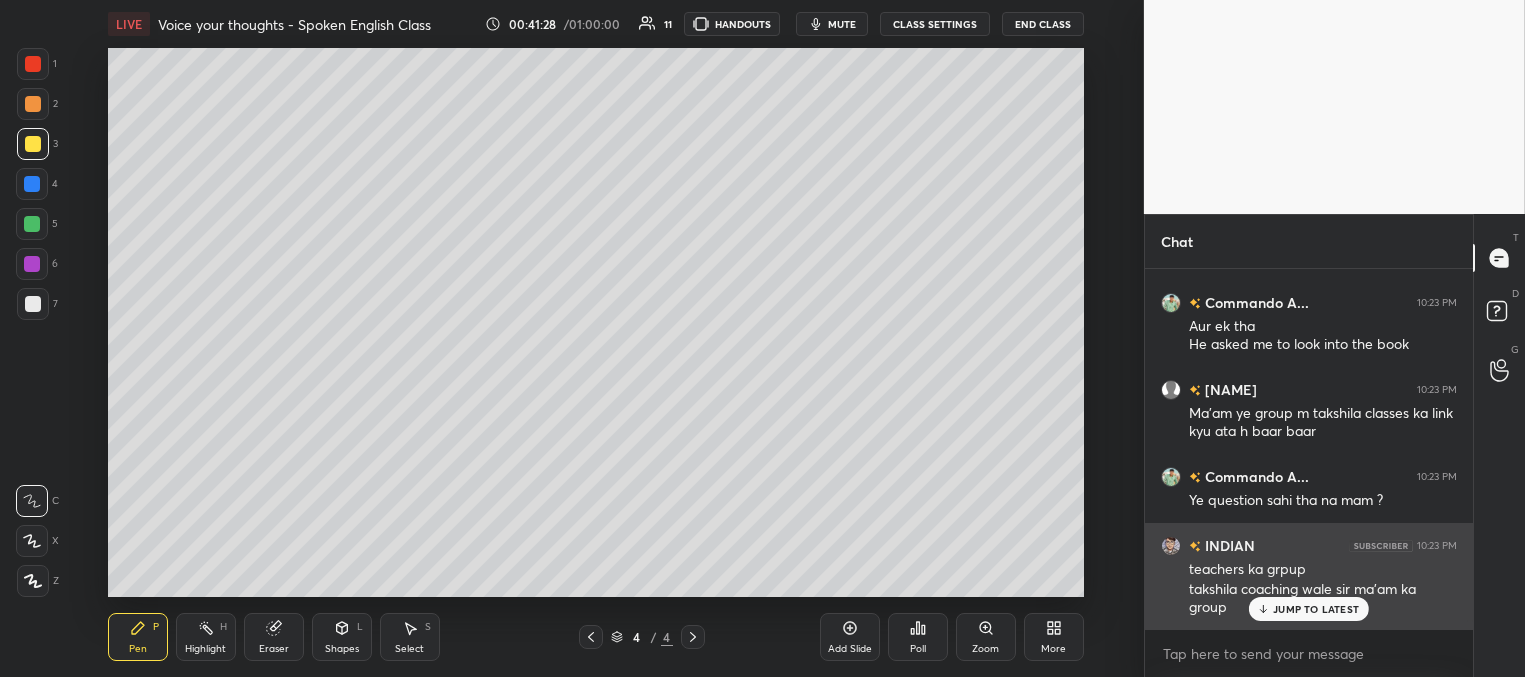 drag, startPoint x: 1300, startPoint y: 606, endPoint x: 1268, endPoint y: 604, distance: 32.06244 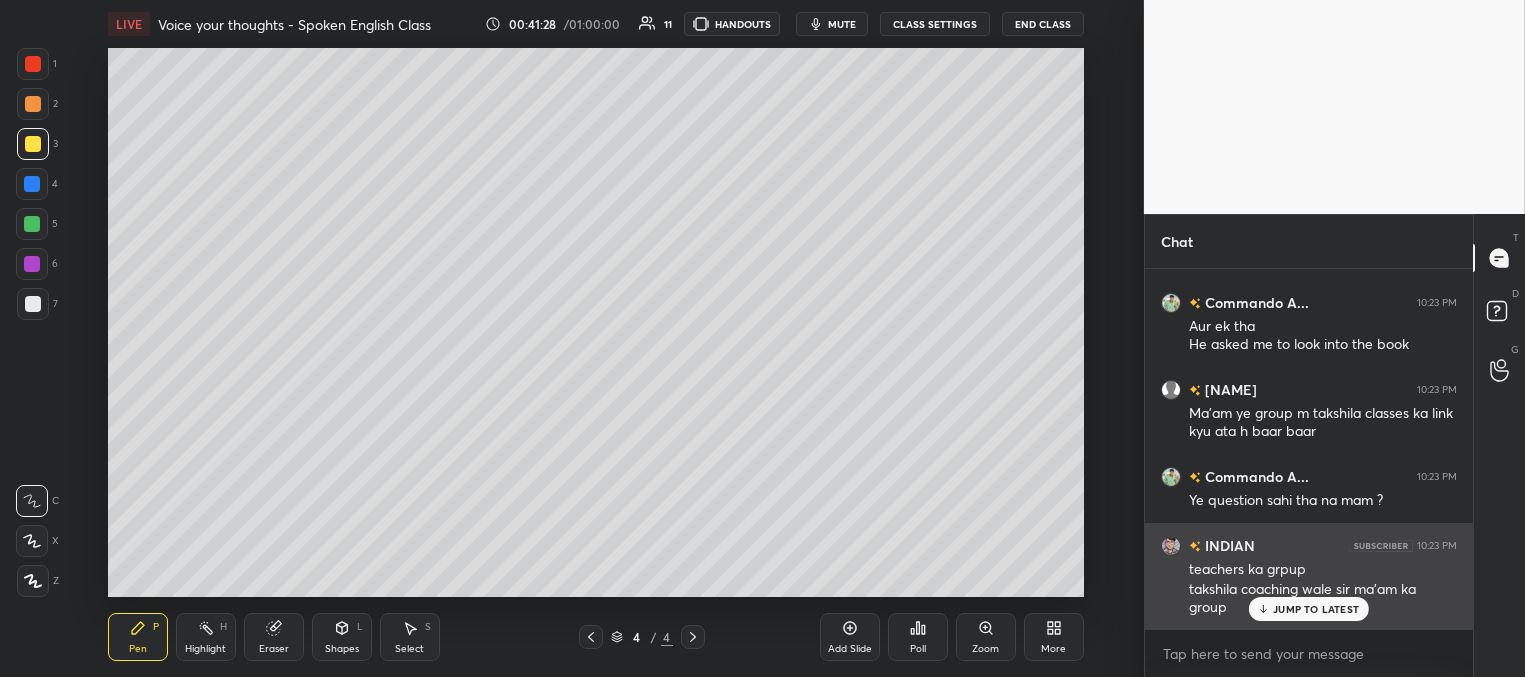 click on "JUMP TO LATEST" at bounding box center (1316, 609) 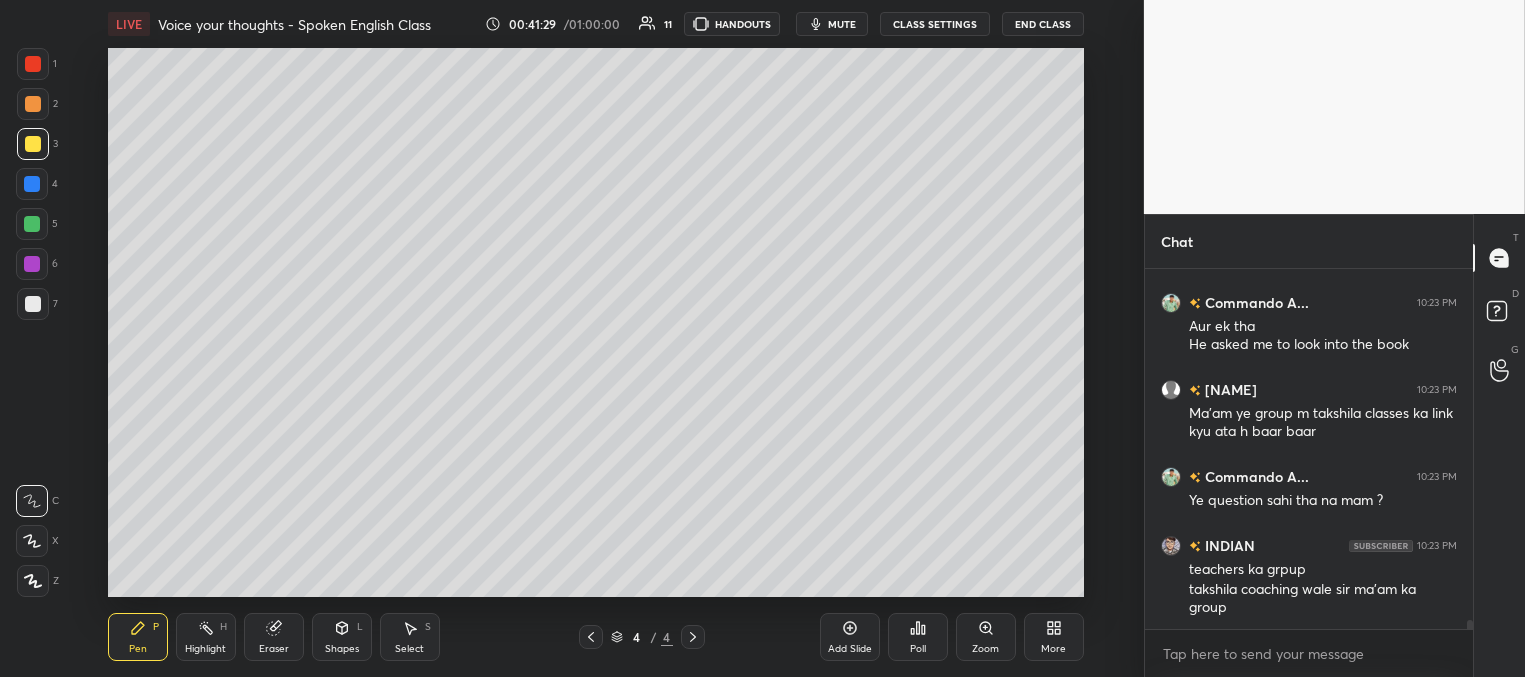 scroll, scrollTop: 13701, scrollLeft: 0, axis: vertical 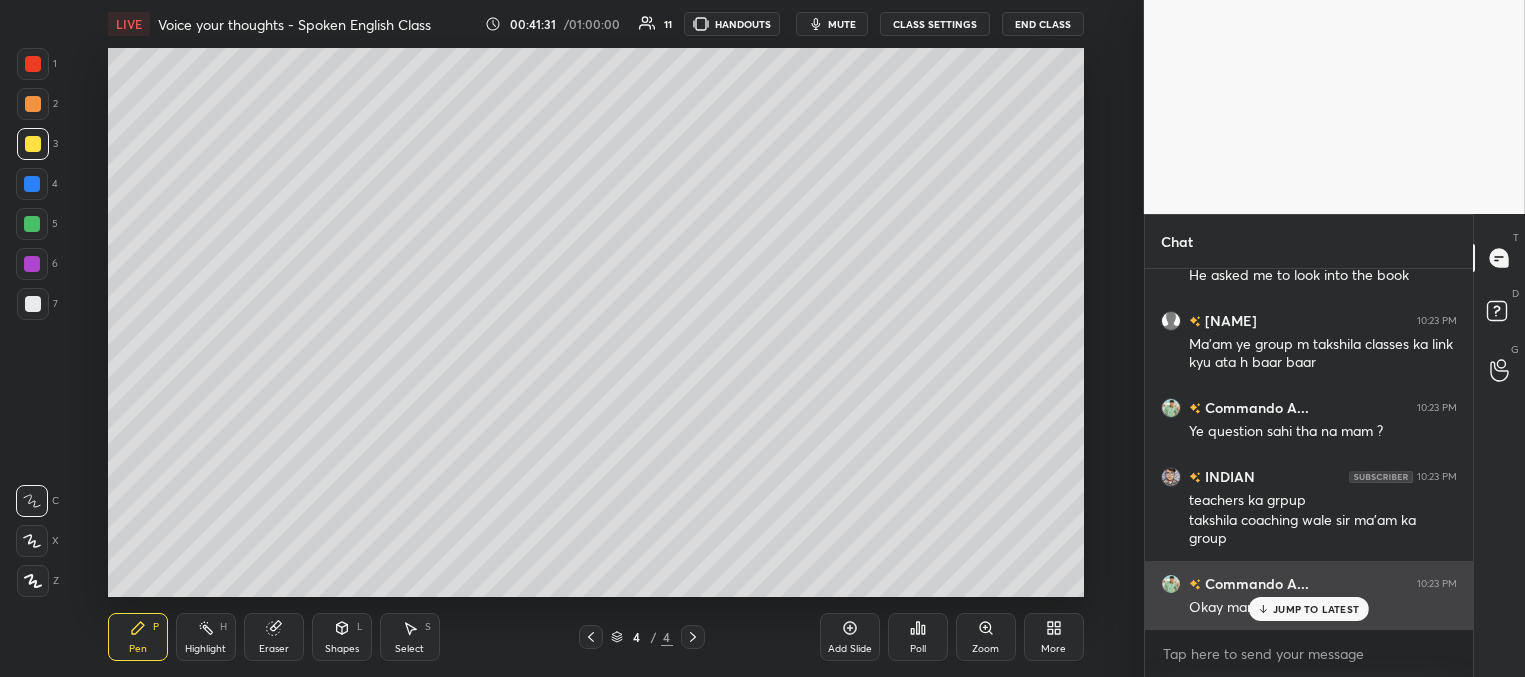 click on "JUMP TO LATEST" at bounding box center (1316, 609) 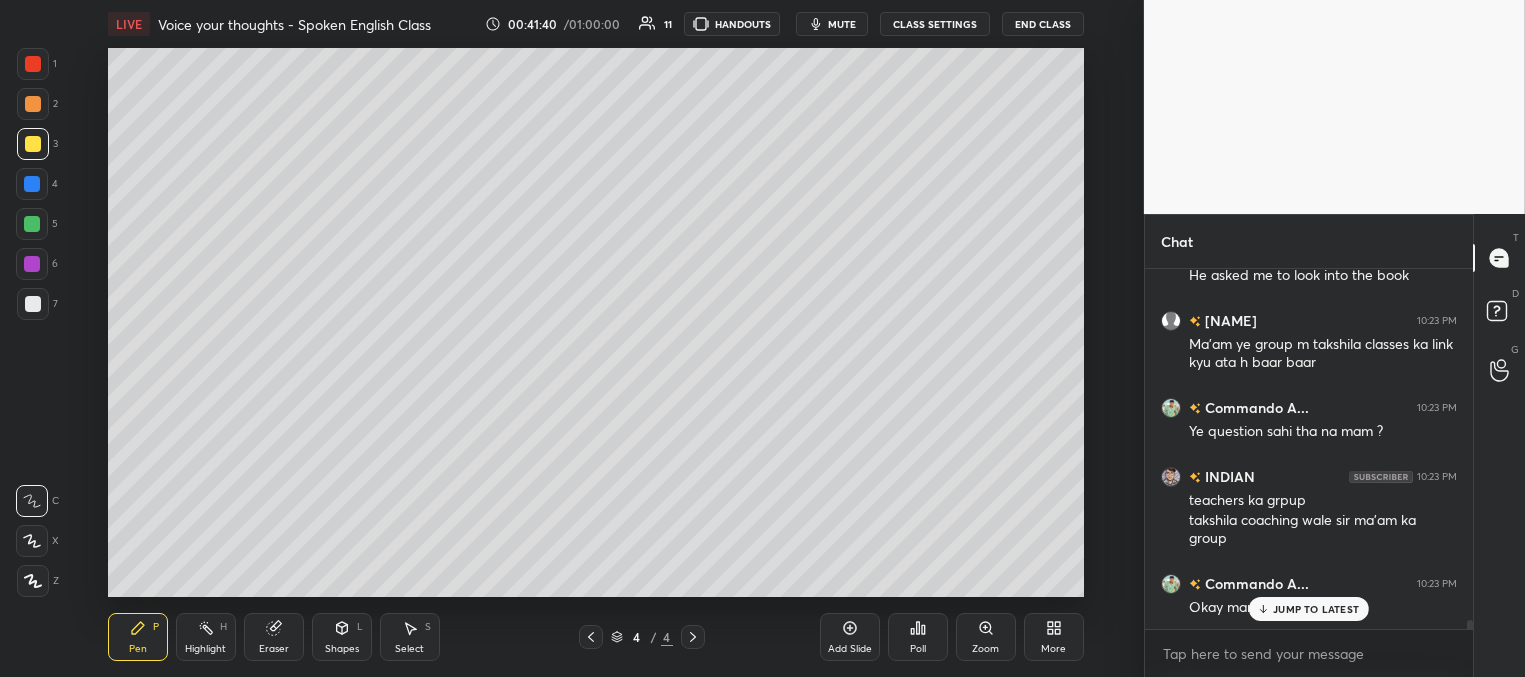scroll, scrollTop: 13770, scrollLeft: 0, axis: vertical 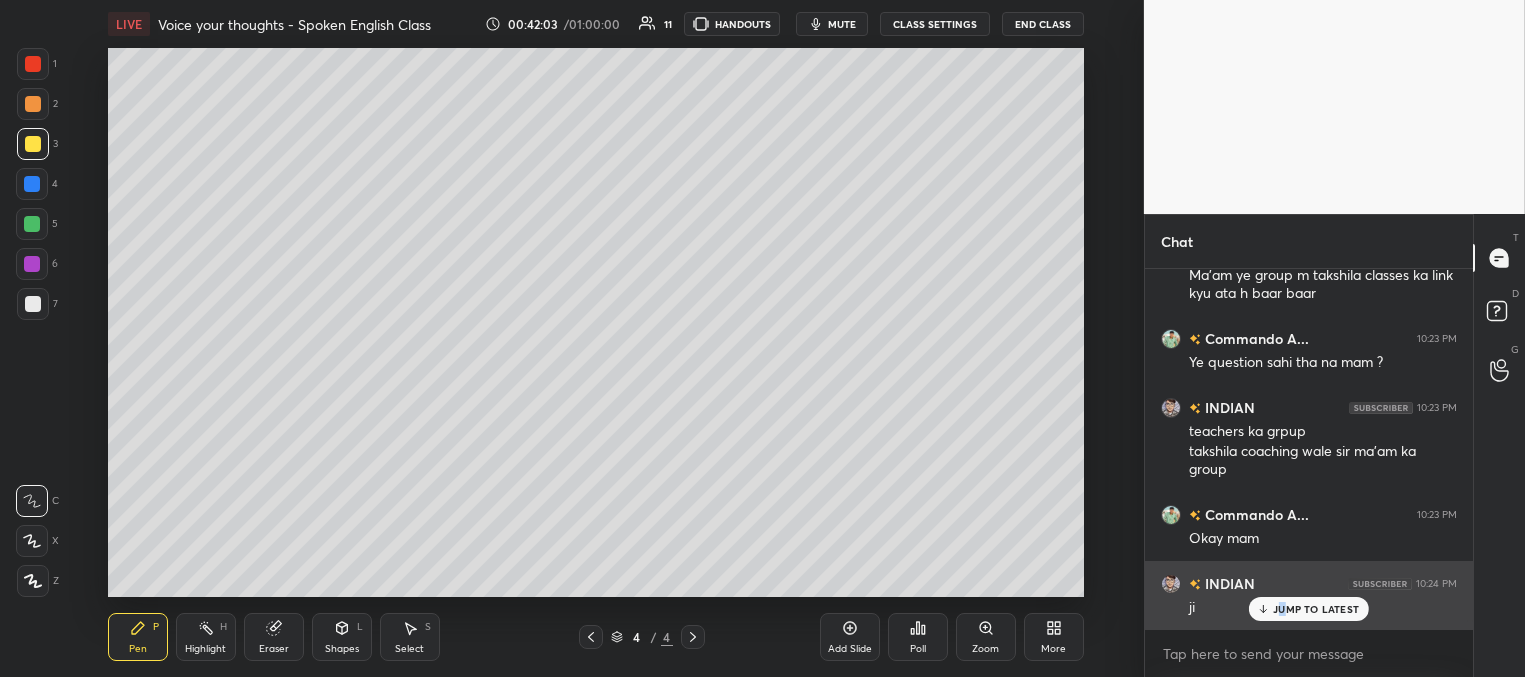 click on "JUMP TO LATEST" at bounding box center [1316, 609] 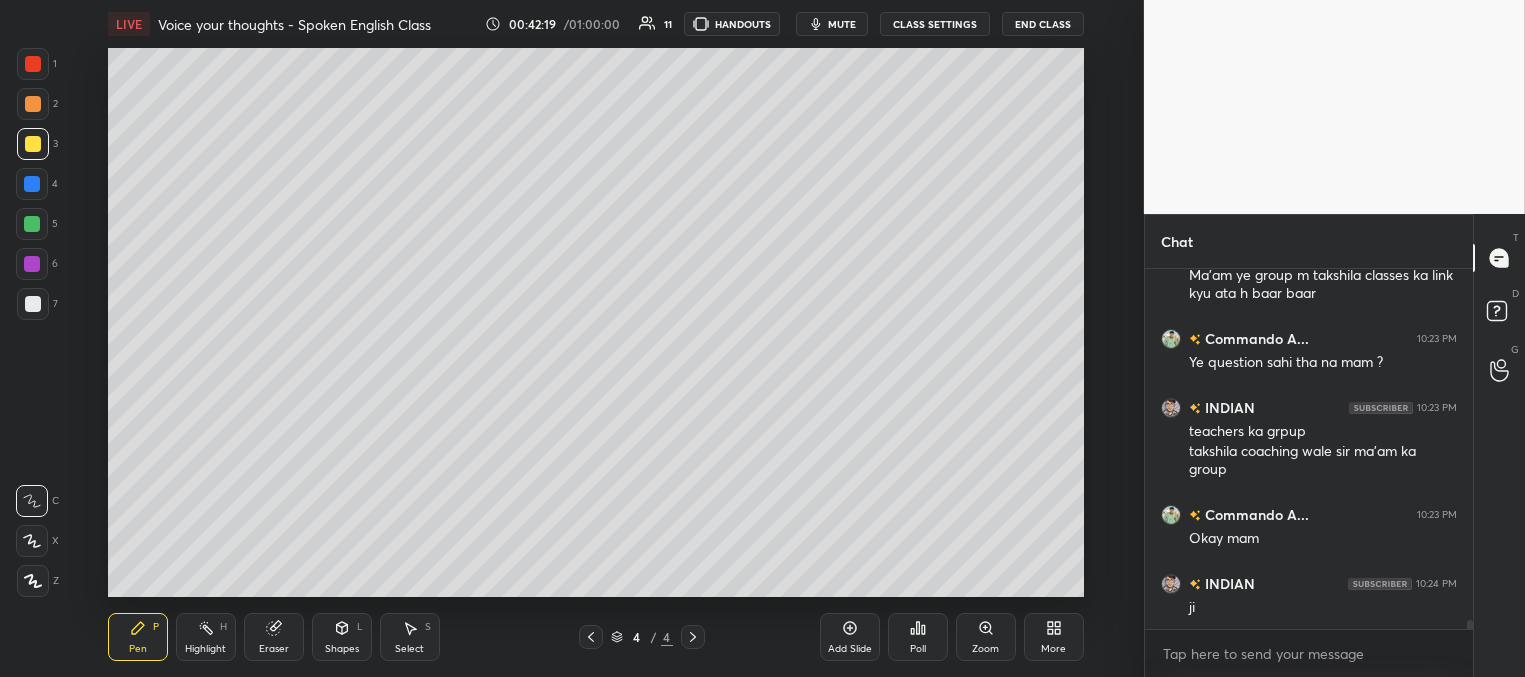 scroll, scrollTop: 13839, scrollLeft: 0, axis: vertical 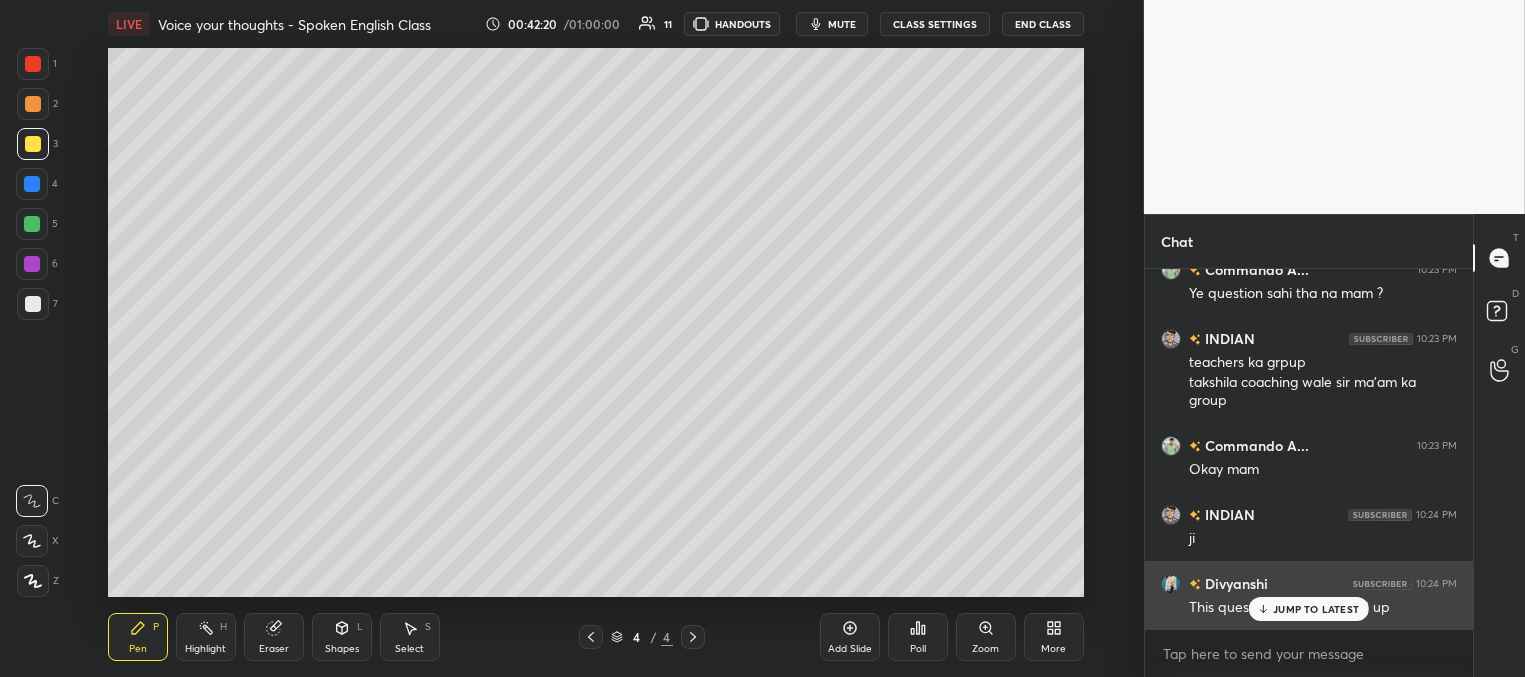 click on "JUMP TO LATEST" at bounding box center [1316, 609] 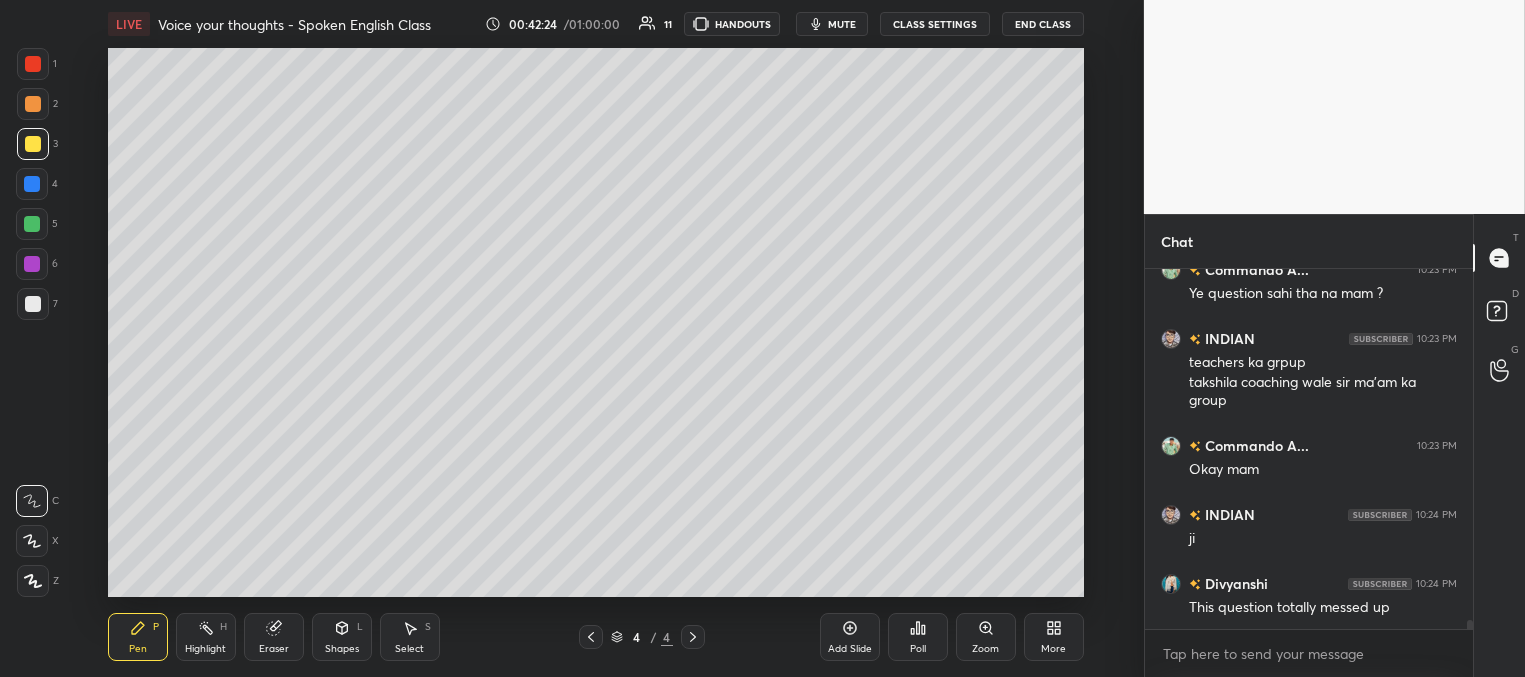 scroll, scrollTop: 13908, scrollLeft: 0, axis: vertical 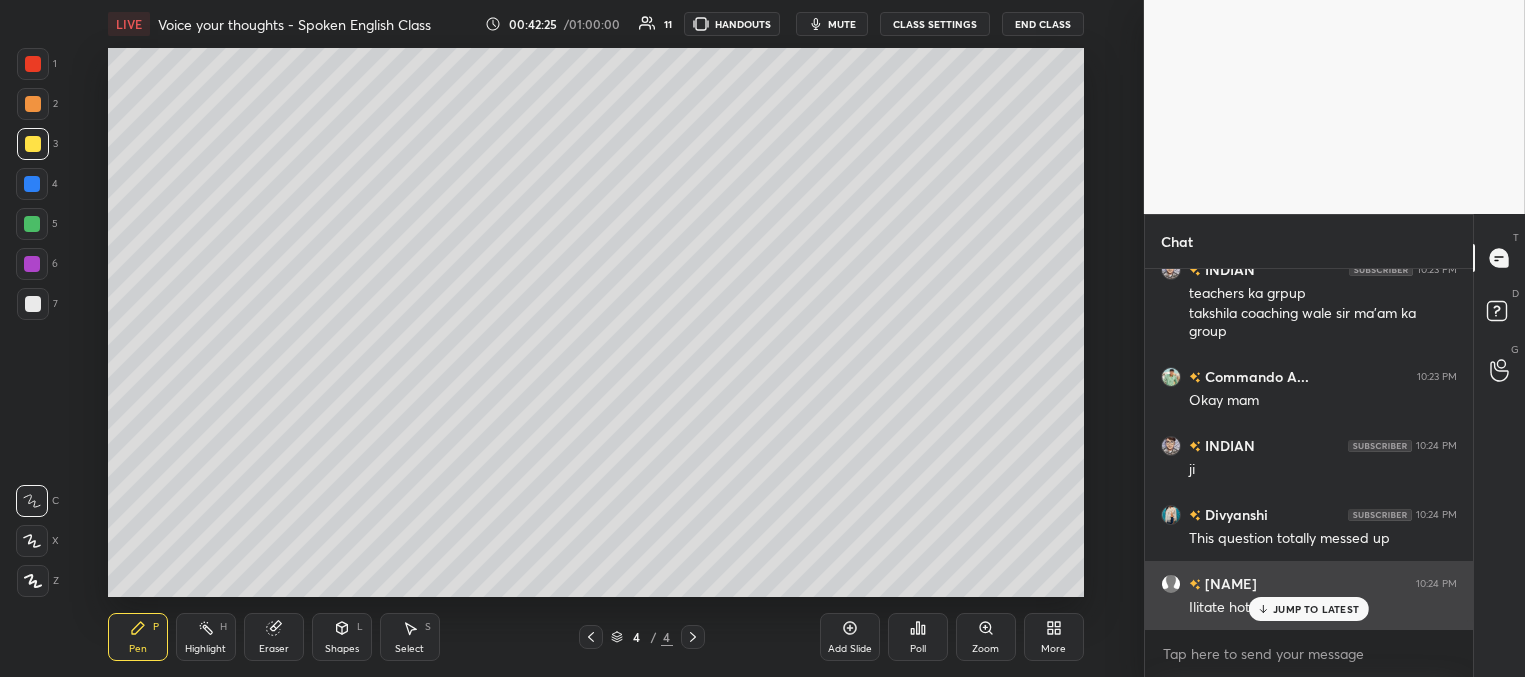 click on "JUMP TO LATEST" at bounding box center (1316, 609) 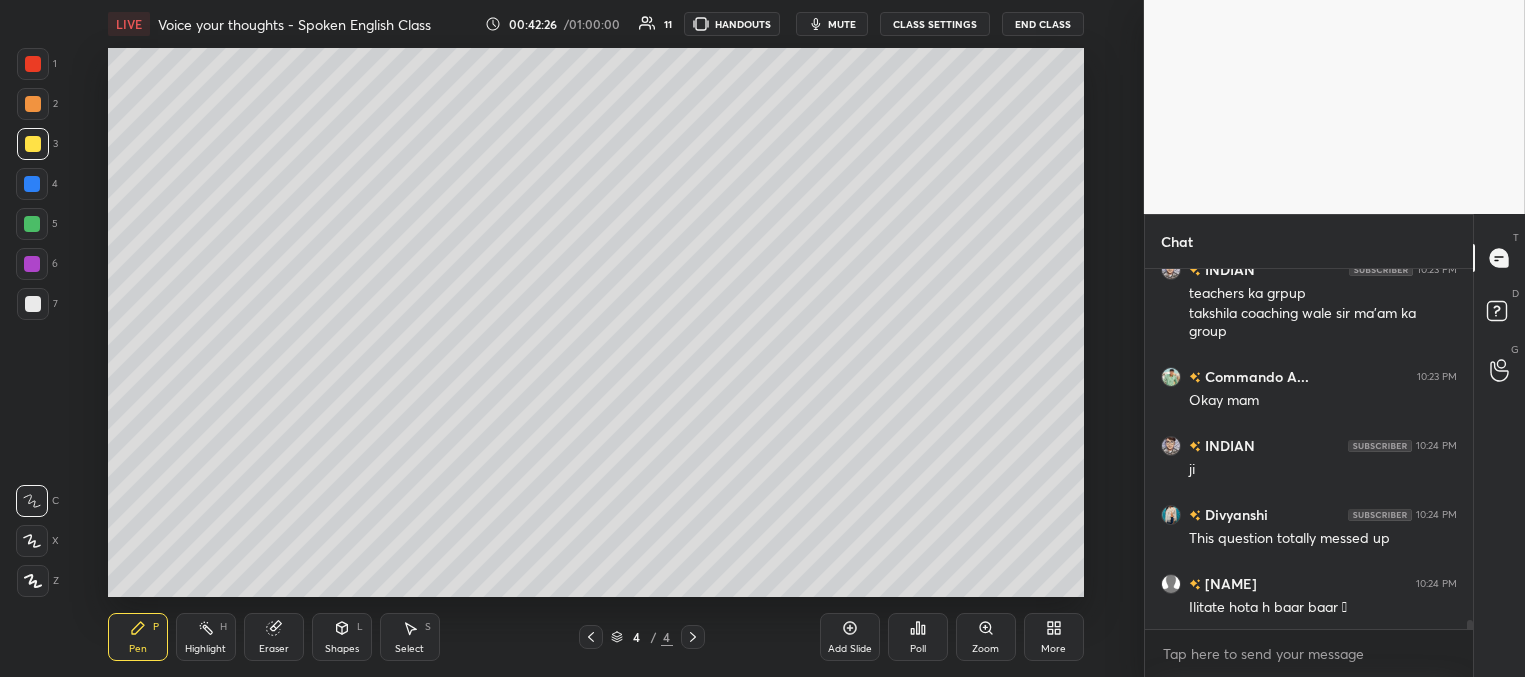 scroll, scrollTop: 13977, scrollLeft: 0, axis: vertical 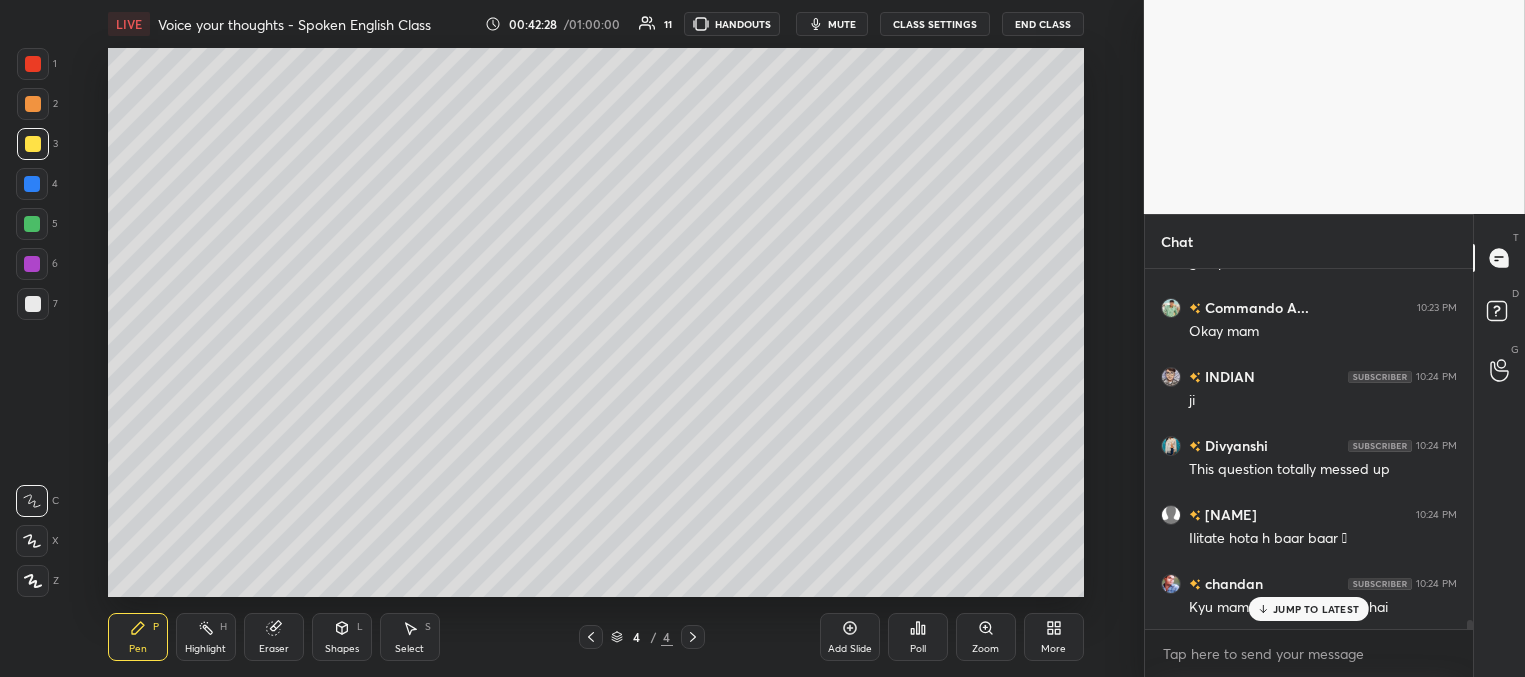 click on "JUMP TO LATEST" at bounding box center [1316, 609] 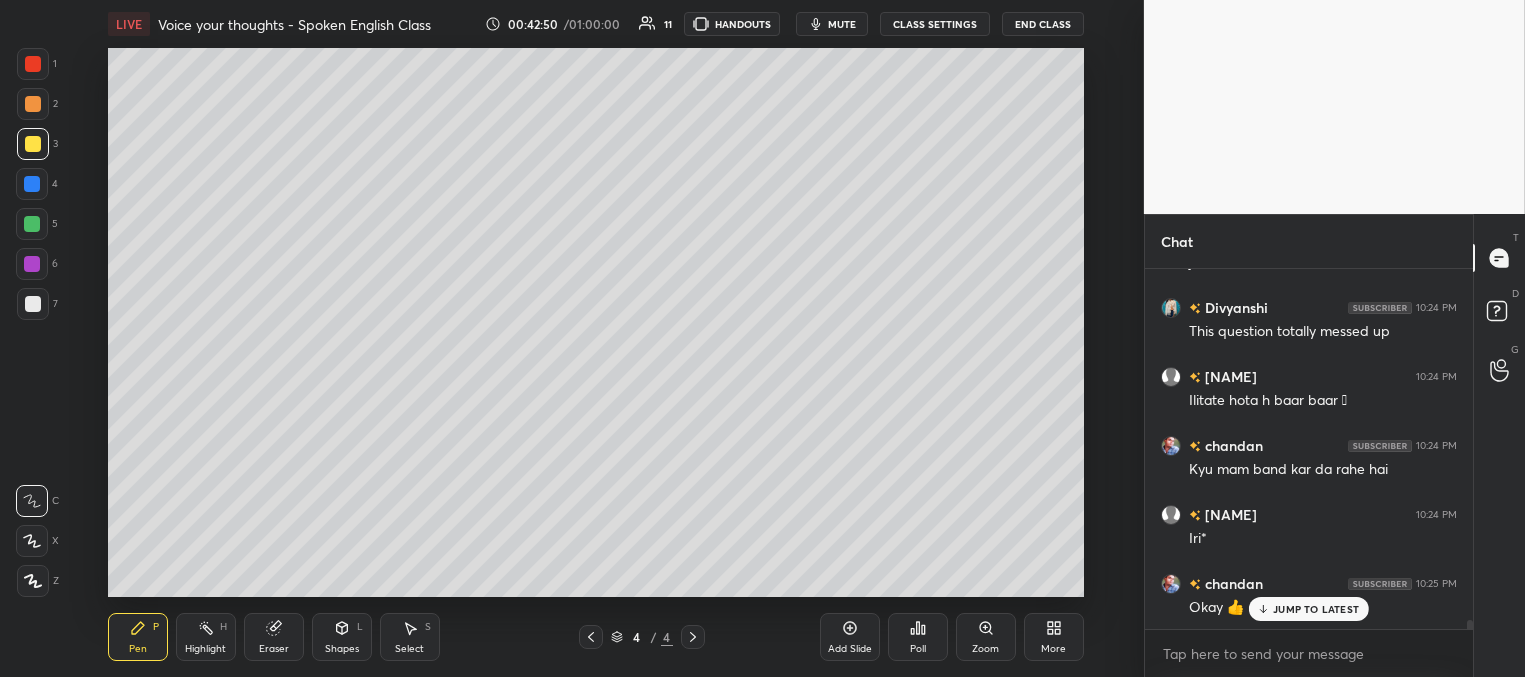 scroll, scrollTop: 14184, scrollLeft: 0, axis: vertical 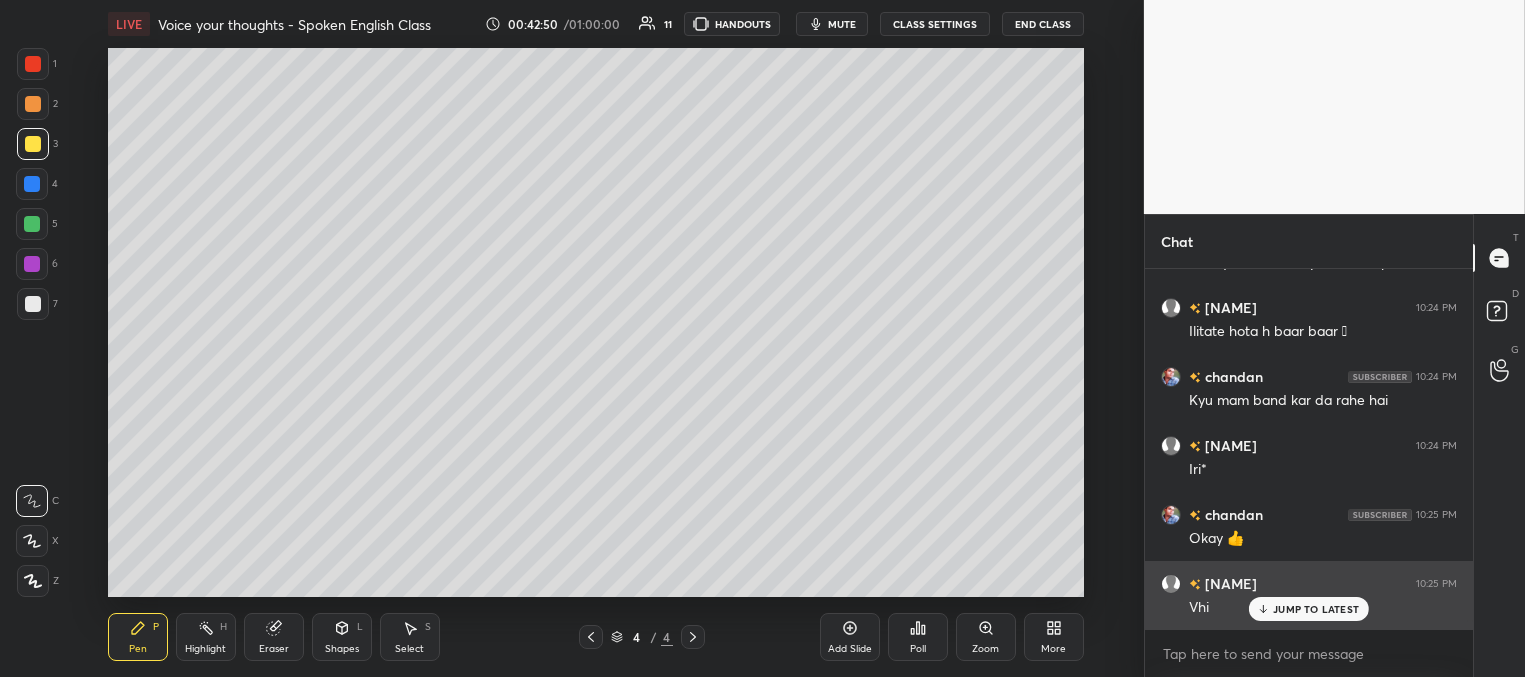 click on "JUMP TO LATEST" at bounding box center [1316, 609] 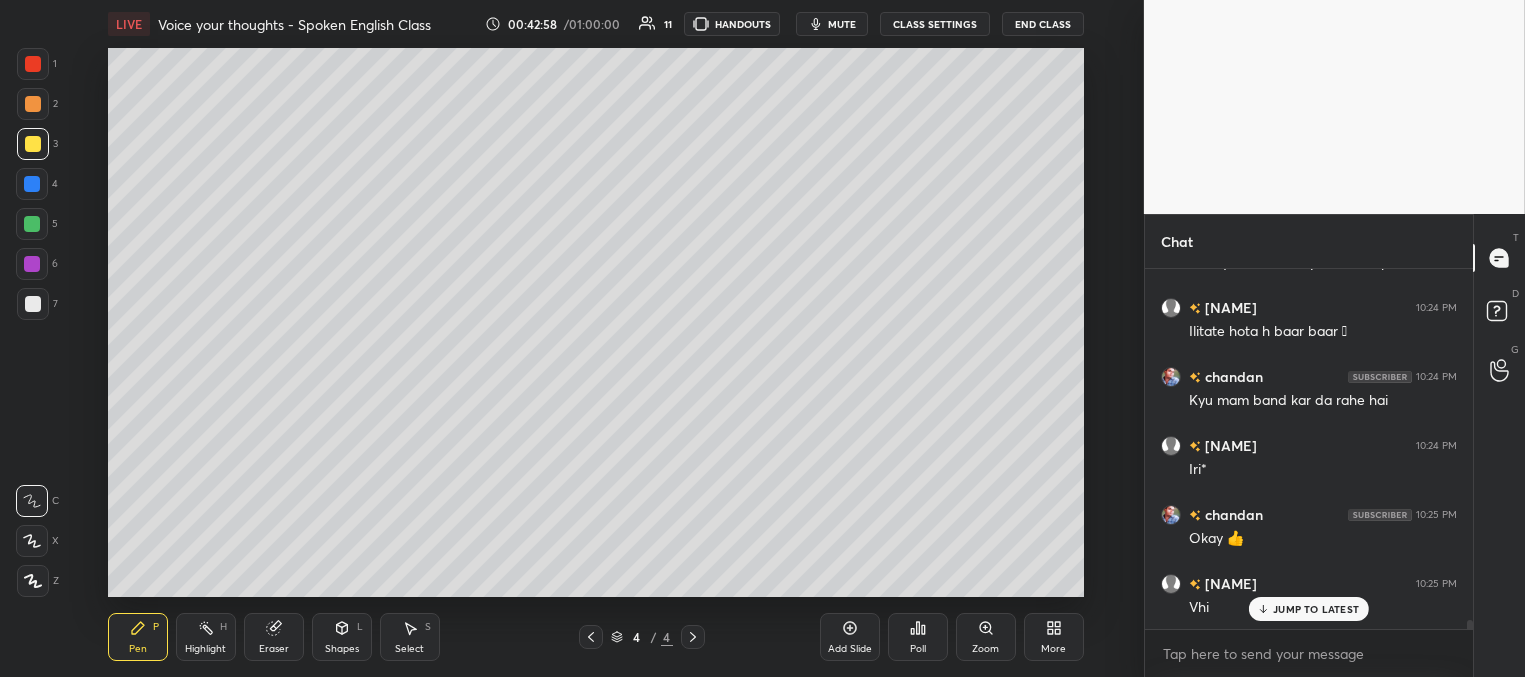 scroll, scrollTop: 14253, scrollLeft: 0, axis: vertical 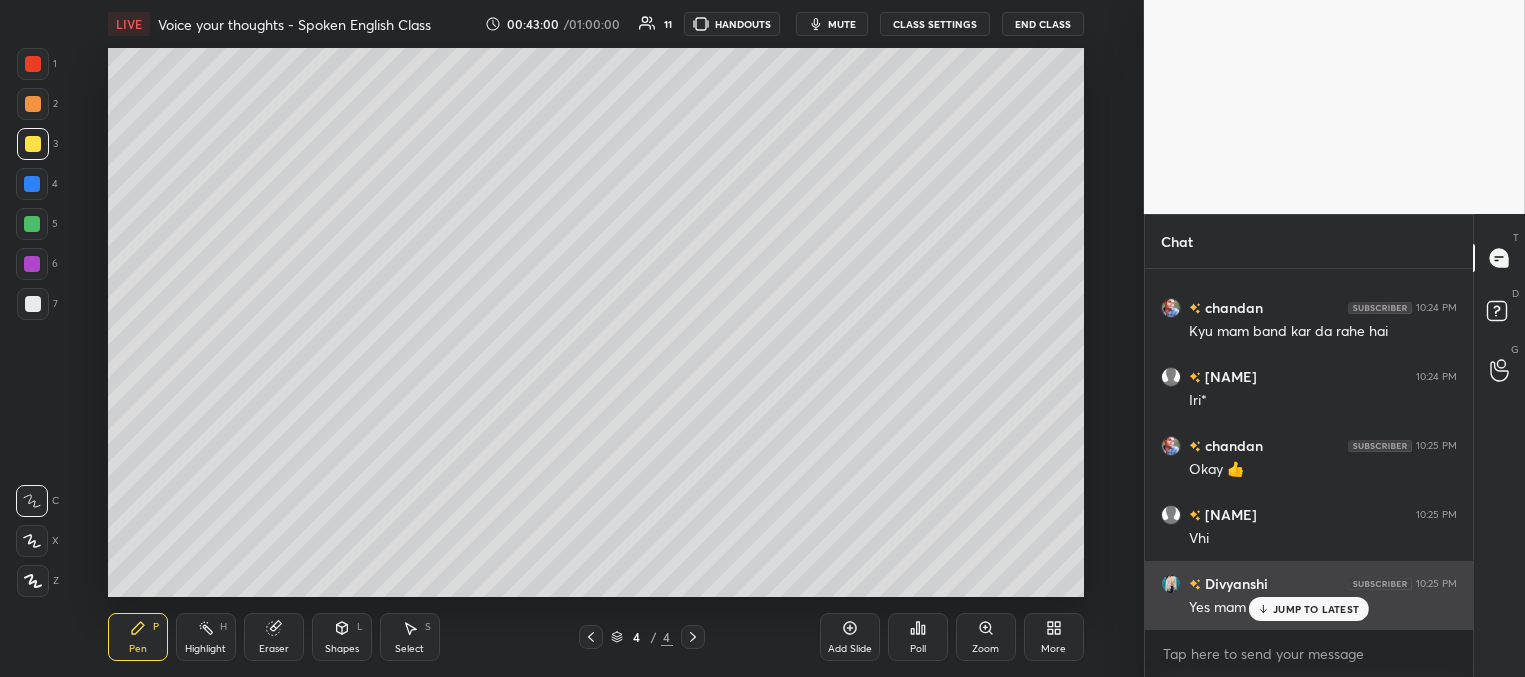 click 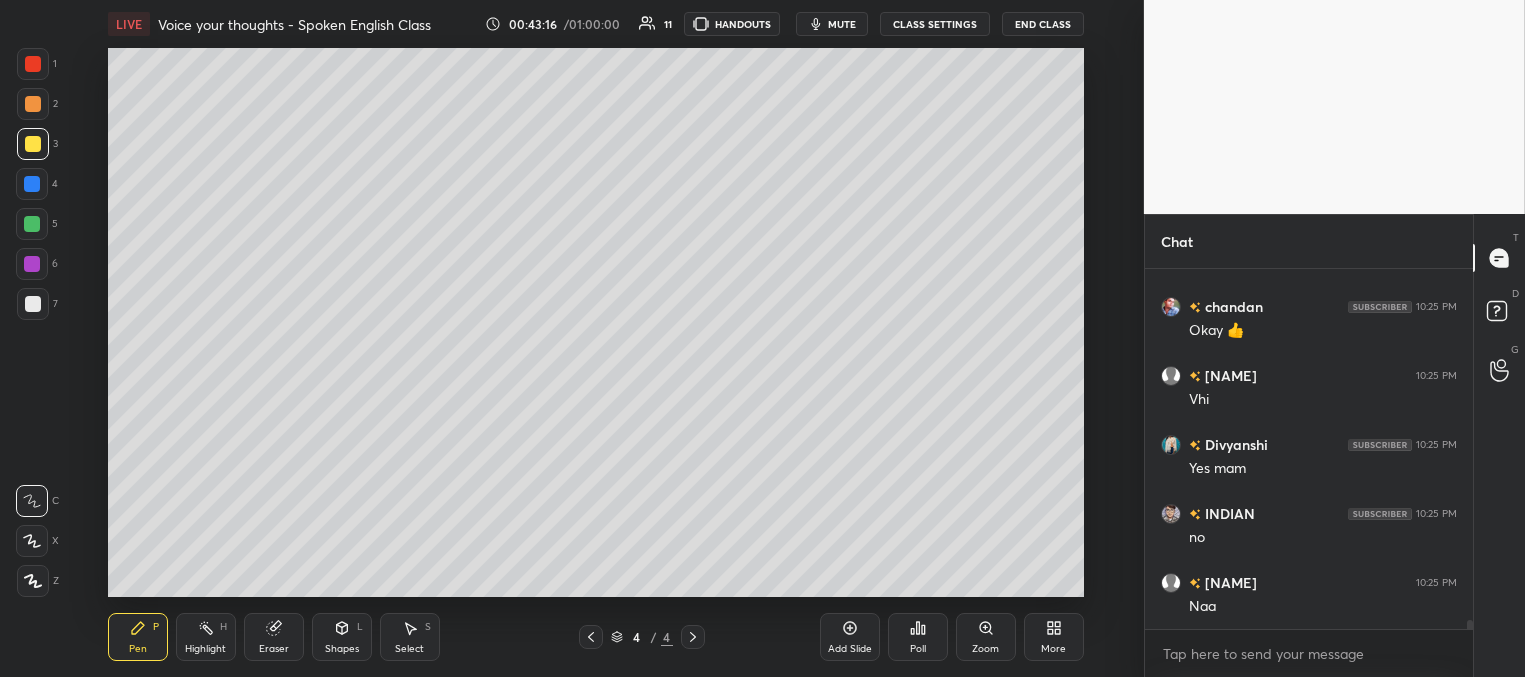 scroll, scrollTop: 14460, scrollLeft: 0, axis: vertical 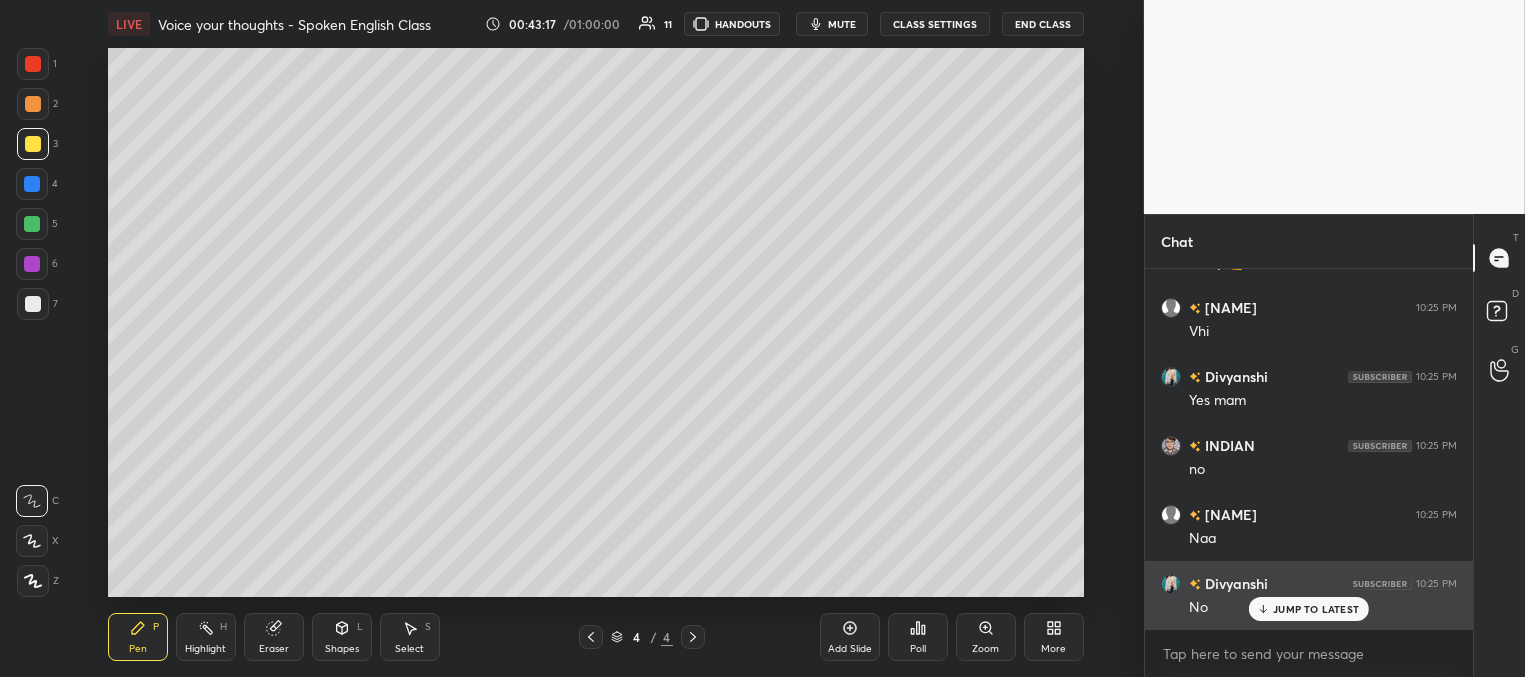 click on "JUMP TO LATEST" at bounding box center [1316, 609] 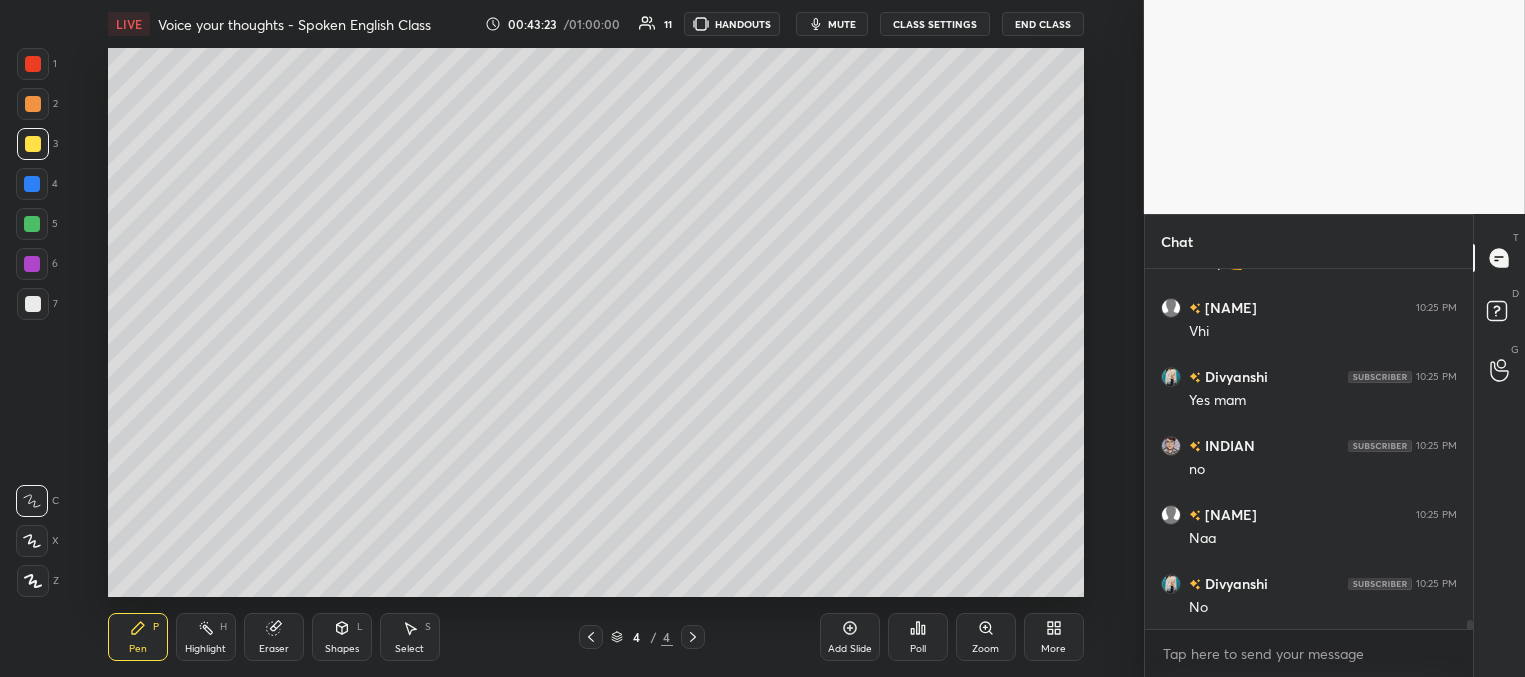 scroll, scrollTop: 14529, scrollLeft: 0, axis: vertical 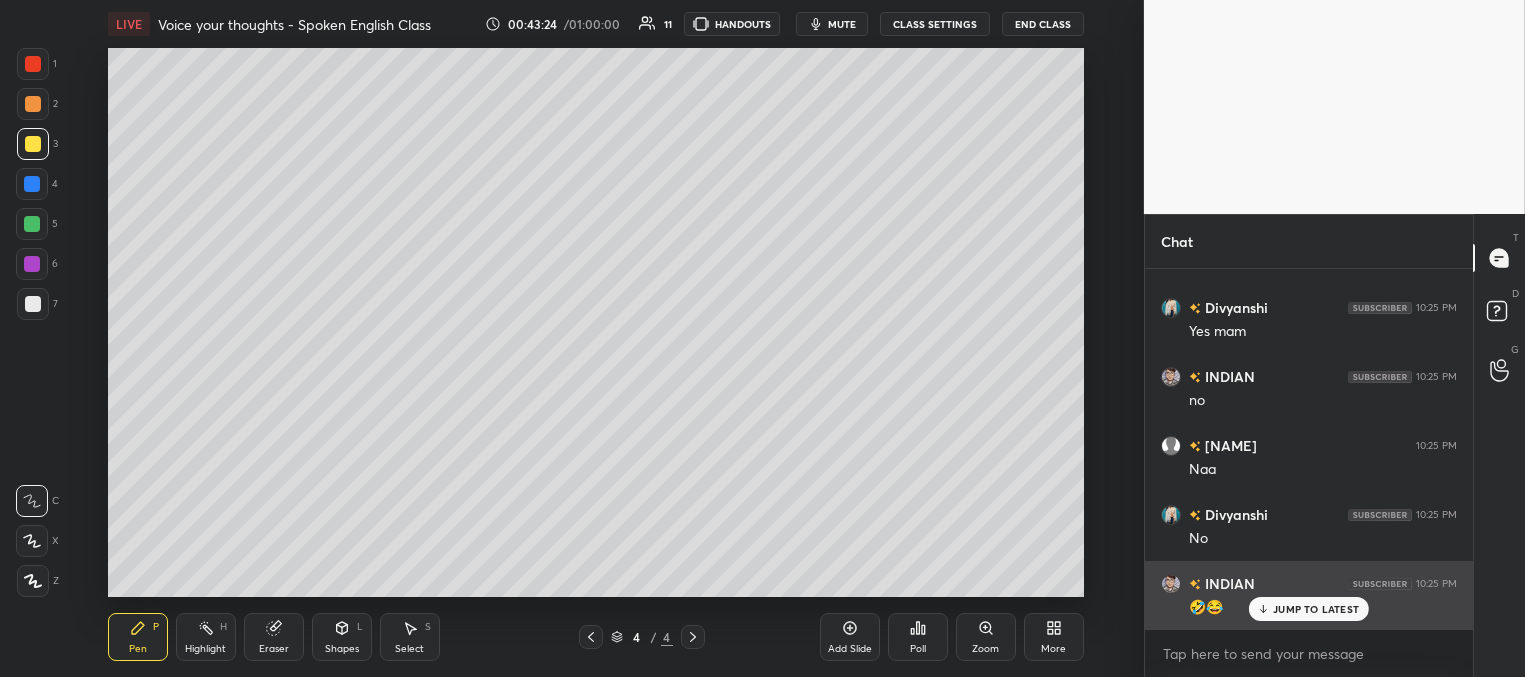 click on "JUMP TO LATEST" at bounding box center [1316, 609] 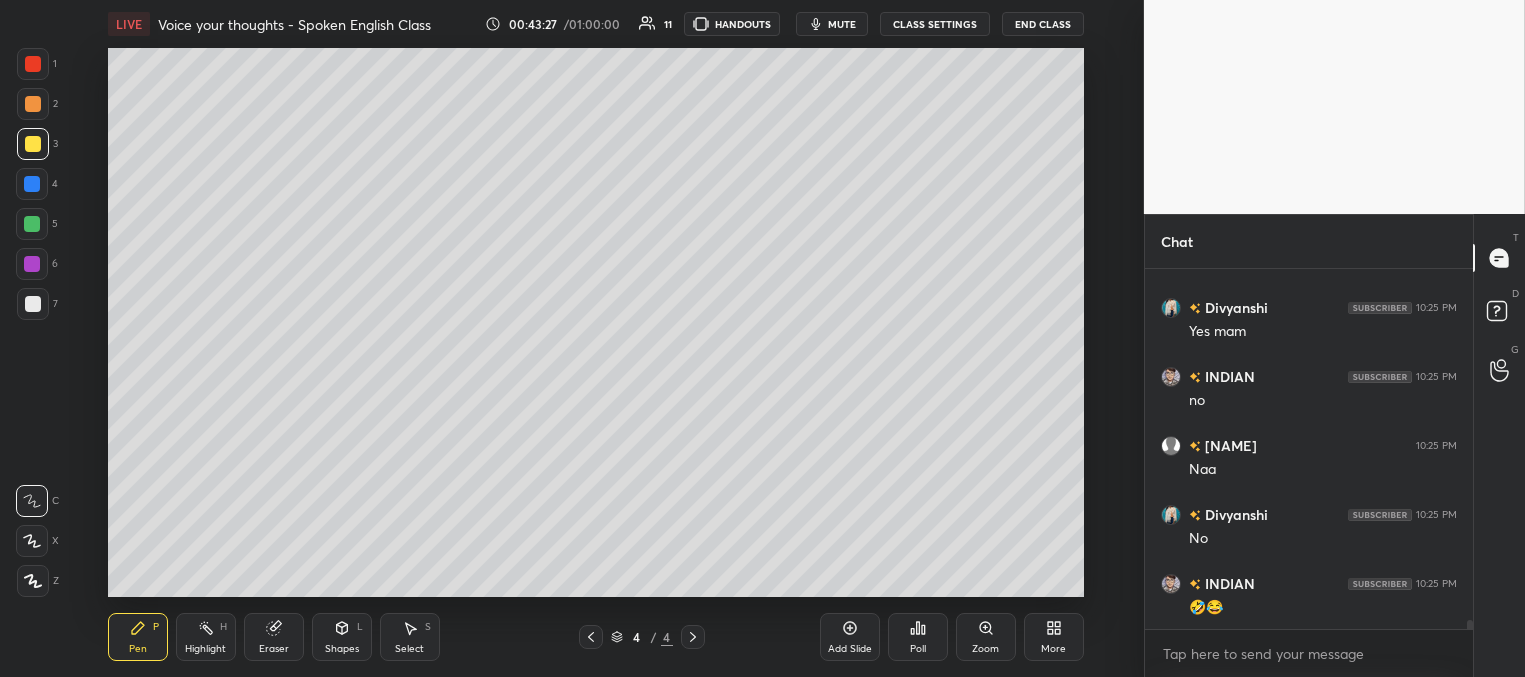 scroll, scrollTop: 14598, scrollLeft: 0, axis: vertical 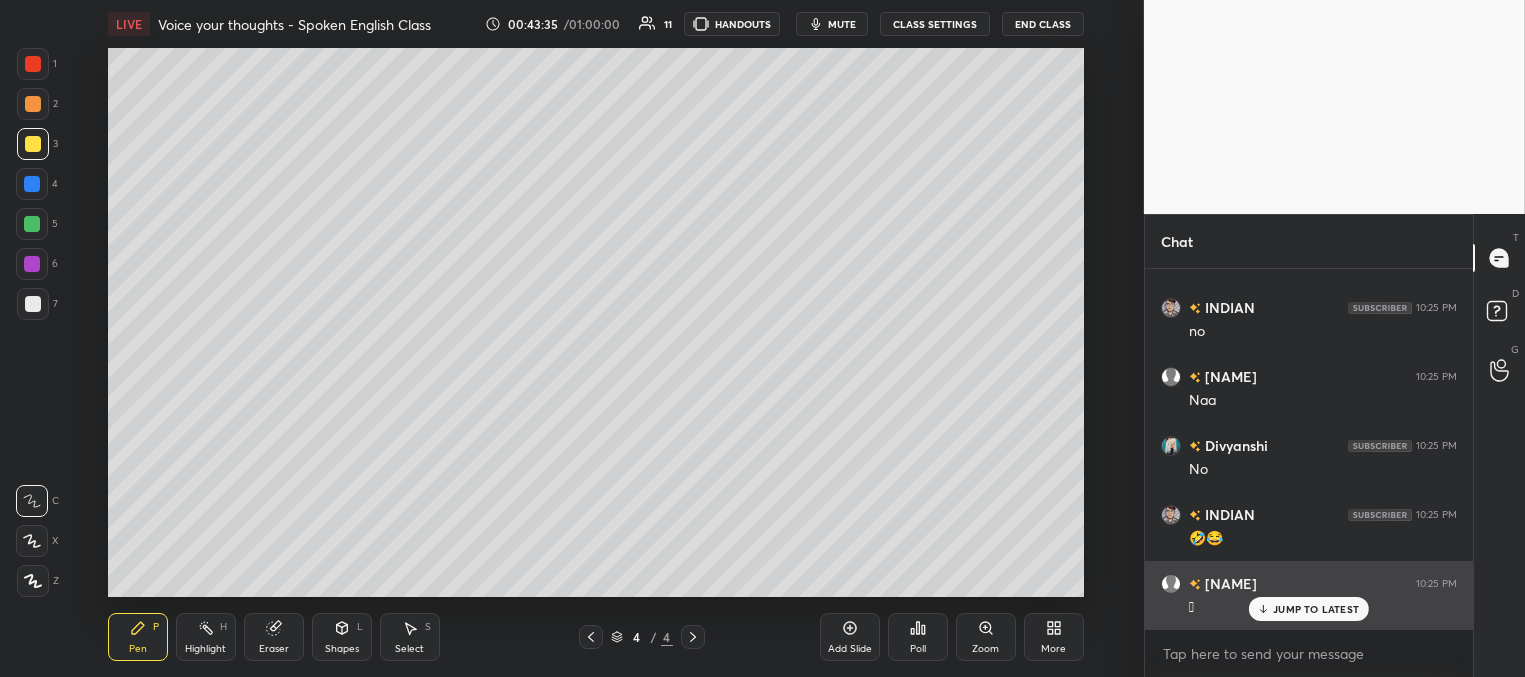 drag, startPoint x: 1281, startPoint y: 606, endPoint x: 1242, endPoint y: 610, distance: 39.20459 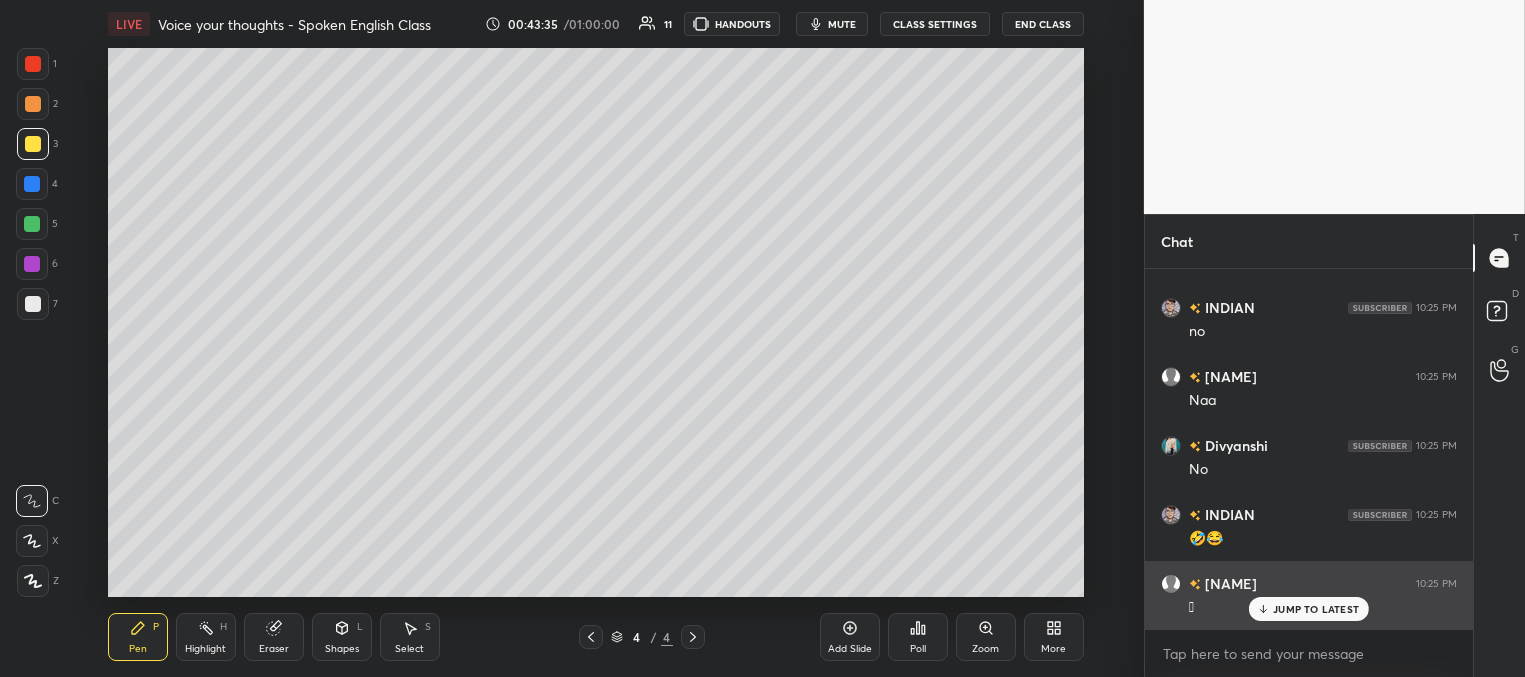click on "JUMP TO LATEST" at bounding box center [1316, 609] 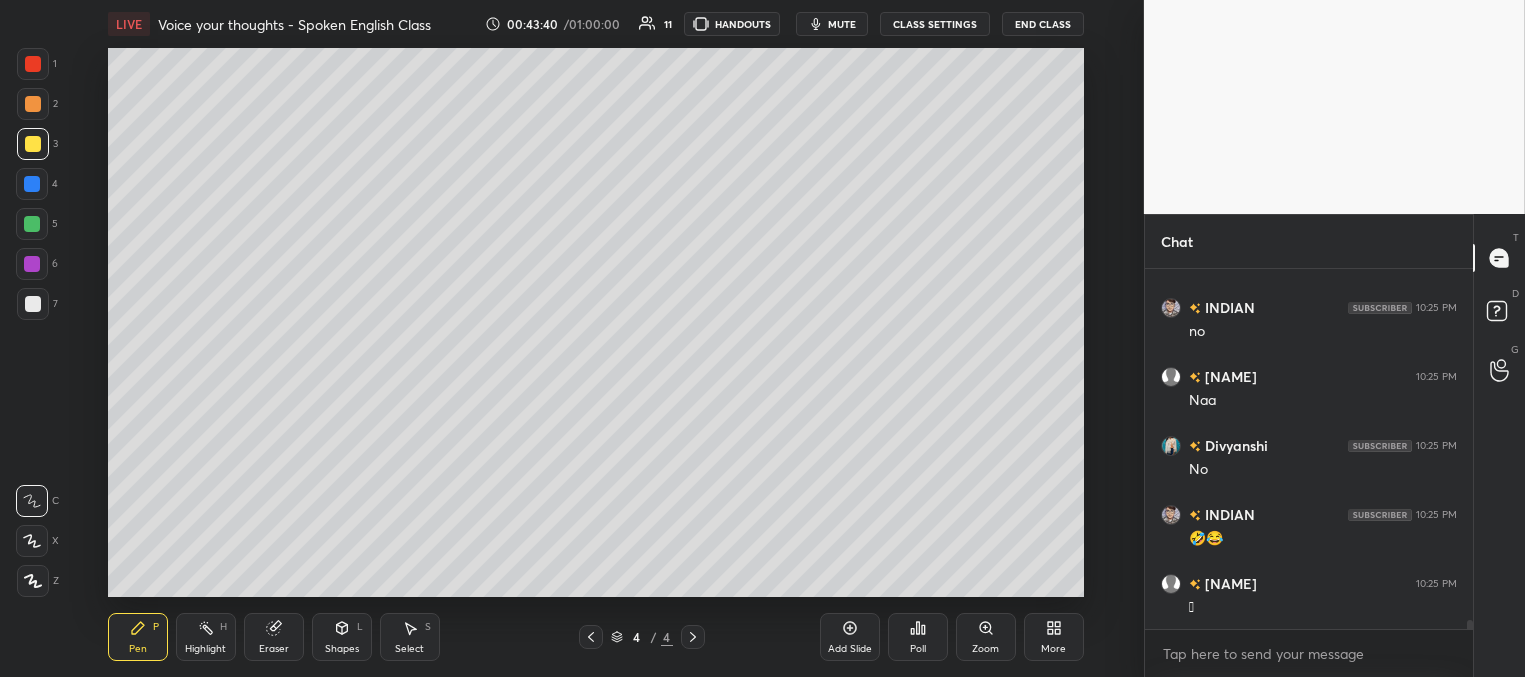 scroll, scrollTop: 14685, scrollLeft: 0, axis: vertical 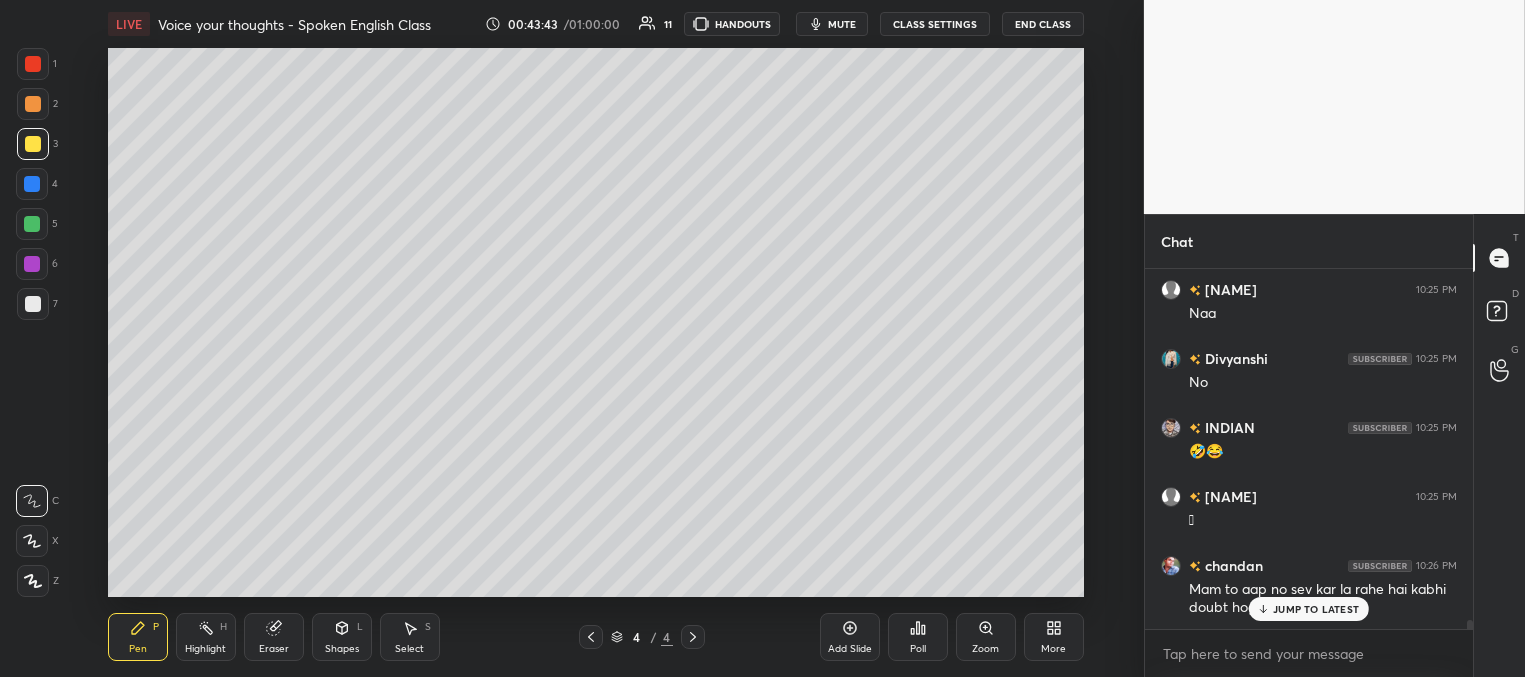 click on "JUMP TO LATEST" at bounding box center (1316, 609) 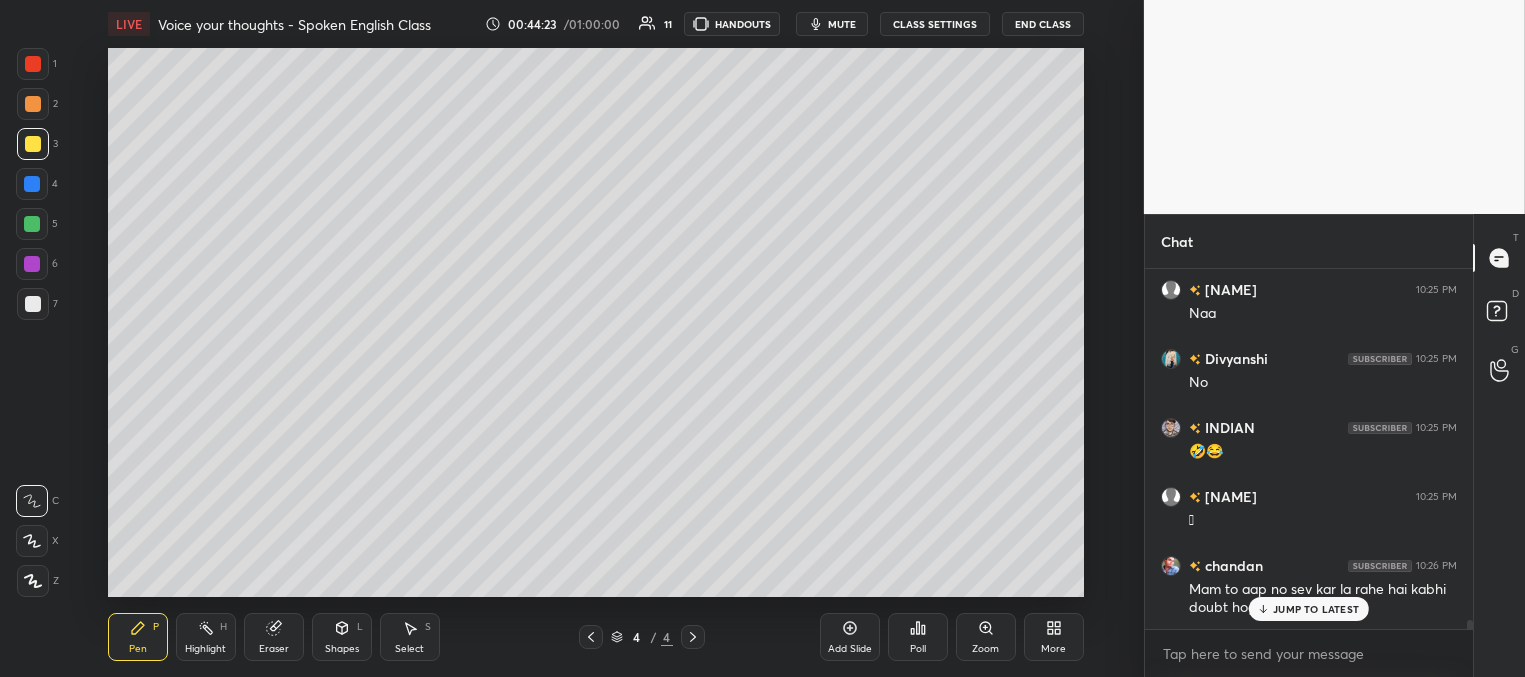scroll, scrollTop: 14754, scrollLeft: 0, axis: vertical 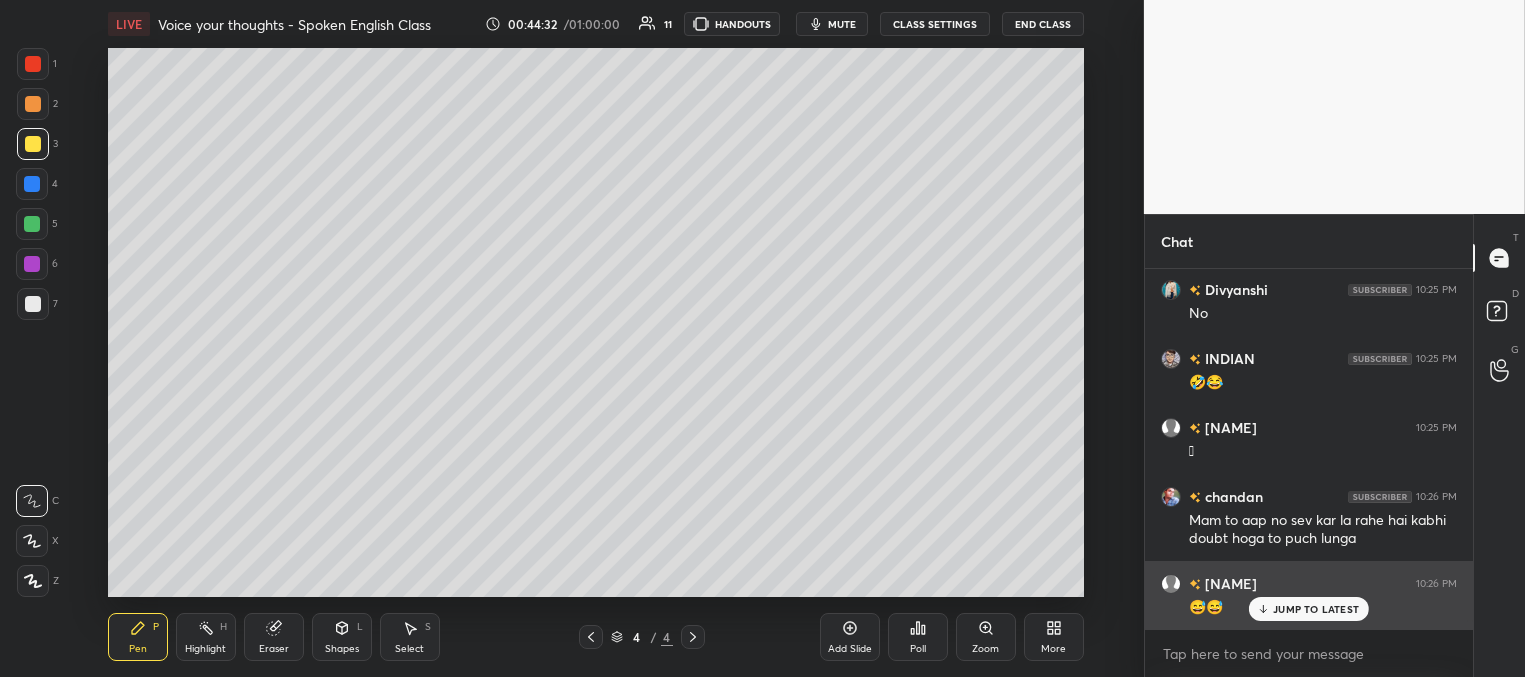 drag, startPoint x: 1295, startPoint y: 609, endPoint x: 1234, endPoint y: 609, distance: 61 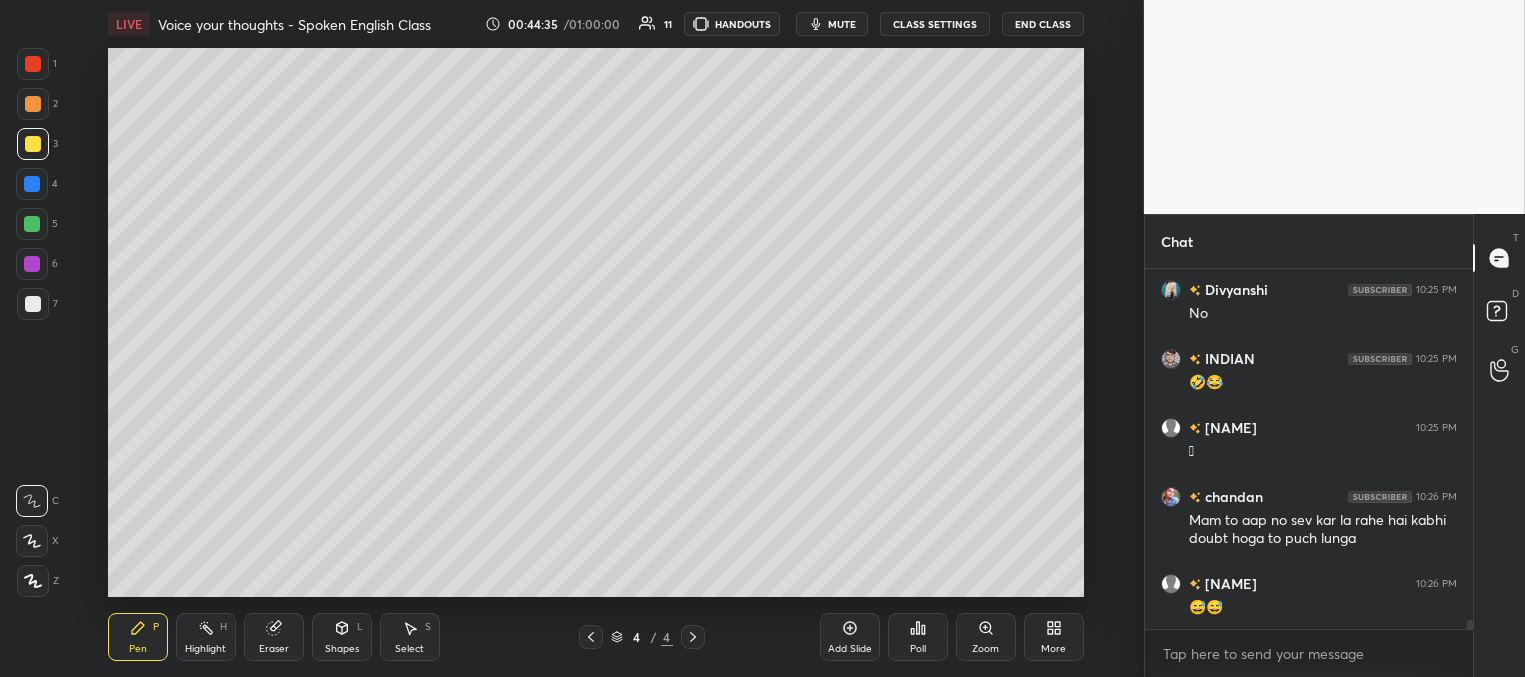 scroll, scrollTop: 14823, scrollLeft: 0, axis: vertical 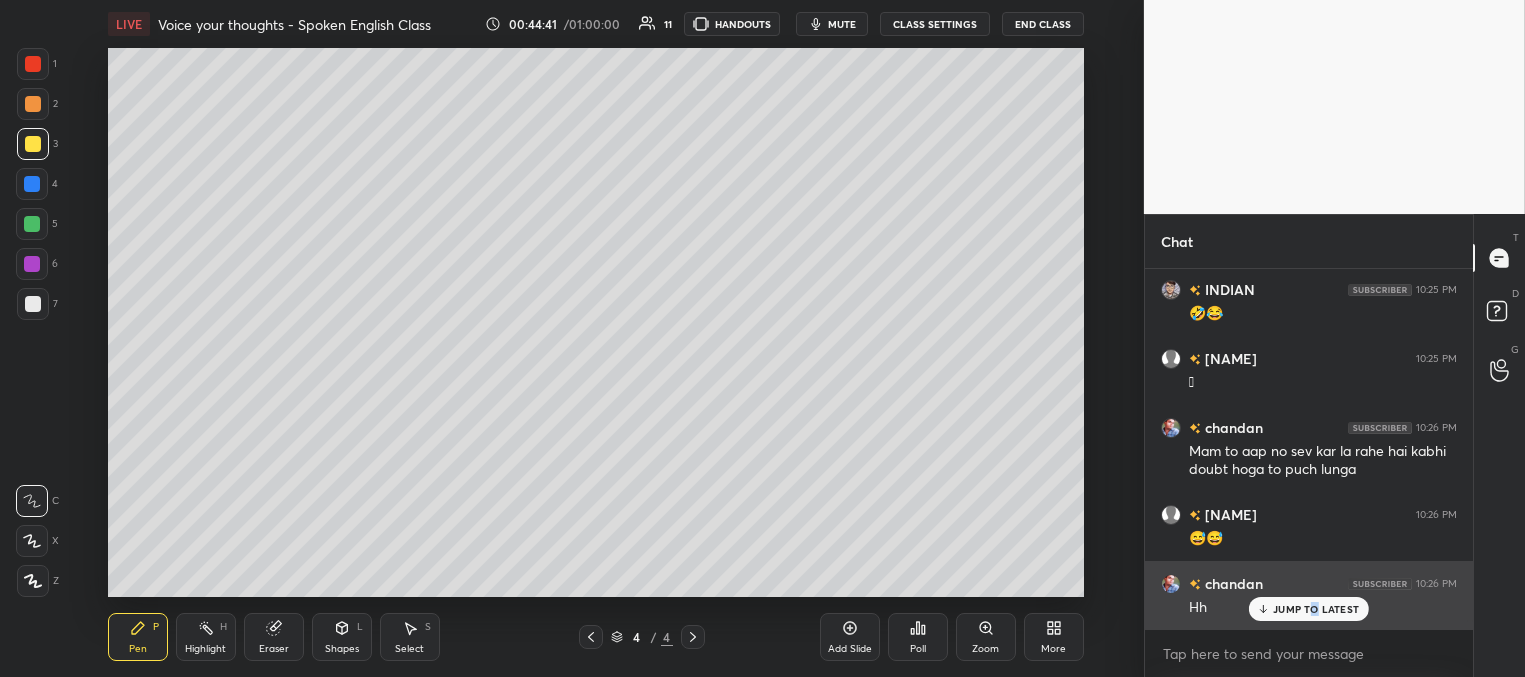 drag, startPoint x: 1315, startPoint y: 609, endPoint x: 1191, endPoint y: 580, distance: 127.345985 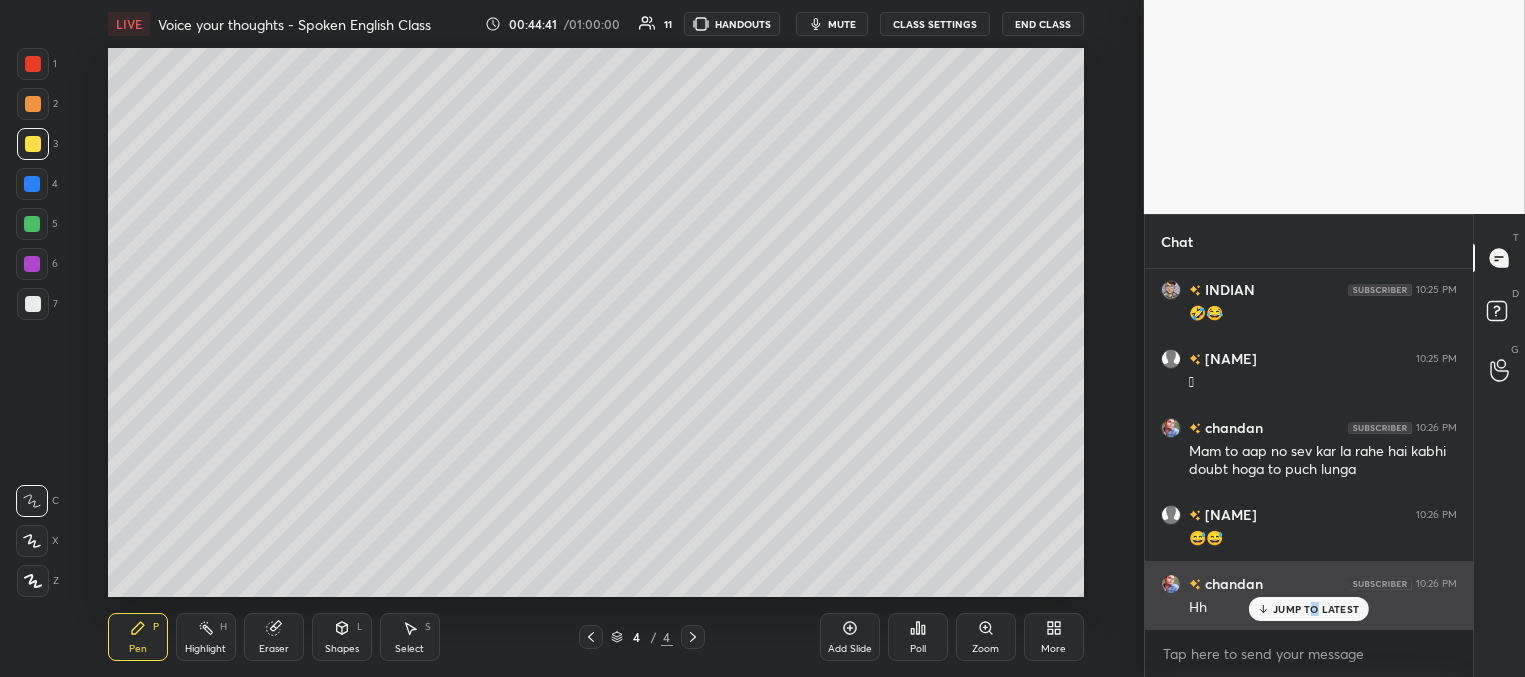 click on "JUMP TO LATEST" at bounding box center (1316, 609) 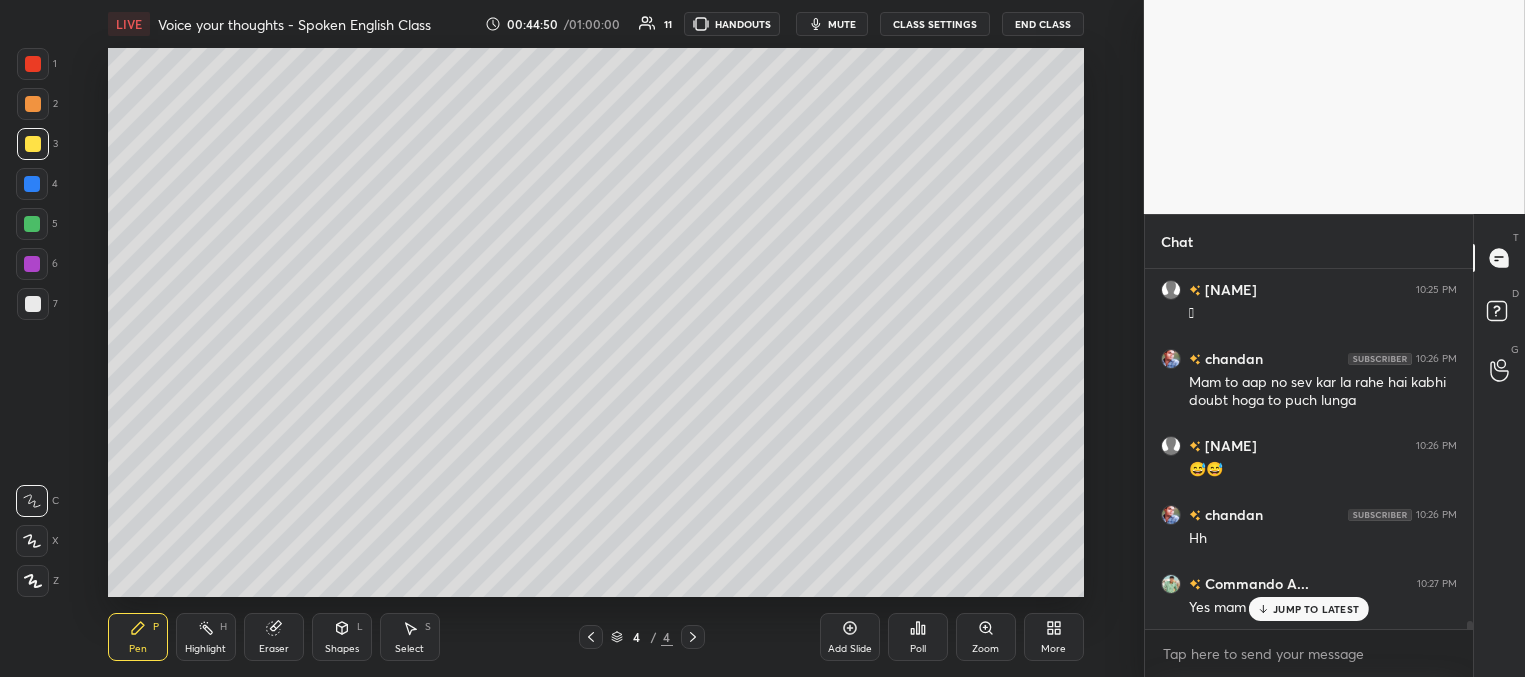 scroll, scrollTop: 14961, scrollLeft: 0, axis: vertical 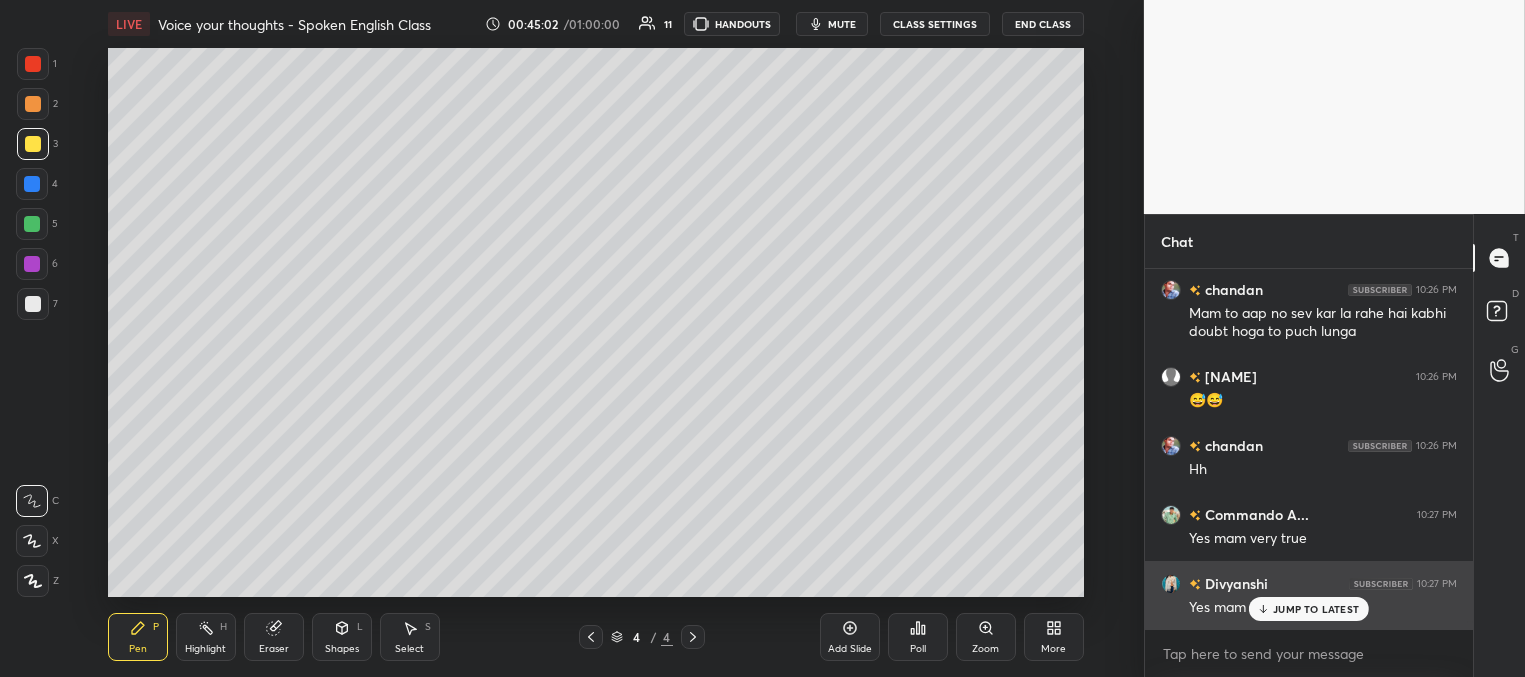 click on "JUMP TO LATEST" at bounding box center (1316, 609) 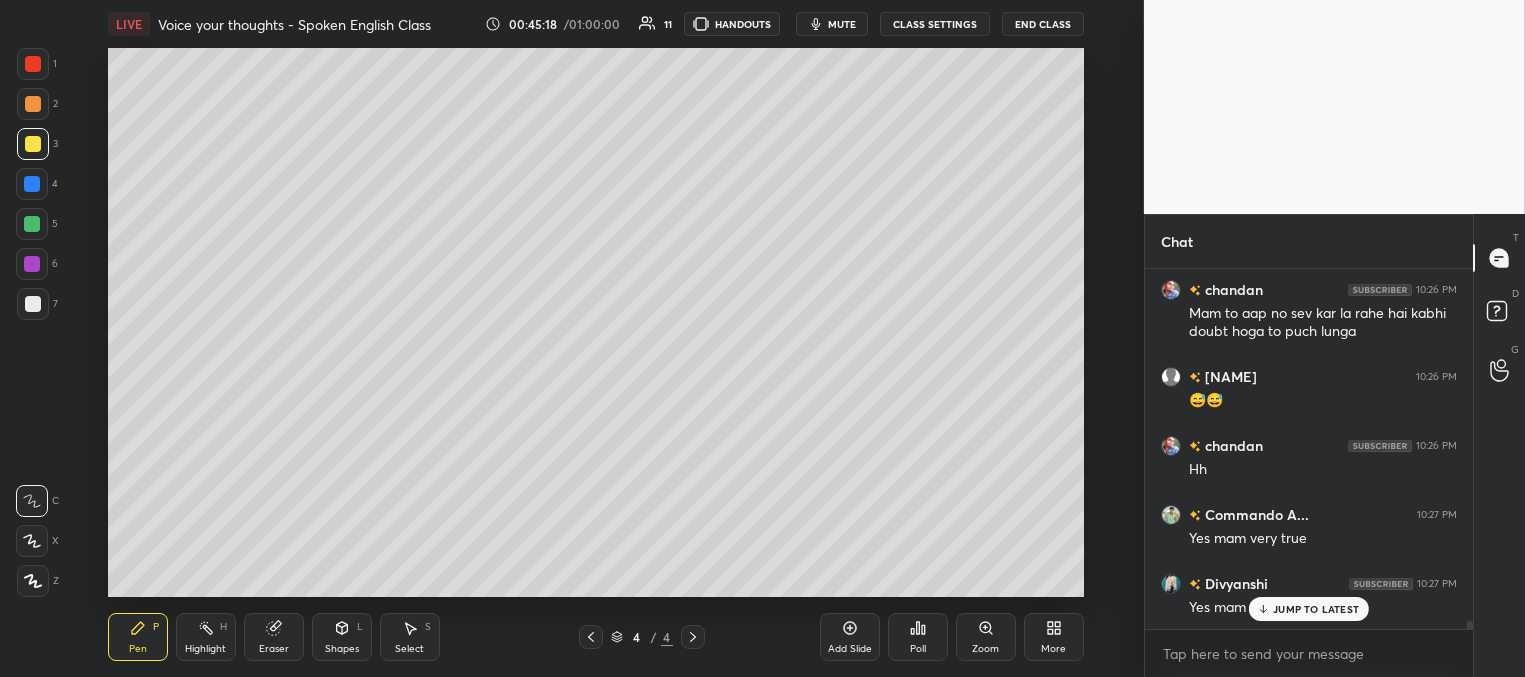 scroll, scrollTop: 15030, scrollLeft: 0, axis: vertical 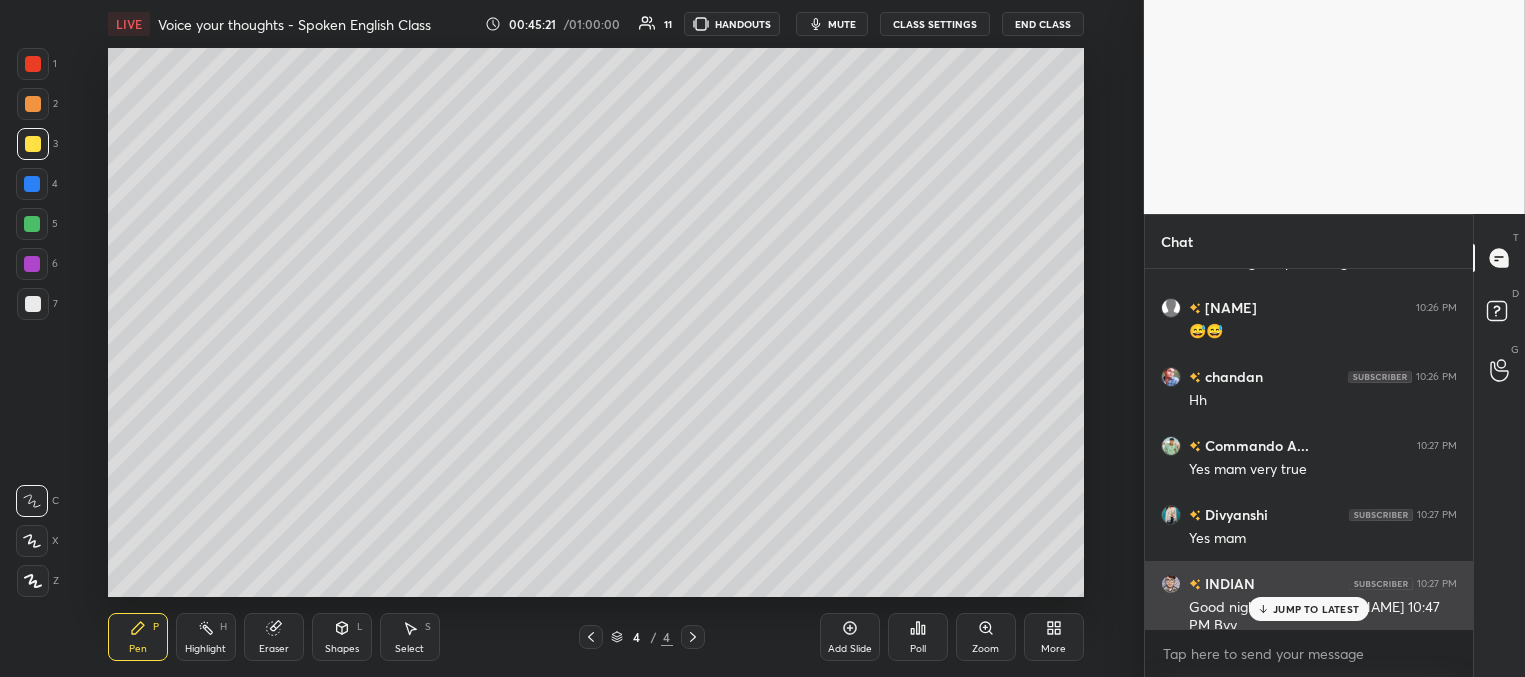 click on "JUMP TO LATEST" at bounding box center [1316, 609] 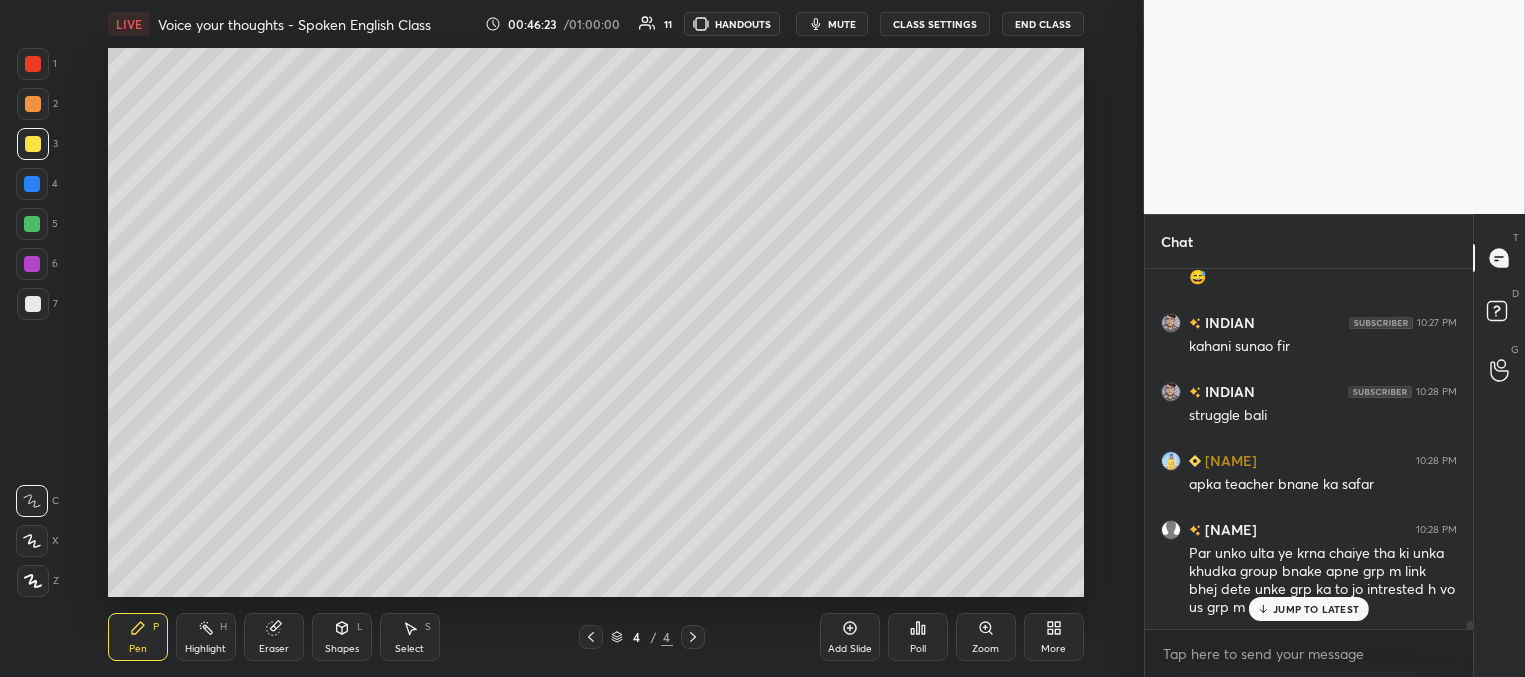 scroll, scrollTop: 15498, scrollLeft: 0, axis: vertical 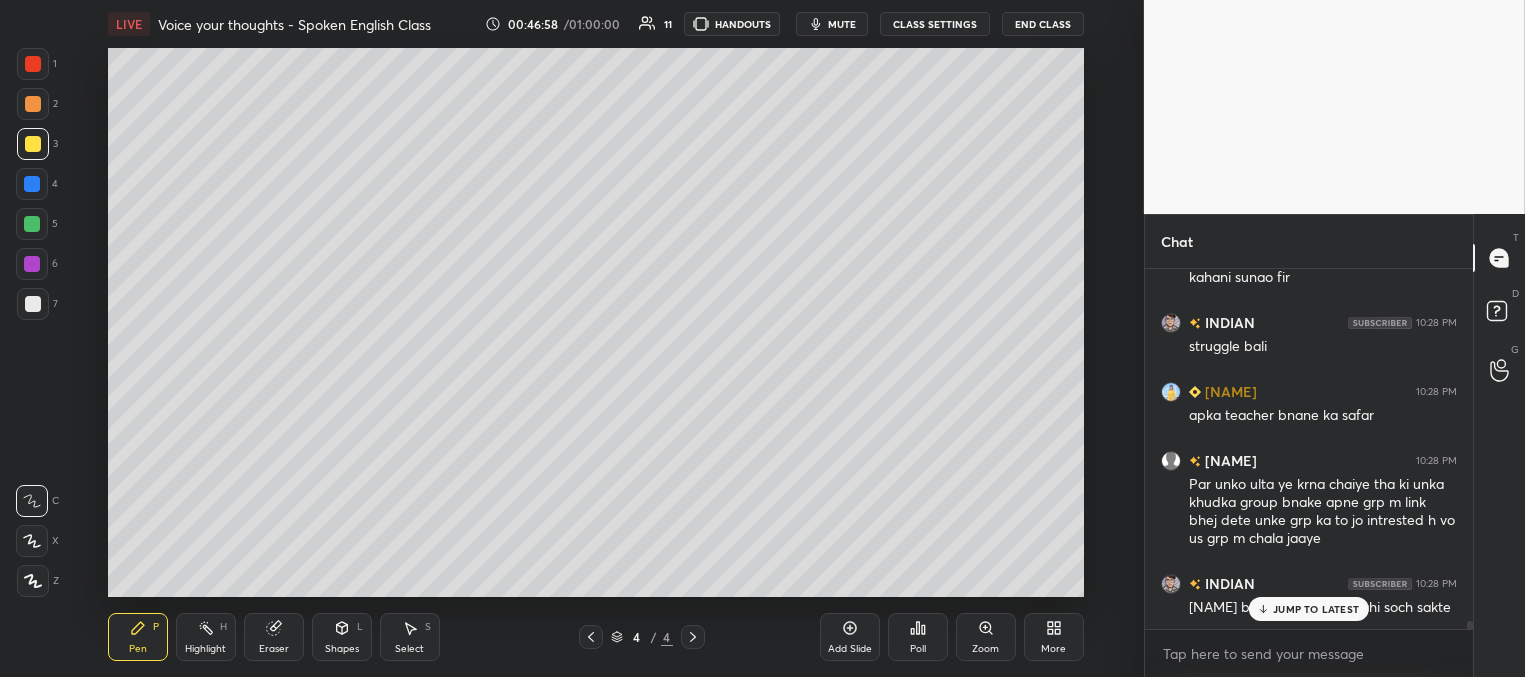 click on "JUMP TO LATEST" at bounding box center (1309, 609) 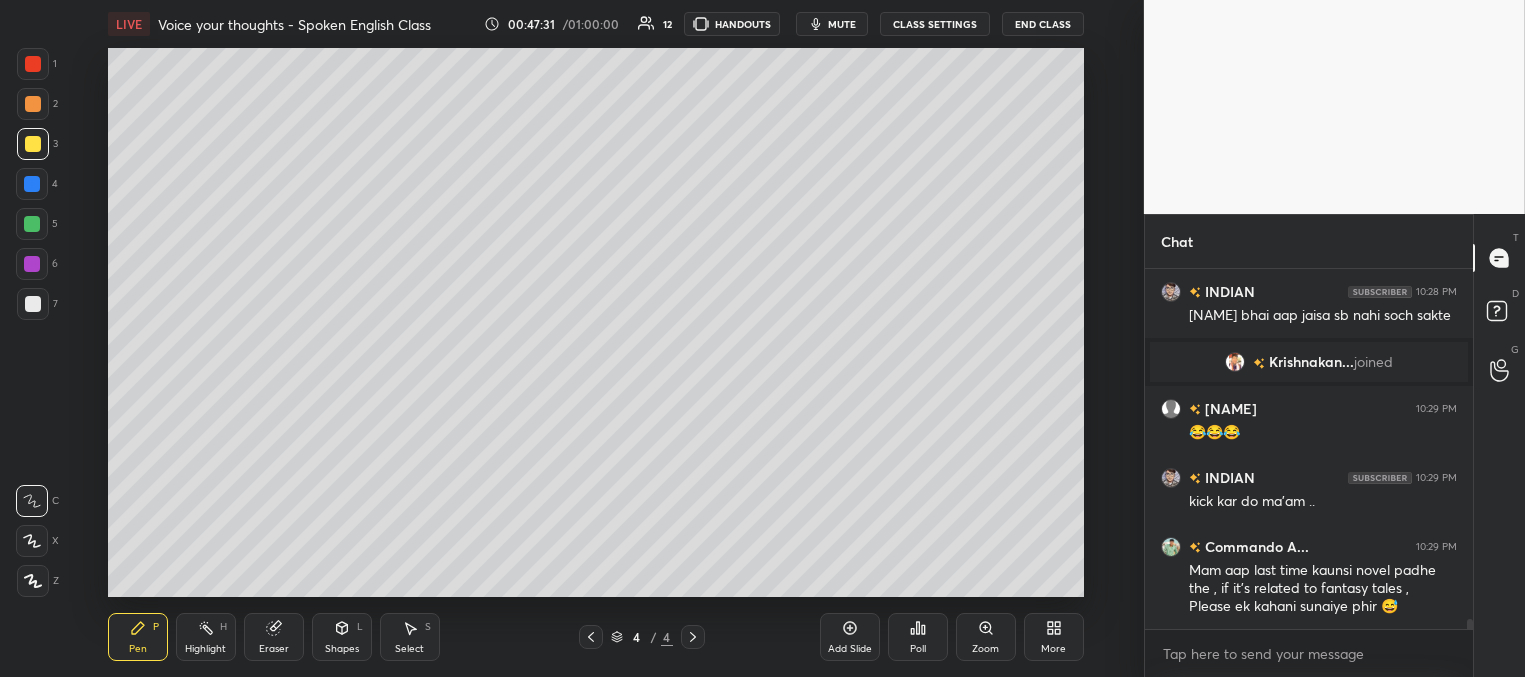 scroll, scrollTop: 13037, scrollLeft: 0, axis: vertical 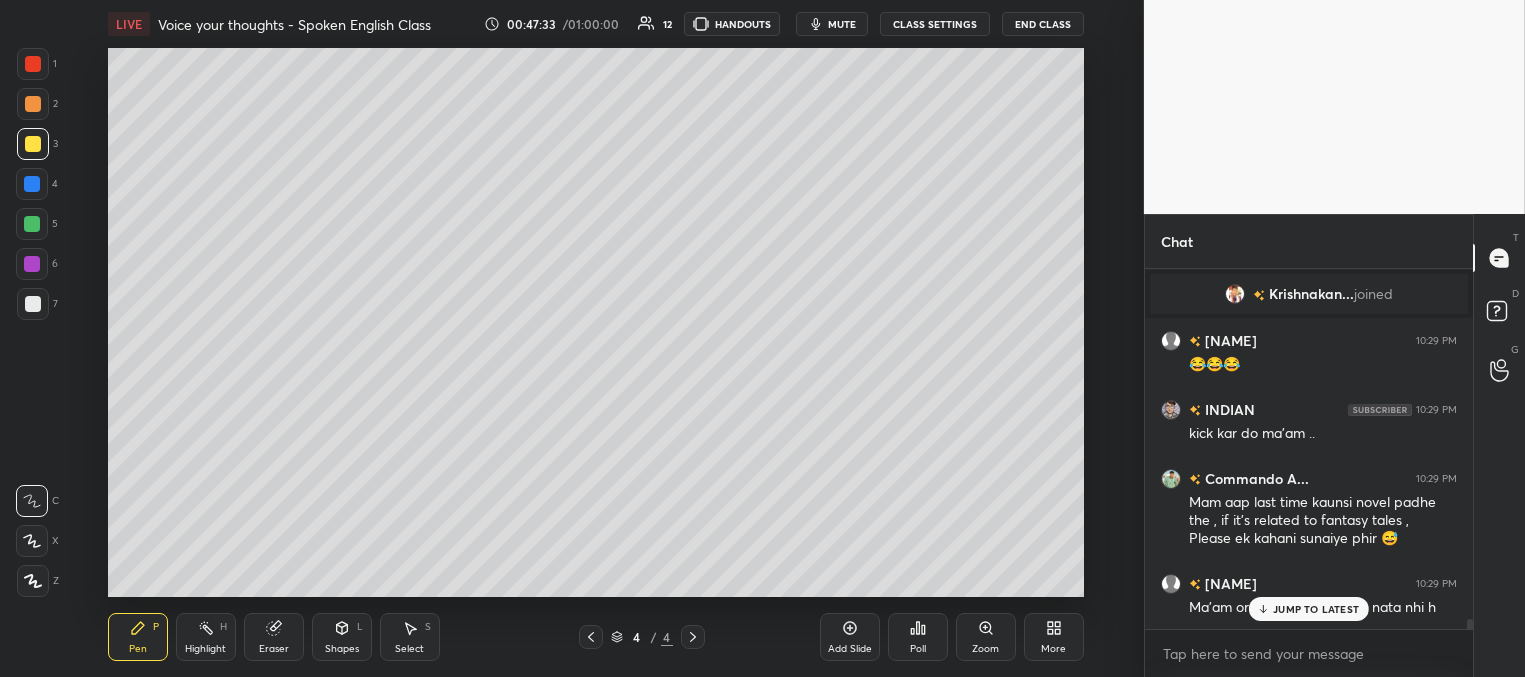 drag, startPoint x: 1296, startPoint y: 611, endPoint x: 1142, endPoint y: 595, distance: 154.82893 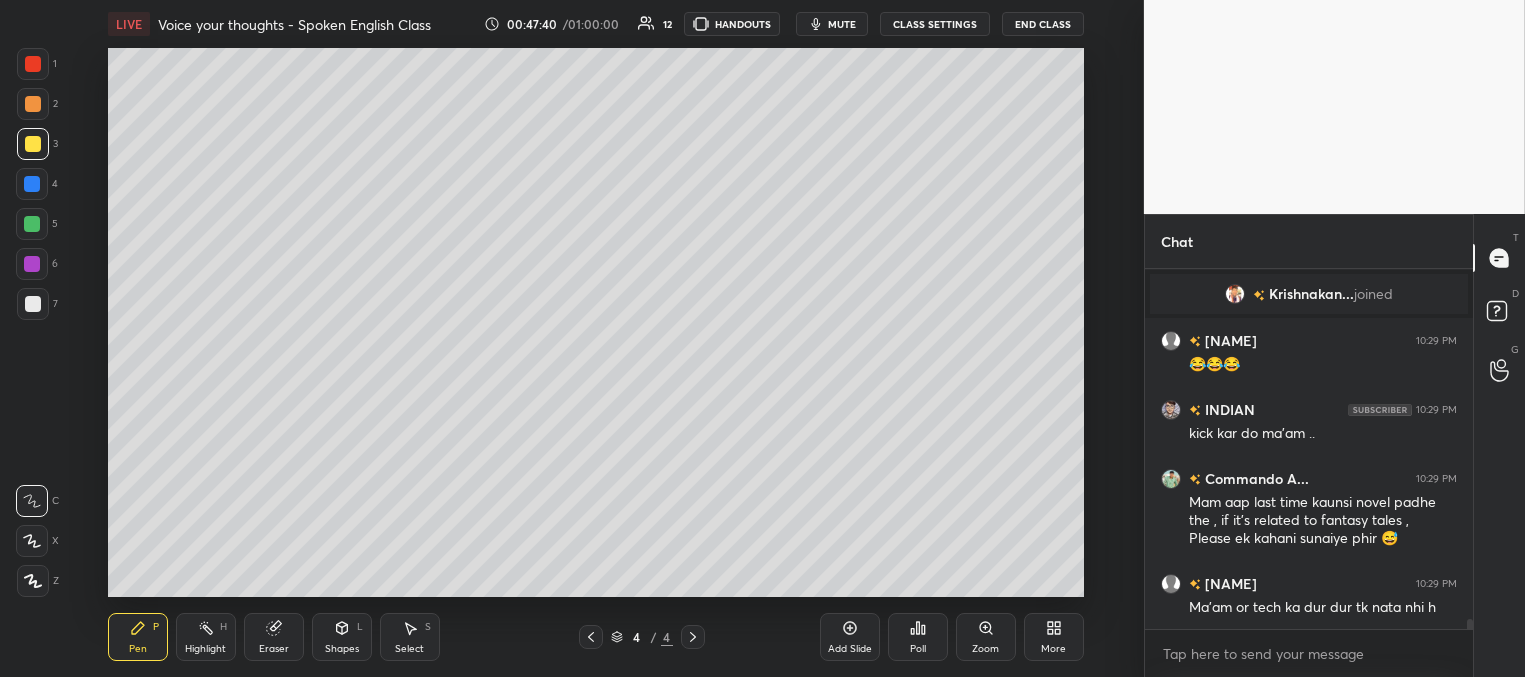 click at bounding box center (33, 144) 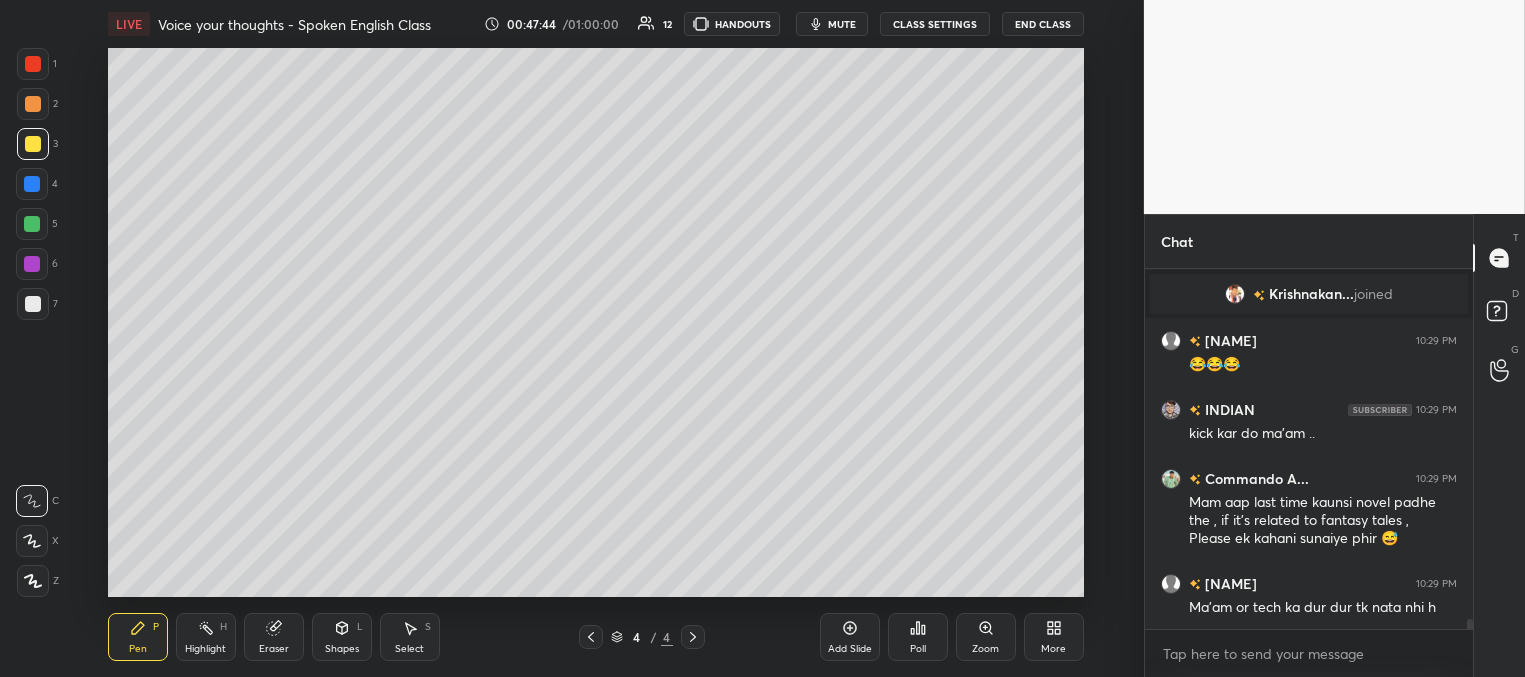 scroll, scrollTop: 13106, scrollLeft: 0, axis: vertical 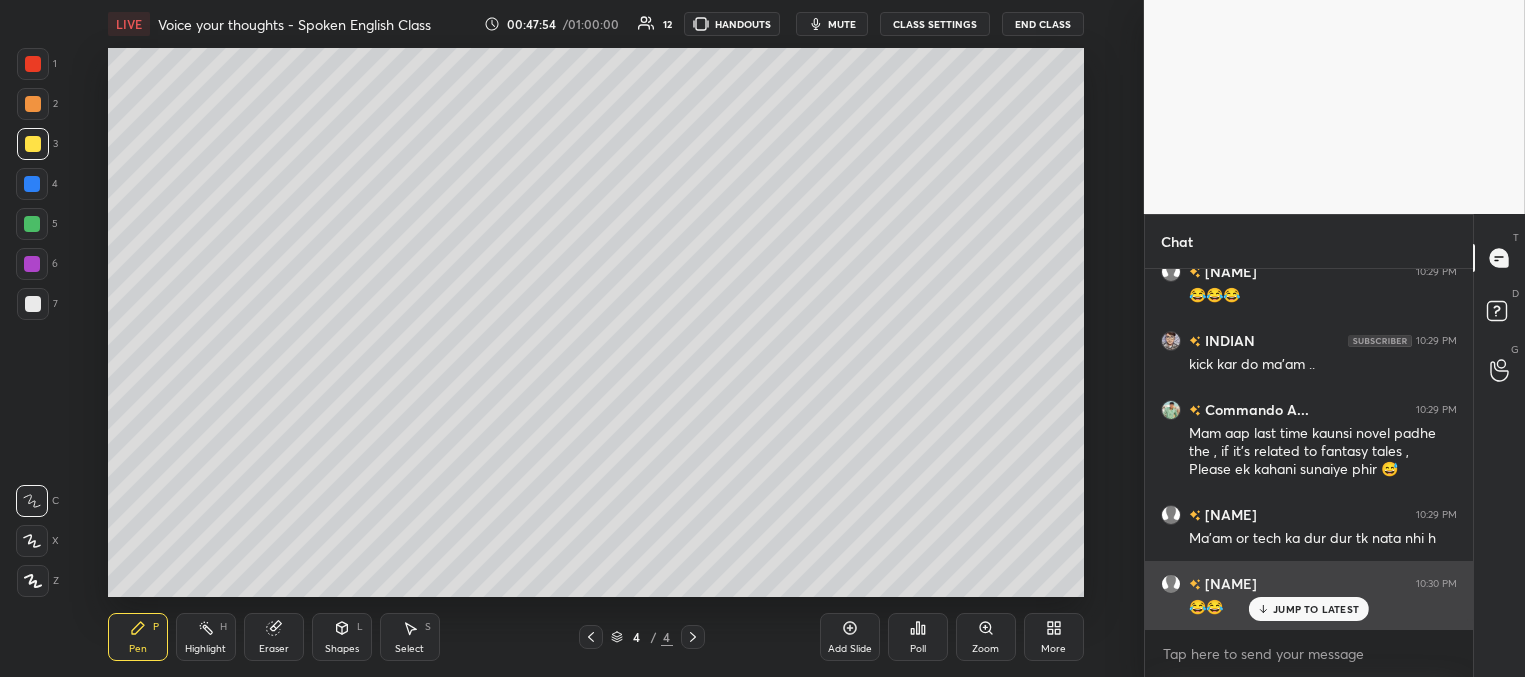drag, startPoint x: 1294, startPoint y: 610, endPoint x: 1224, endPoint y: 611, distance: 70.00714 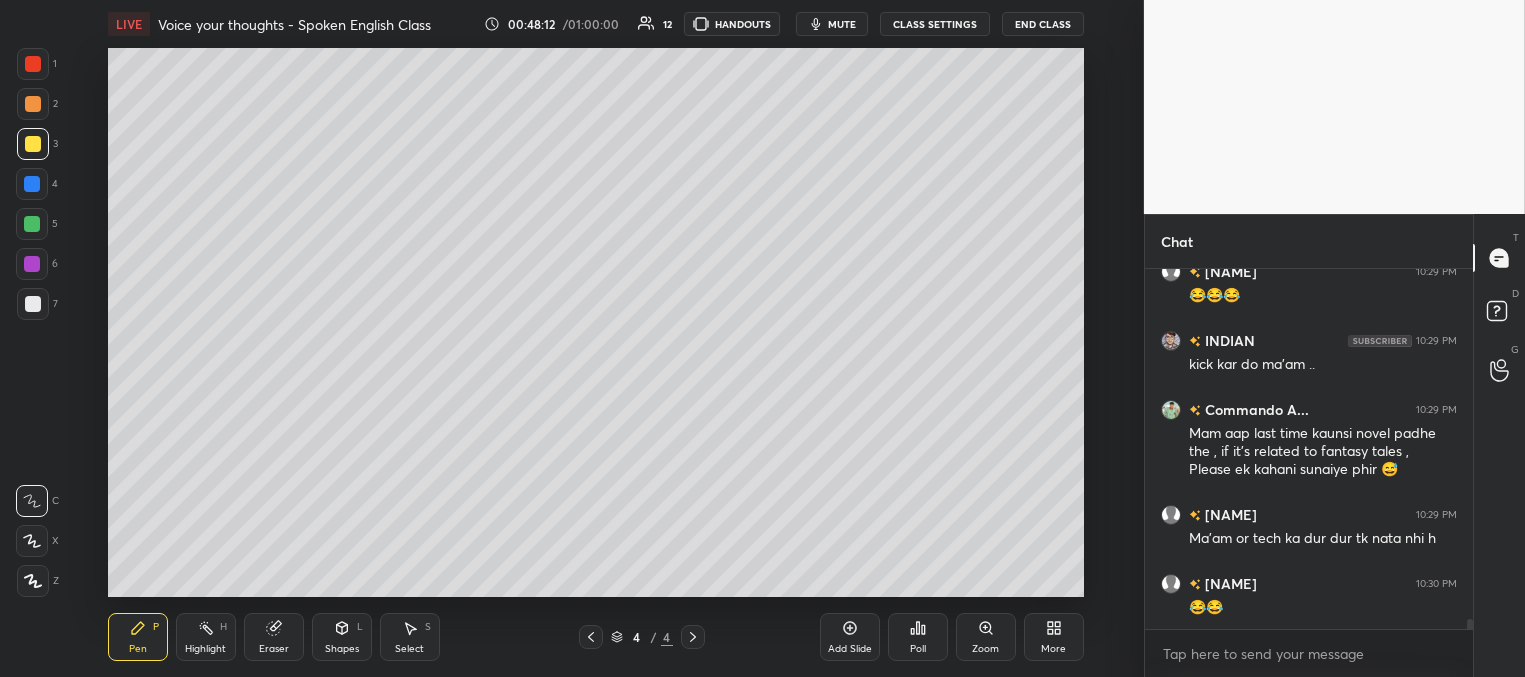 scroll, scrollTop: 13175, scrollLeft: 0, axis: vertical 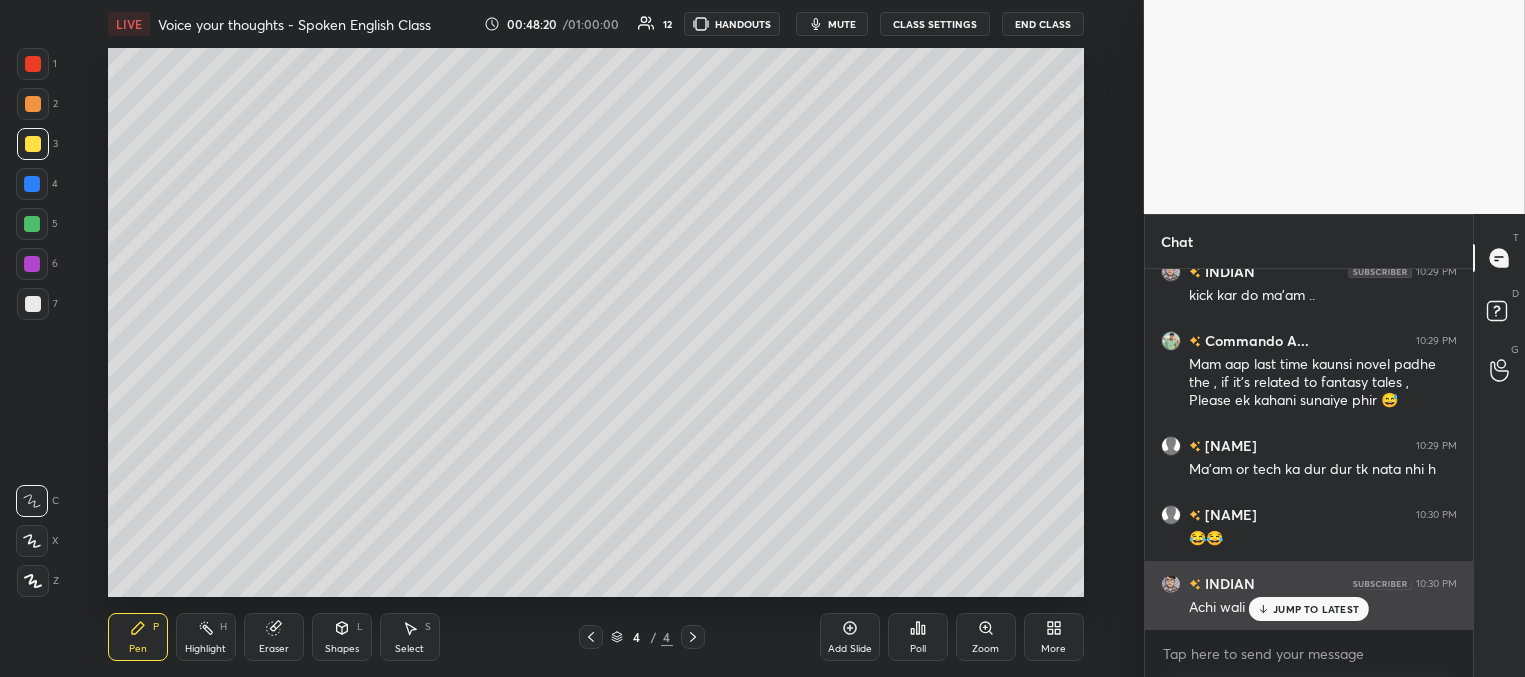 click on "JUMP TO LATEST" at bounding box center [1316, 609] 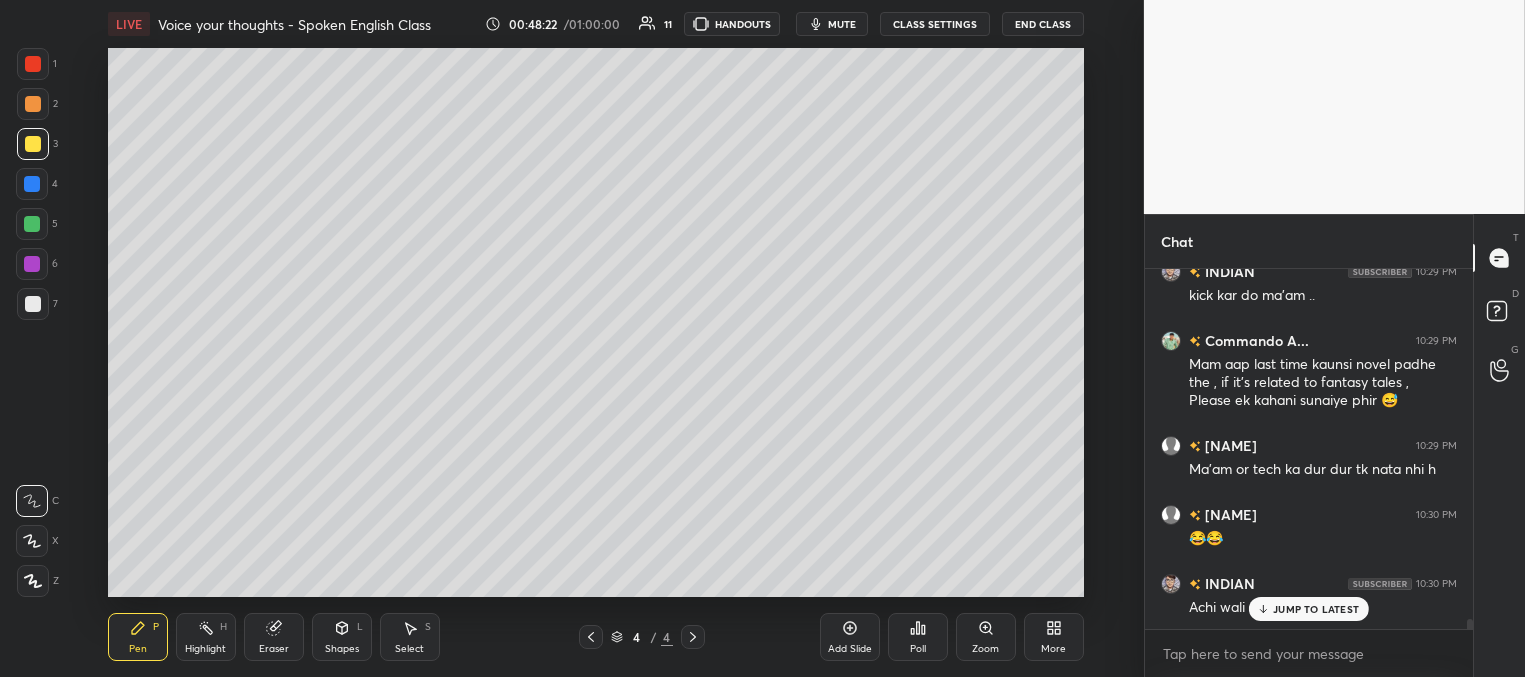 scroll, scrollTop: 13244, scrollLeft: 0, axis: vertical 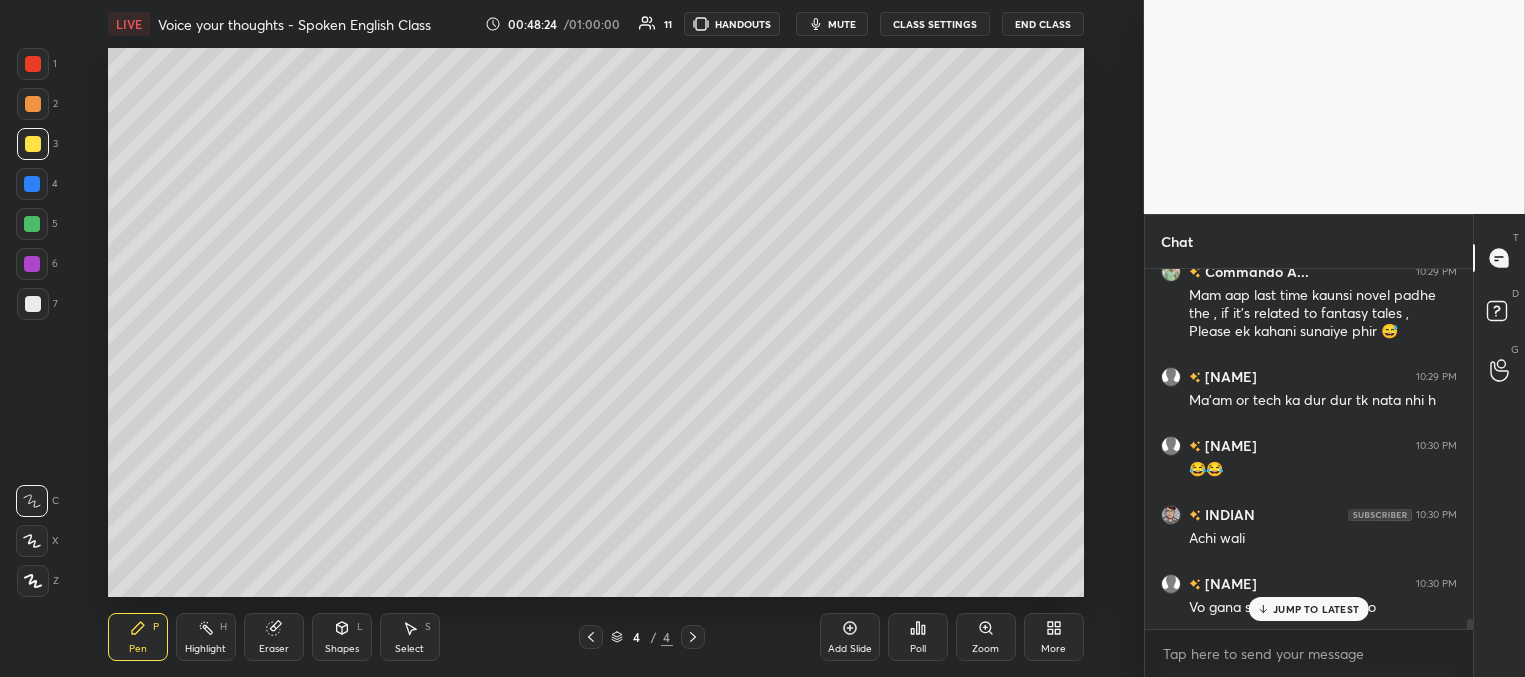 drag, startPoint x: 1303, startPoint y: 603, endPoint x: 1200, endPoint y: 593, distance: 103.4843 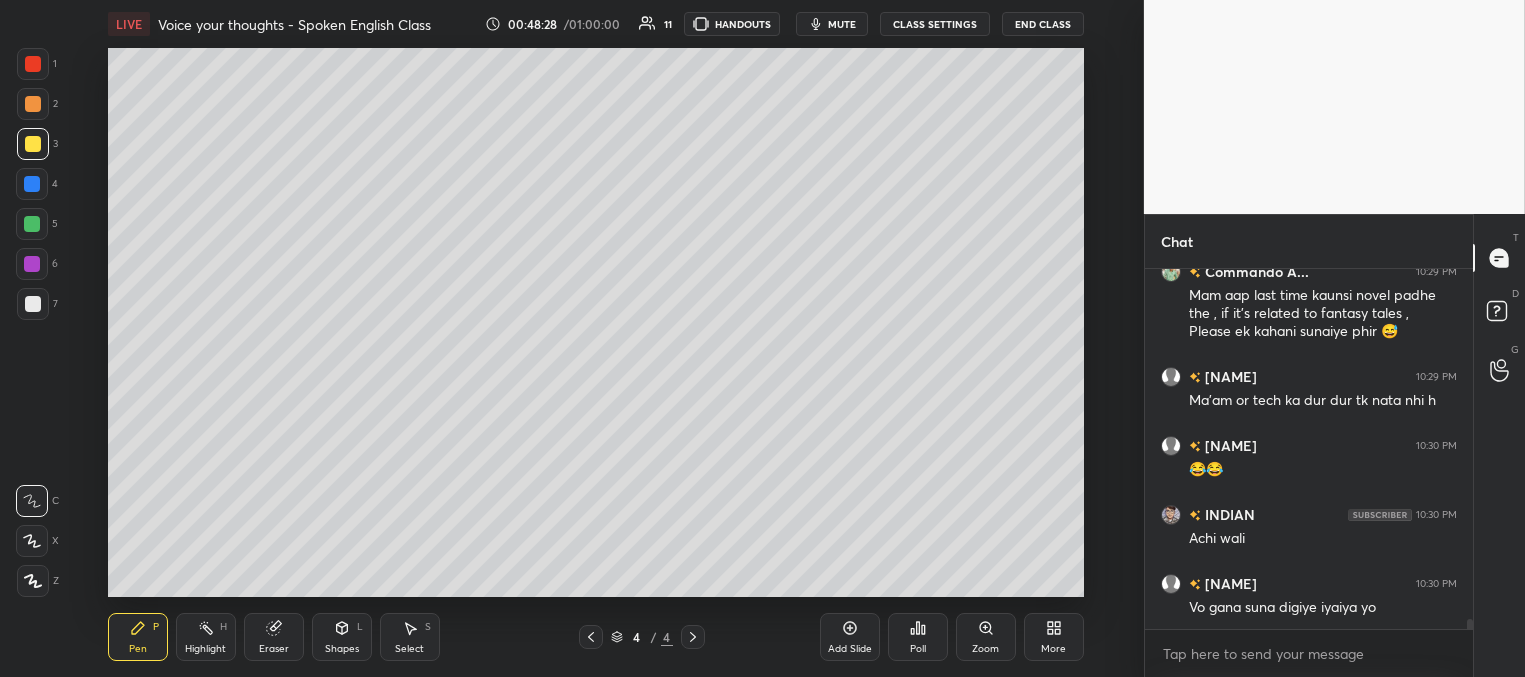 drag, startPoint x: 34, startPoint y: 183, endPoint x: 54, endPoint y: 196, distance: 23.853722 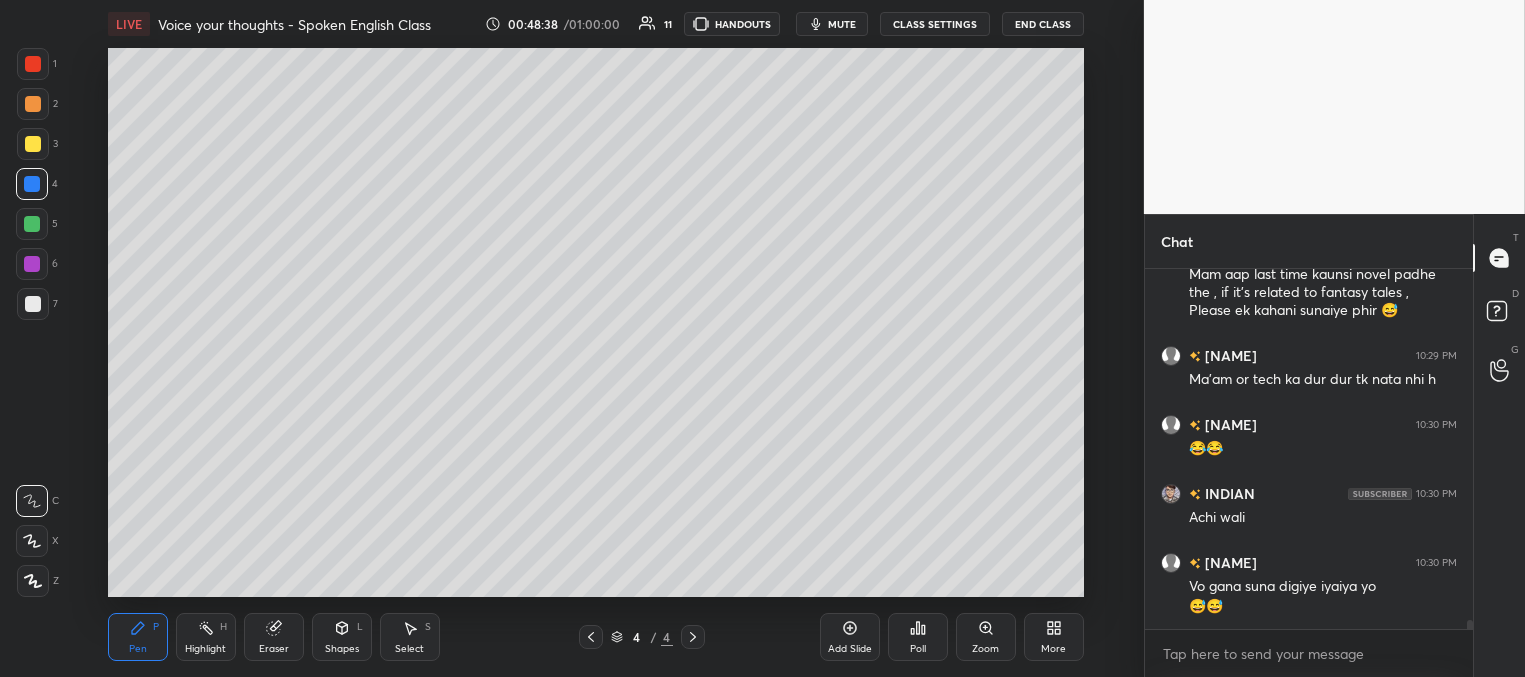 scroll, scrollTop: 13333, scrollLeft: 0, axis: vertical 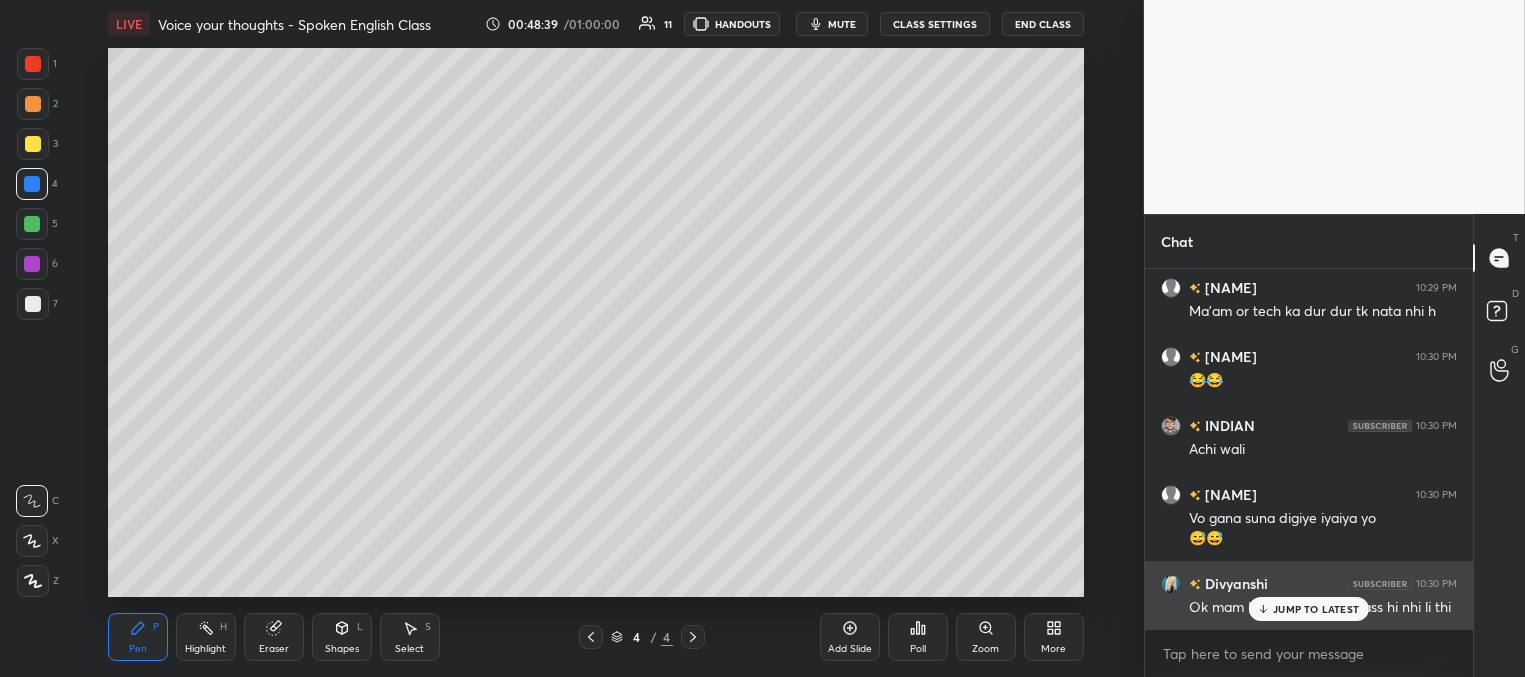 click on "JUMP TO LATEST" at bounding box center [1316, 609] 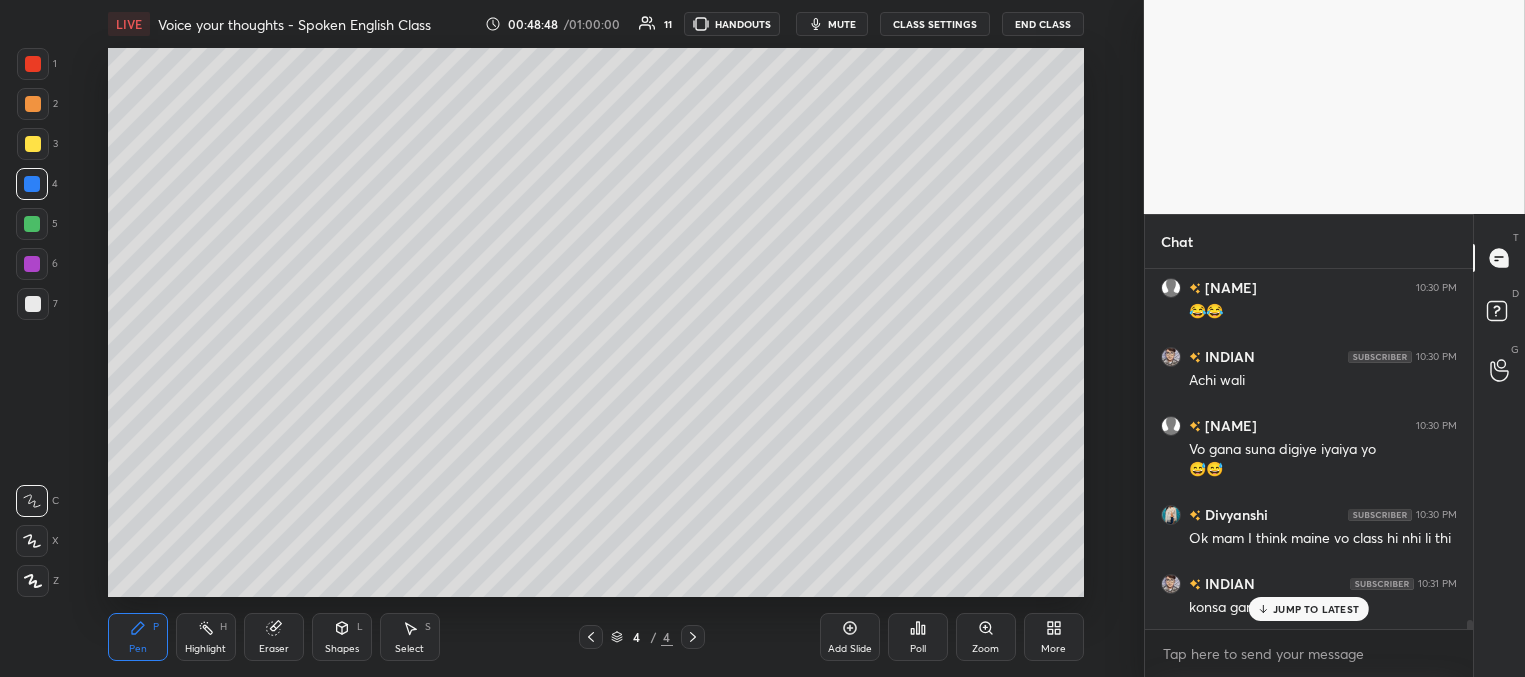scroll, scrollTop: 13471, scrollLeft: 0, axis: vertical 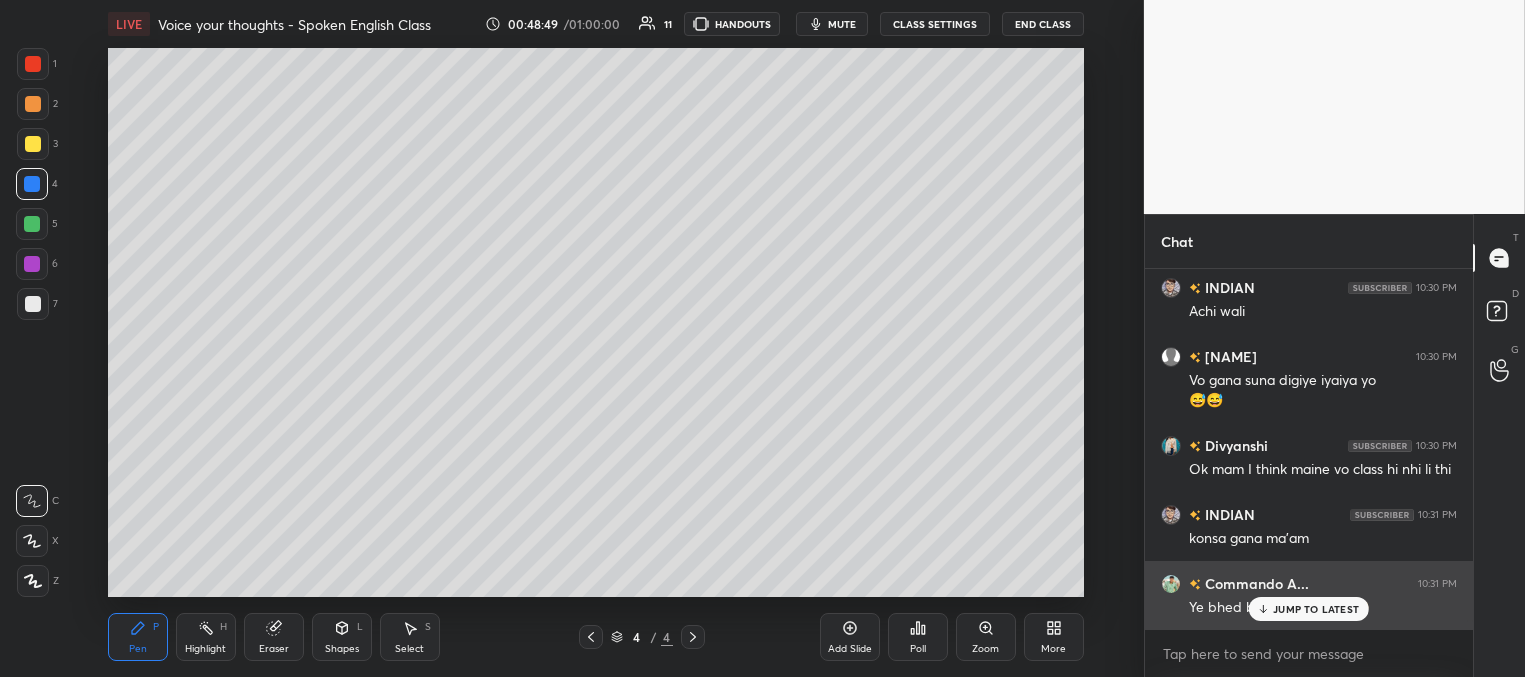 click on "JUMP TO LATEST" at bounding box center [1309, 609] 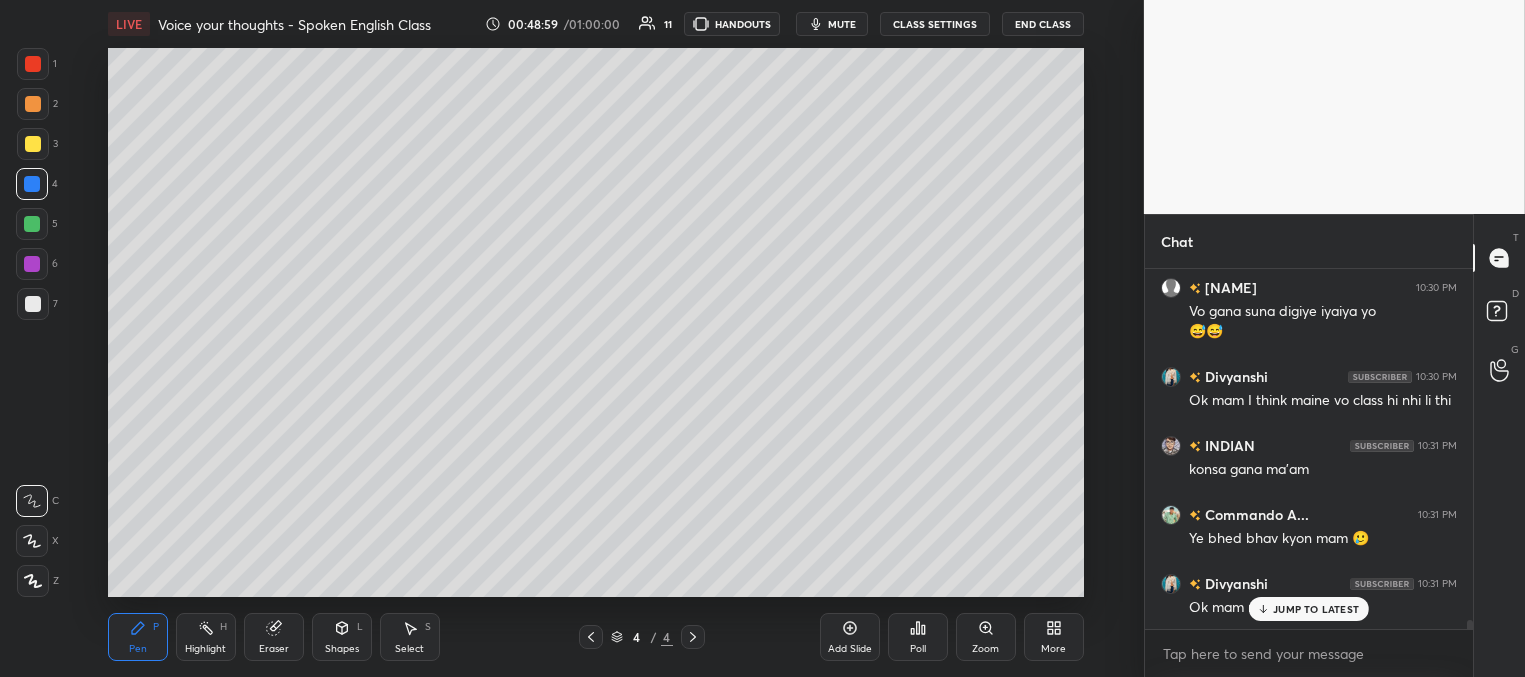 scroll, scrollTop: 13609, scrollLeft: 0, axis: vertical 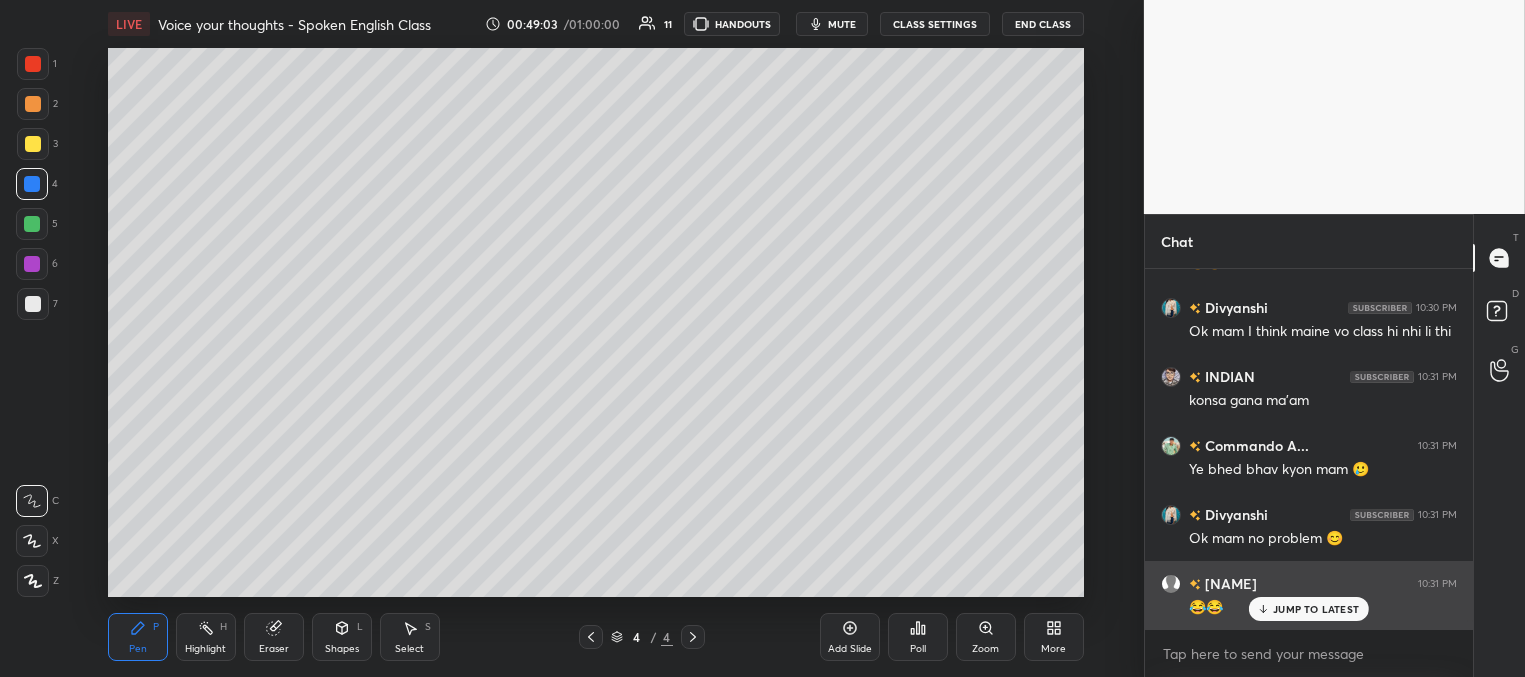 click on "JUMP TO LATEST" at bounding box center (1316, 609) 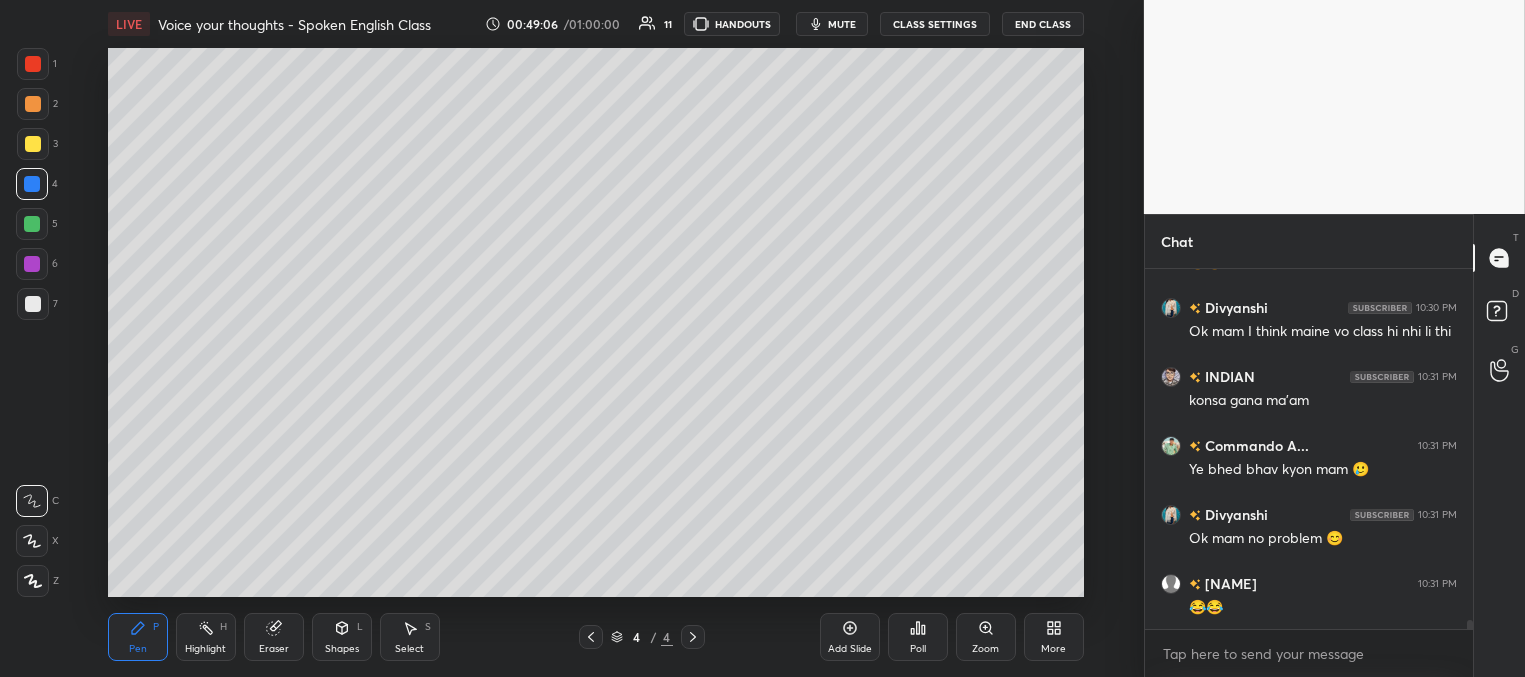 scroll, scrollTop: 13629, scrollLeft: 0, axis: vertical 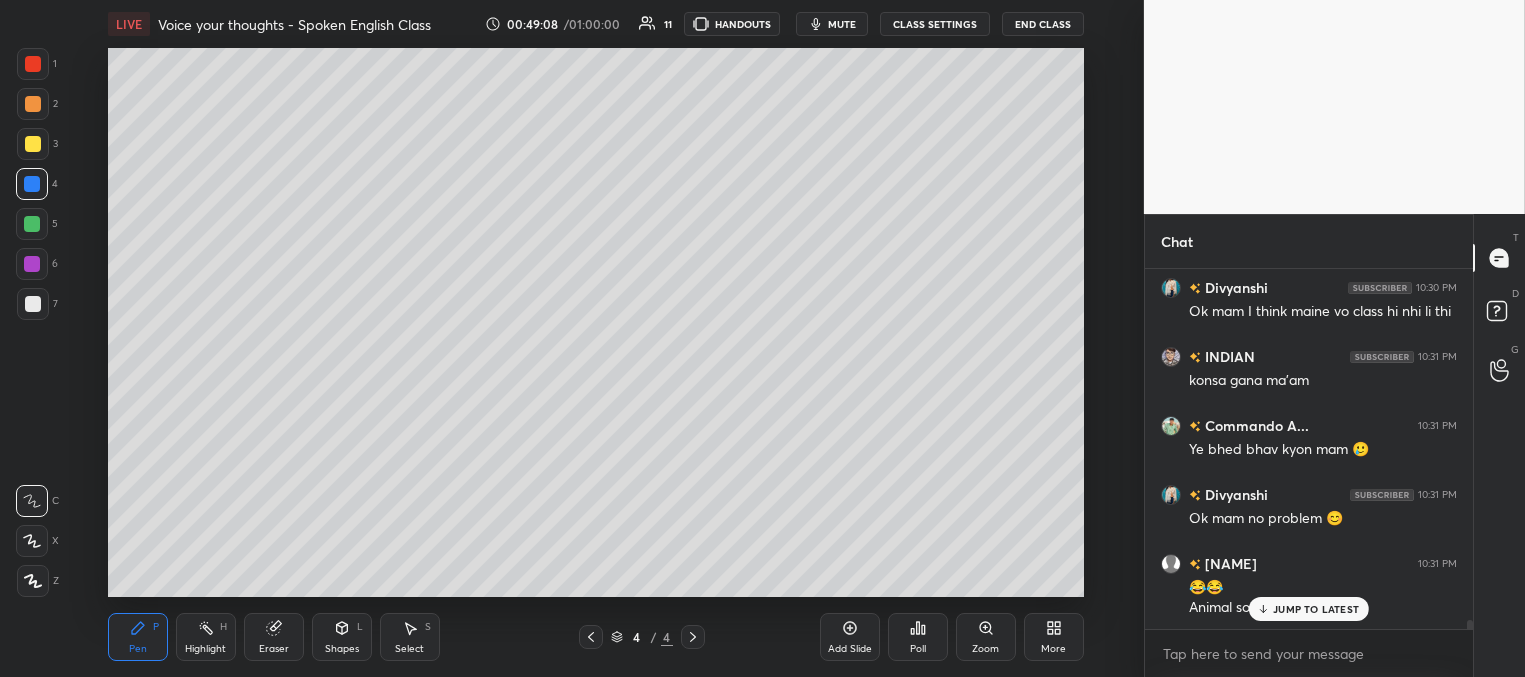 click on "JUMP TO LATEST" at bounding box center [1316, 609] 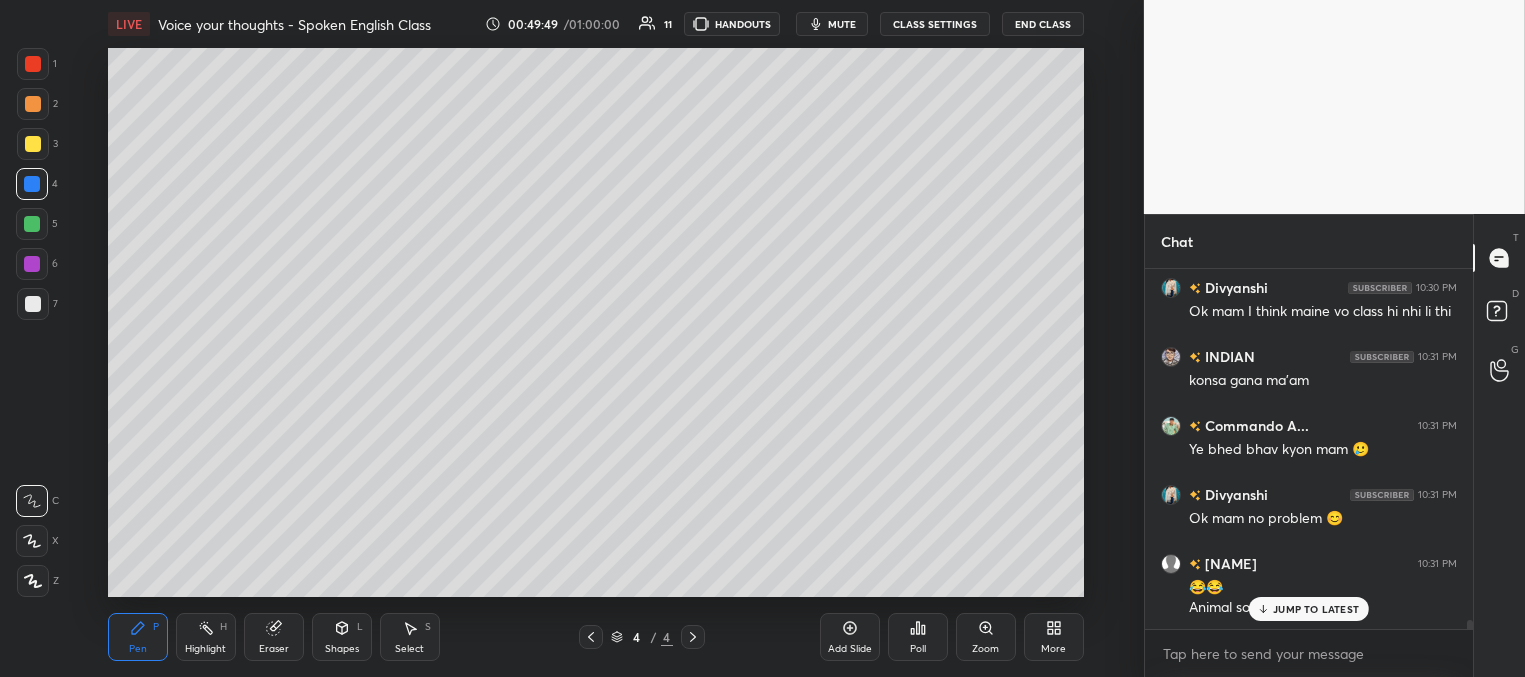 scroll, scrollTop: 13716, scrollLeft: 0, axis: vertical 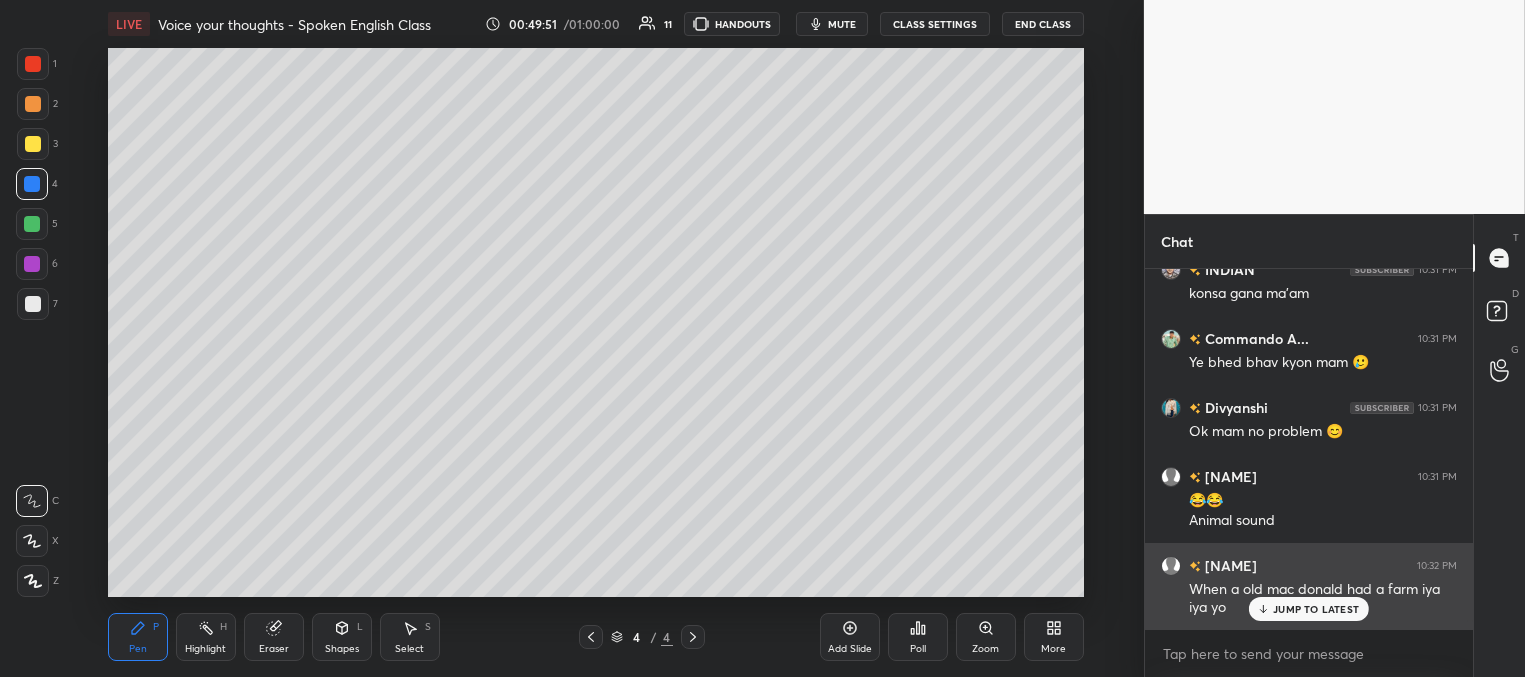 click on "JUMP TO LATEST" at bounding box center [1316, 609] 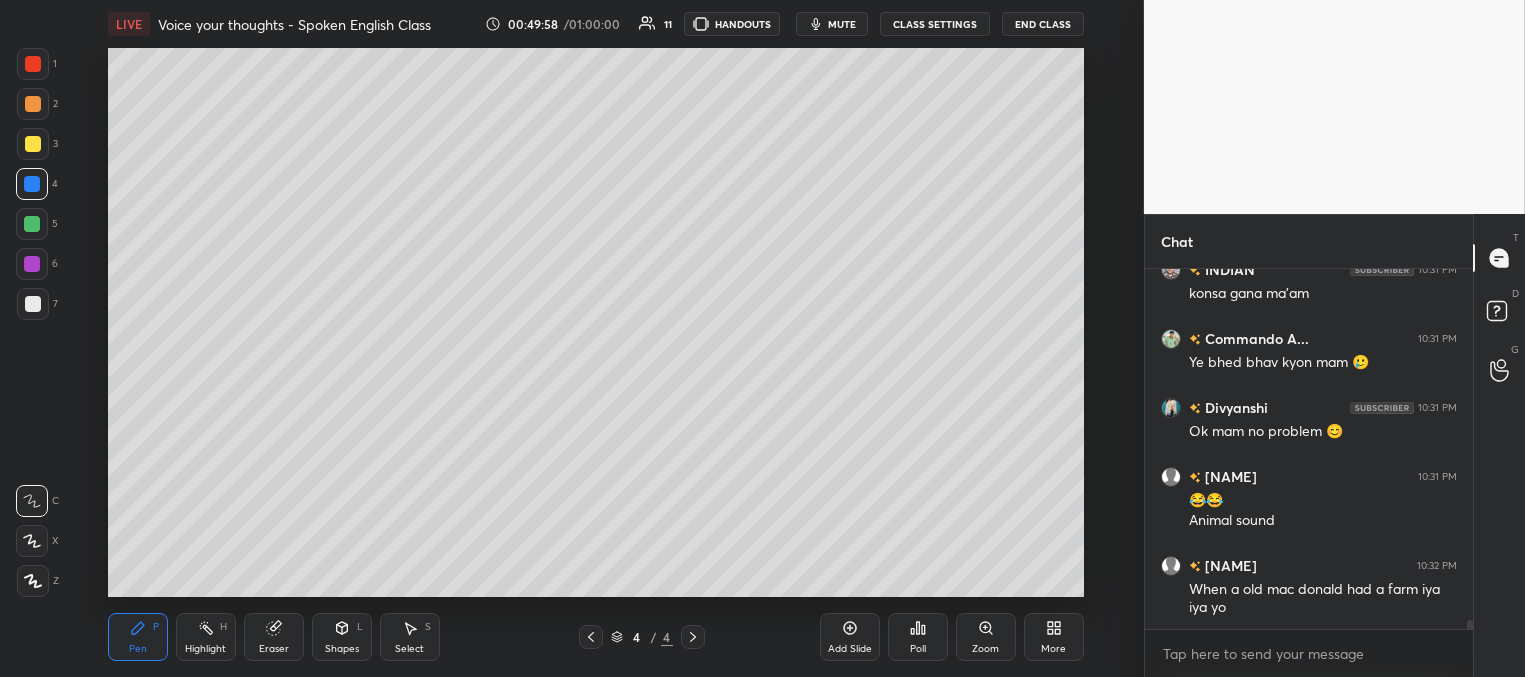 scroll, scrollTop: 13803, scrollLeft: 0, axis: vertical 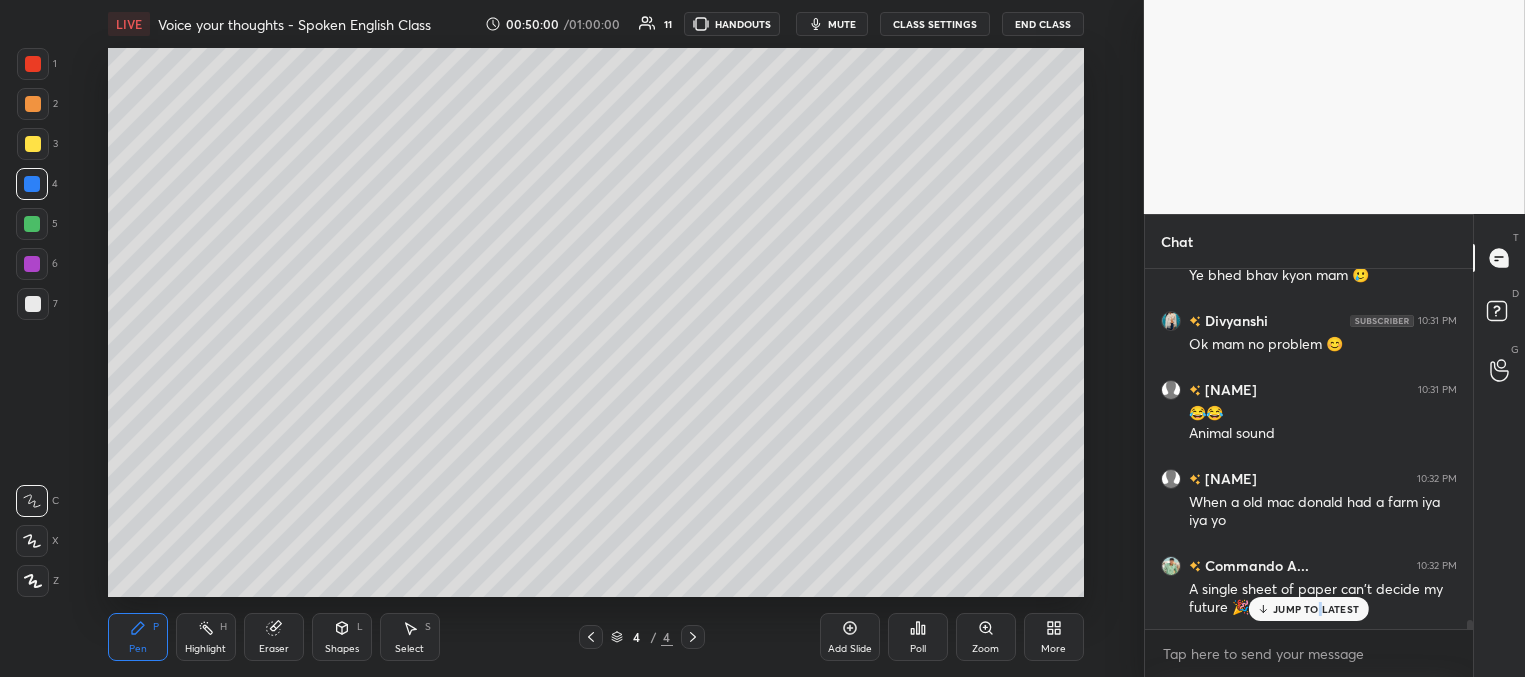 click on "JUMP TO LATEST" at bounding box center (1316, 609) 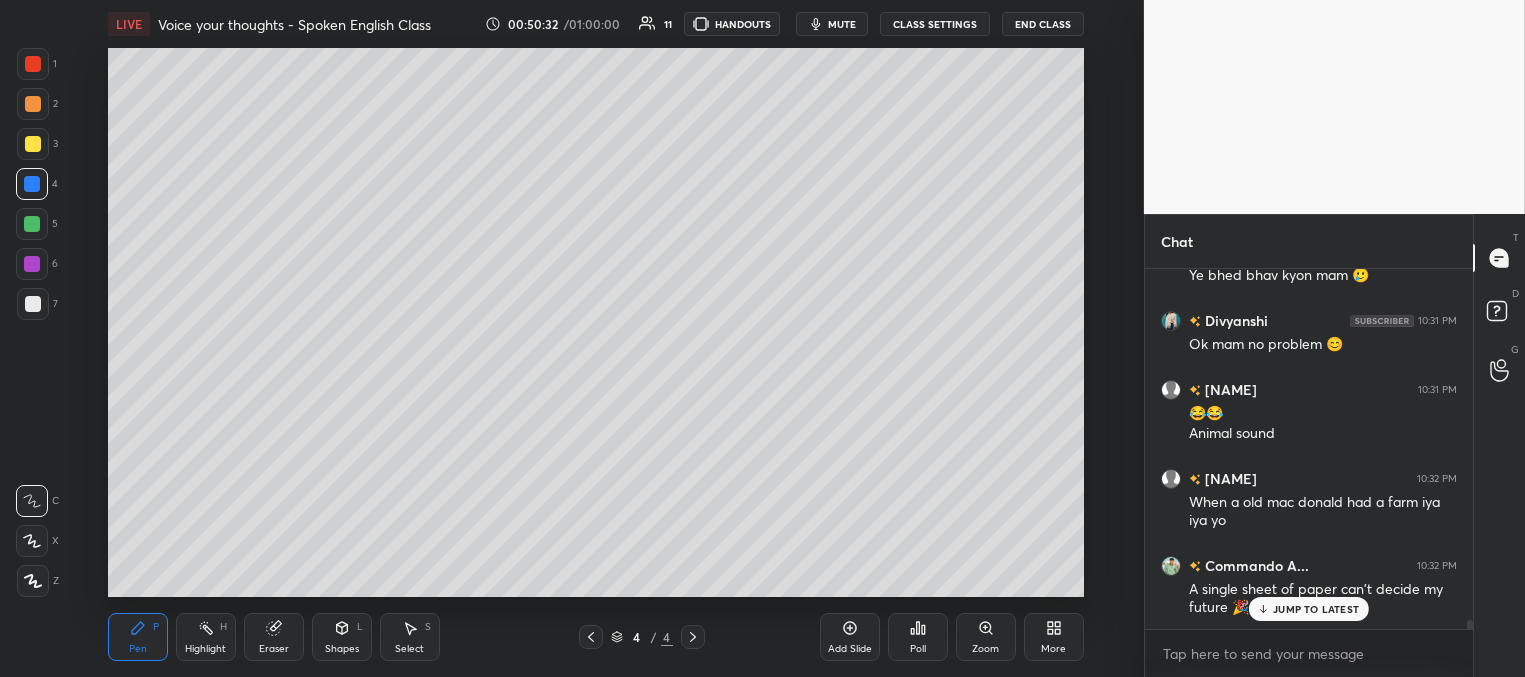 scroll, scrollTop: 13890, scrollLeft: 0, axis: vertical 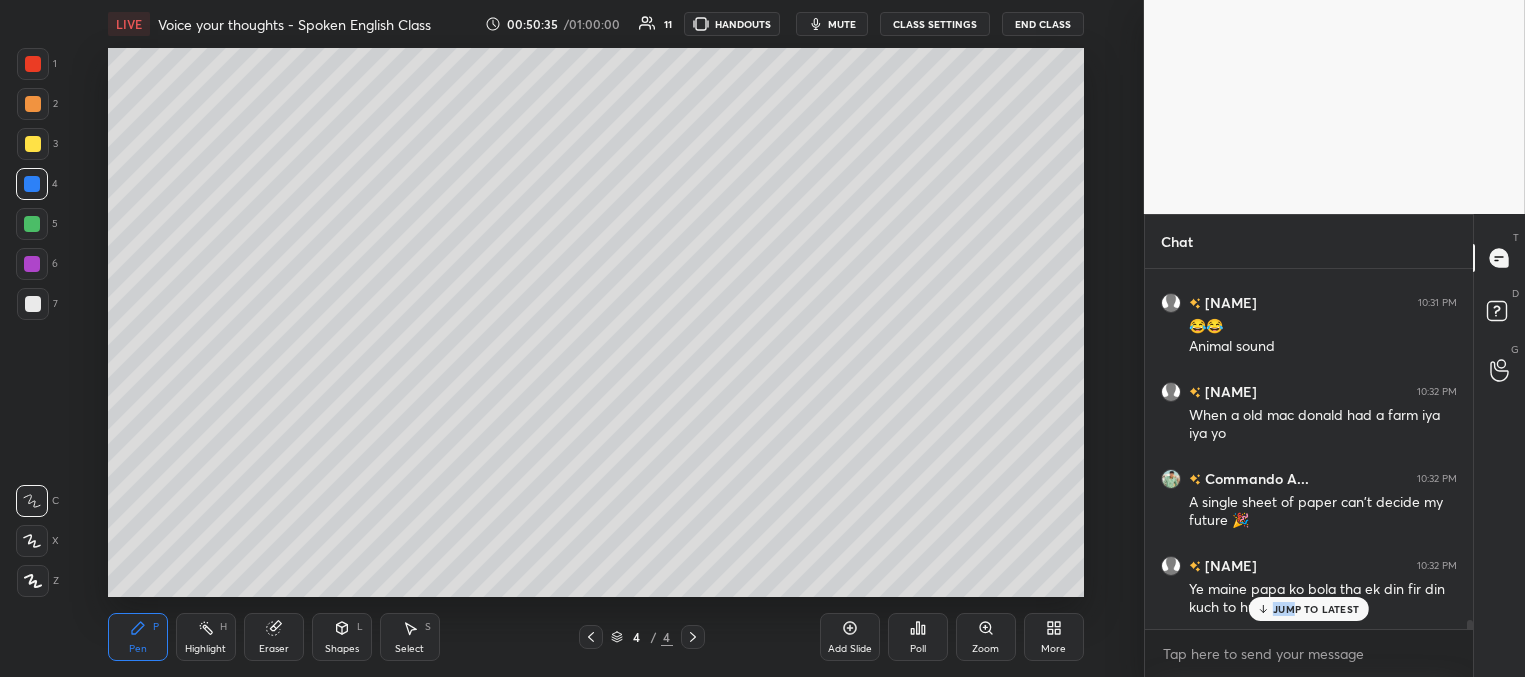 drag, startPoint x: 1294, startPoint y: 614, endPoint x: 1210, endPoint y: 609, distance: 84.14868 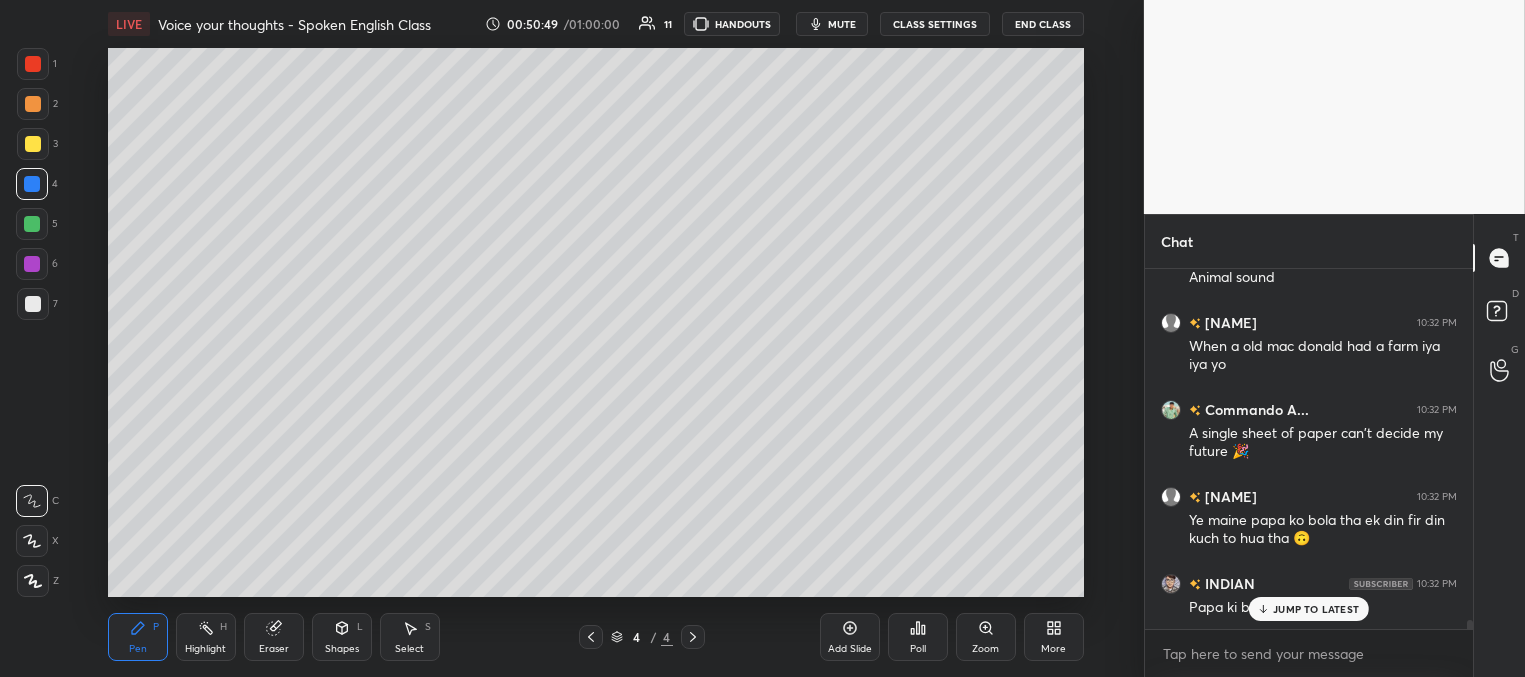 scroll, scrollTop: 14028, scrollLeft: 0, axis: vertical 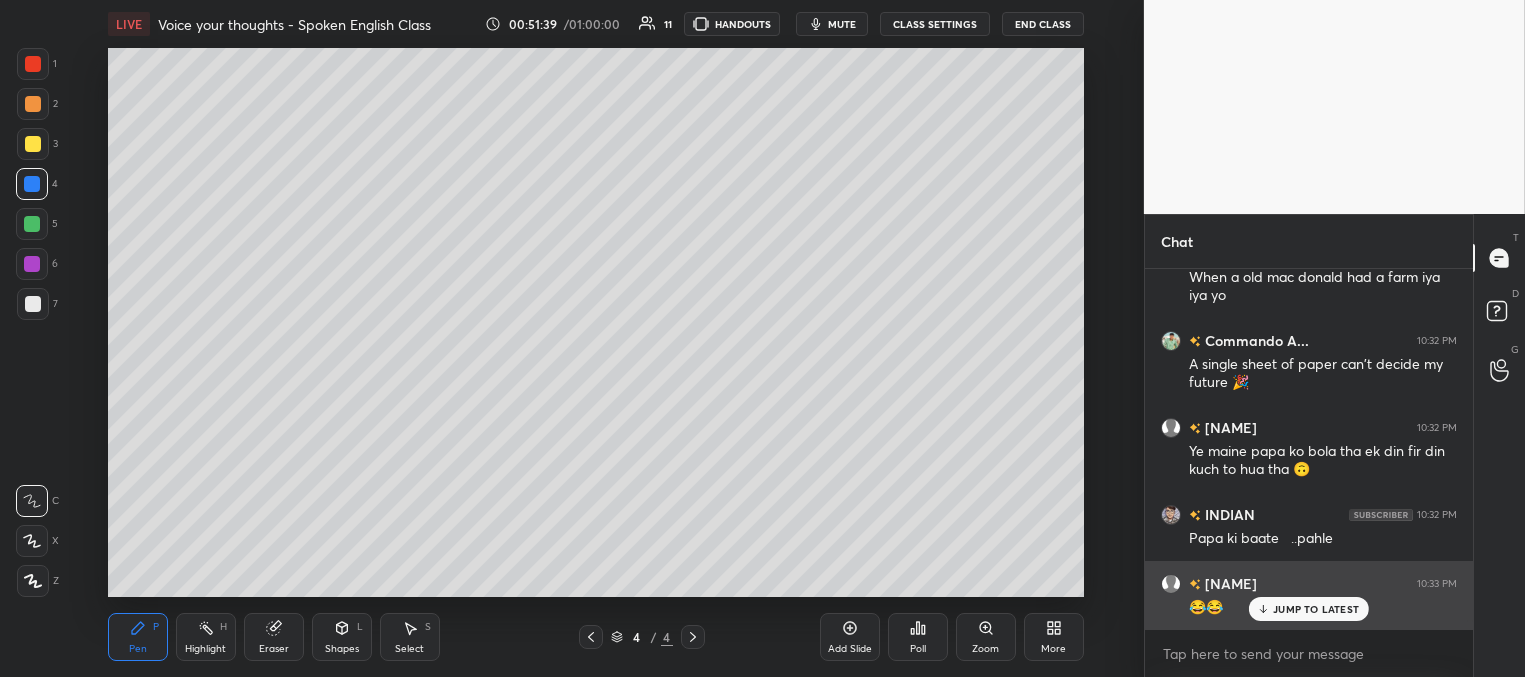 drag, startPoint x: 1284, startPoint y: 607, endPoint x: 1273, endPoint y: 609, distance: 11.18034 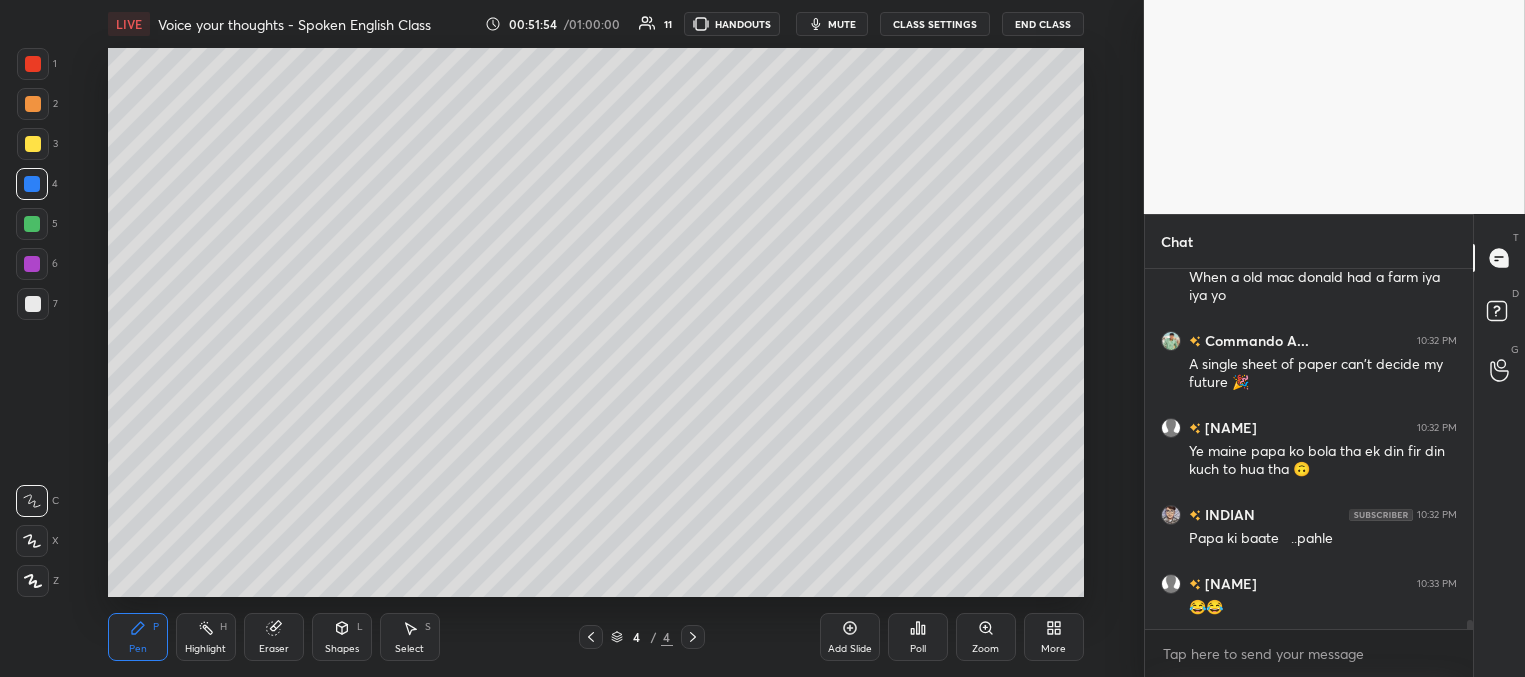 scroll, scrollTop: 14097, scrollLeft: 0, axis: vertical 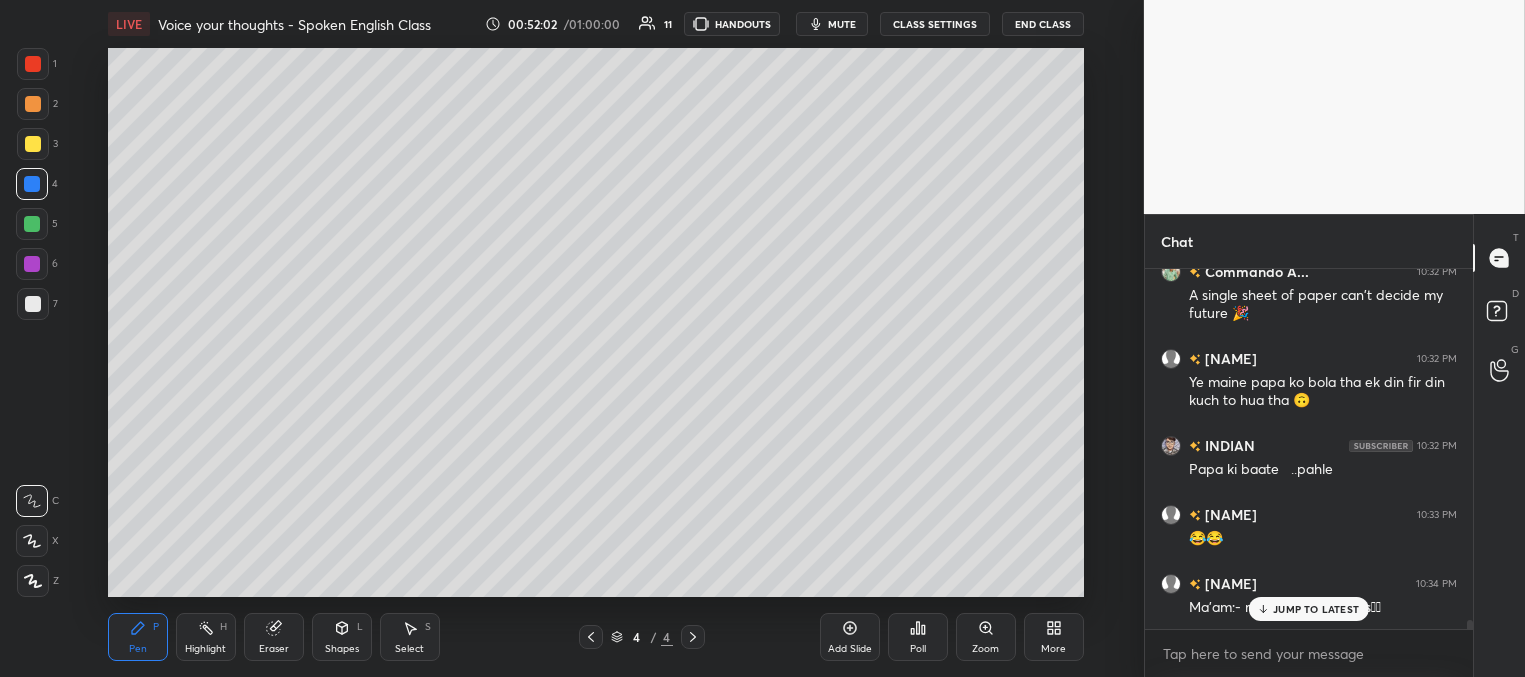 drag, startPoint x: 1263, startPoint y: 607, endPoint x: 1174, endPoint y: 571, distance: 96.00521 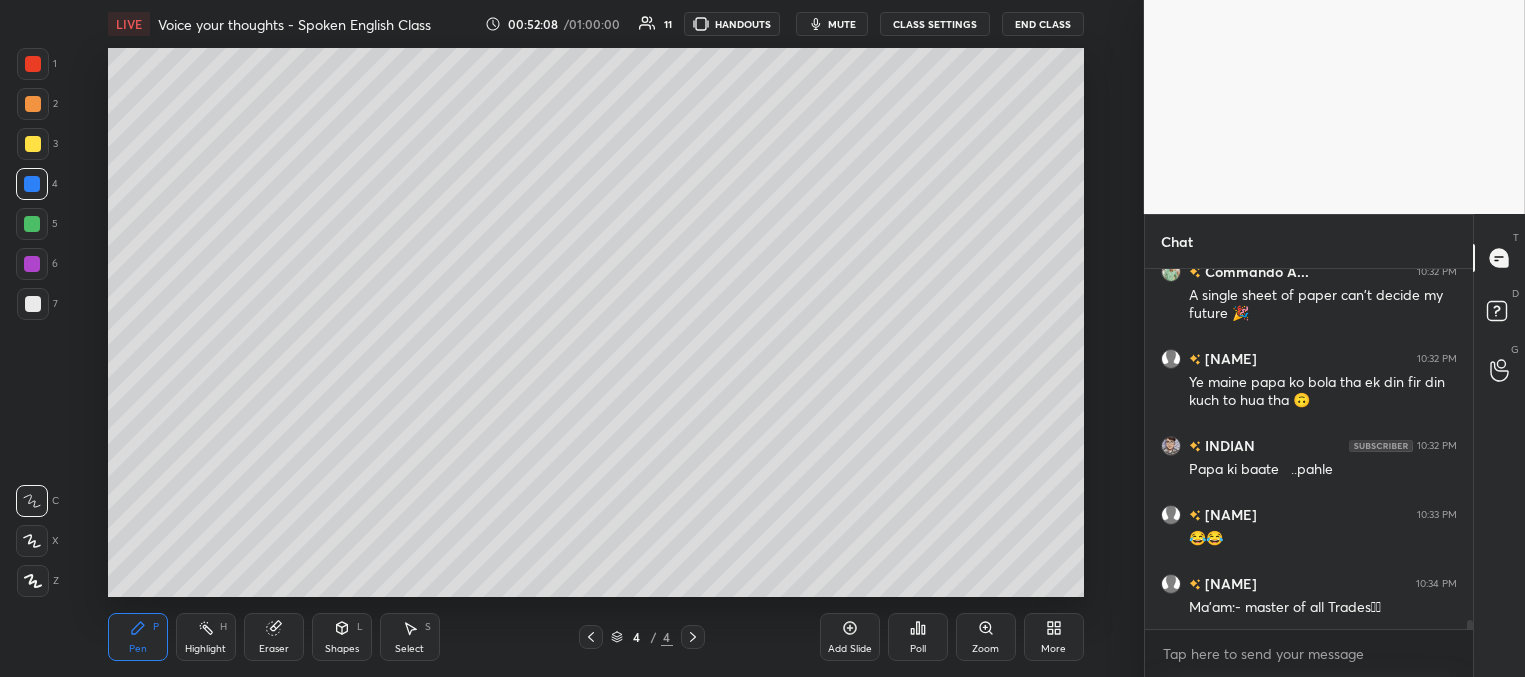 scroll, scrollTop: 14184, scrollLeft: 0, axis: vertical 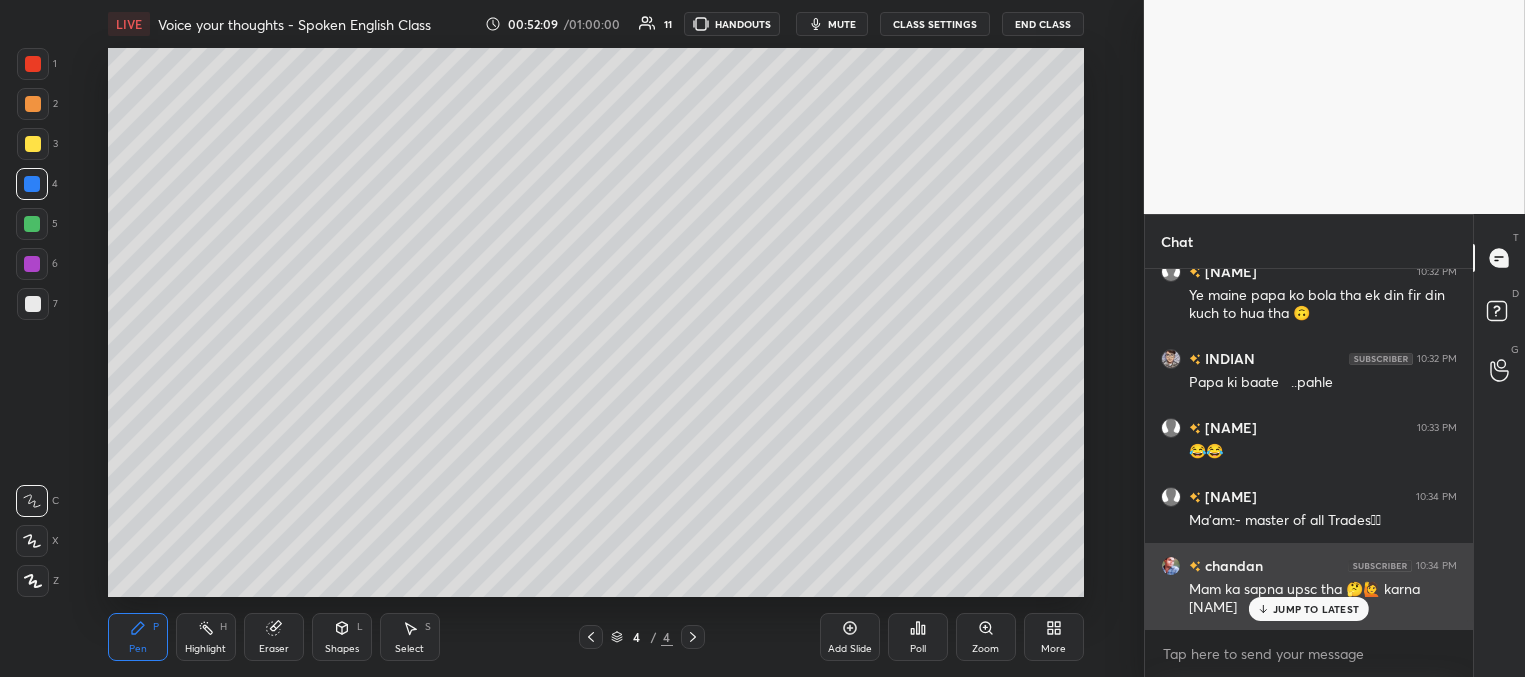 click on "JUMP TO LATEST" at bounding box center [1316, 609] 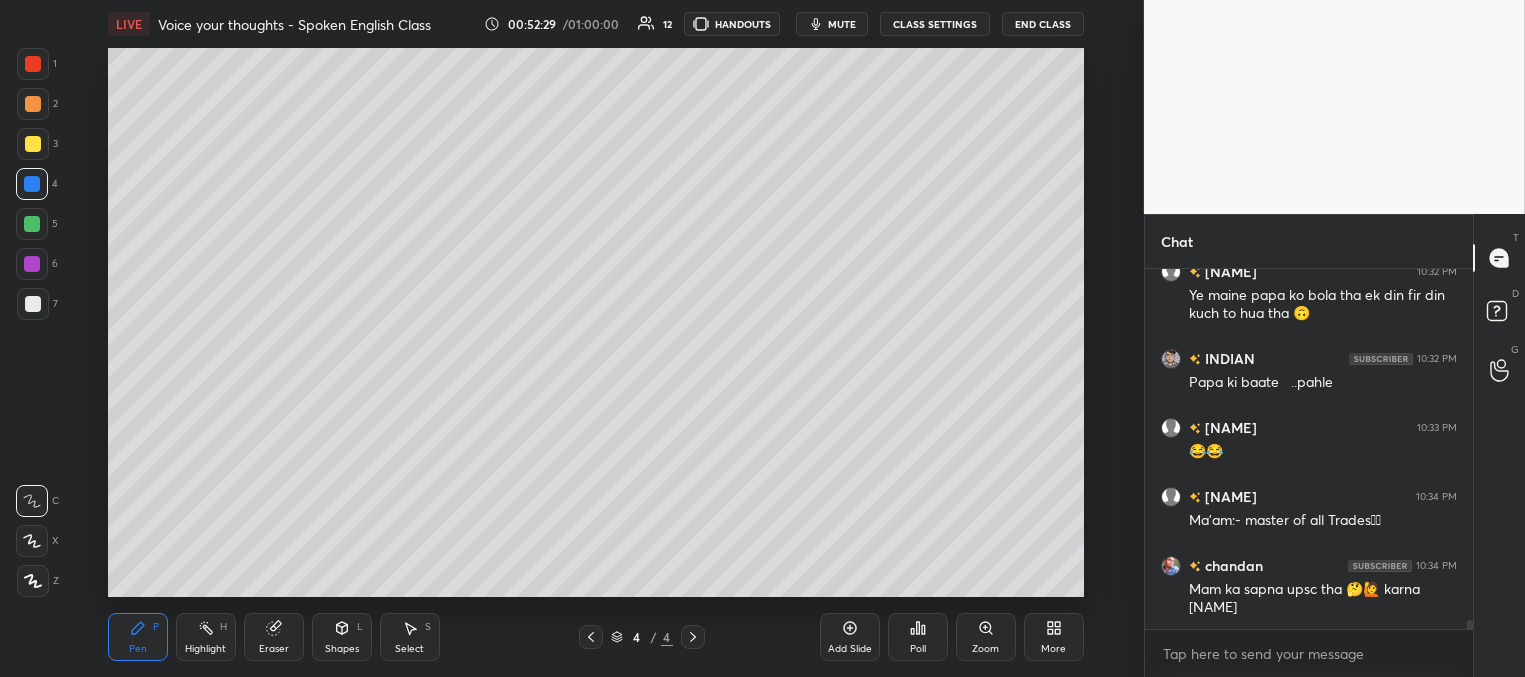 scroll, scrollTop: 14232, scrollLeft: 0, axis: vertical 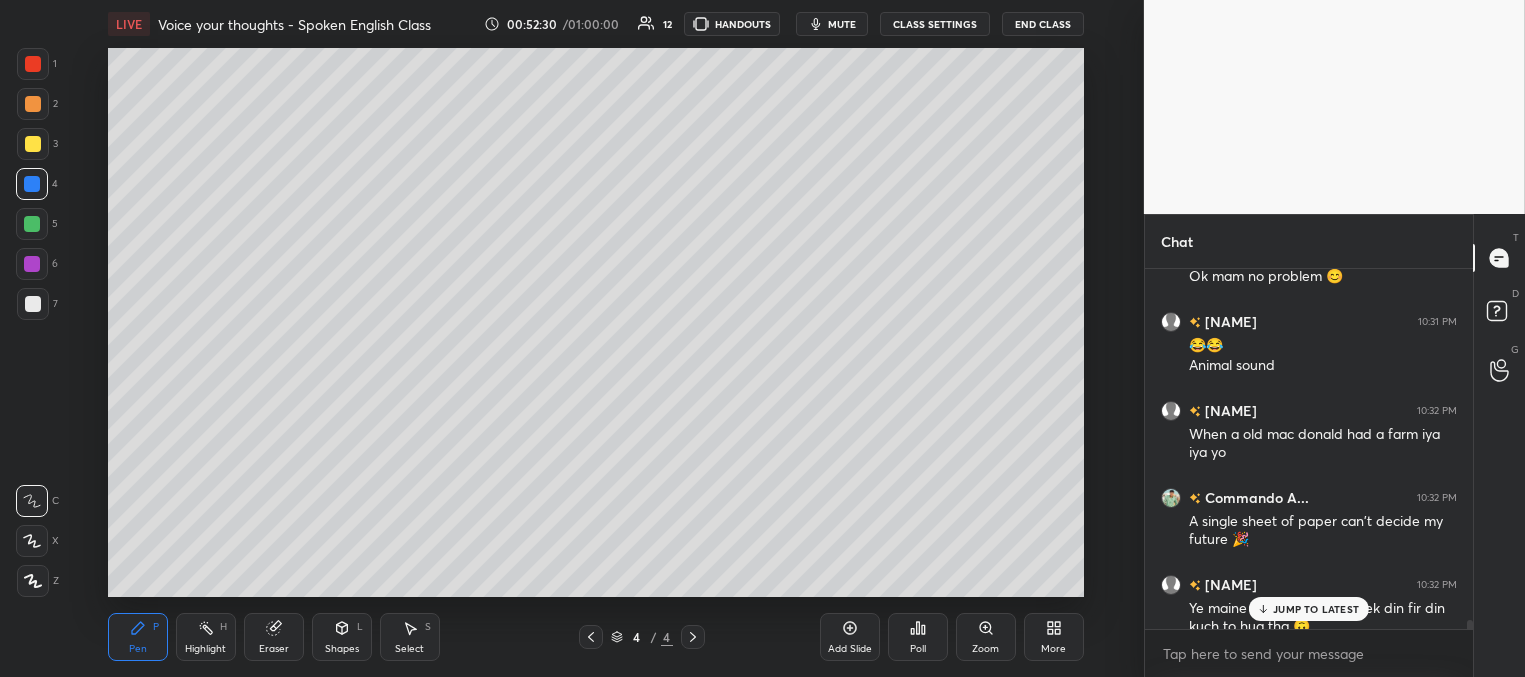 click on "JUMP TO LATEST" at bounding box center (1316, 609) 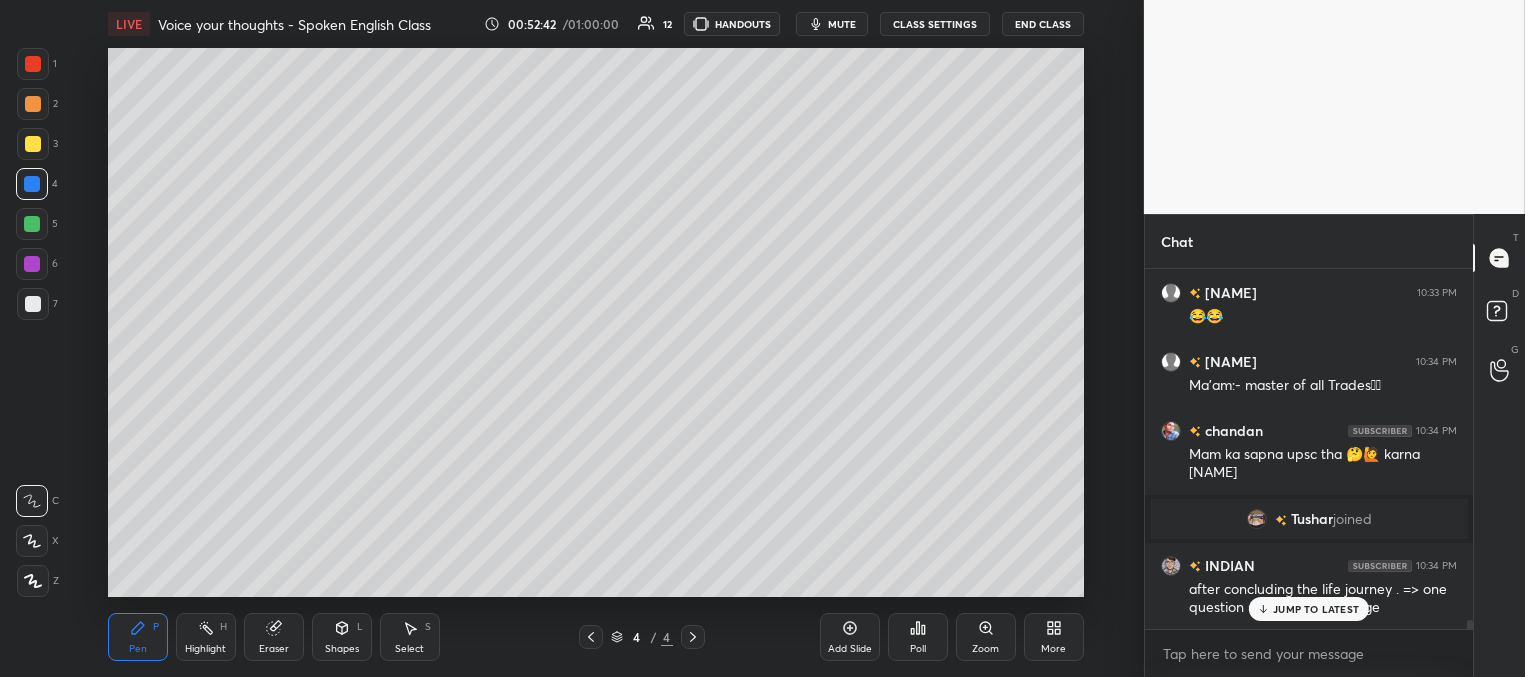 scroll, scrollTop: 13940, scrollLeft: 0, axis: vertical 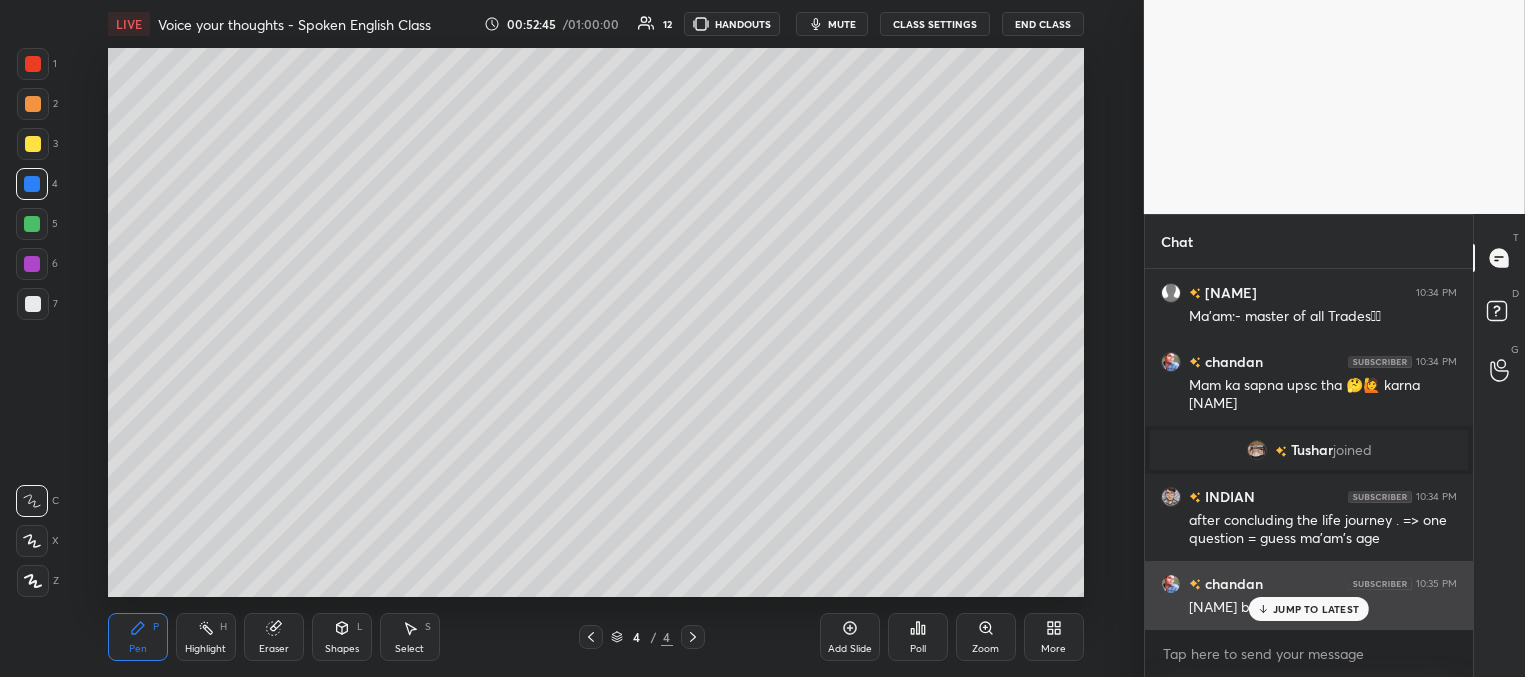 drag, startPoint x: 1269, startPoint y: 609, endPoint x: 1238, endPoint y: 610, distance: 31.016125 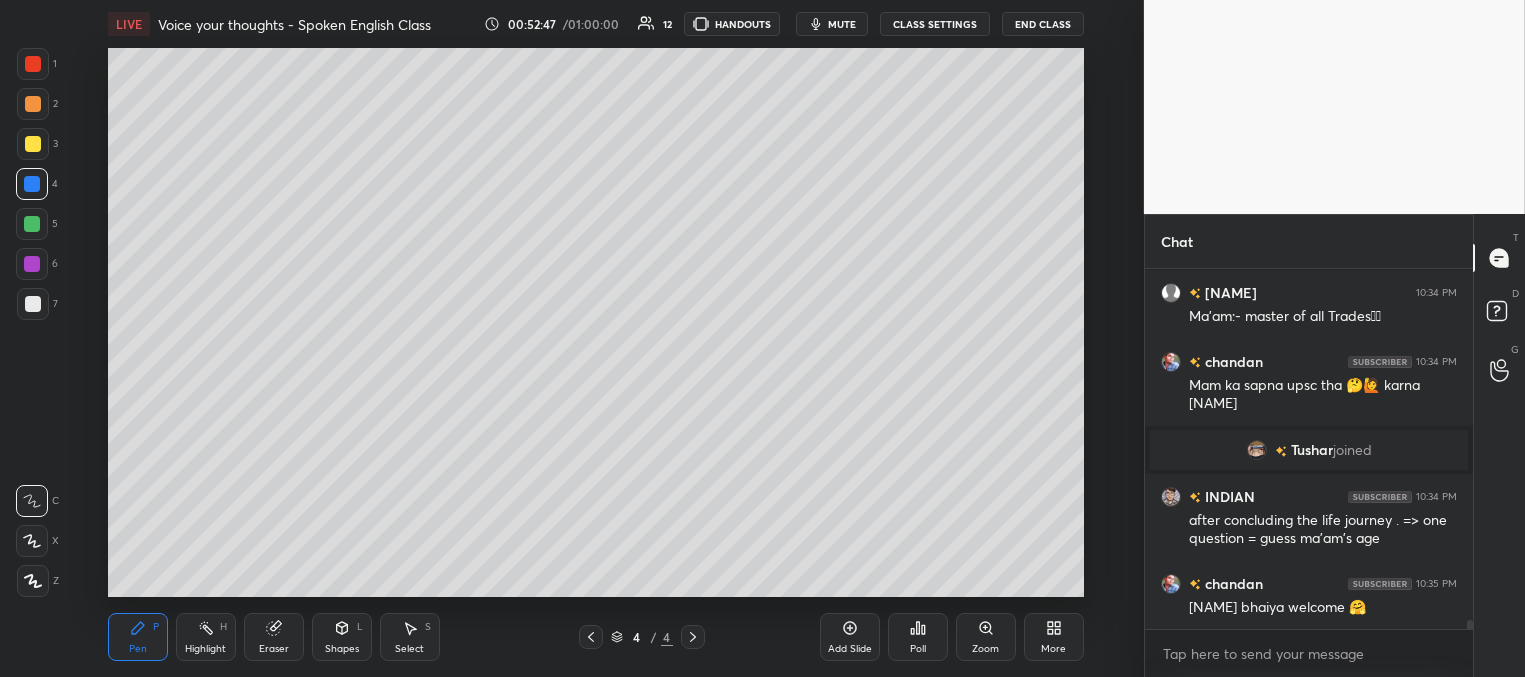 scroll, scrollTop: 14009, scrollLeft: 0, axis: vertical 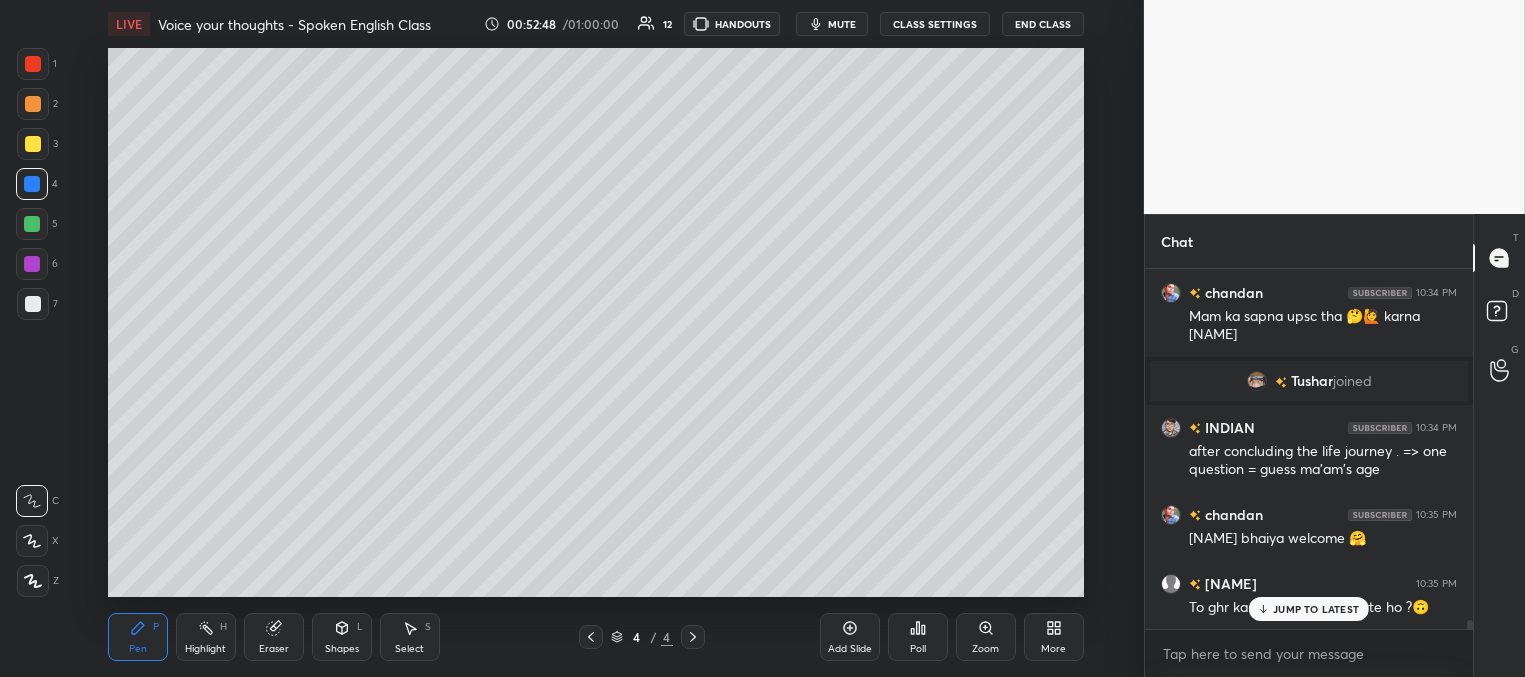click on "JUMP TO LATEST" at bounding box center (1316, 609) 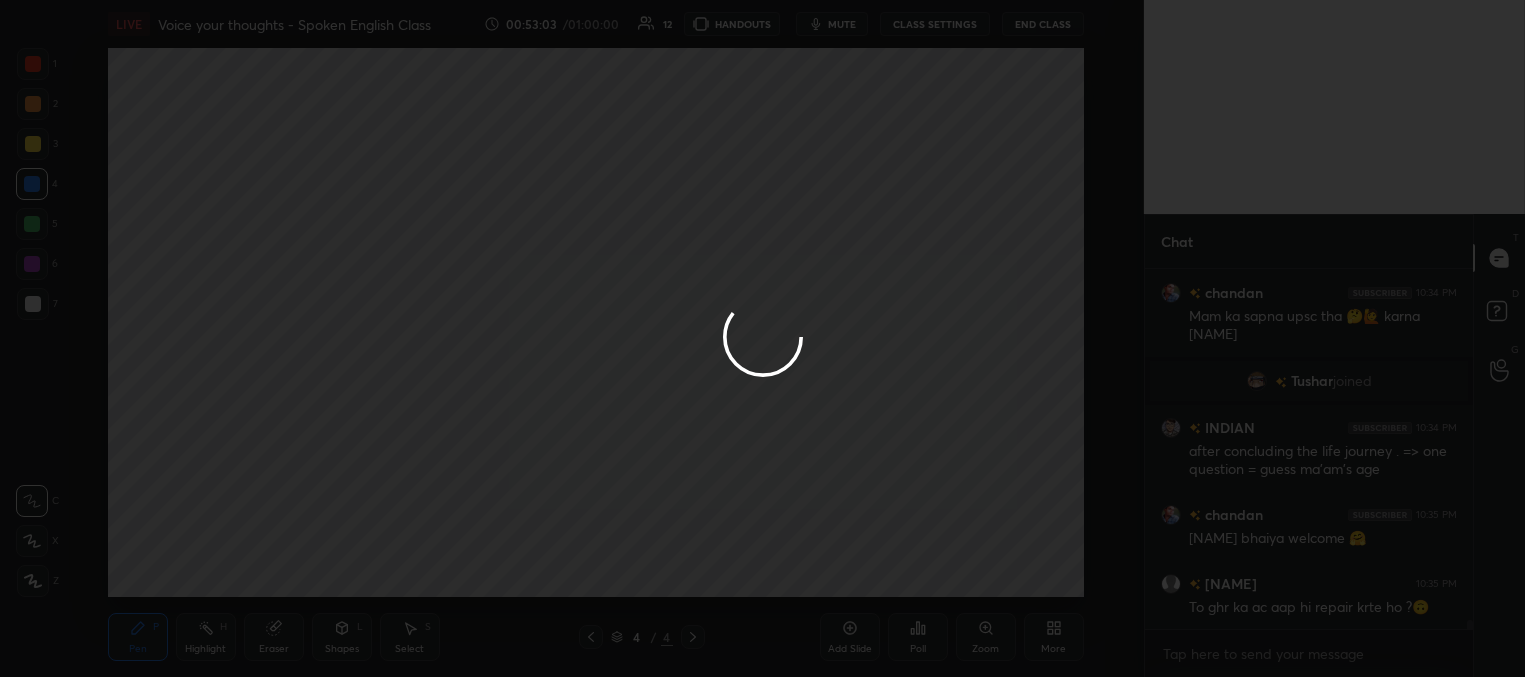 scroll, scrollTop: 14078, scrollLeft: 0, axis: vertical 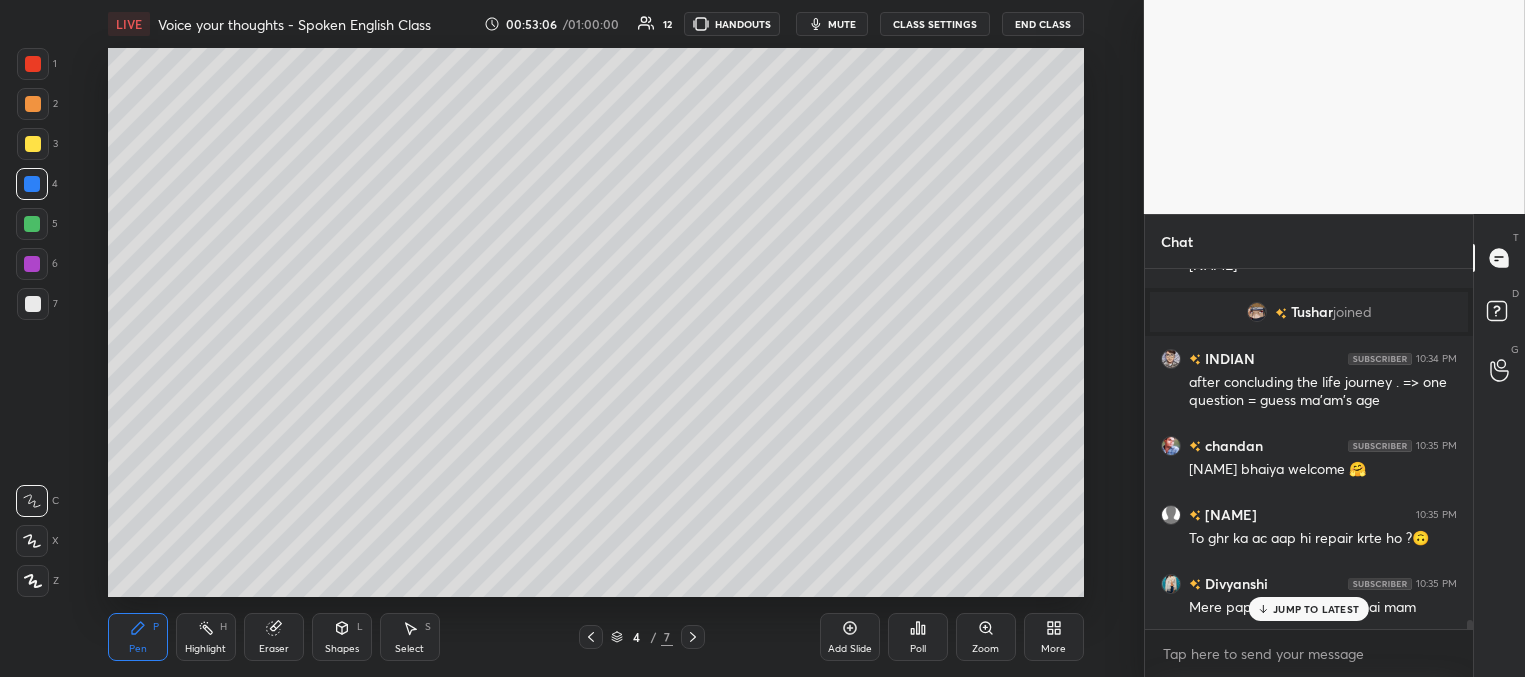 click on "JUMP TO LATEST" at bounding box center [1316, 609] 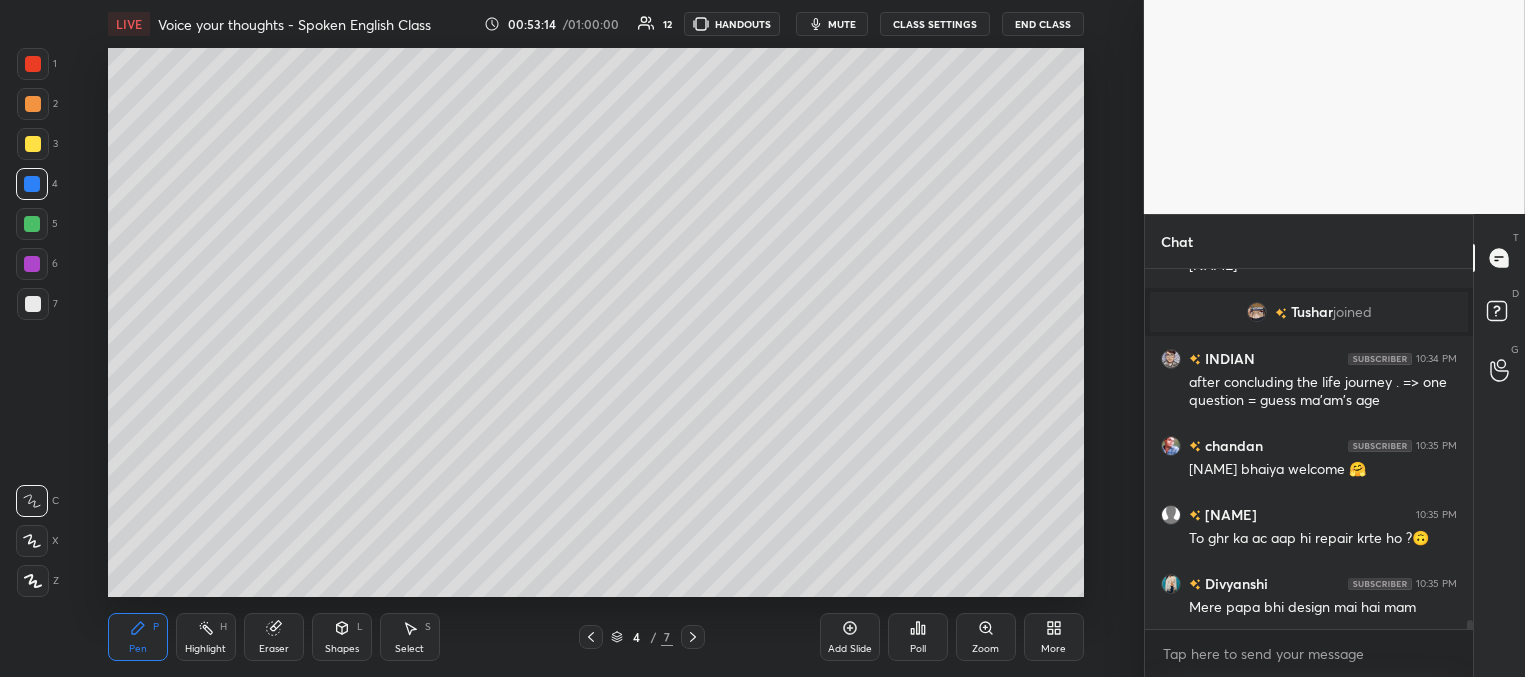 scroll, scrollTop: 14165, scrollLeft: 0, axis: vertical 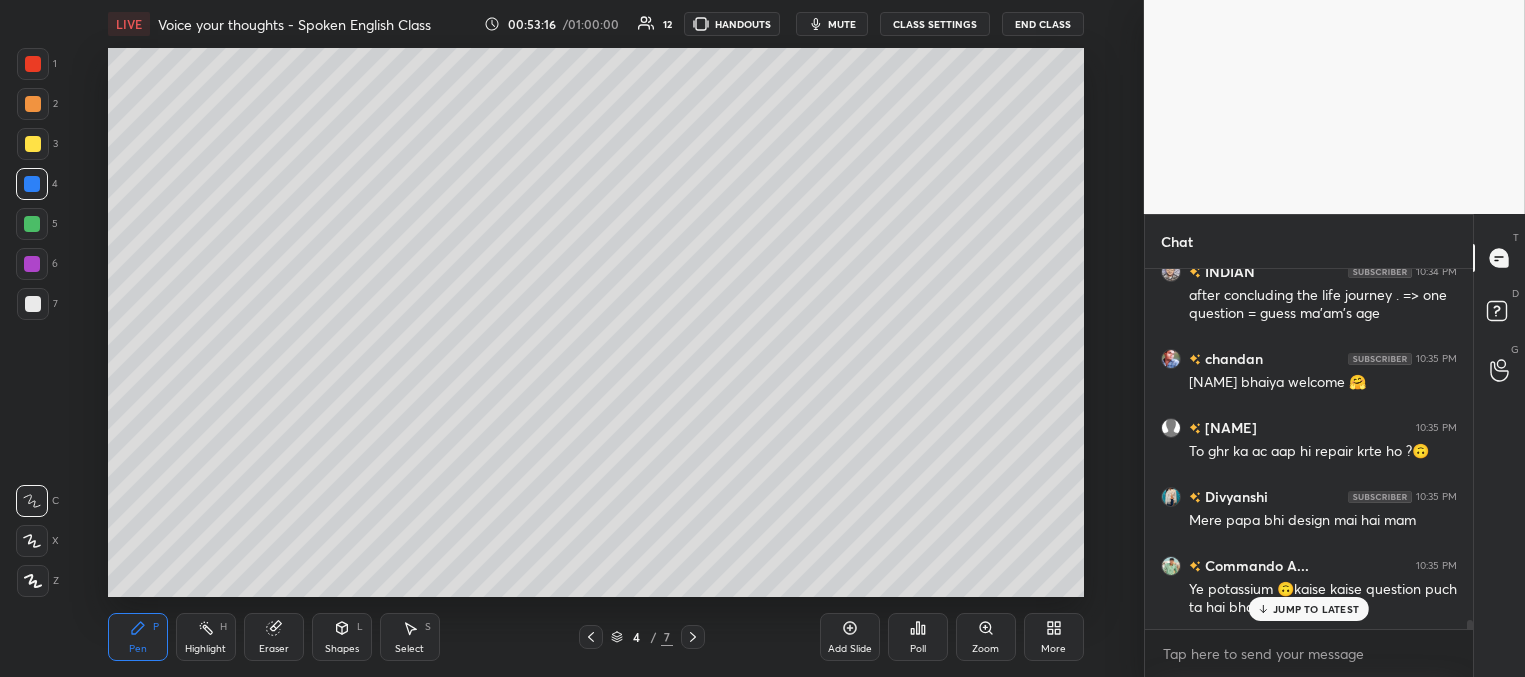 click on "JUMP TO LATEST" at bounding box center (1316, 609) 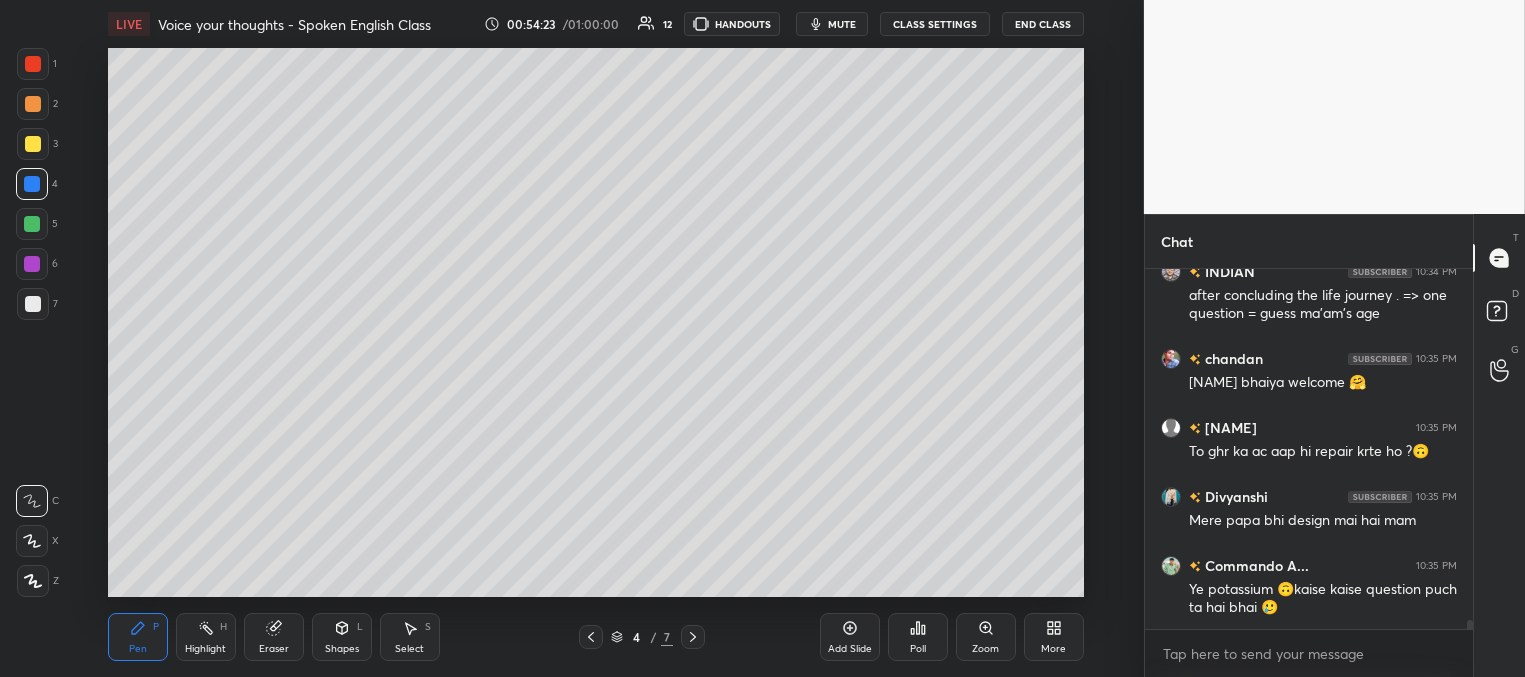 scroll, scrollTop: 14252, scrollLeft: 0, axis: vertical 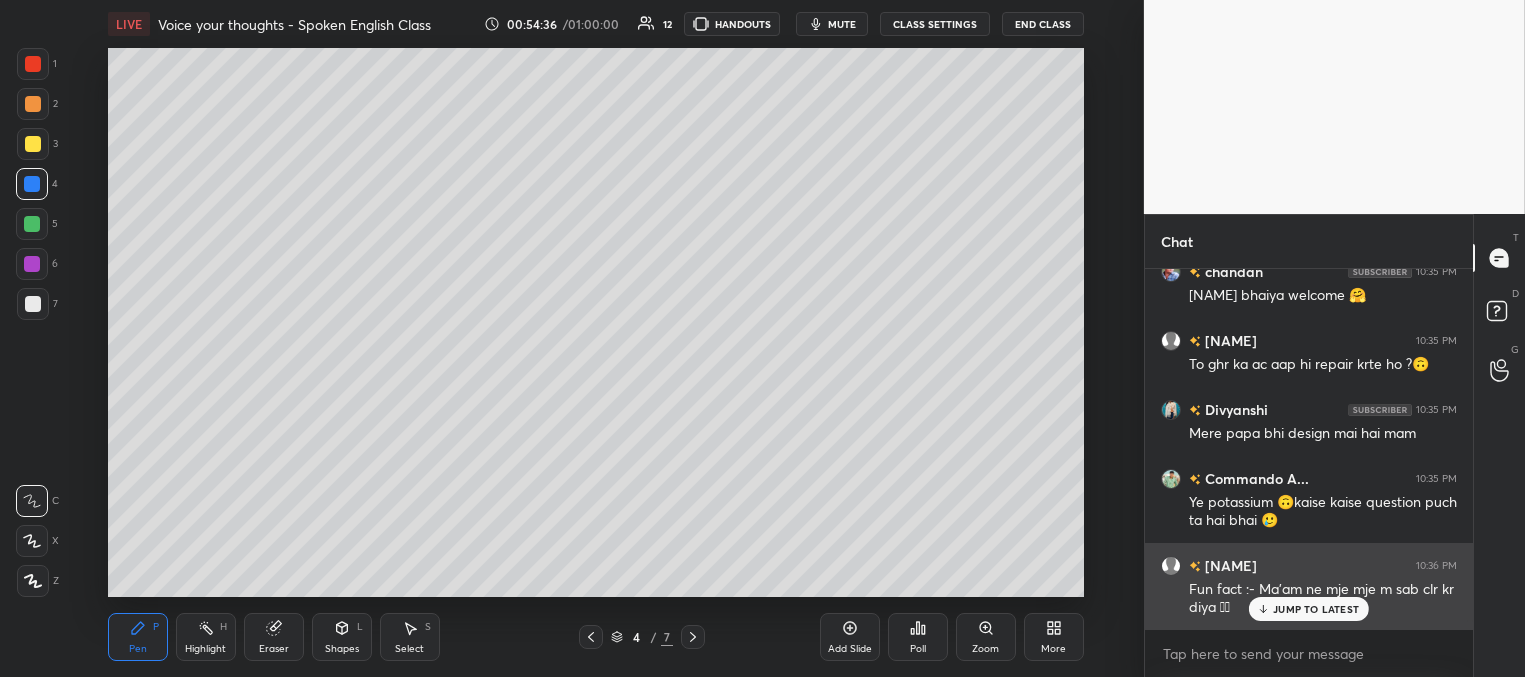 click on "JUMP TO LATEST" at bounding box center [1316, 609] 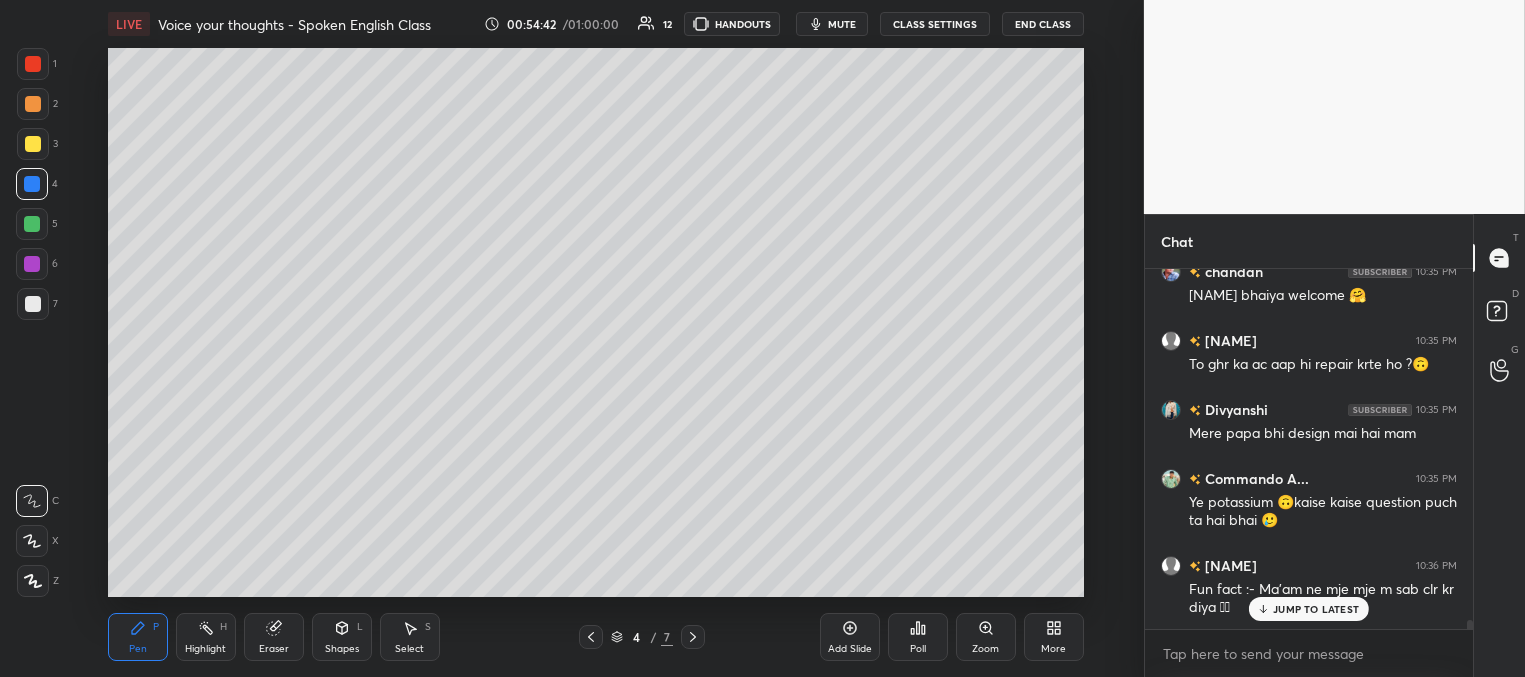 scroll, scrollTop: 14321, scrollLeft: 0, axis: vertical 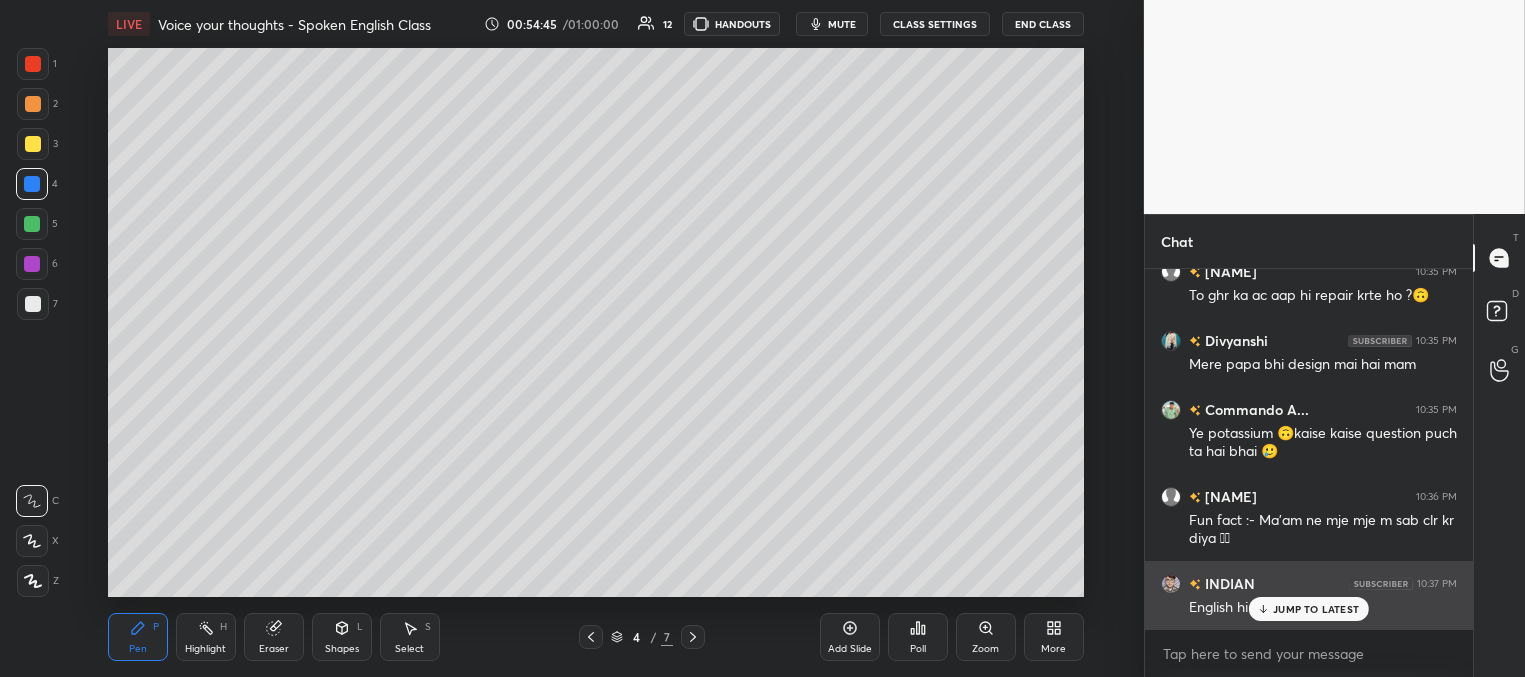 drag, startPoint x: 1281, startPoint y: 613, endPoint x: 1231, endPoint y: 590, distance: 55.03635 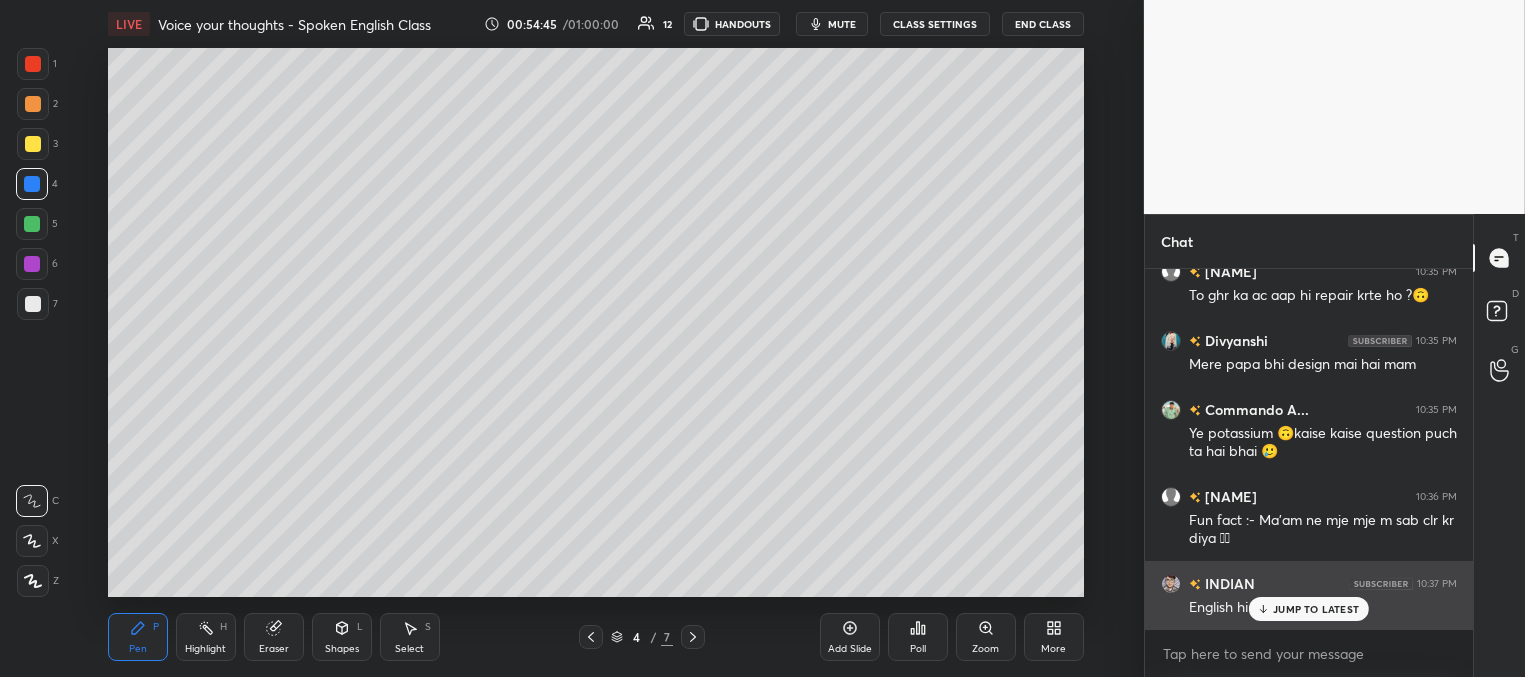 click on "JUMP TO LATEST" at bounding box center (1316, 609) 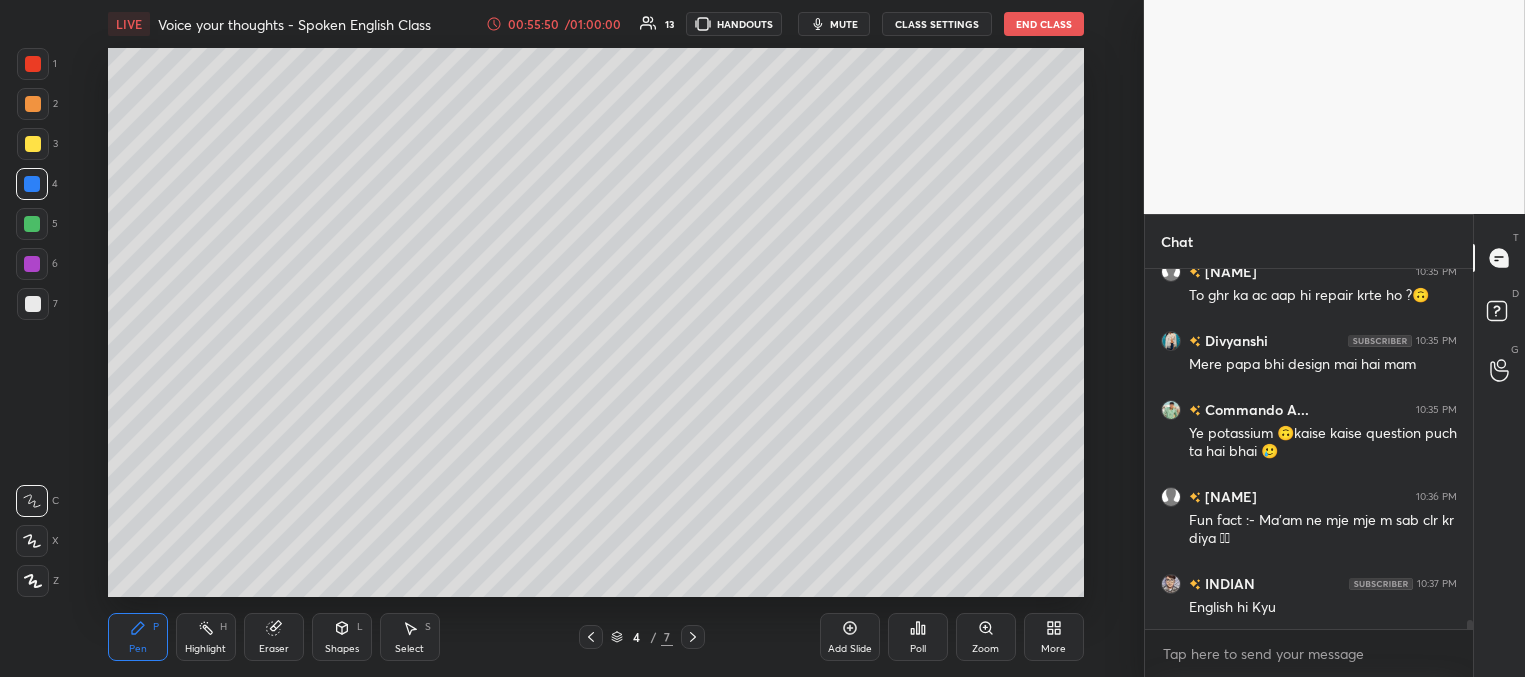 scroll, scrollTop: 14390, scrollLeft: 0, axis: vertical 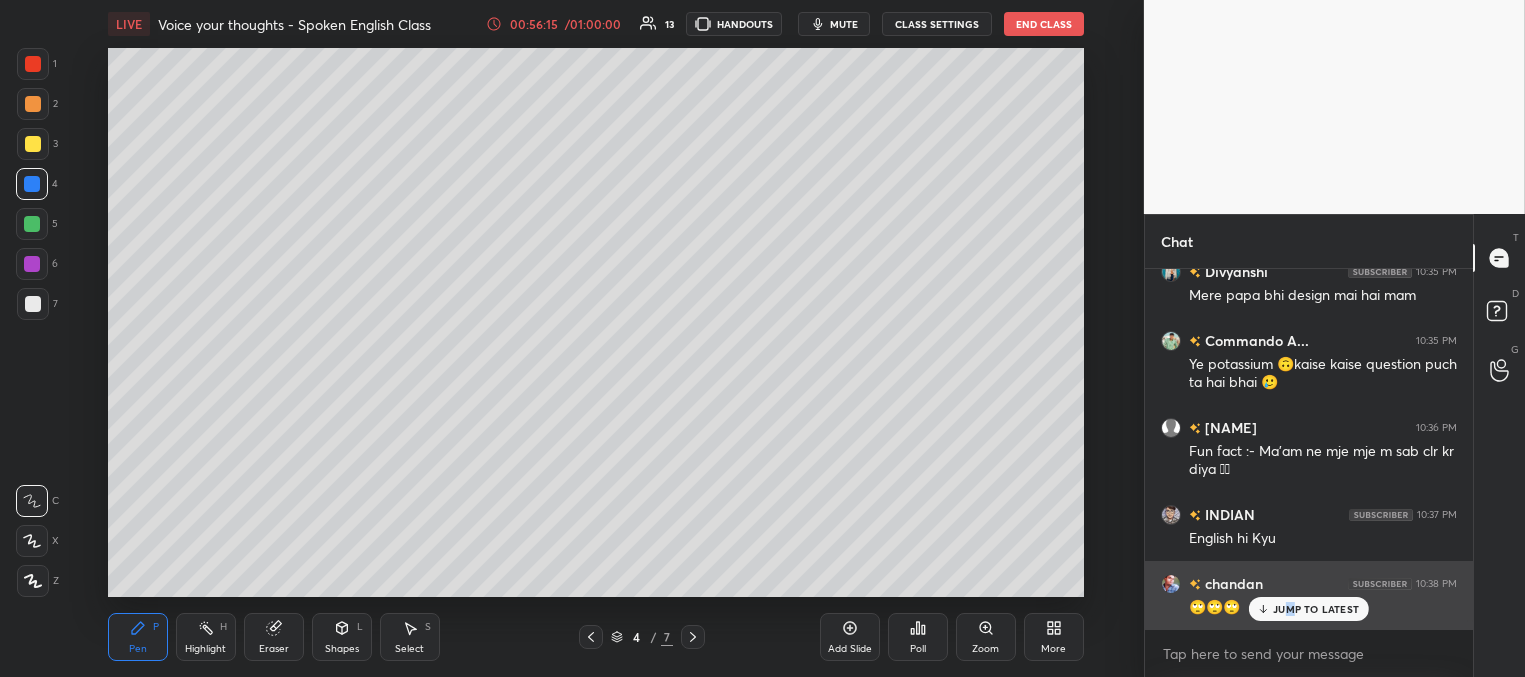 drag, startPoint x: 1290, startPoint y: 604, endPoint x: 1269, endPoint y: 602, distance: 21.095022 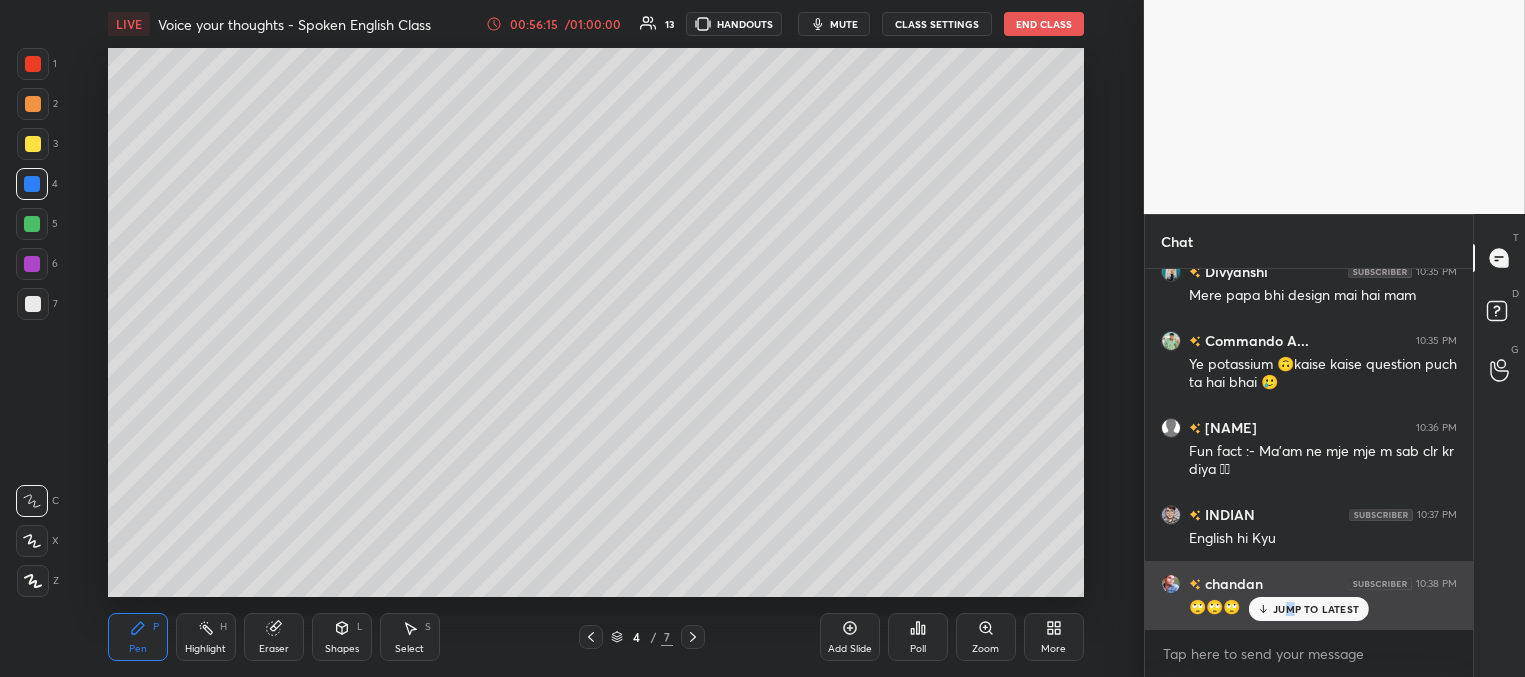 click on "JUMP TO LATEST" at bounding box center [1316, 609] 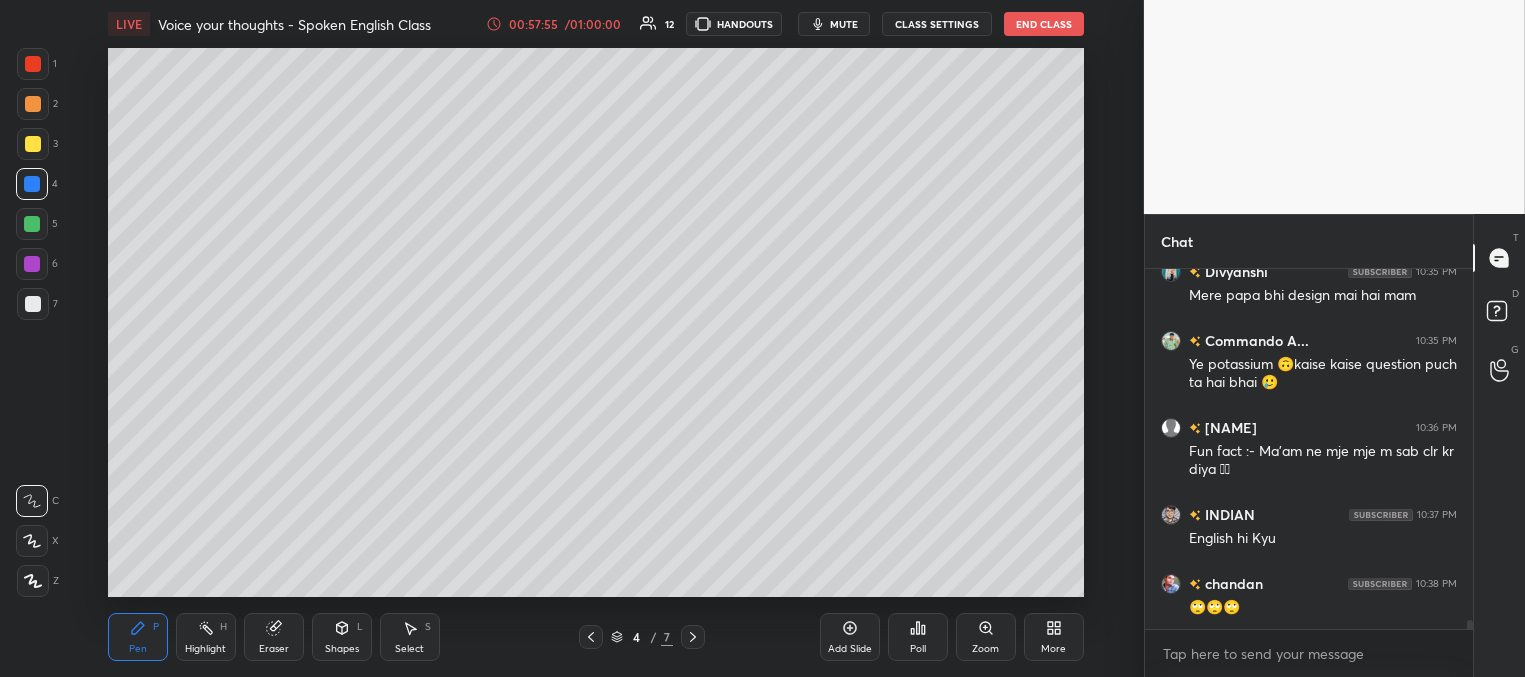 scroll, scrollTop: 14477, scrollLeft: 0, axis: vertical 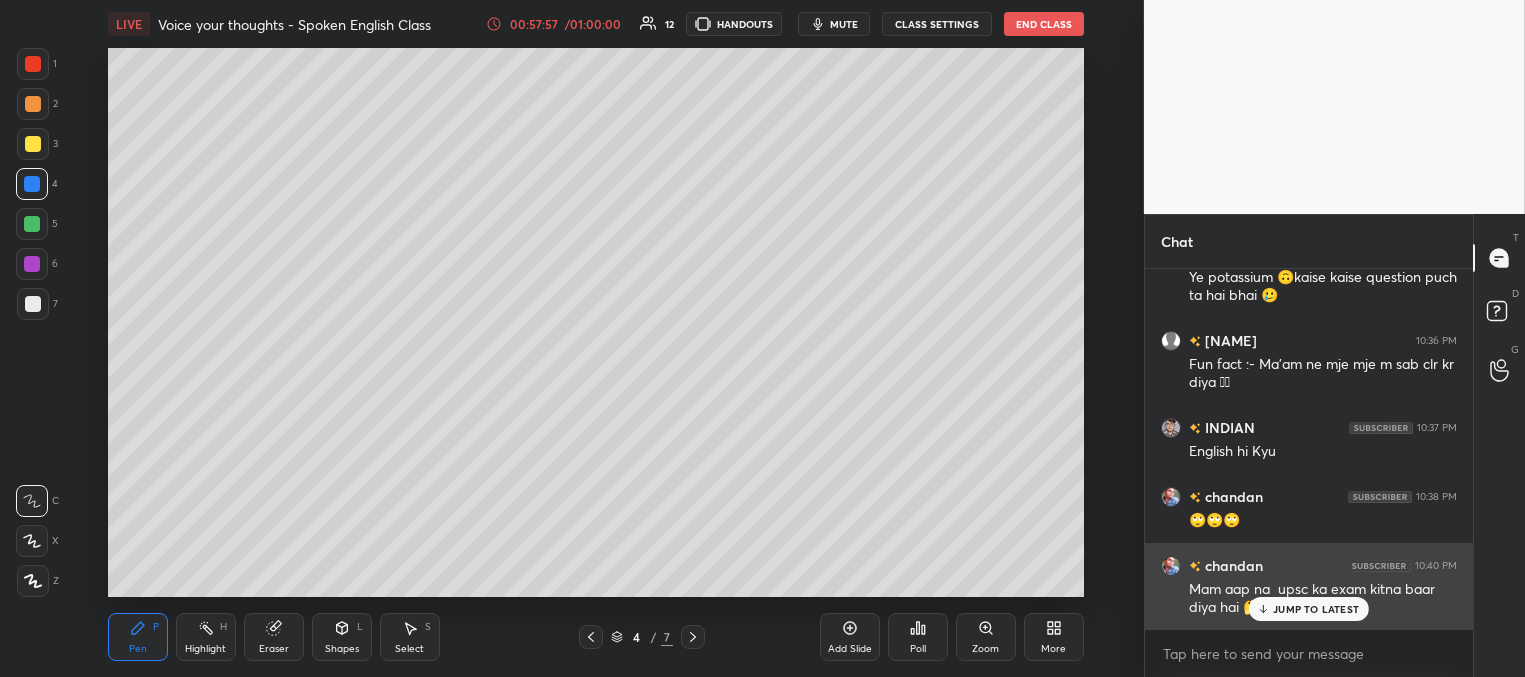 click on "JUMP TO LATEST" at bounding box center (1309, 609) 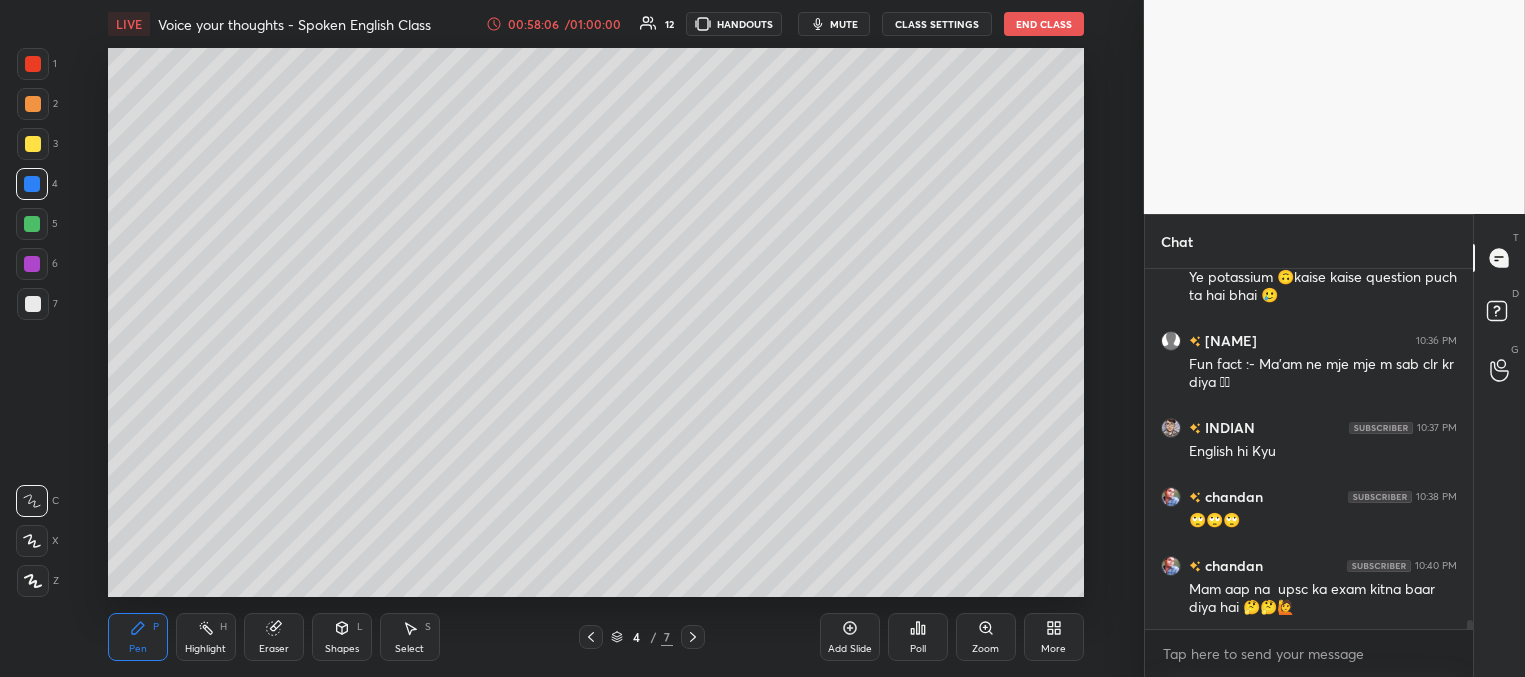 scroll, scrollTop: 14497, scrollLeft: 0, axis: vertical 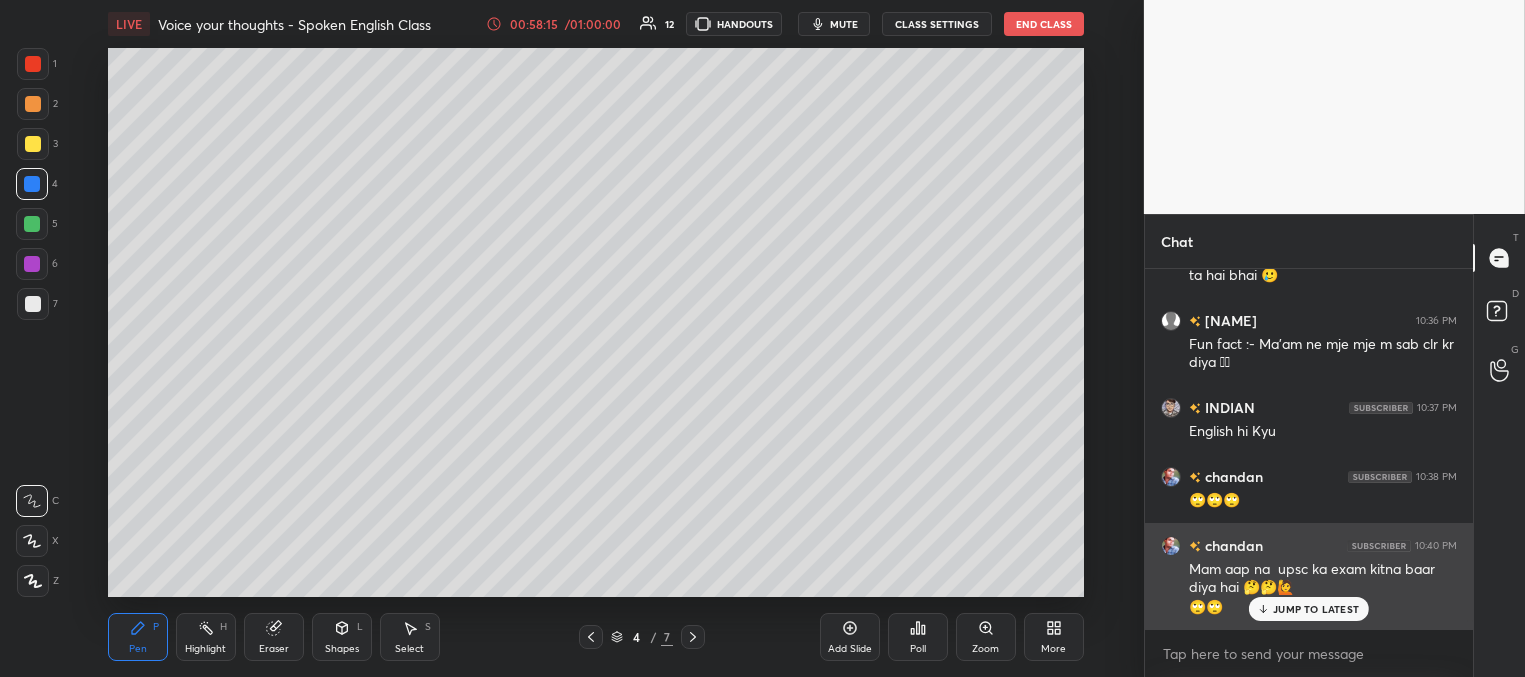 click on "JUMP TO LATEST" at bounding box center [1316, 609] 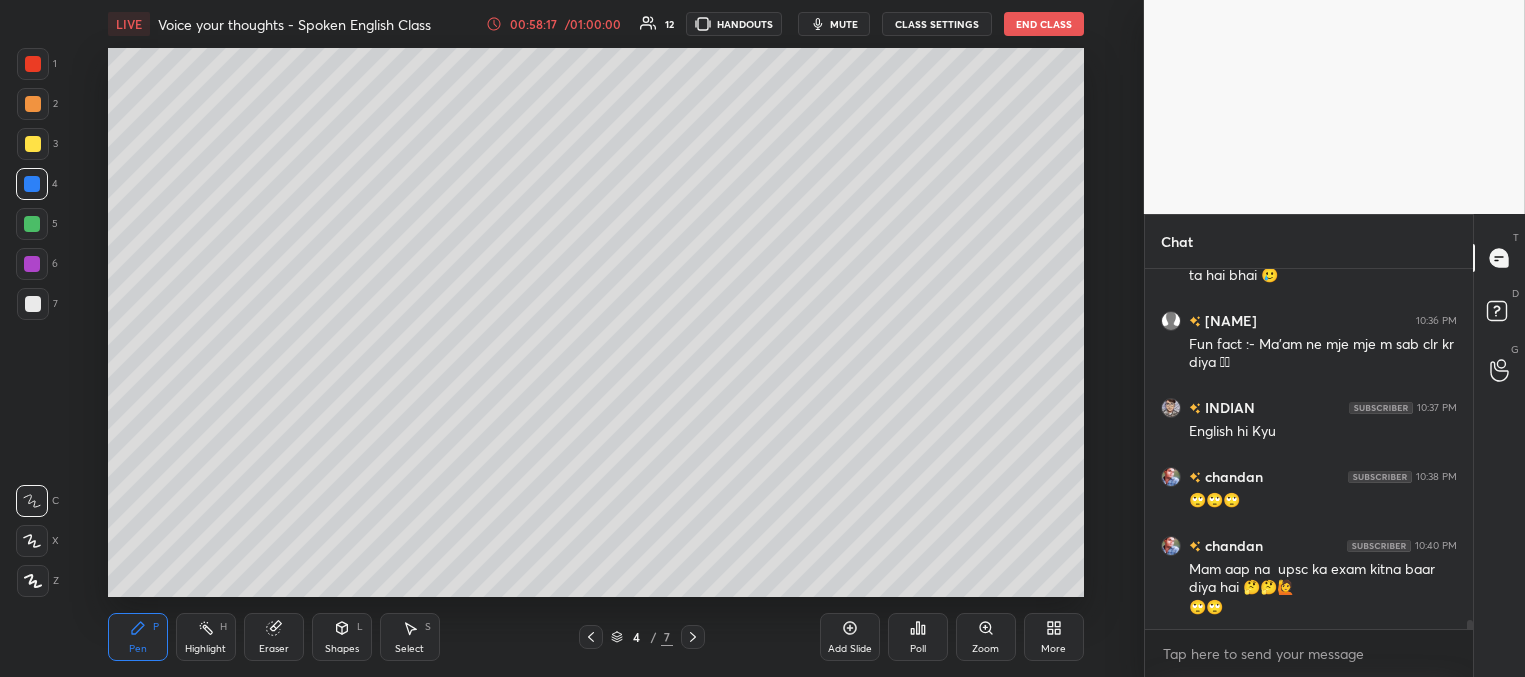 scroll, scrollTop: 14517, scrollLeft: 0, axis: vertical 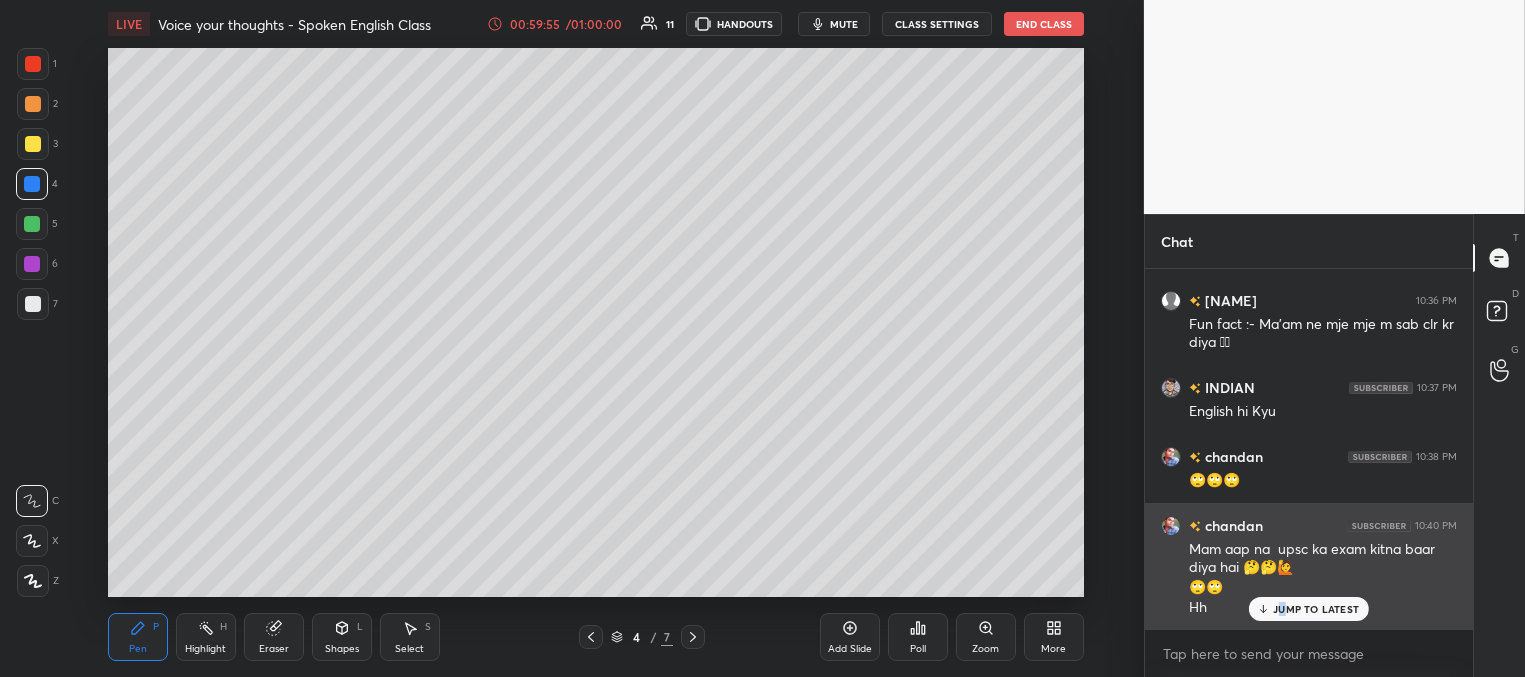 click on "JUMP TO LATEST" at bounding box center (1316, 609) 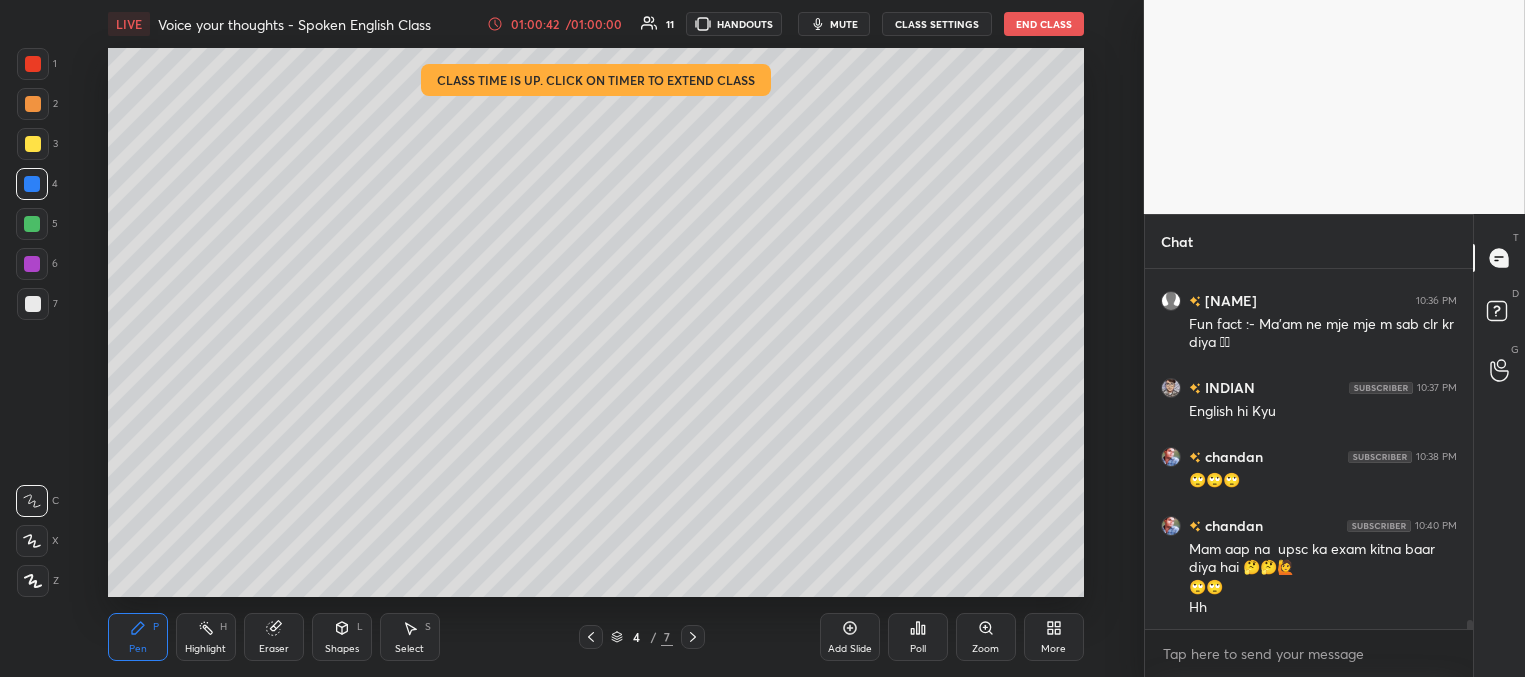 scroll, scrollTop: 14586, scrollLeft: 0, axis: vertical 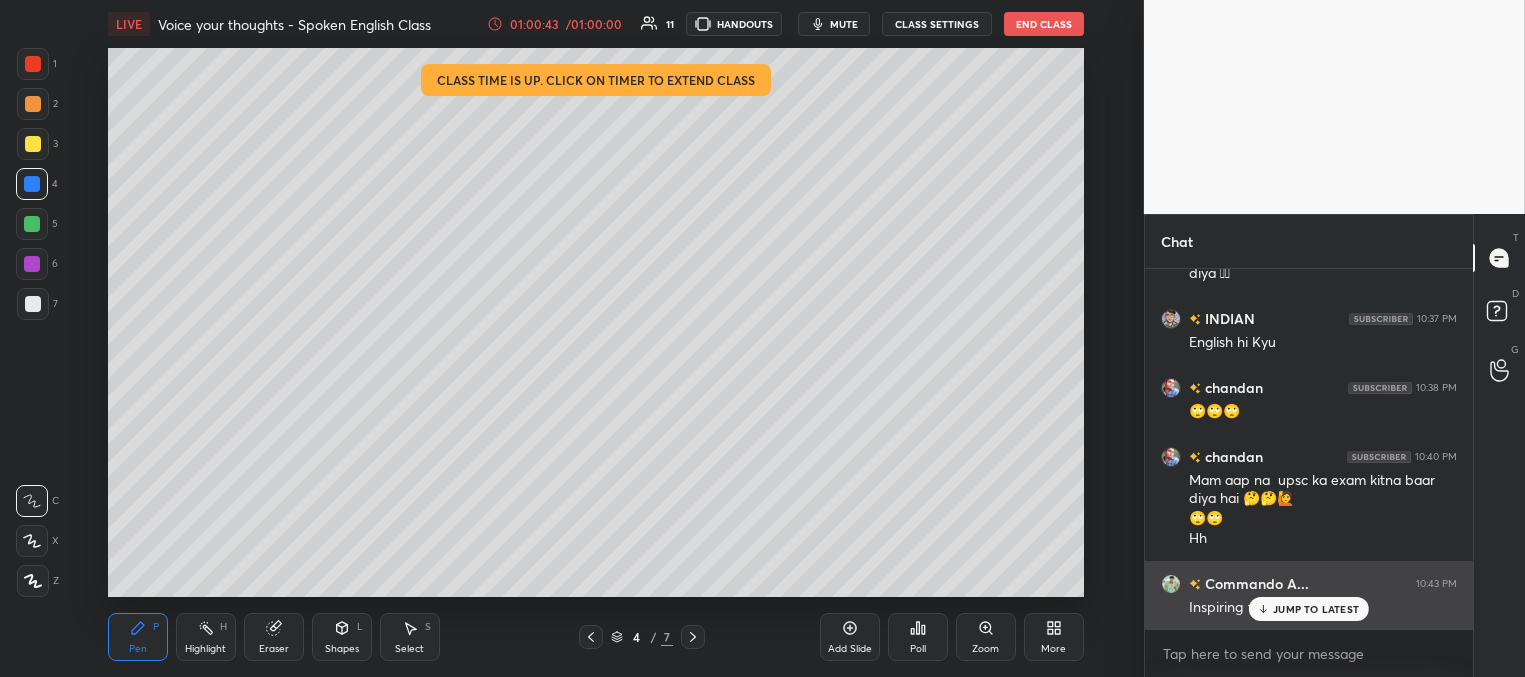 click on "JUMP TO LATEST" at bounding box center (1316, 609) 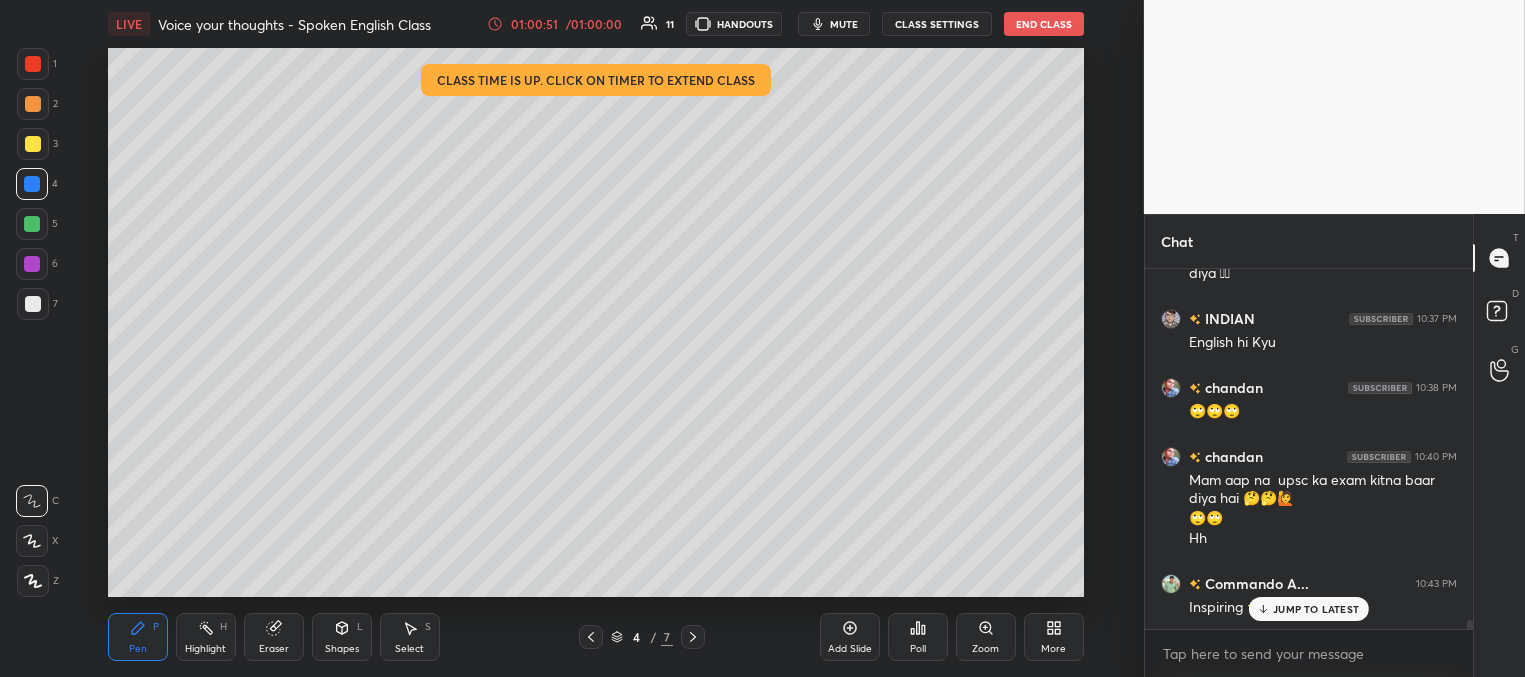 scroll, scrollTop: 14673, scrollLeft: 0, axis: vertical 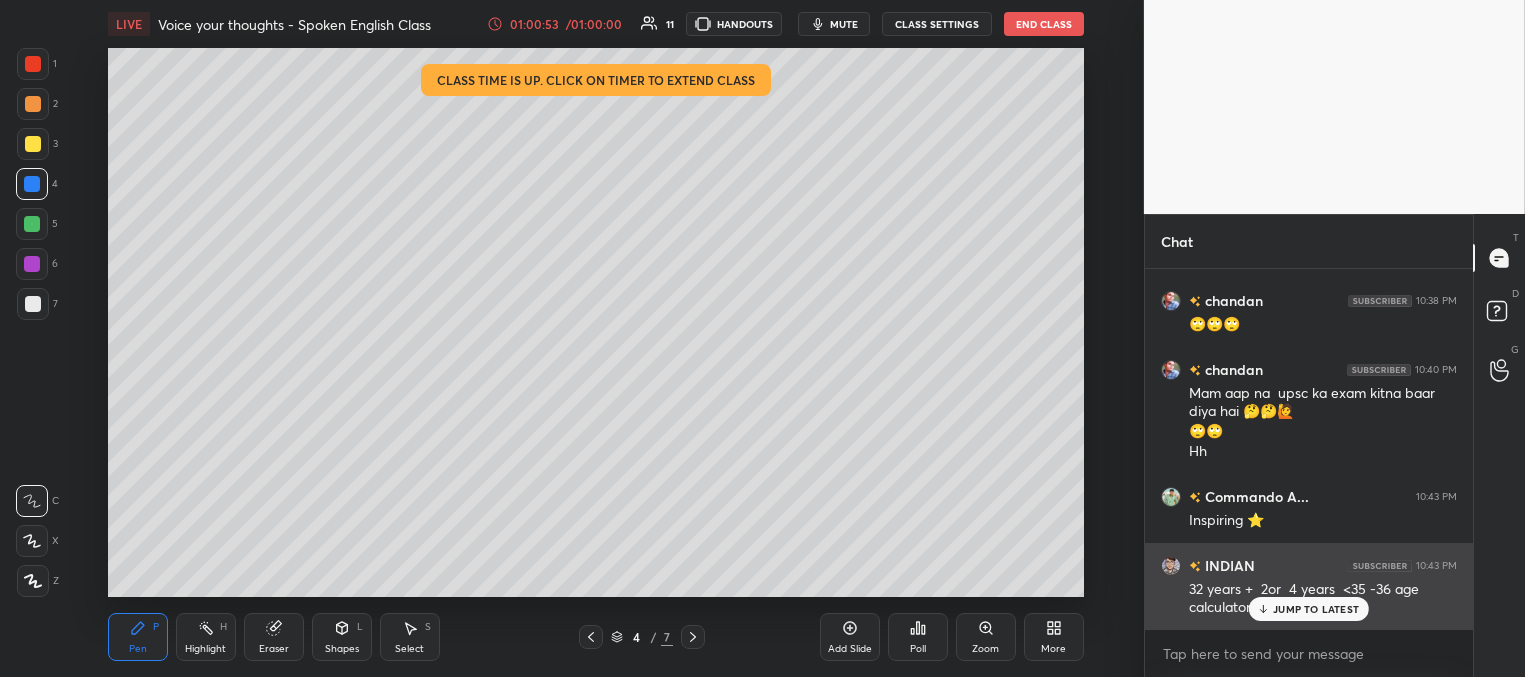 drag, startPoint x: 1303, startPoint y: 615, endPoint x: 1235, endPoint y: 598, distance: 70.0928 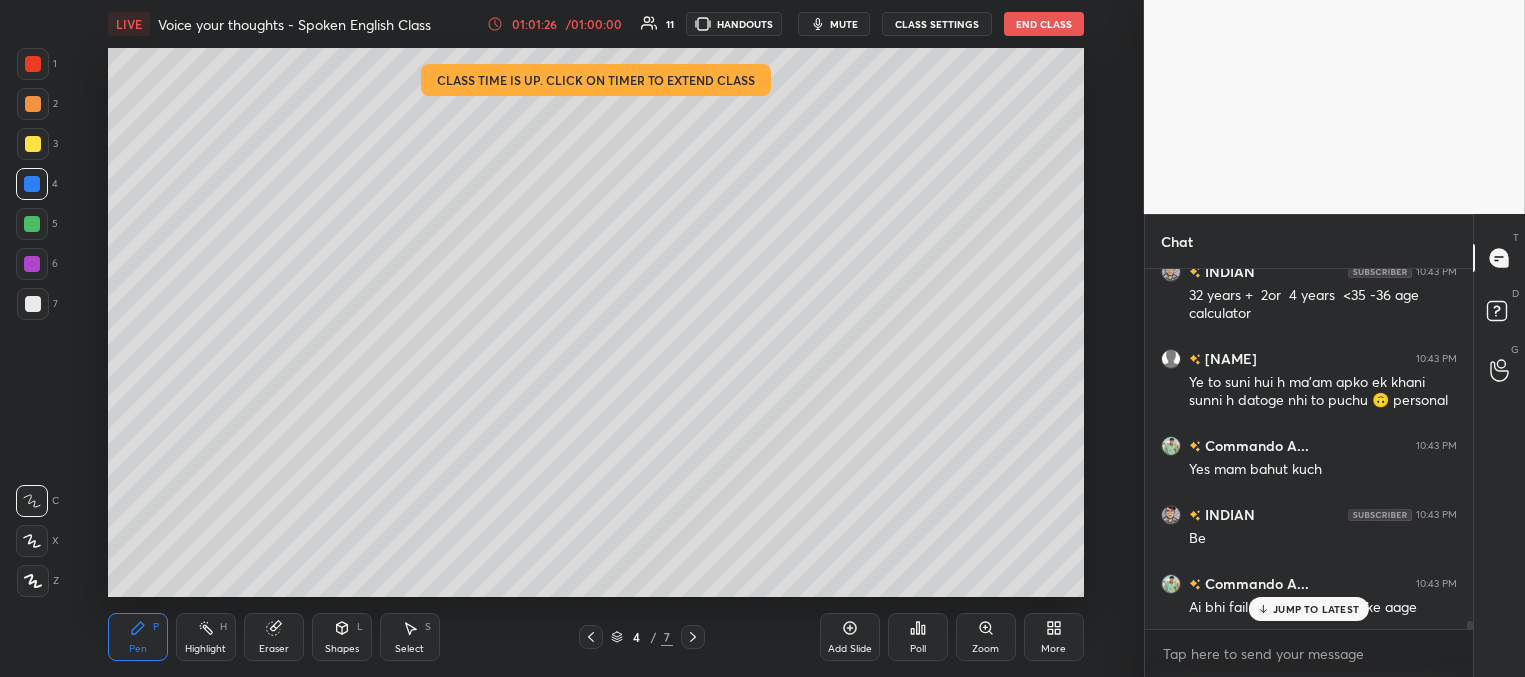 scroll, scrollTop: 15036, scrollLeft: 0, axis: vertical 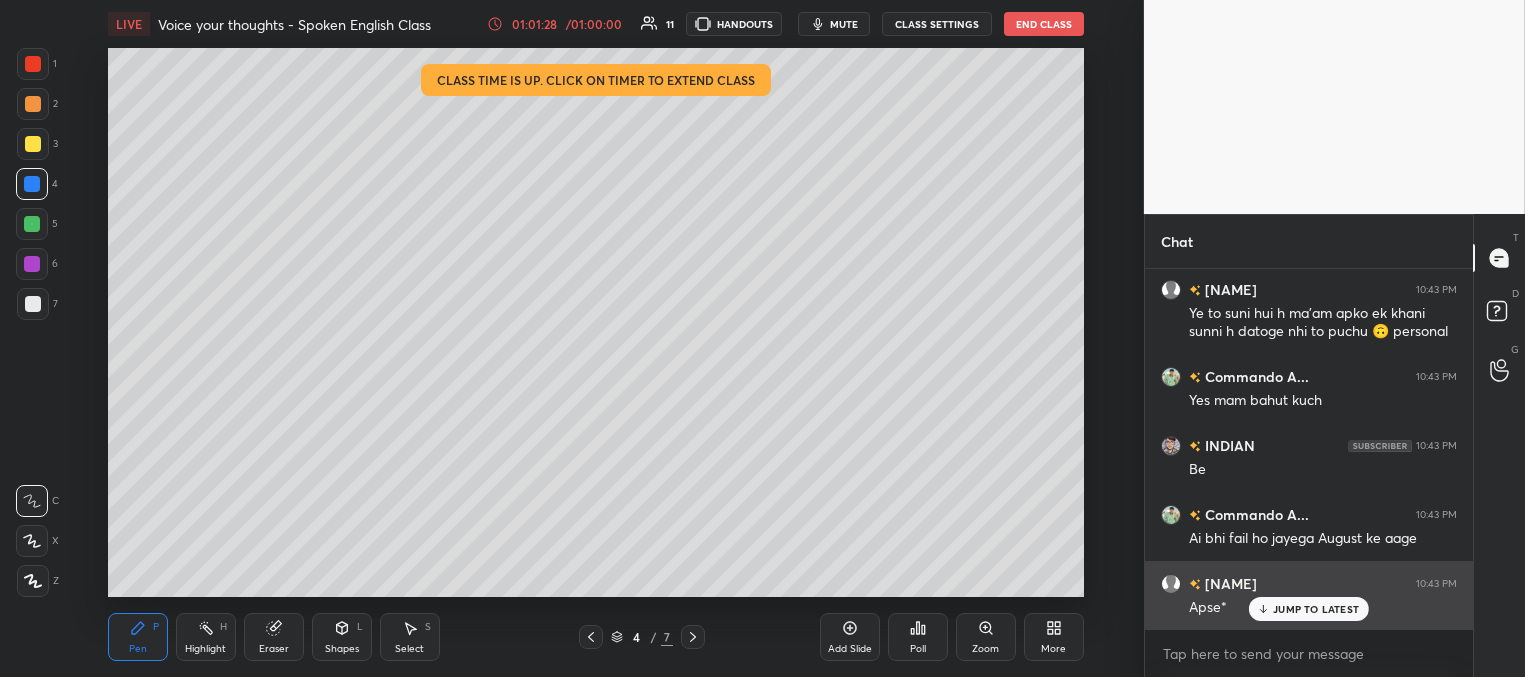 drag, startPoint x: 1292, startPoint y: 613, endPoint x: 1280, endPoint y: 610, distance: 12.369317 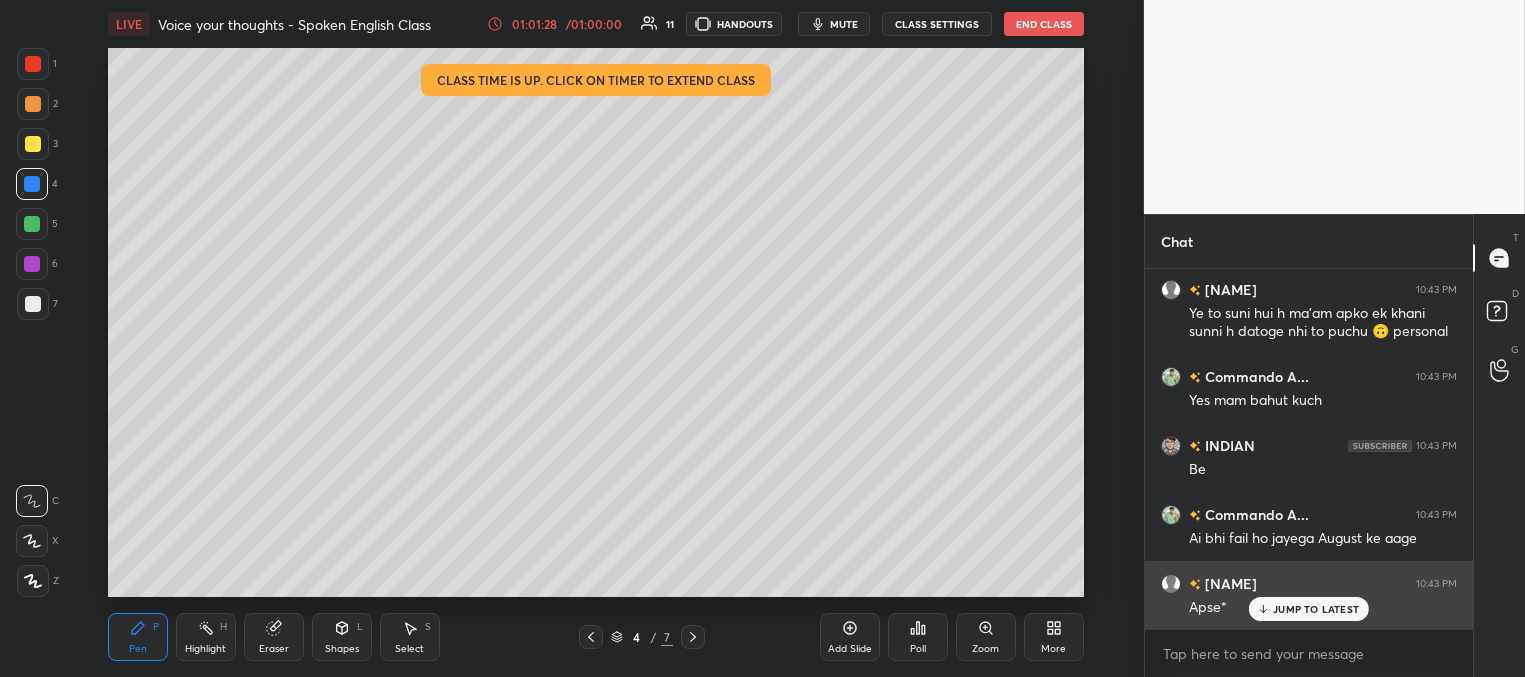 click on "JUMP TO LATEST" at bounding box center [1316, 609] 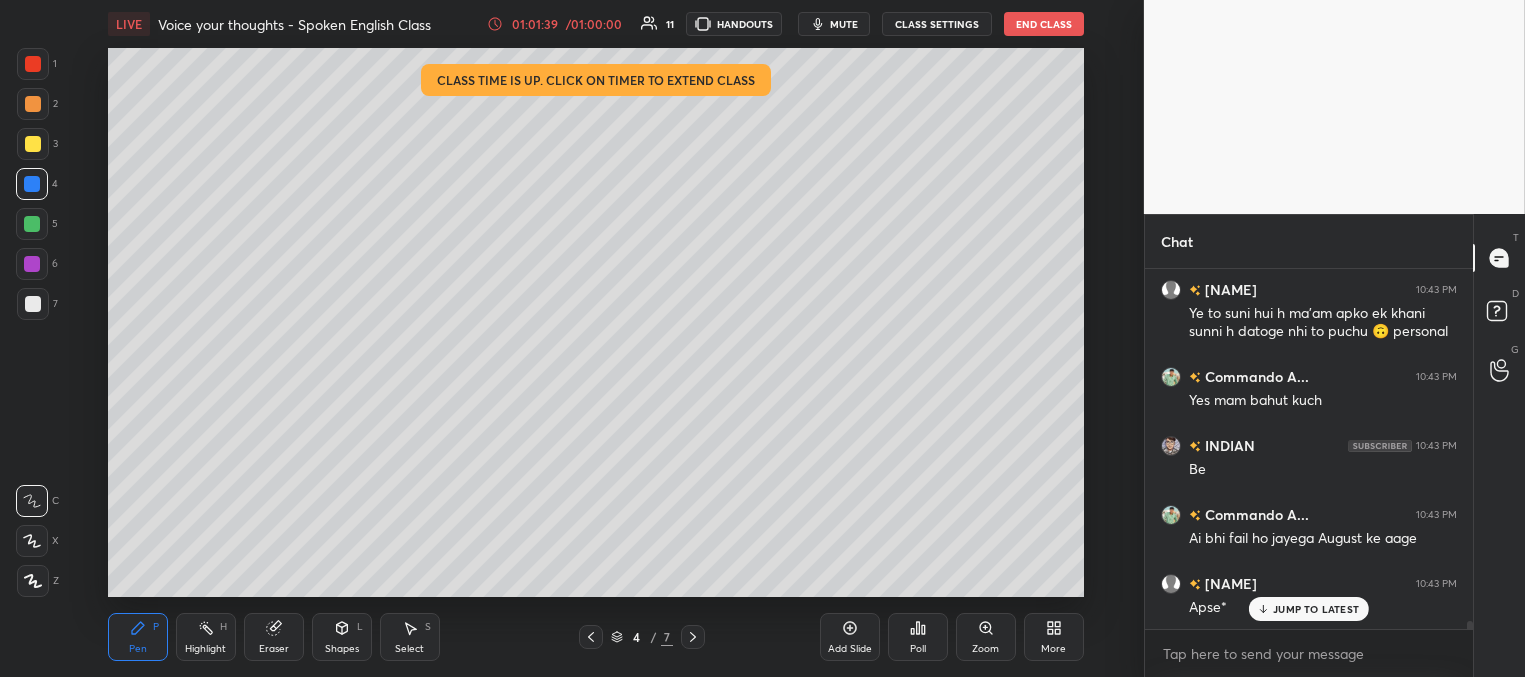 scroll, scrollTop: 15123, scrollLeft: 0, axis: vertical 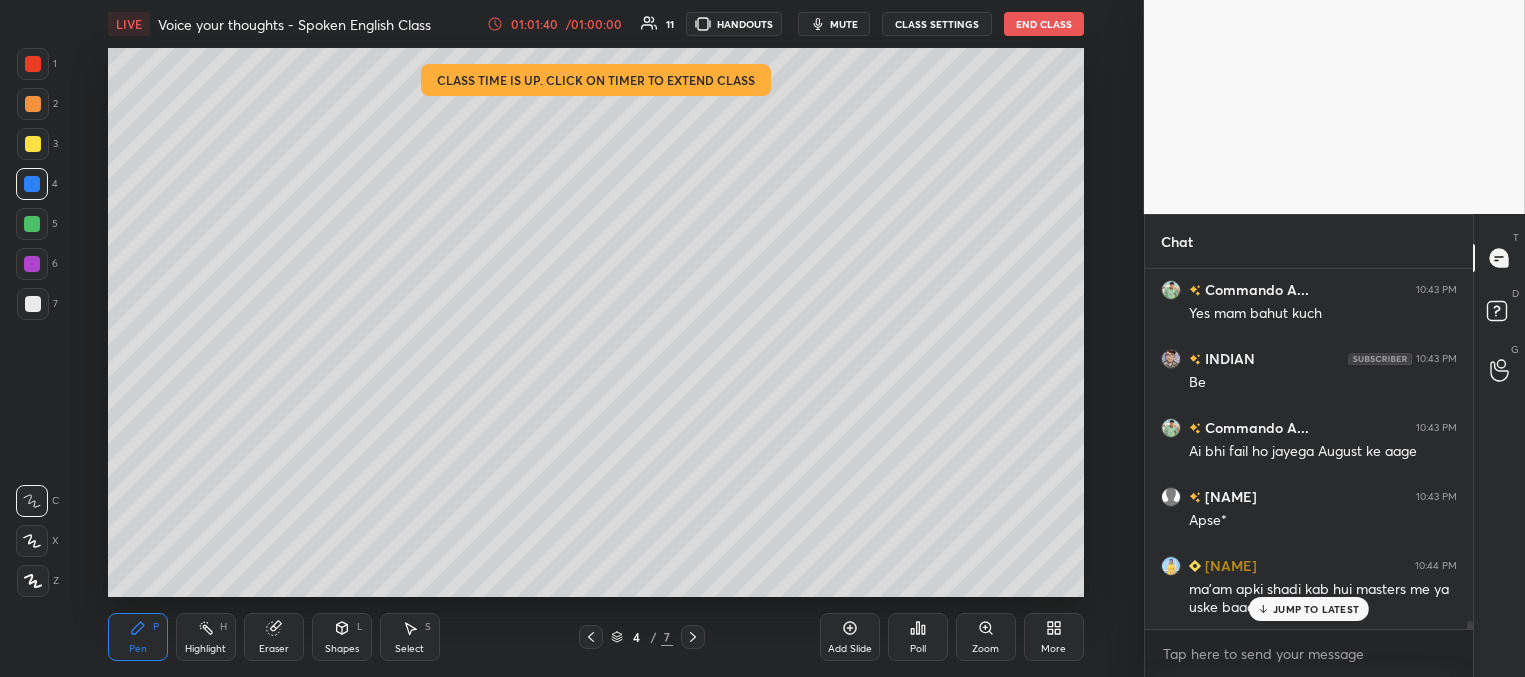 click on "JUMP TO LATEST" at bounding box center [1316, 609] 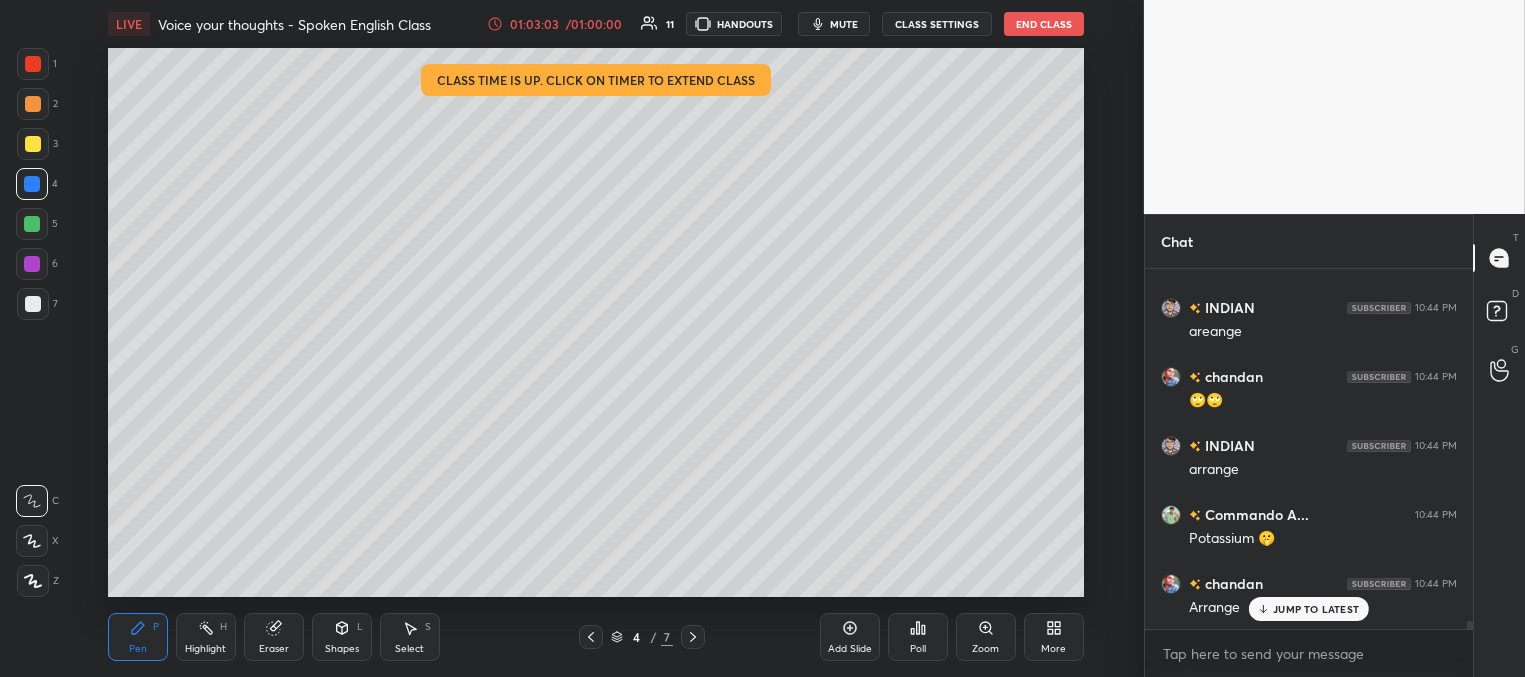 scroll, scrollTop: 15626, scrollLeft: 0, axis: vertical 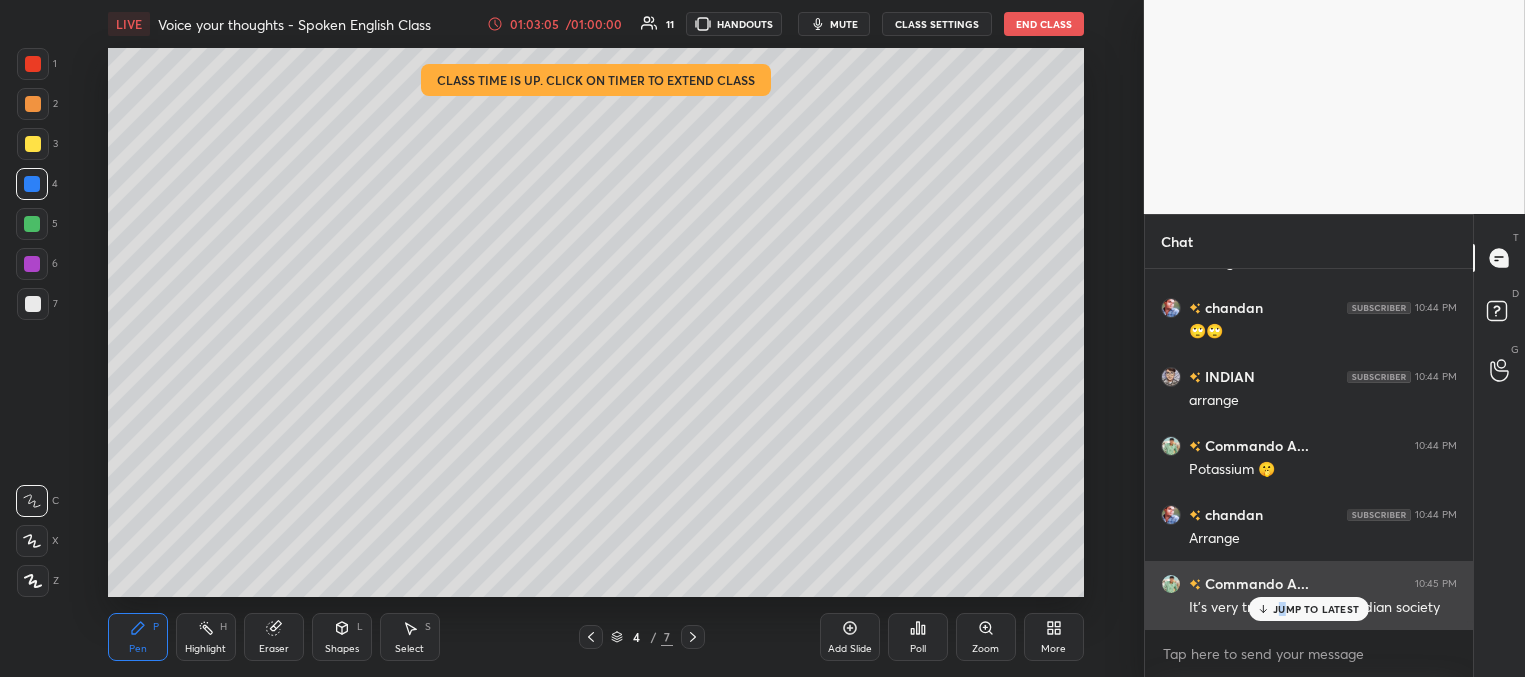 click on "JUMP TO LATEST" at bounding box center (1316, 609) 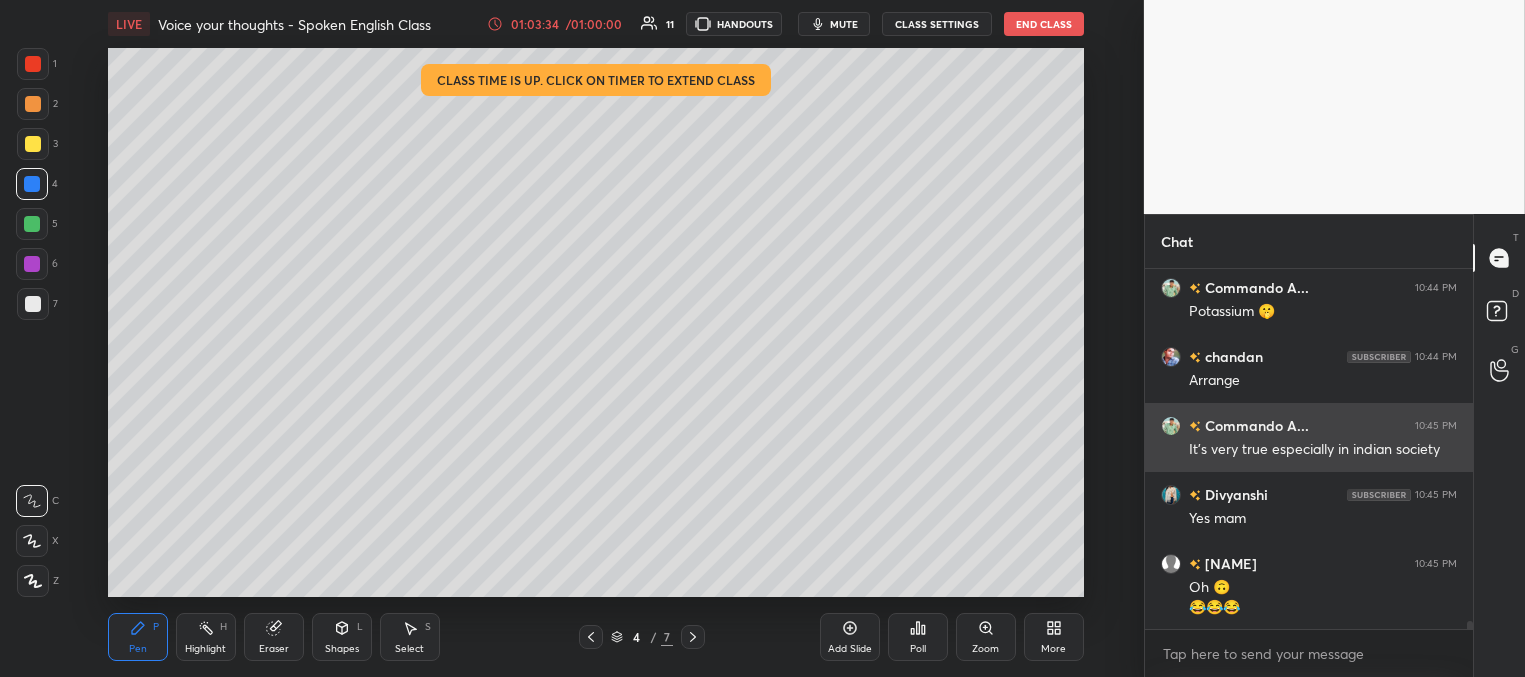scroll, scrollTop: 15871, scrollLeft: 0, axis: vertical 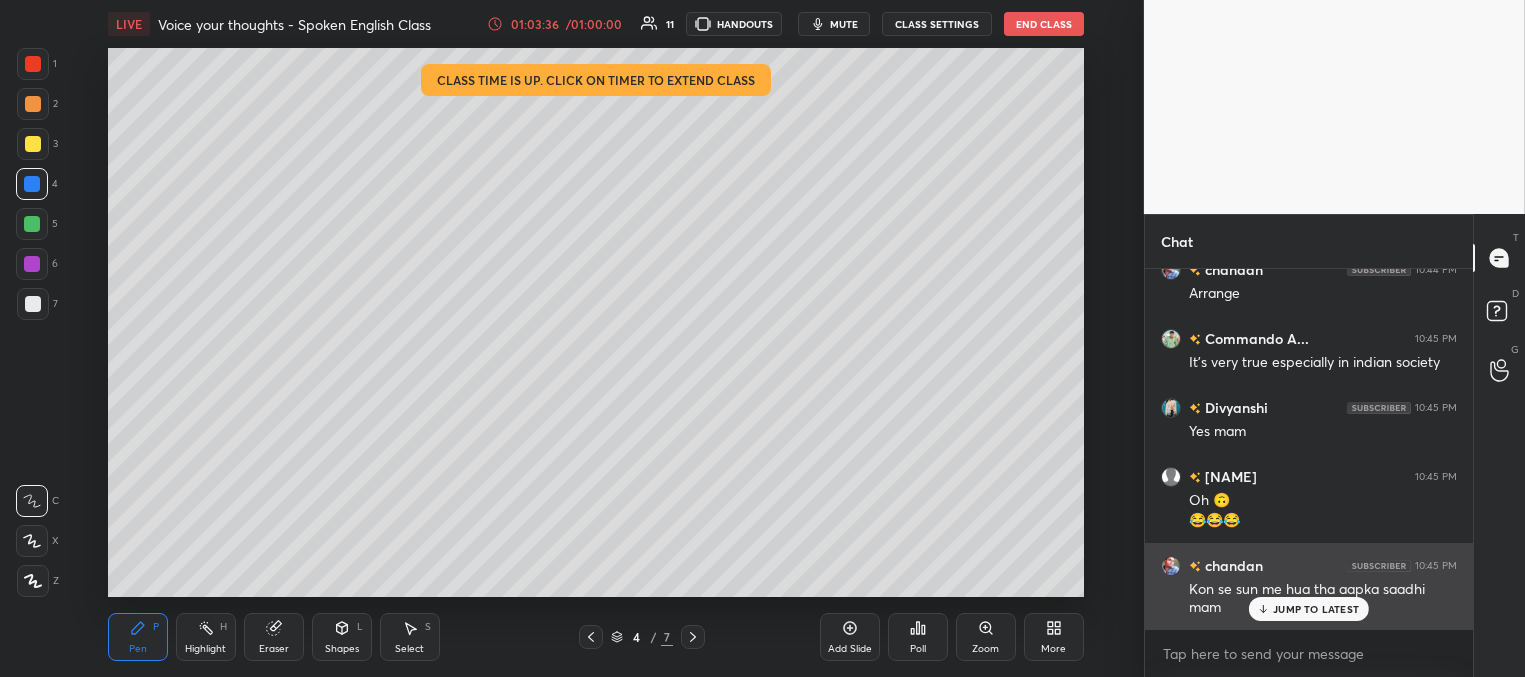 click on "JUMP TO LATEST" at bounding box center [1316, 609] 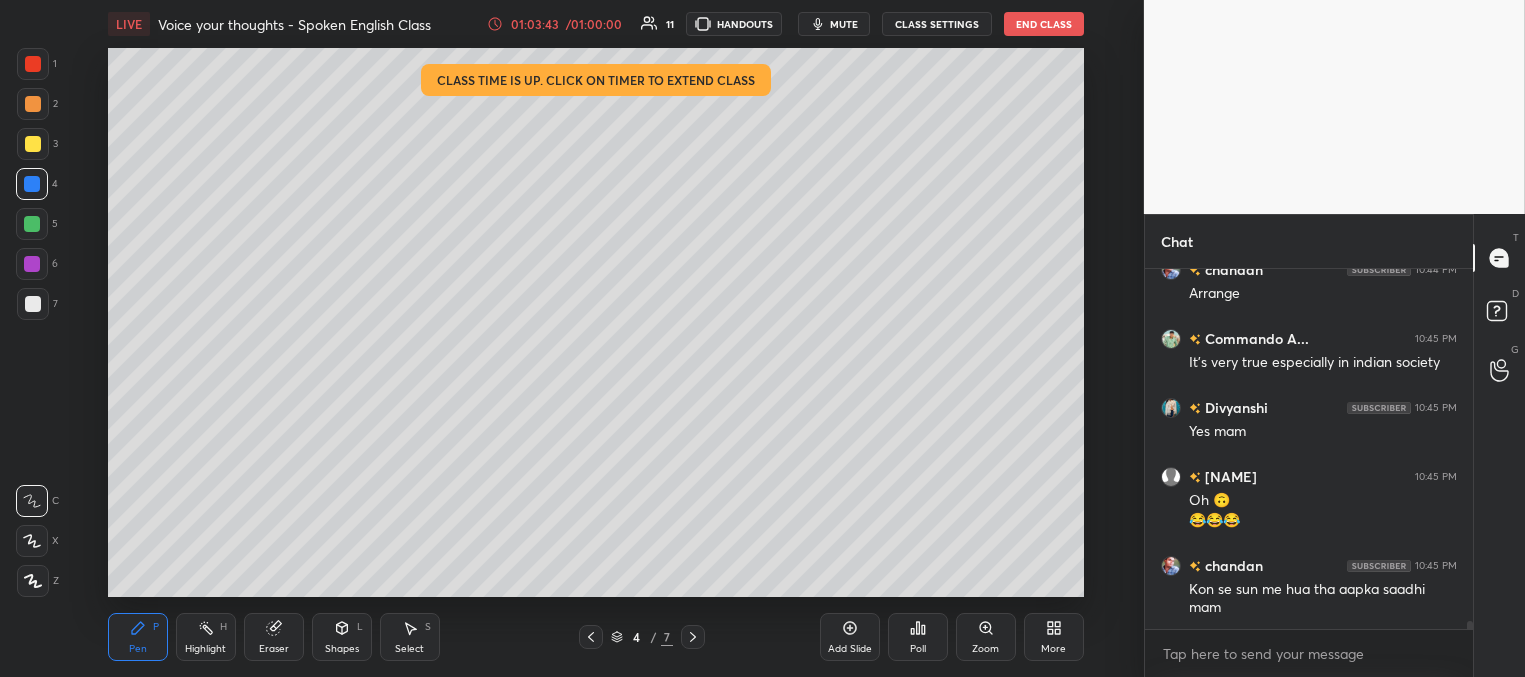 scroll, scrollTop: 15940, scrollLeft: 0, axis: vertical 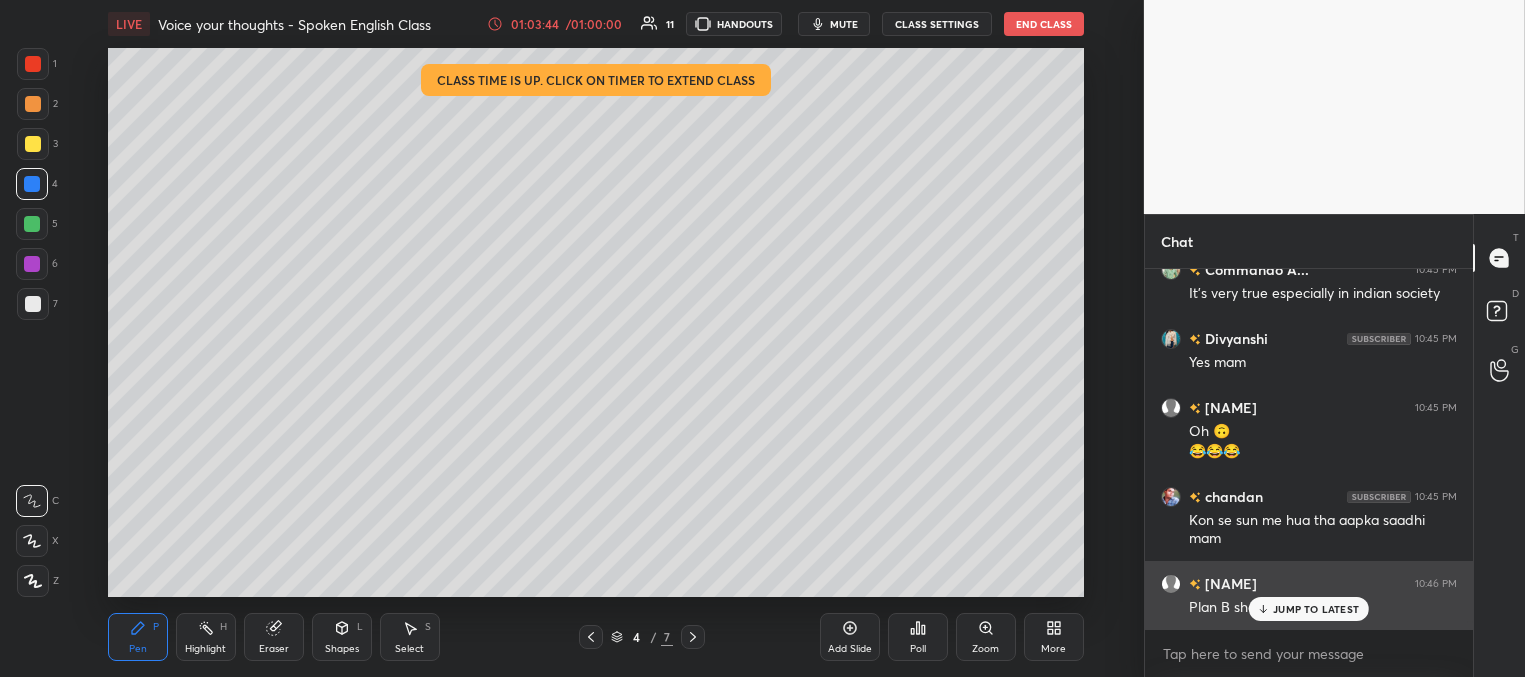 drag, startPoint x: 1280, startPoint y: 610, endPoint x: 1202, endPoint y: 585, distance: 81.908485 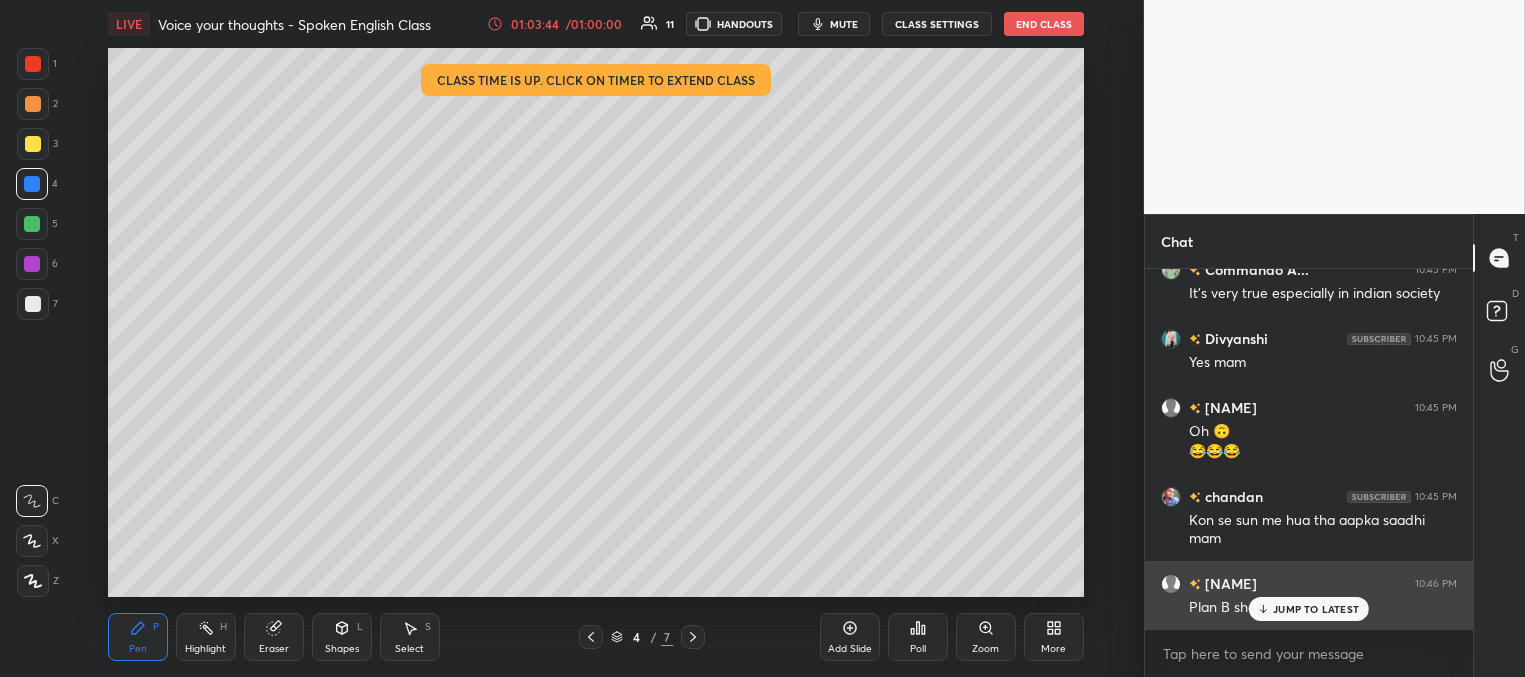 click on "JUMP TO LATEST" at bounding box center [1316, 609] 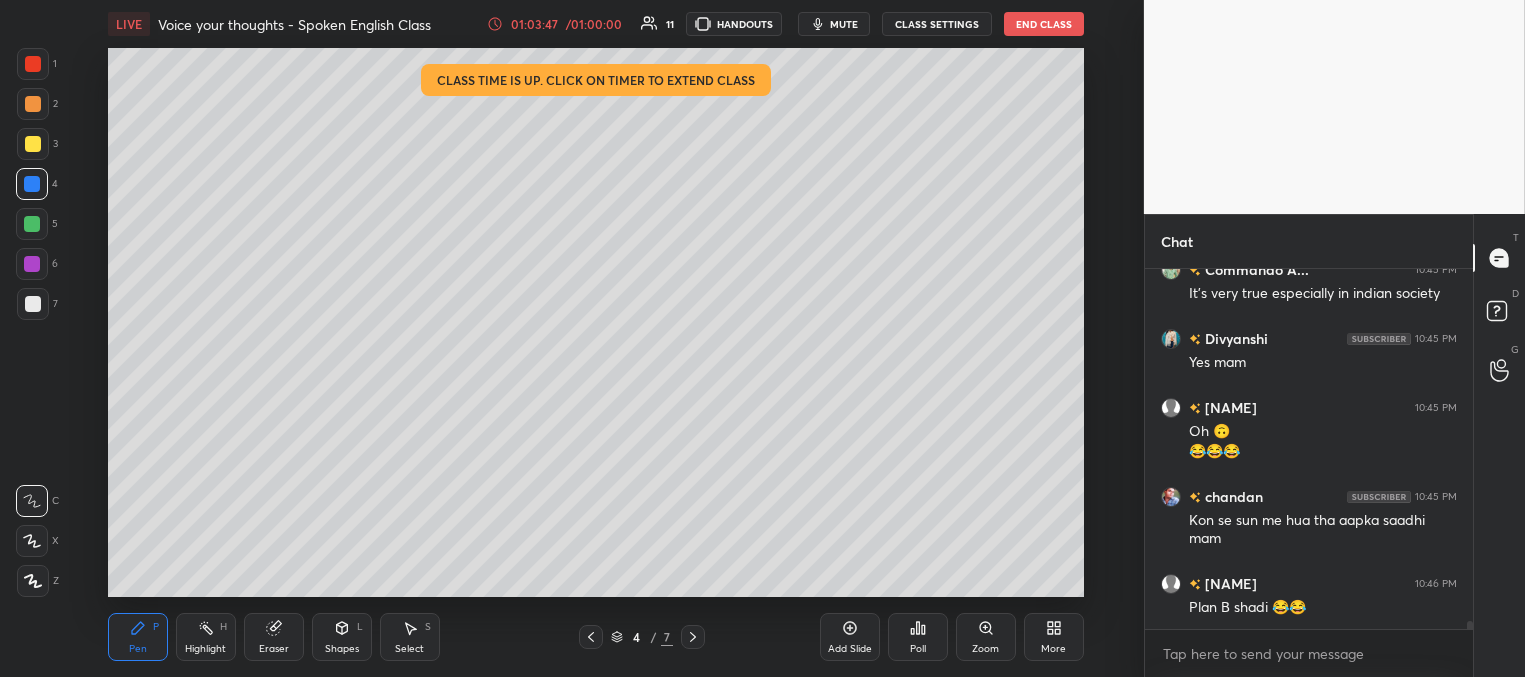scroll, scrollTop: 16027, scrollLeft: 0, axis: vertical 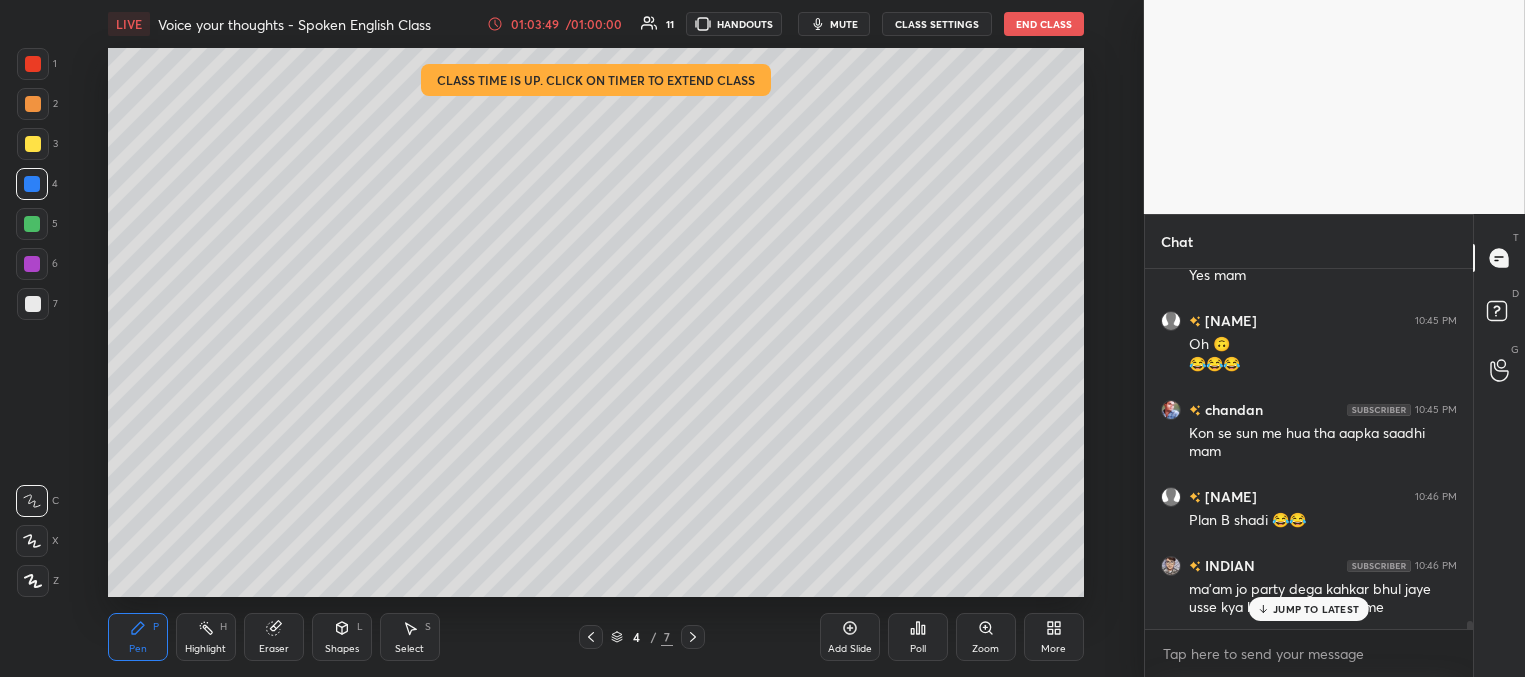click on "JUMP TO LATEST" at bounding box center [1316, 609] 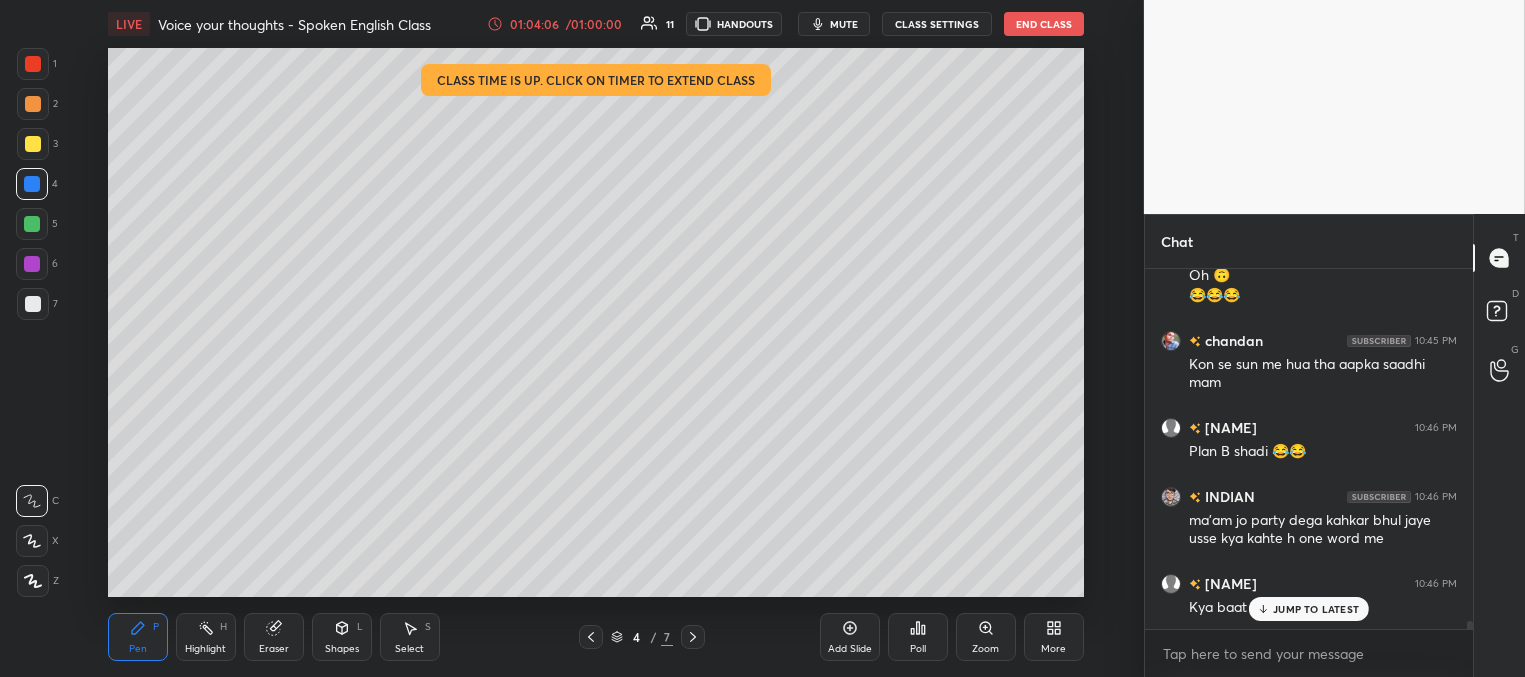 scroll, scrollTop: 16116, scrollLeft: 0, axis: vertical 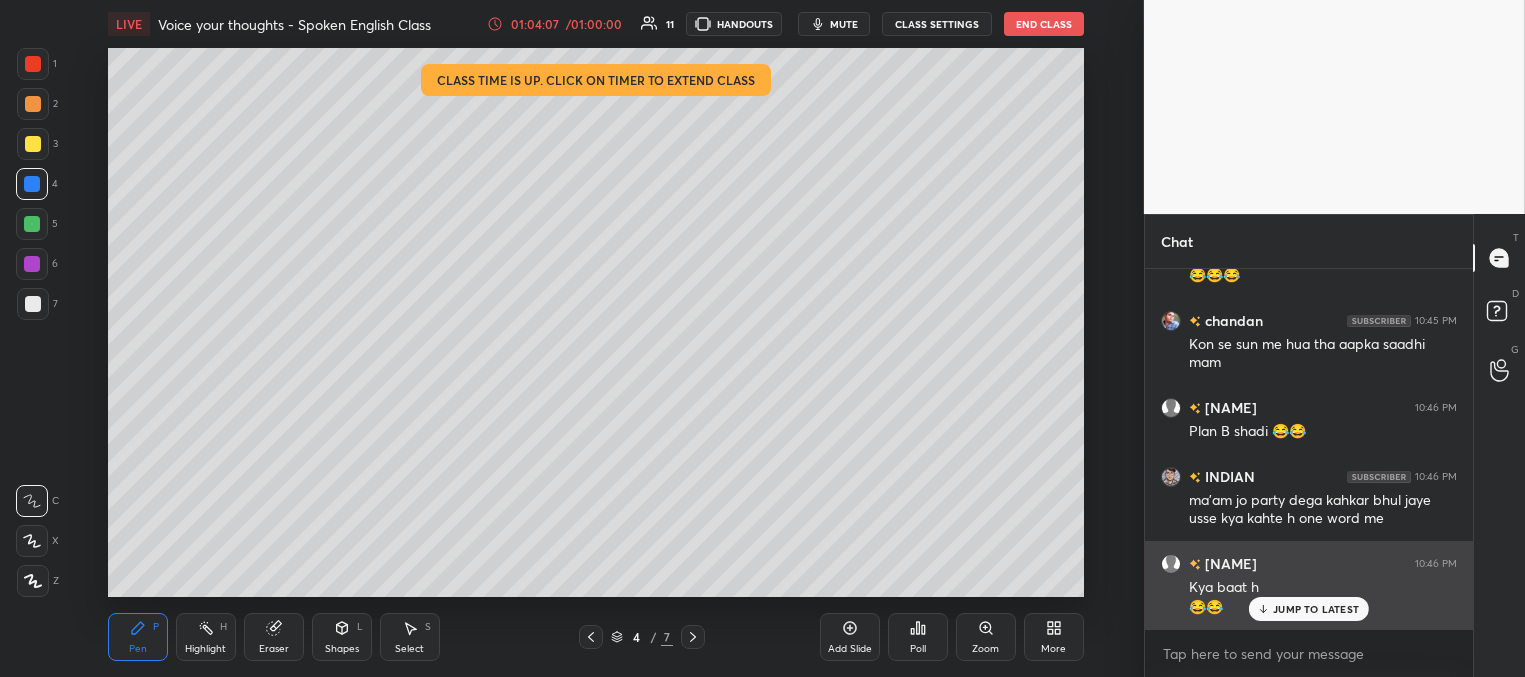 click on "JUMP TO LATEST" at bounding box center [1316, 609] 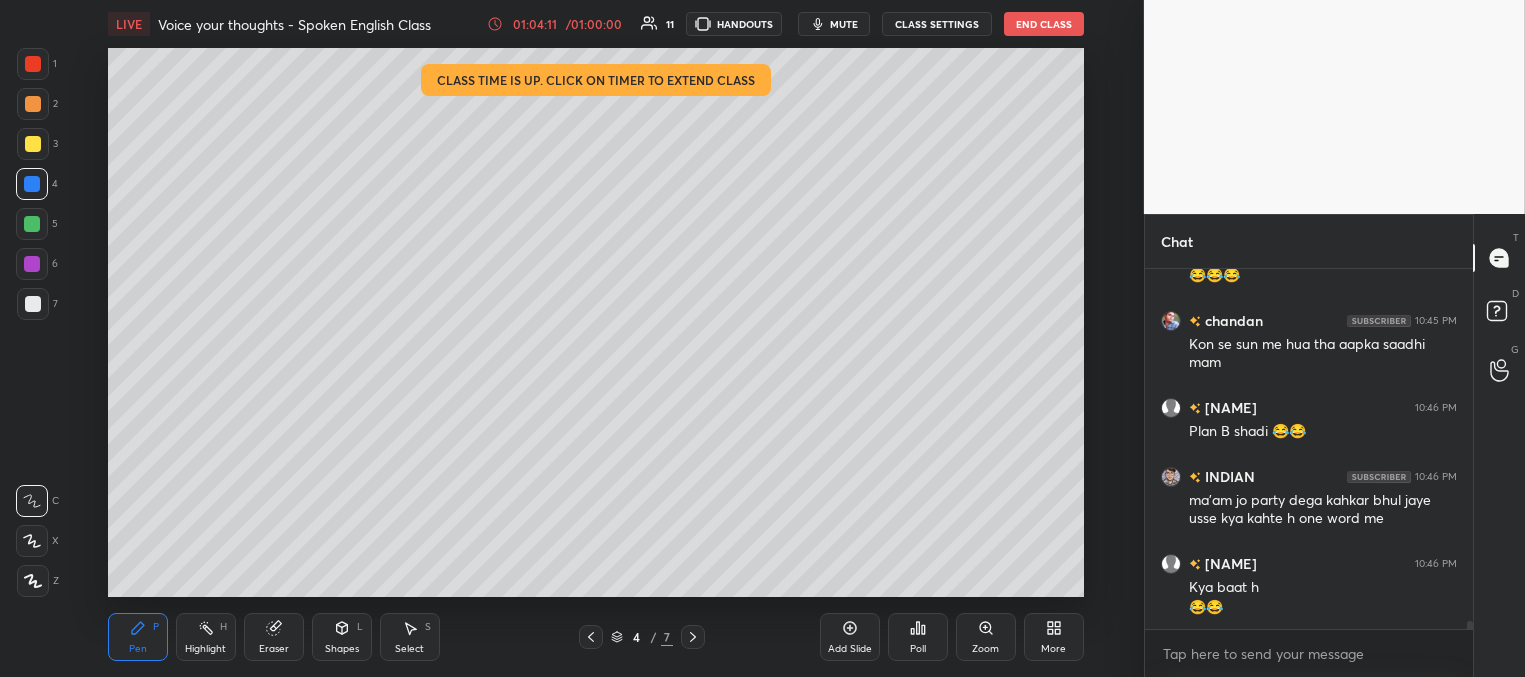 scroll, scrollTop: 16185, scrollLeft: 0, axis: vertical 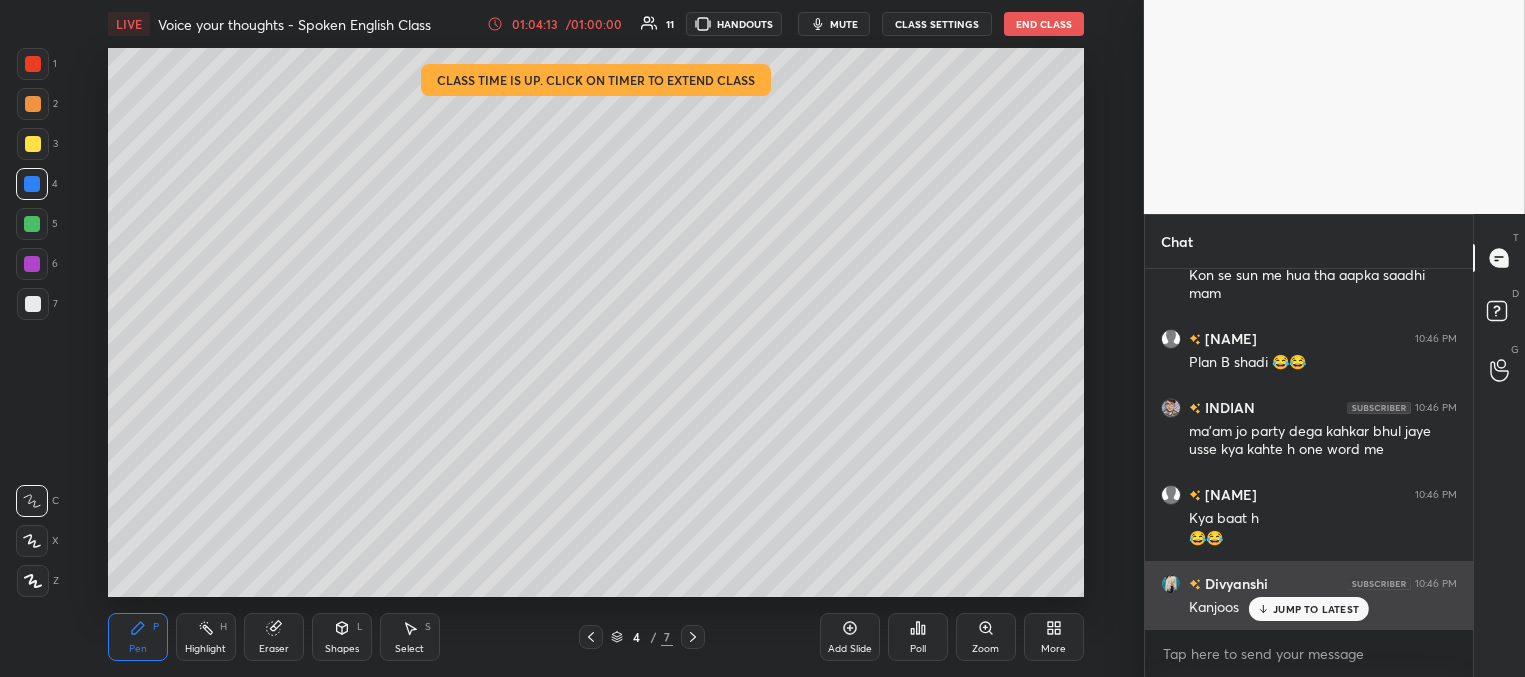 click on "JUMP TO LATEST" at bounding box center (1316, 609) 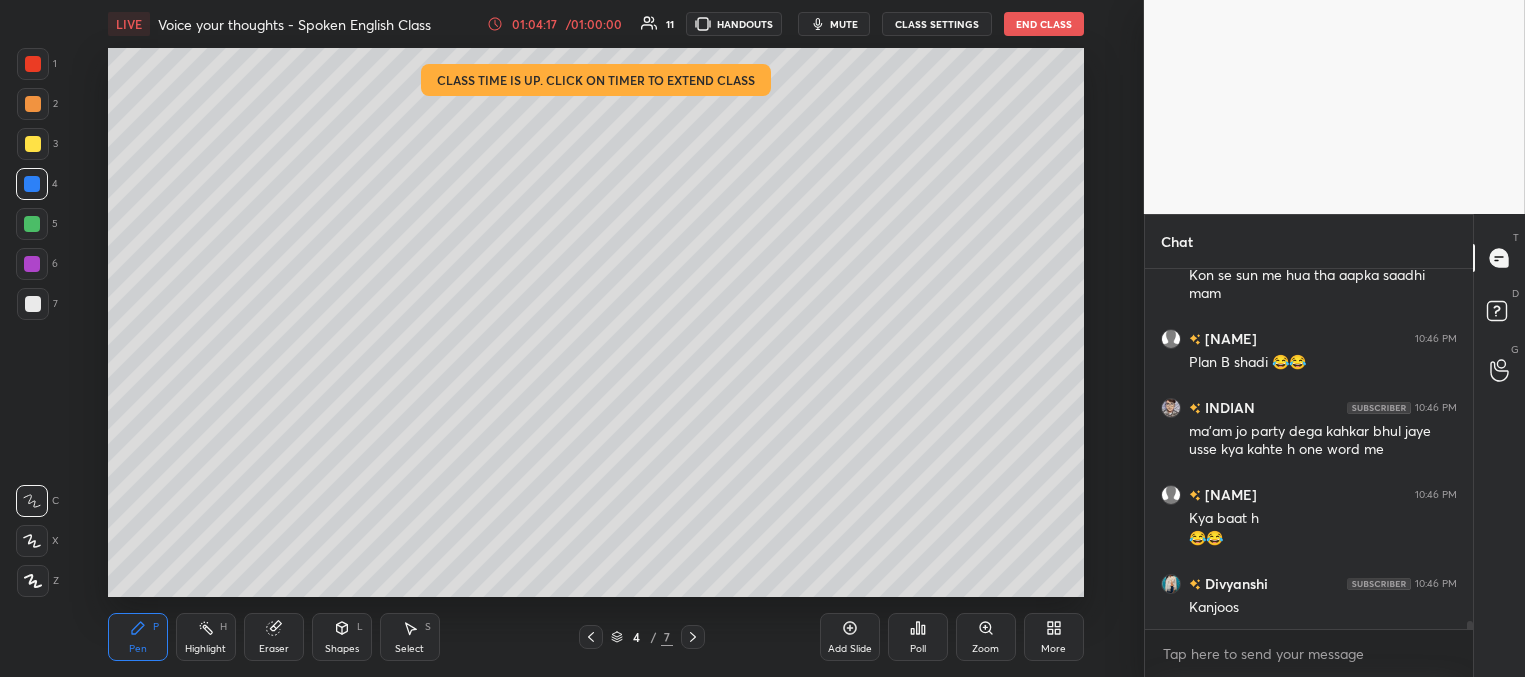 scroll, scrollTop: 16254, scrollLeft: 0, axis: vertical 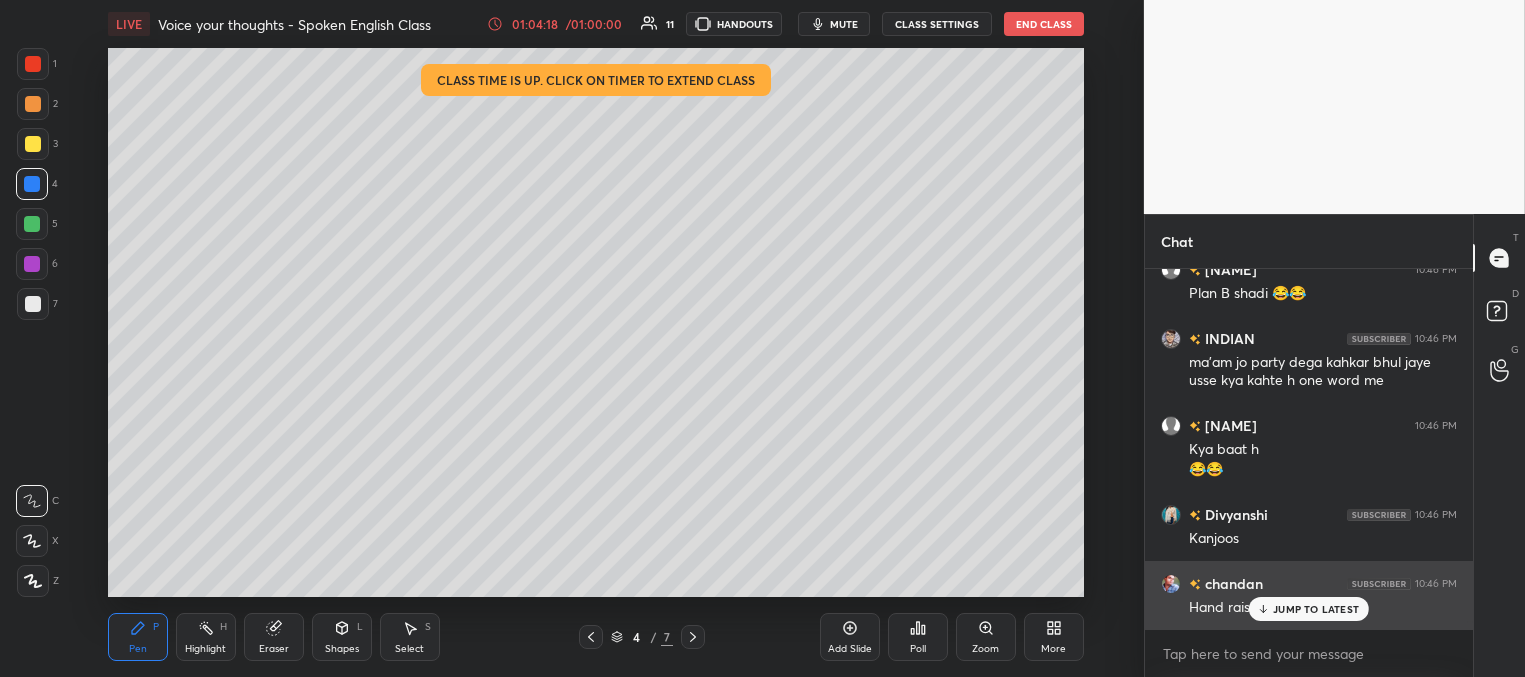 click on "JUMP TO LATEST" at bounding box center [1316, 609] 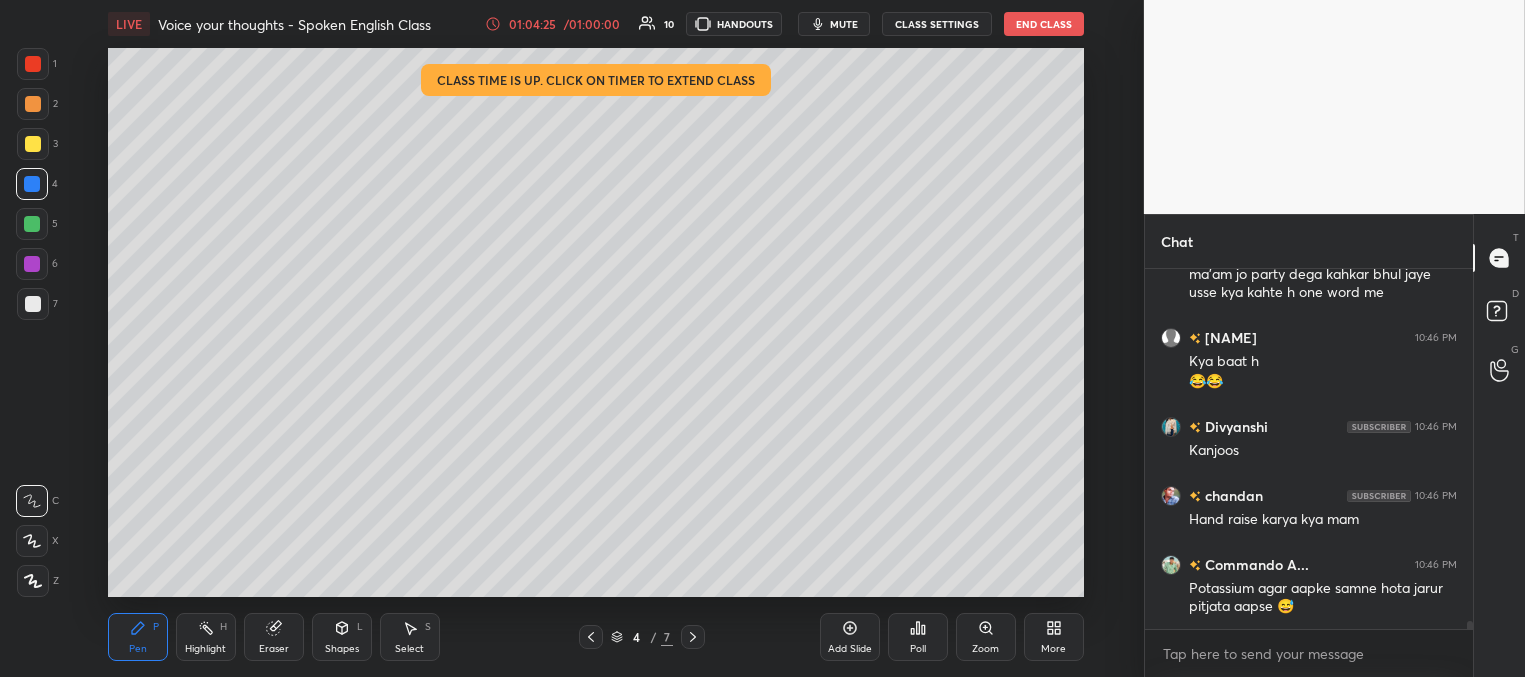 scroll, scrollTop: 16410, scrollLeft: 0, axis: vertical 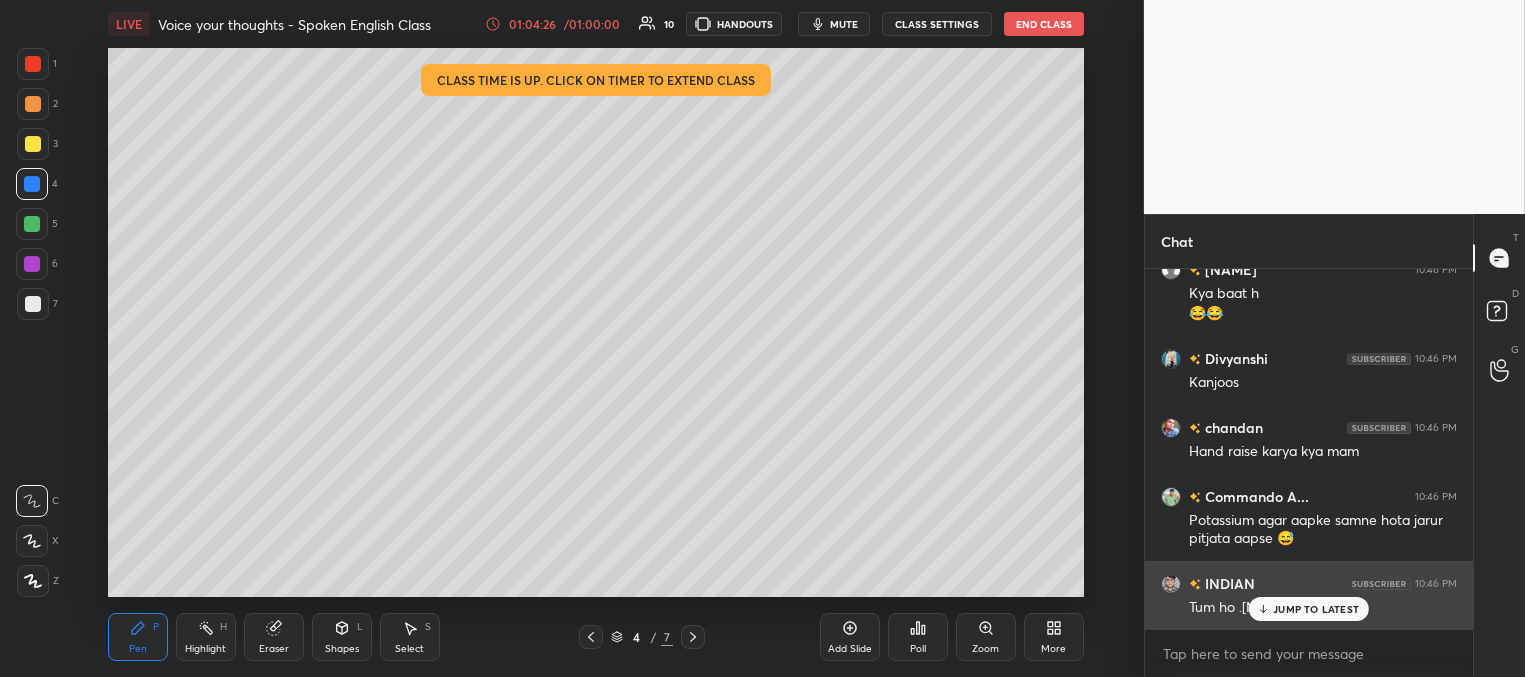 click on "JUMP TO LATEST" at bounding box center (1316, 609) 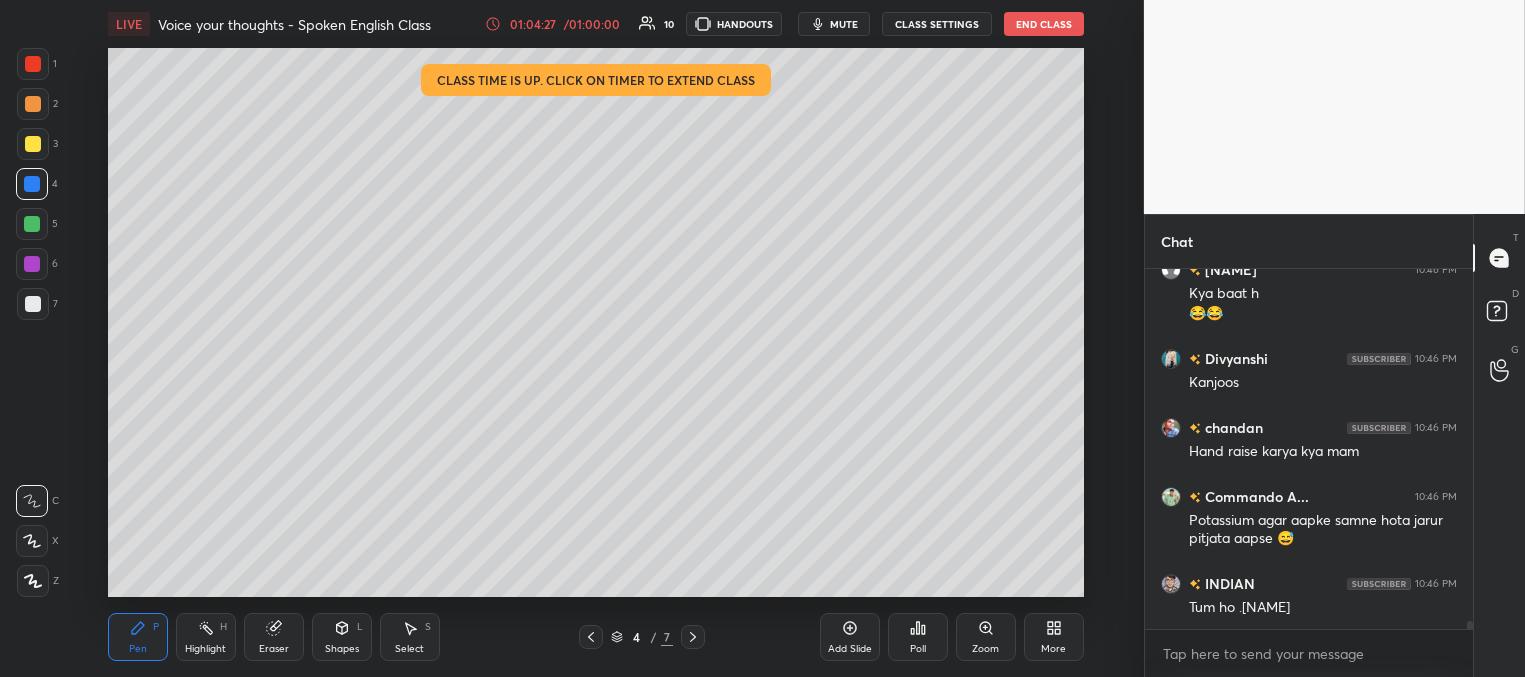 scroll, scrollTop: 16479, scrollLeft: 0, axis: vertical 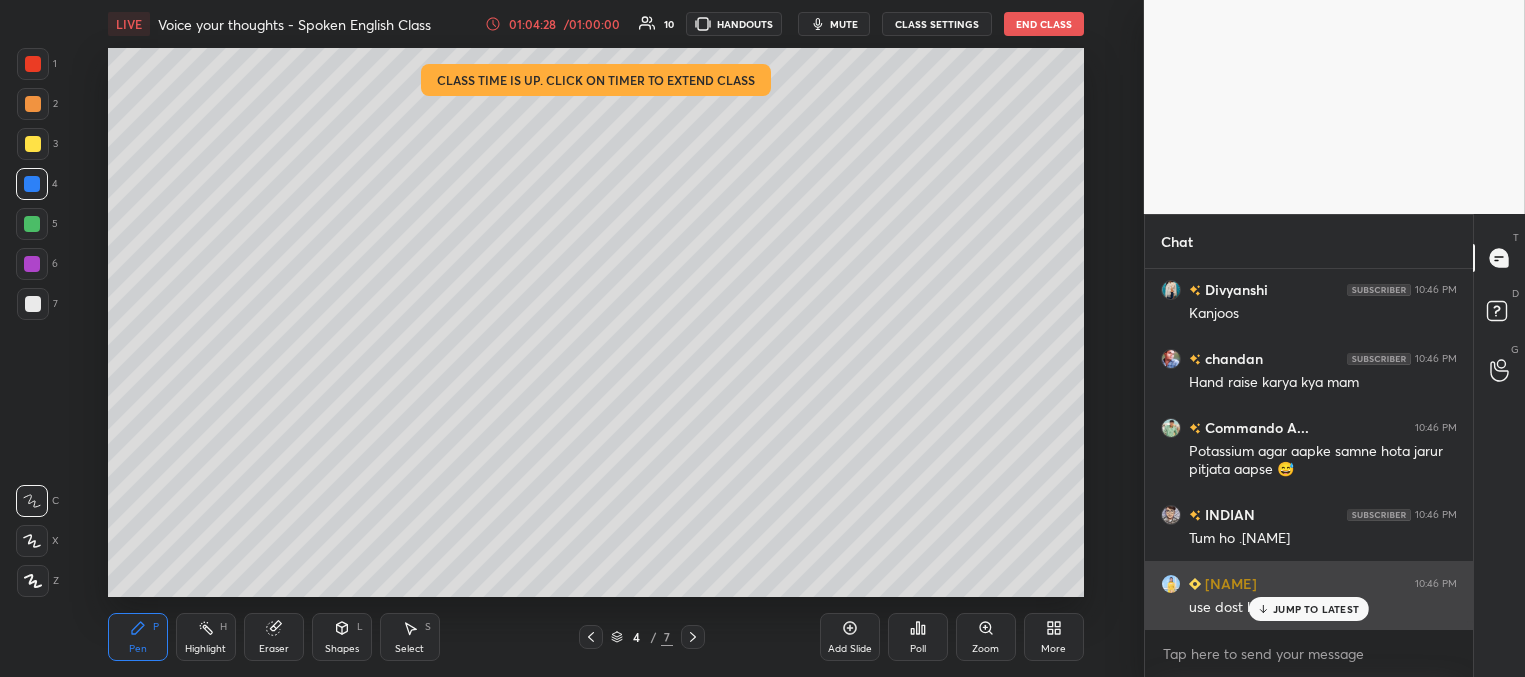 click on "JUMP TO LATEST" at bounding box center (1316, 609) 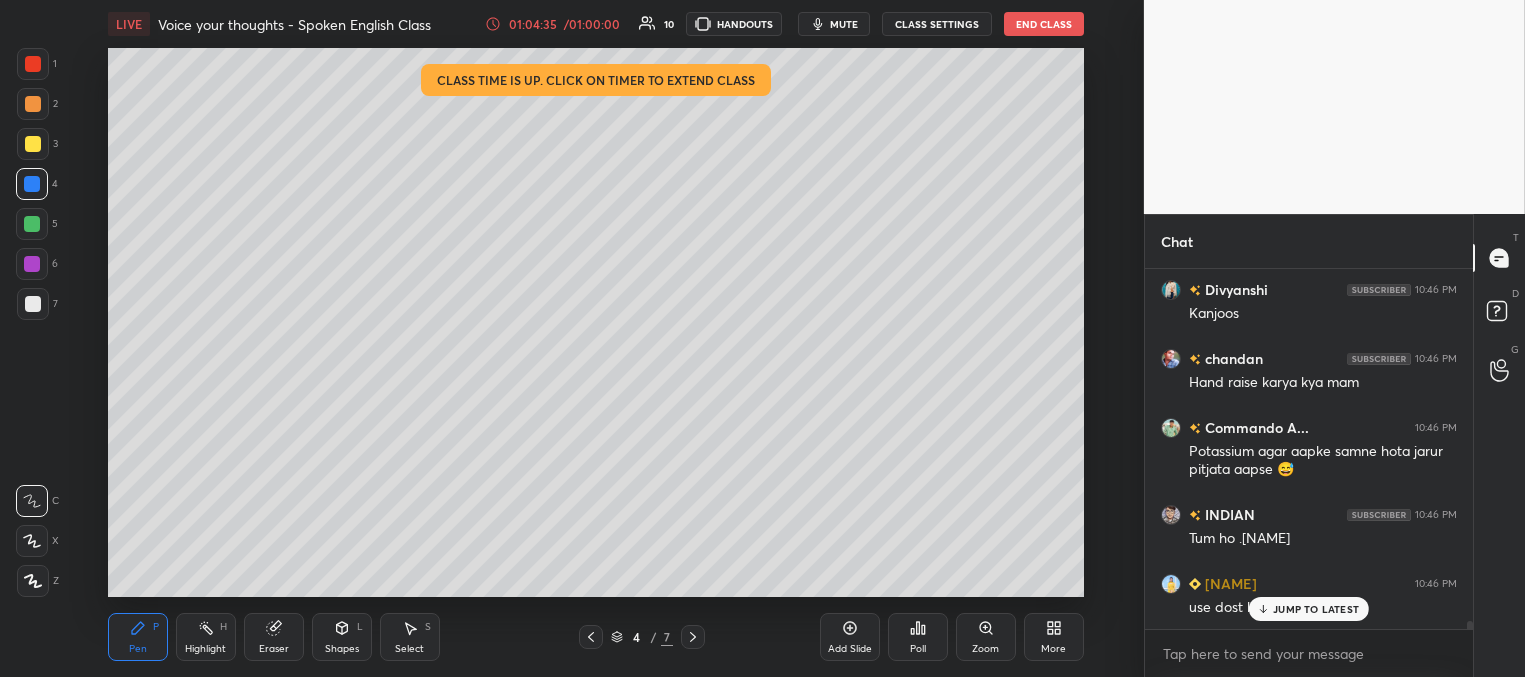 scroll, scrollTop: 16548, scrollLeft: 0, axis: vertical 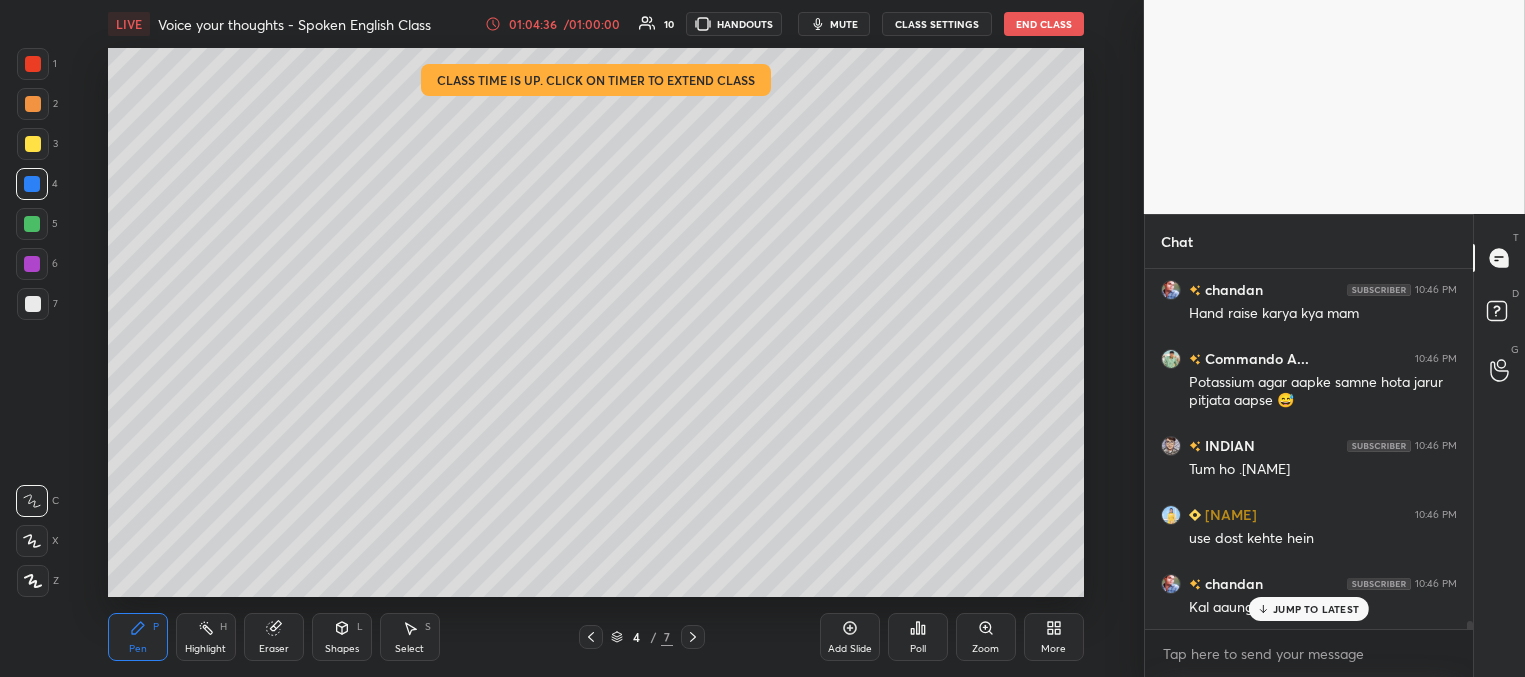 drag, startPoint x: 1294, startPoint y: 607, endPoint x: 1283, endPoint y: 594, distance: 17.029387 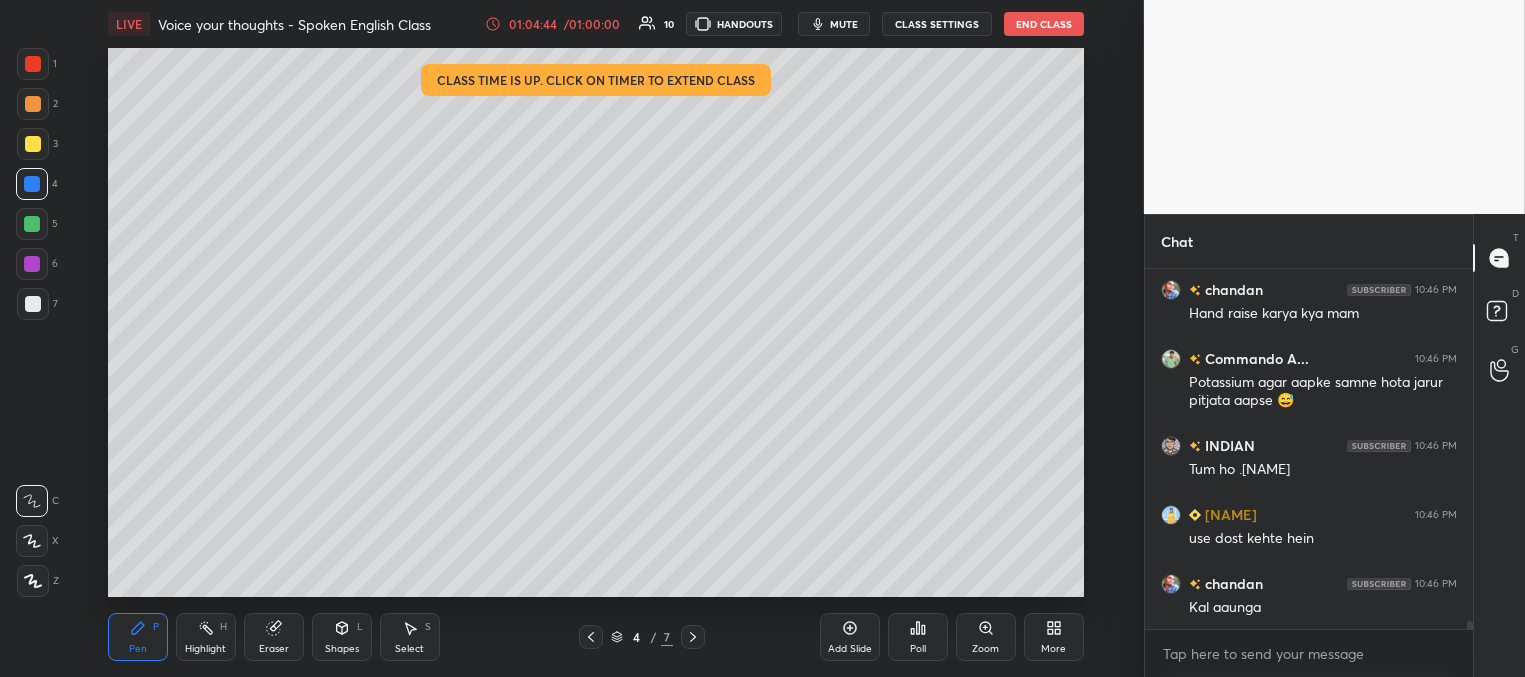 scroll, scrollTop: 16617, scrollLeft: 0, axis: vertical 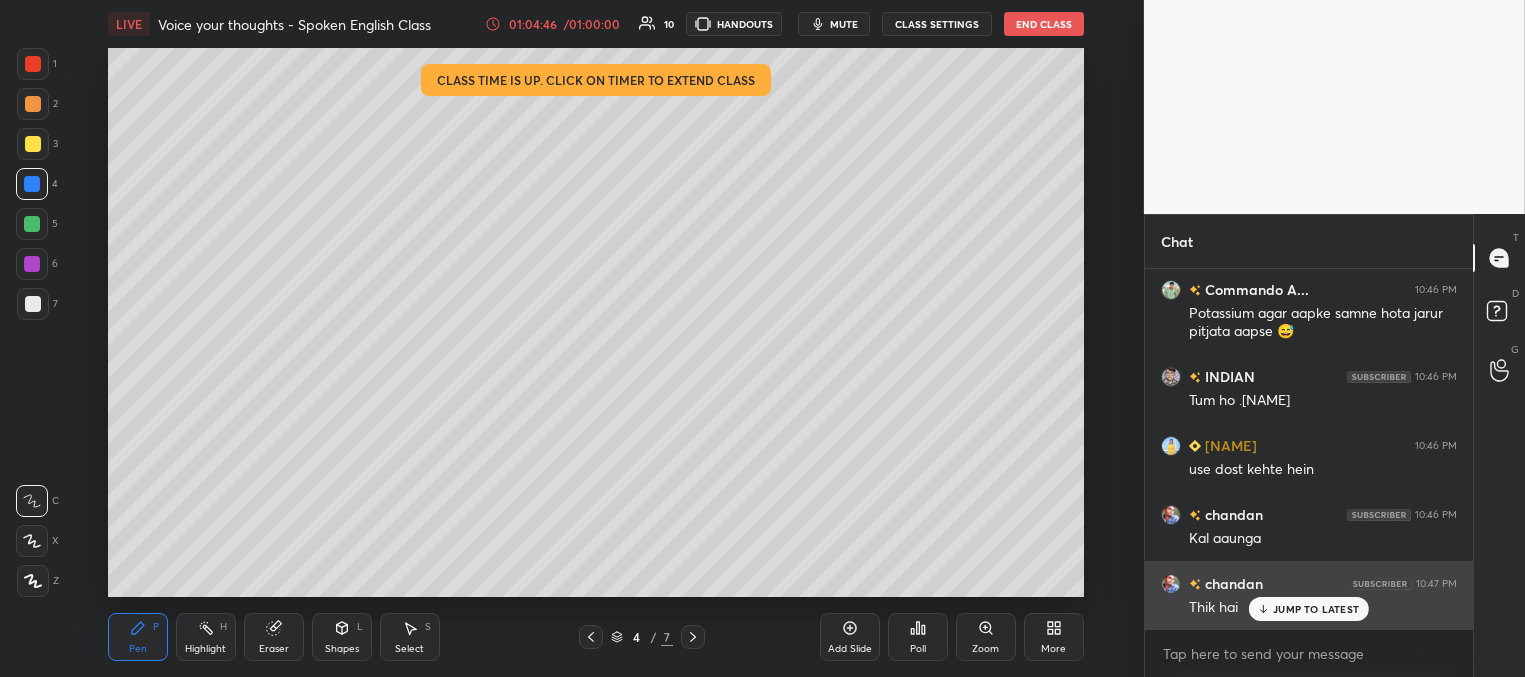 click on "JUMP TO LATEST" at bounding box center (1309, 609) 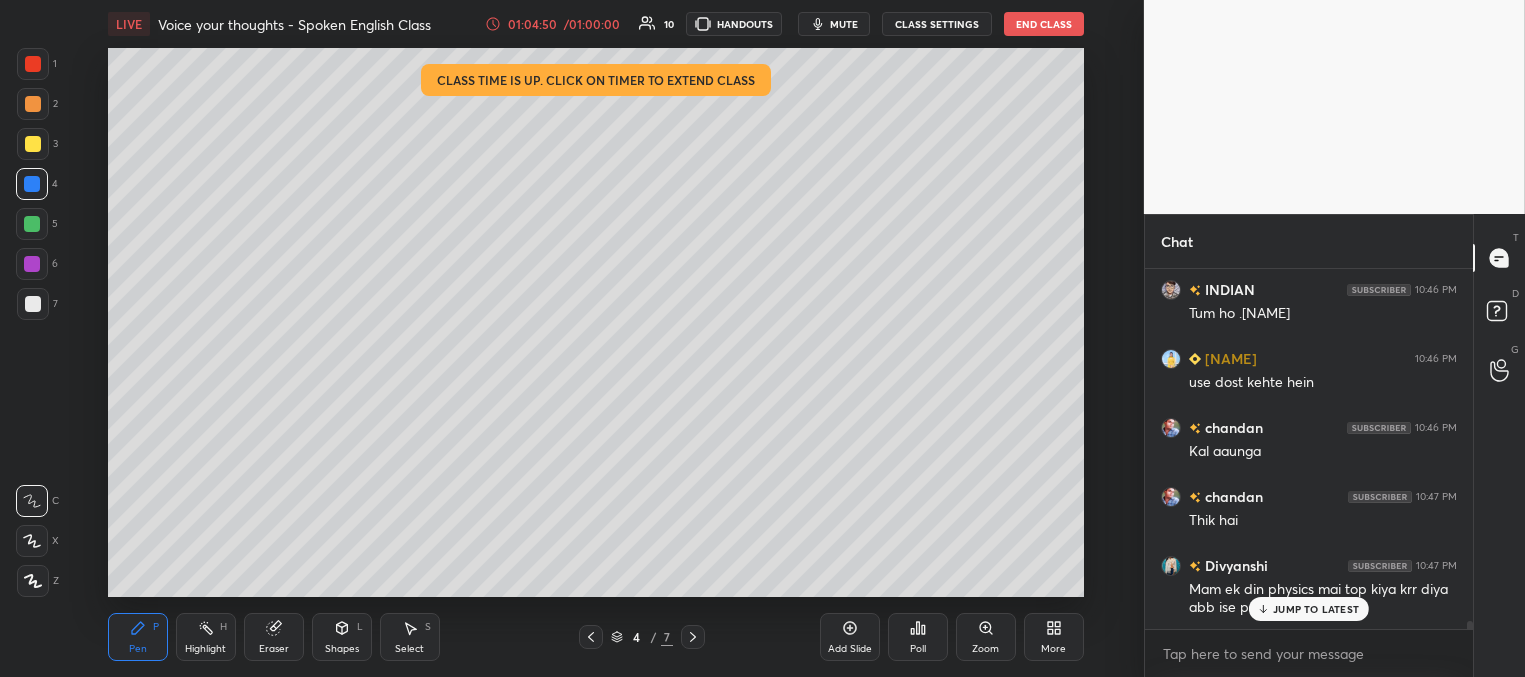 scroll, scrollTop: 16773, scrollLeft: 0, axis: vertical 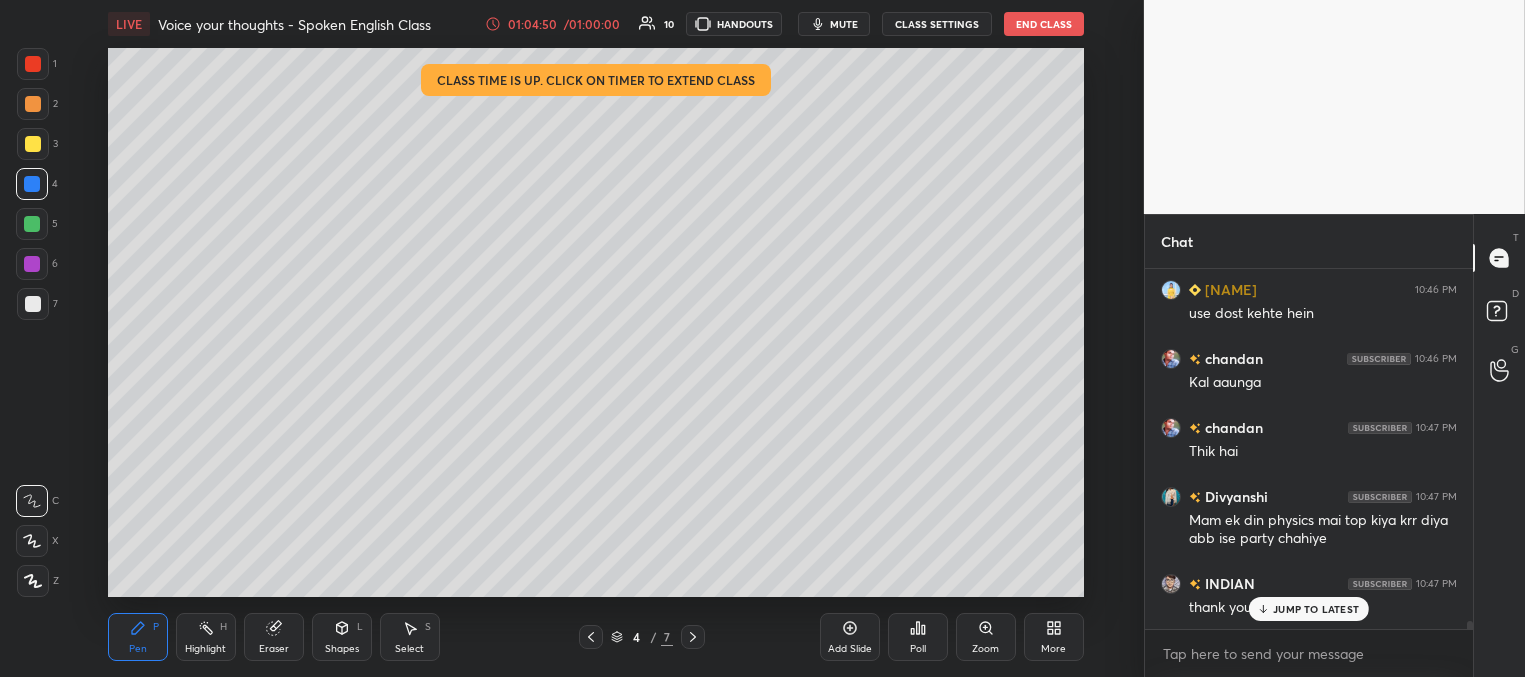 click on "JUMP TO LATEST" at bounding box center (1316, 609) 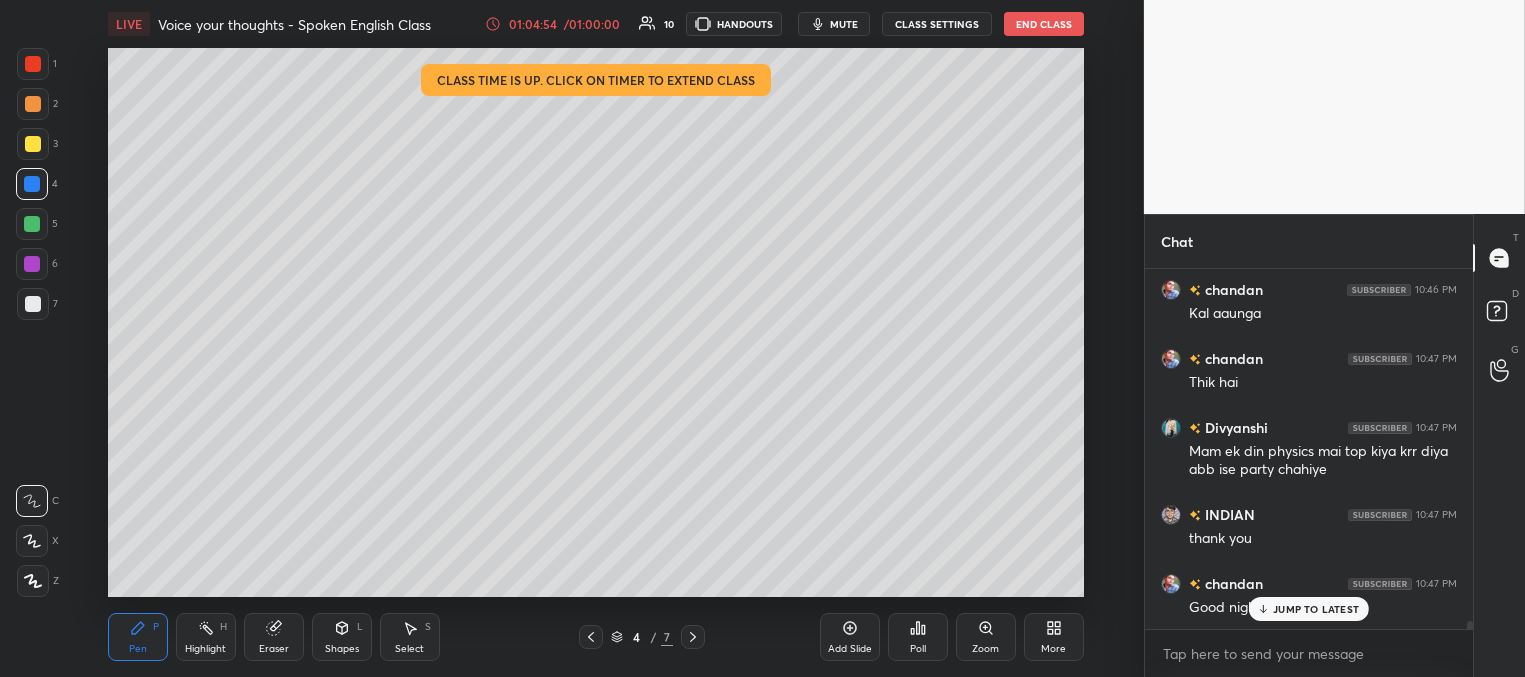 scroll, scrollTop: 16862, scrollLeft: 0, axis: vertical 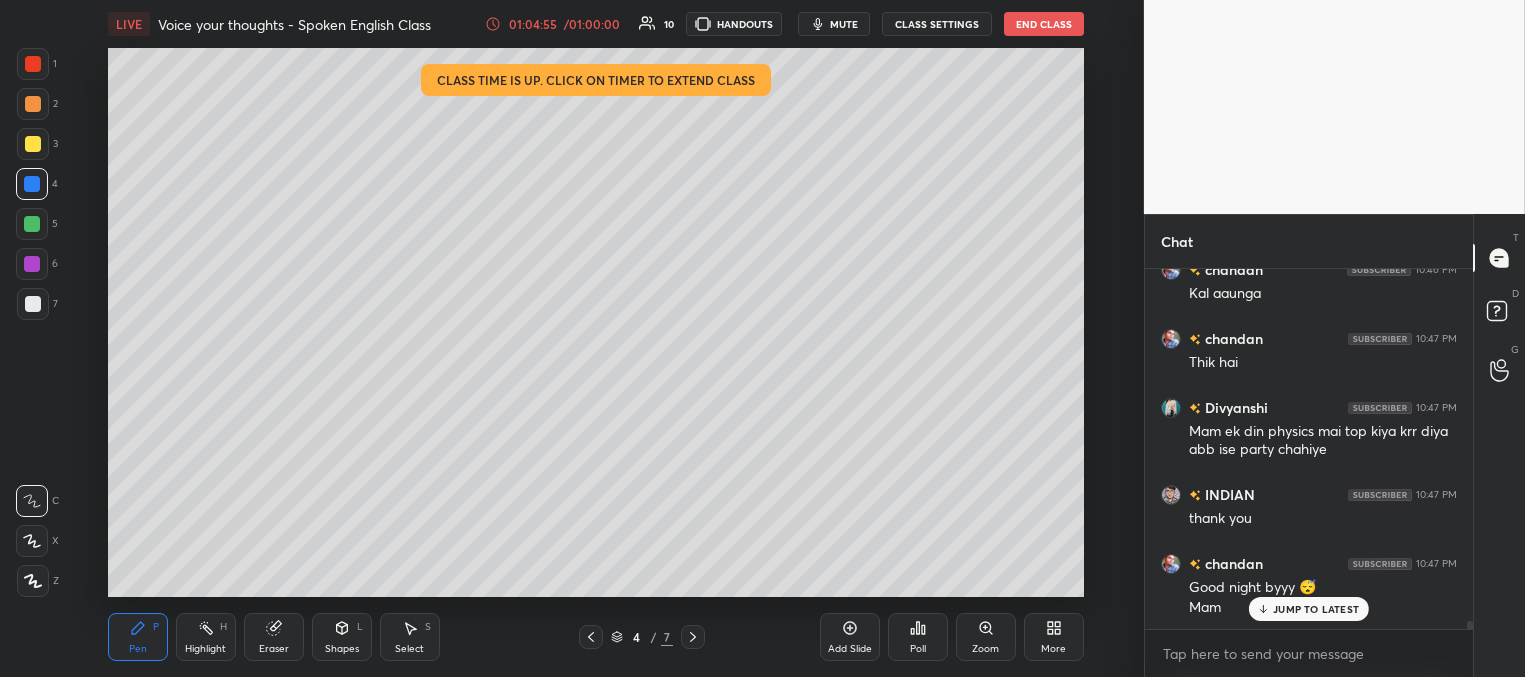 click on "JUMP TO LATEST" at bounding box center [1316, 609] 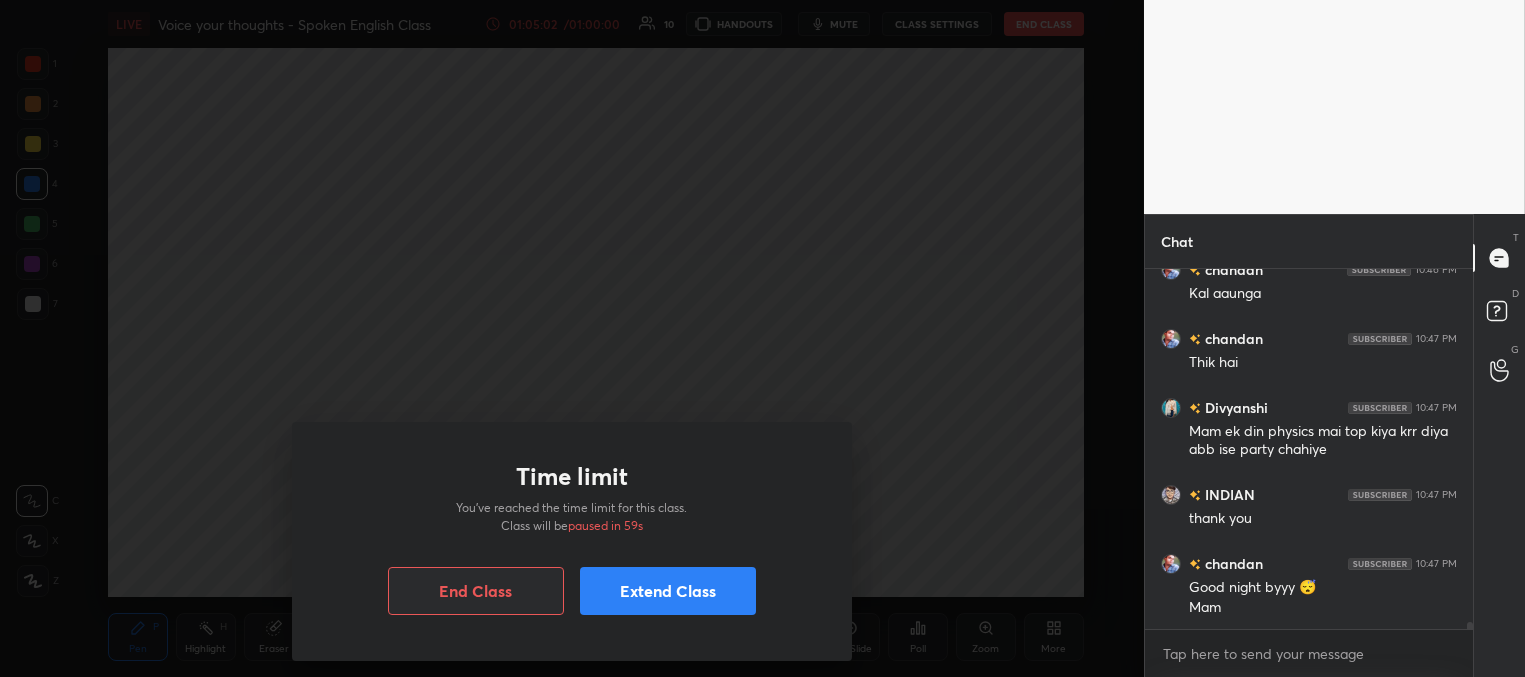 scroll, scrollTop: 16950, scrollLeft: 0, axis: vertical 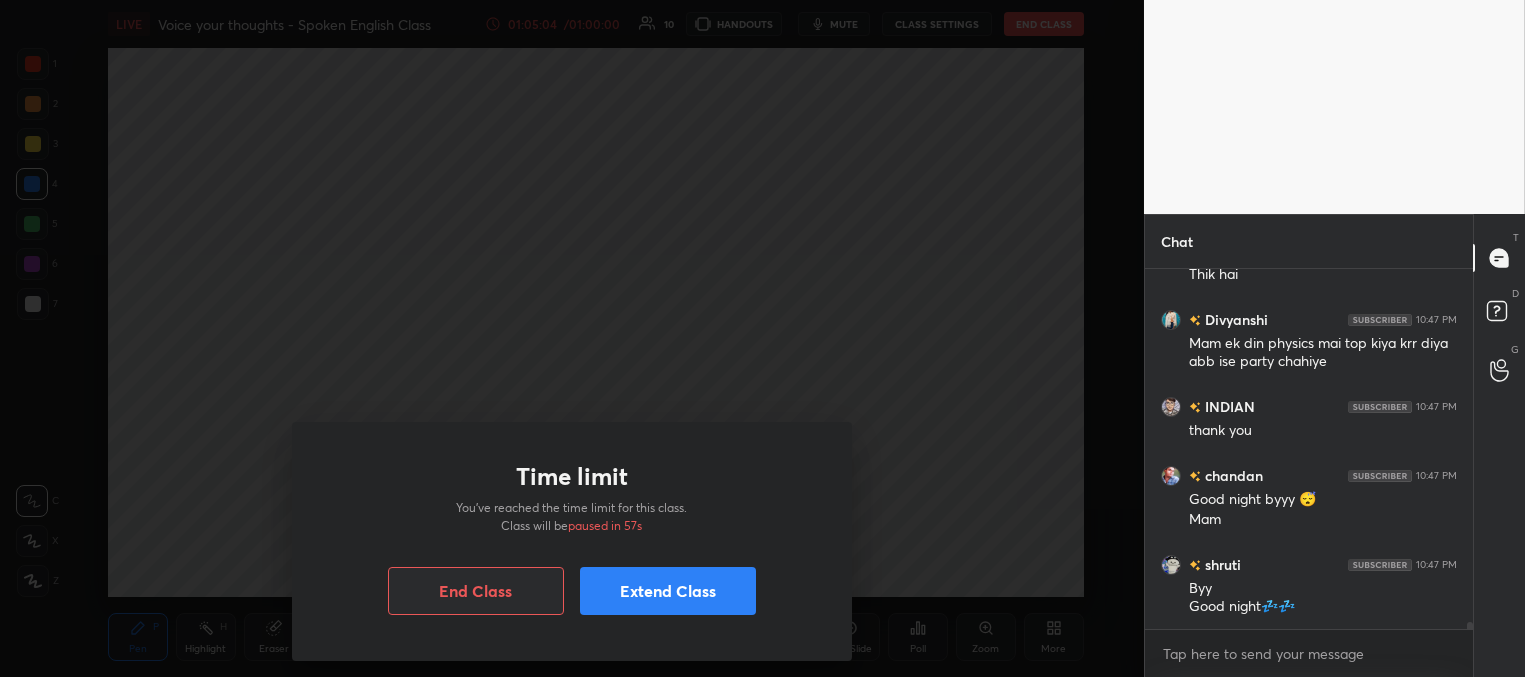 click on "End Class" at bounding box center (476, 591) 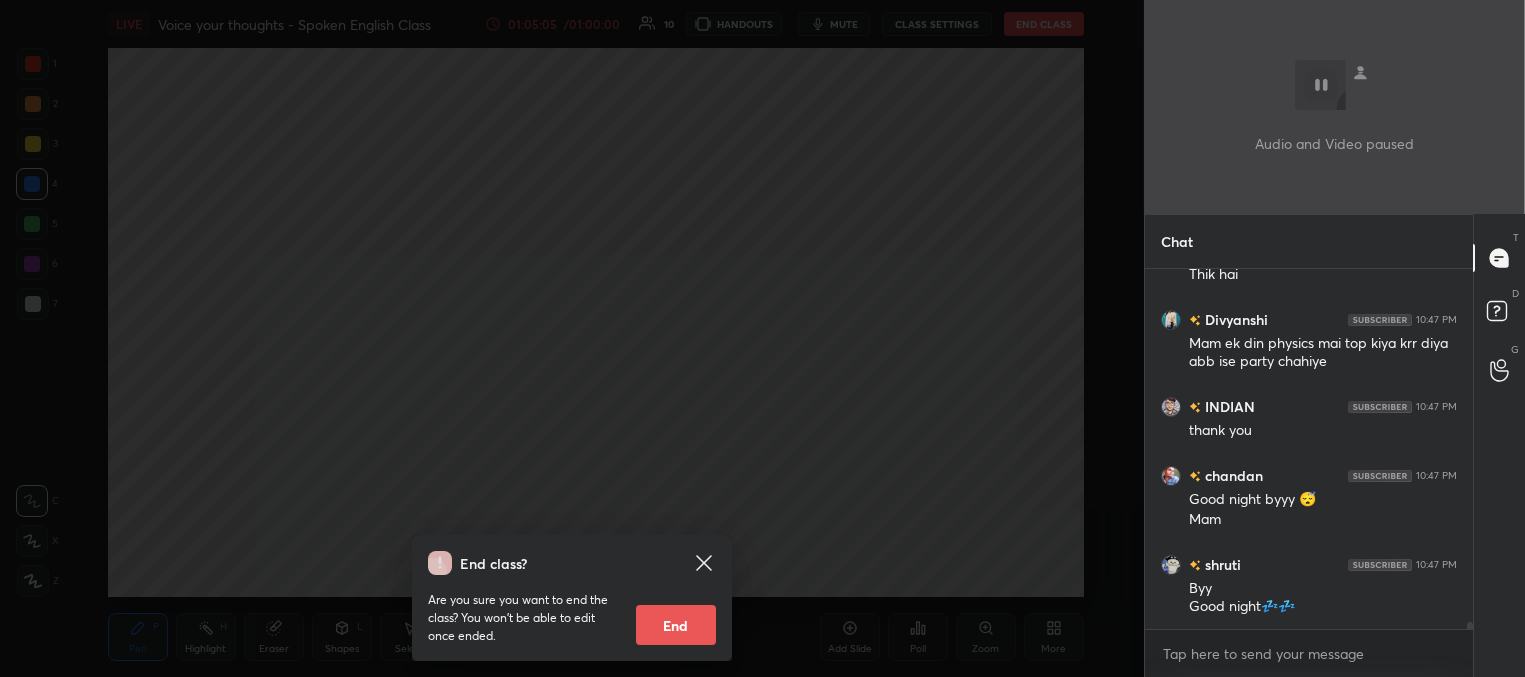 click on "End" at bounding box center [676, 625] 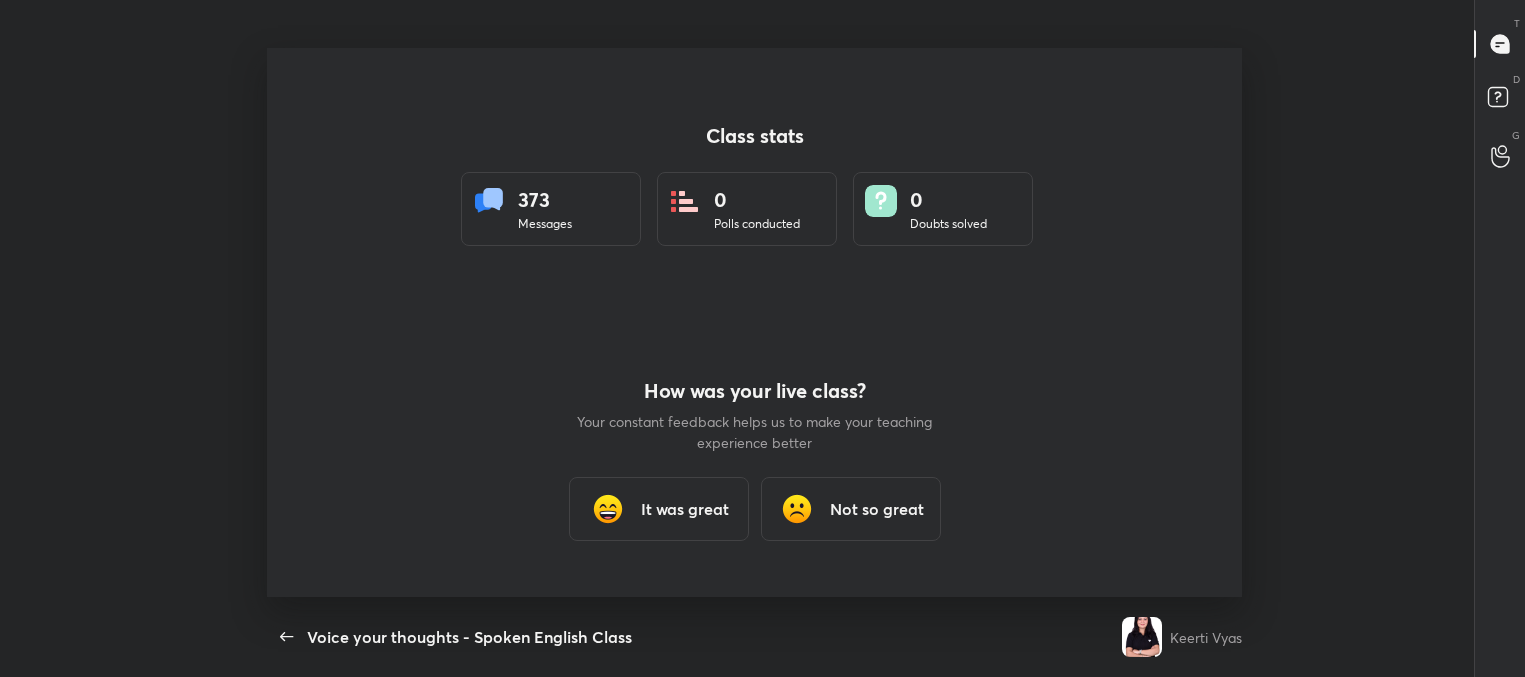scroll, scrollTop: 99450, scrollLeft: 98715, axis: both 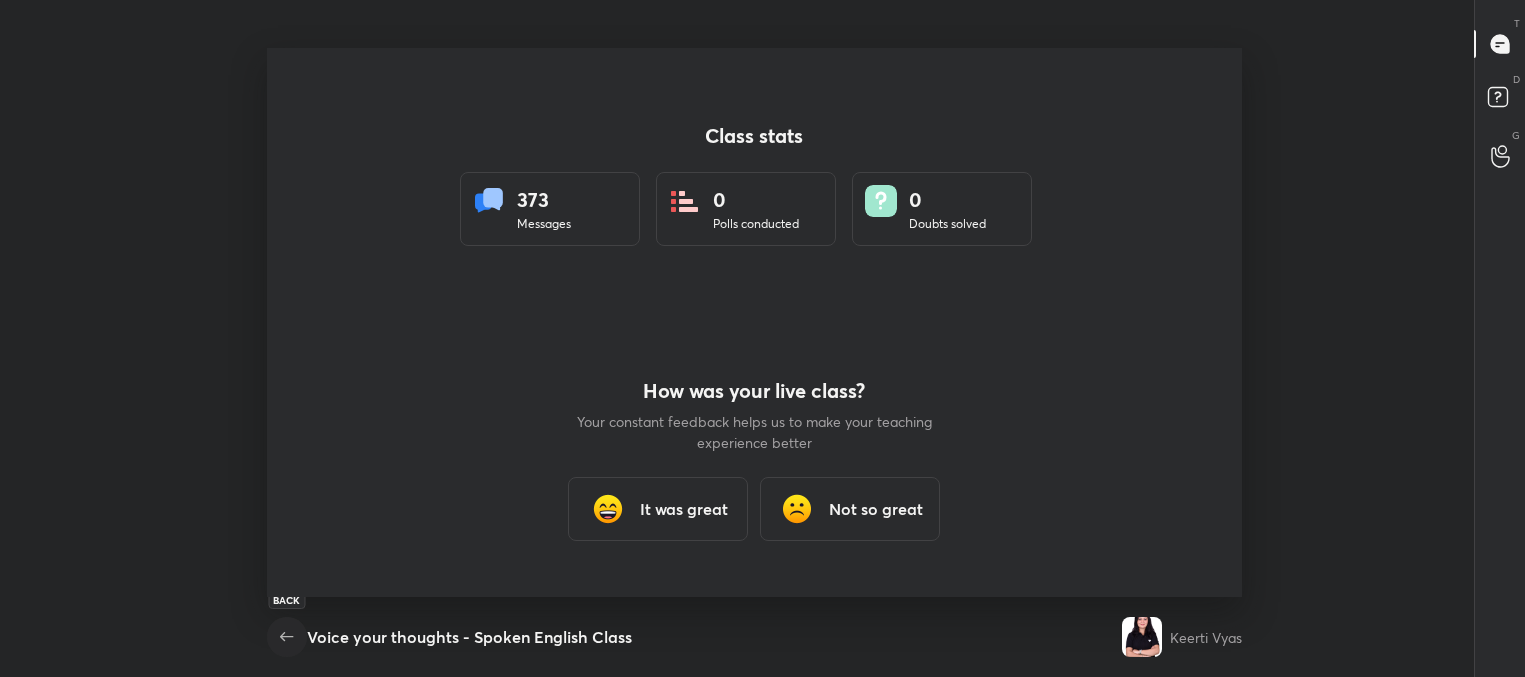 click 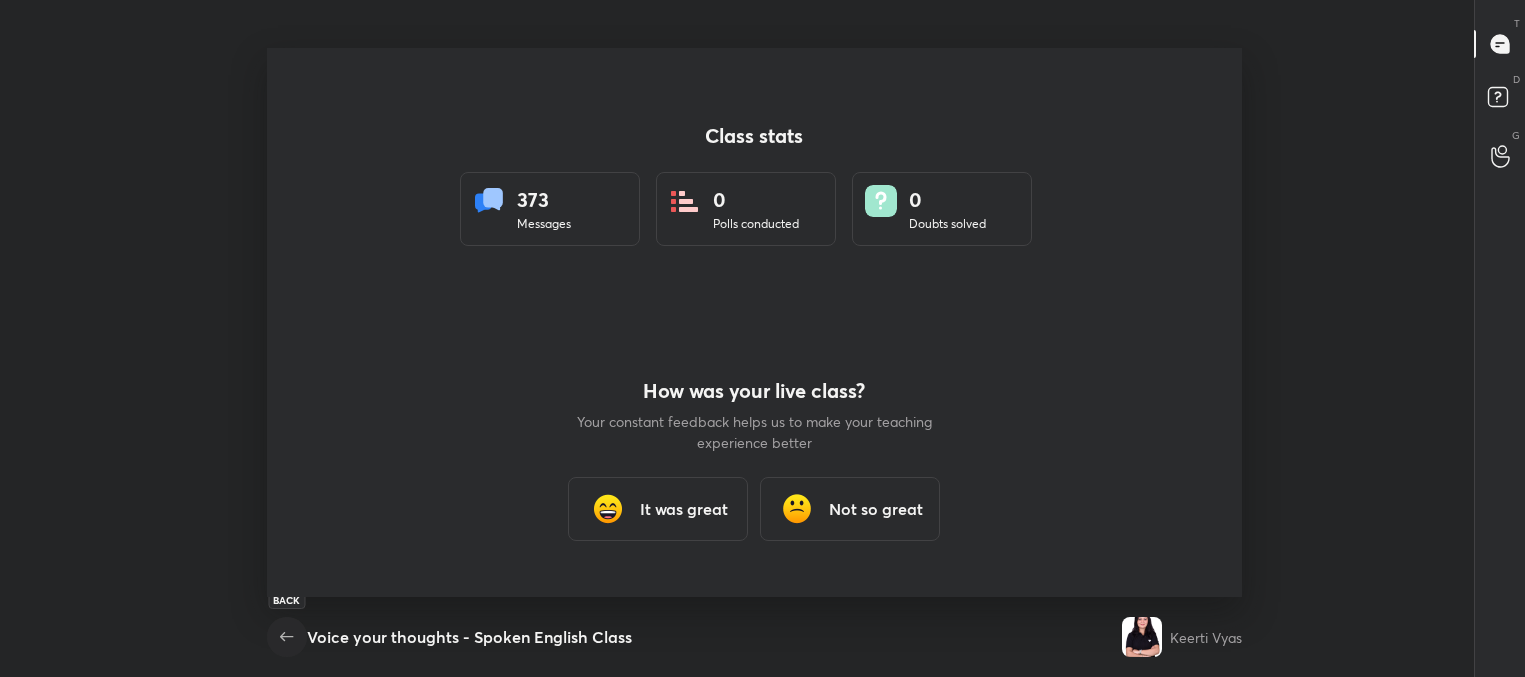 click 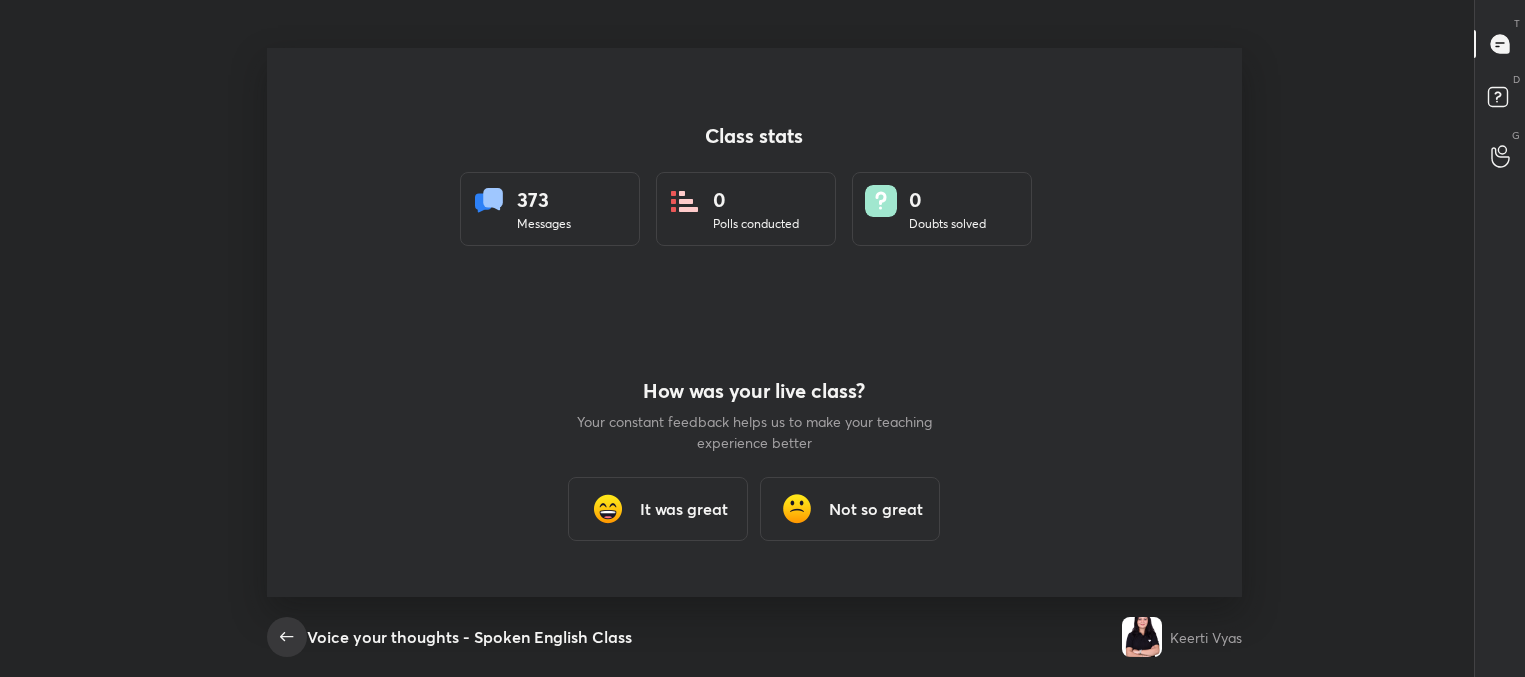 click 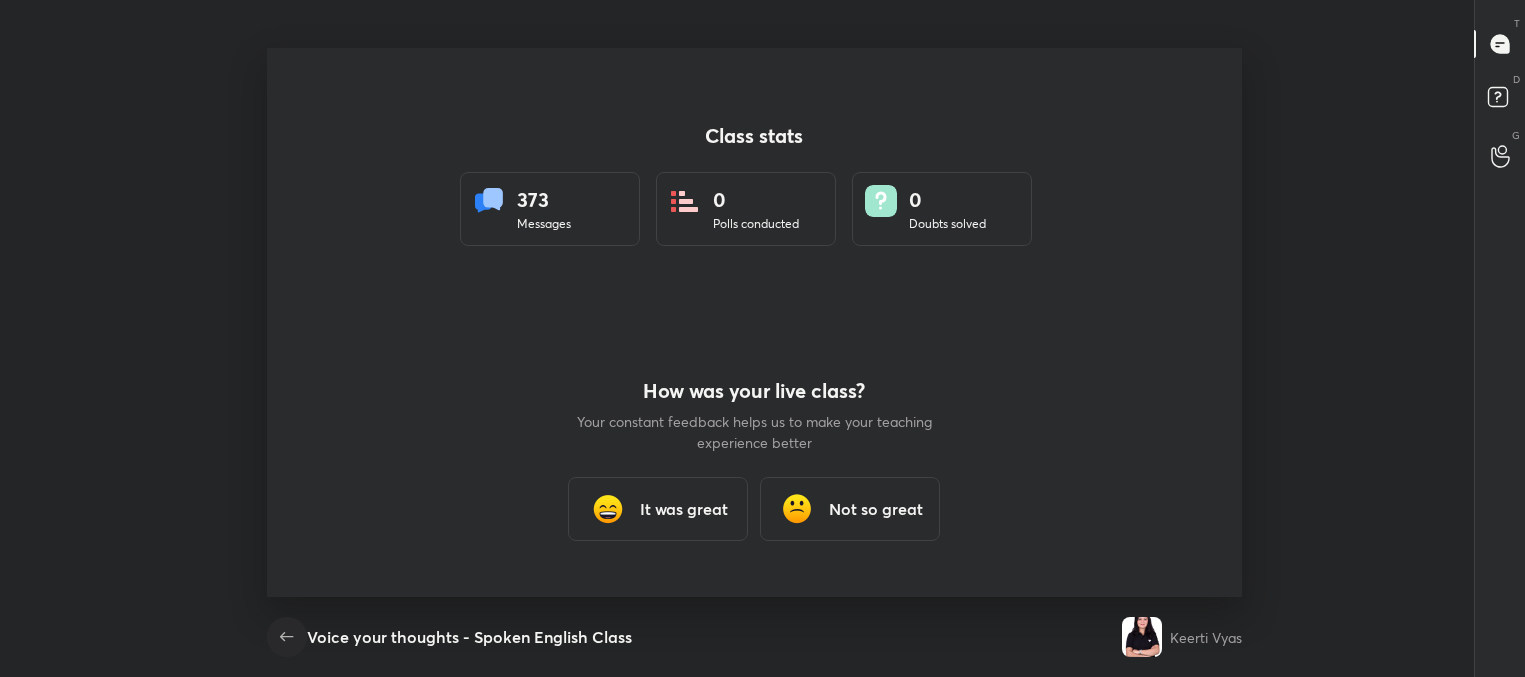 click 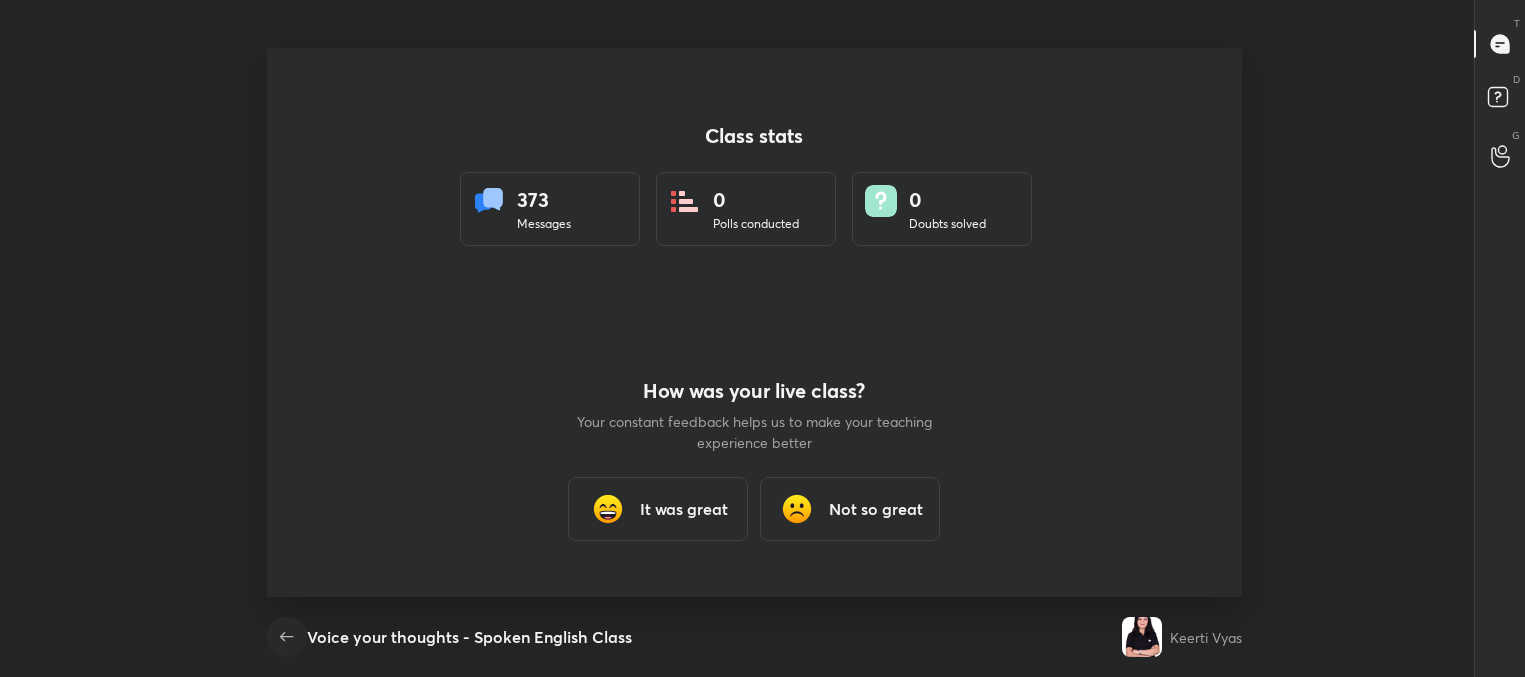 click 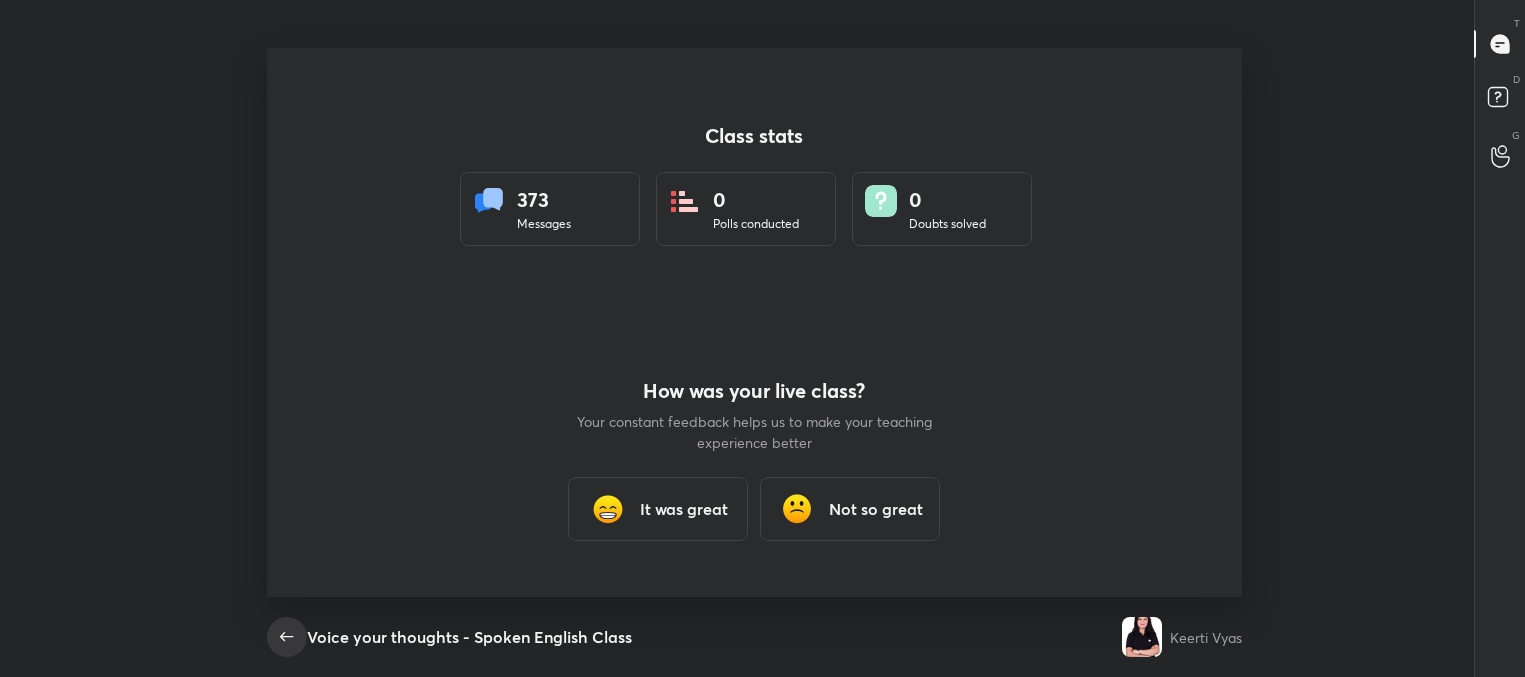 click 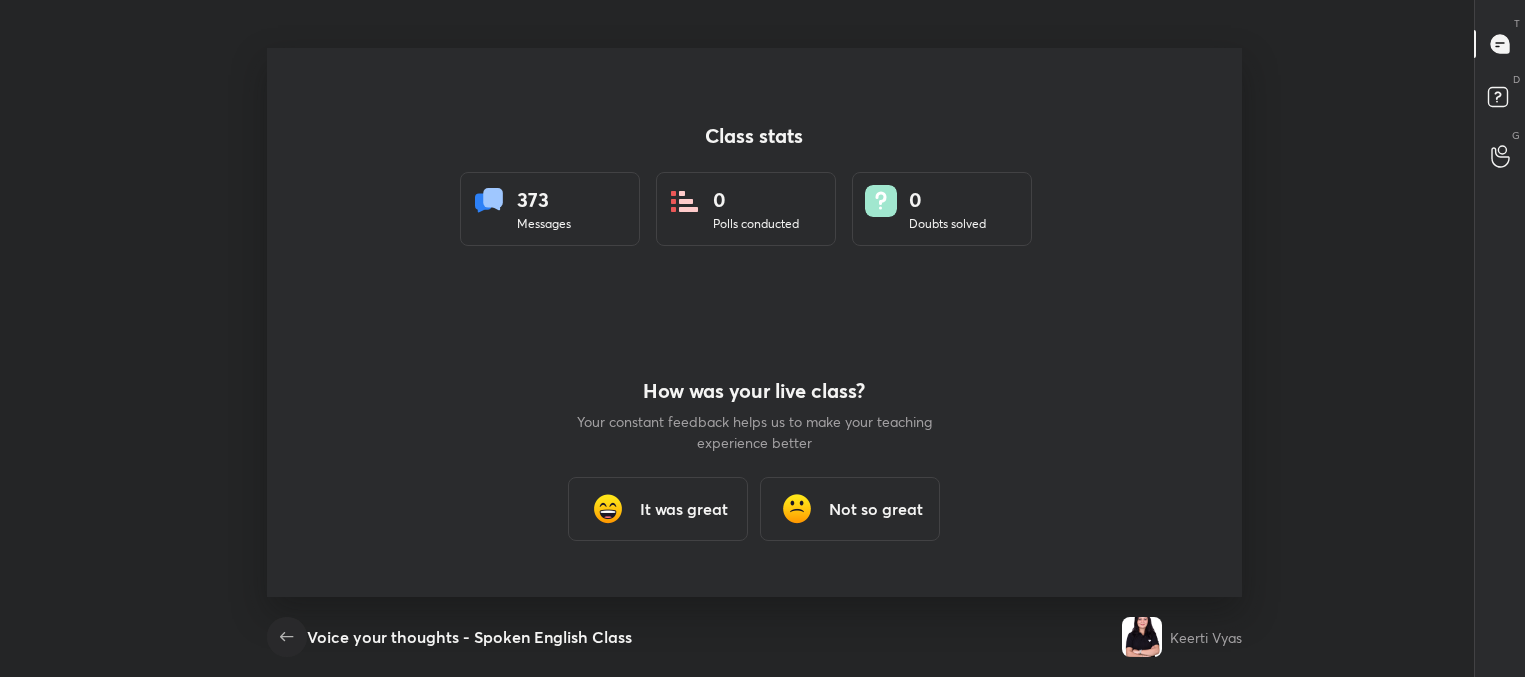 click 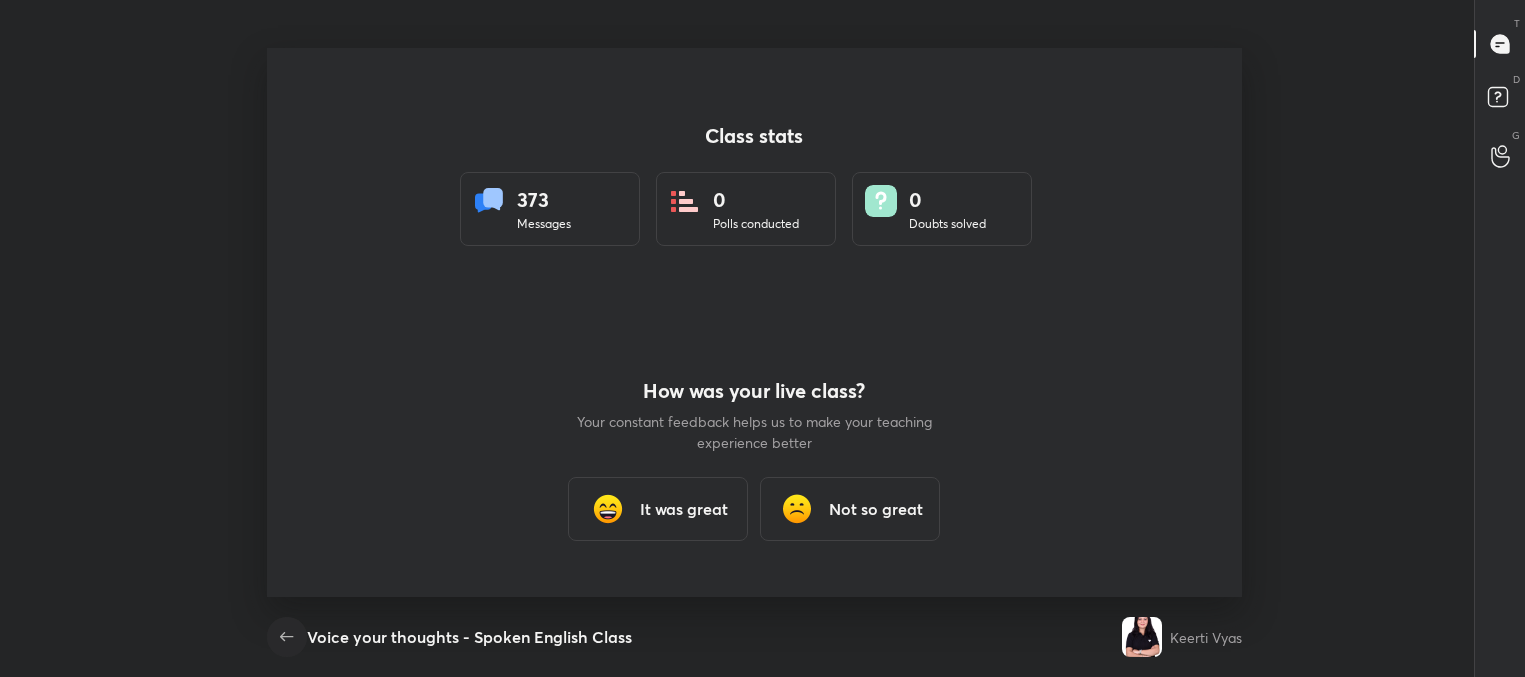 click 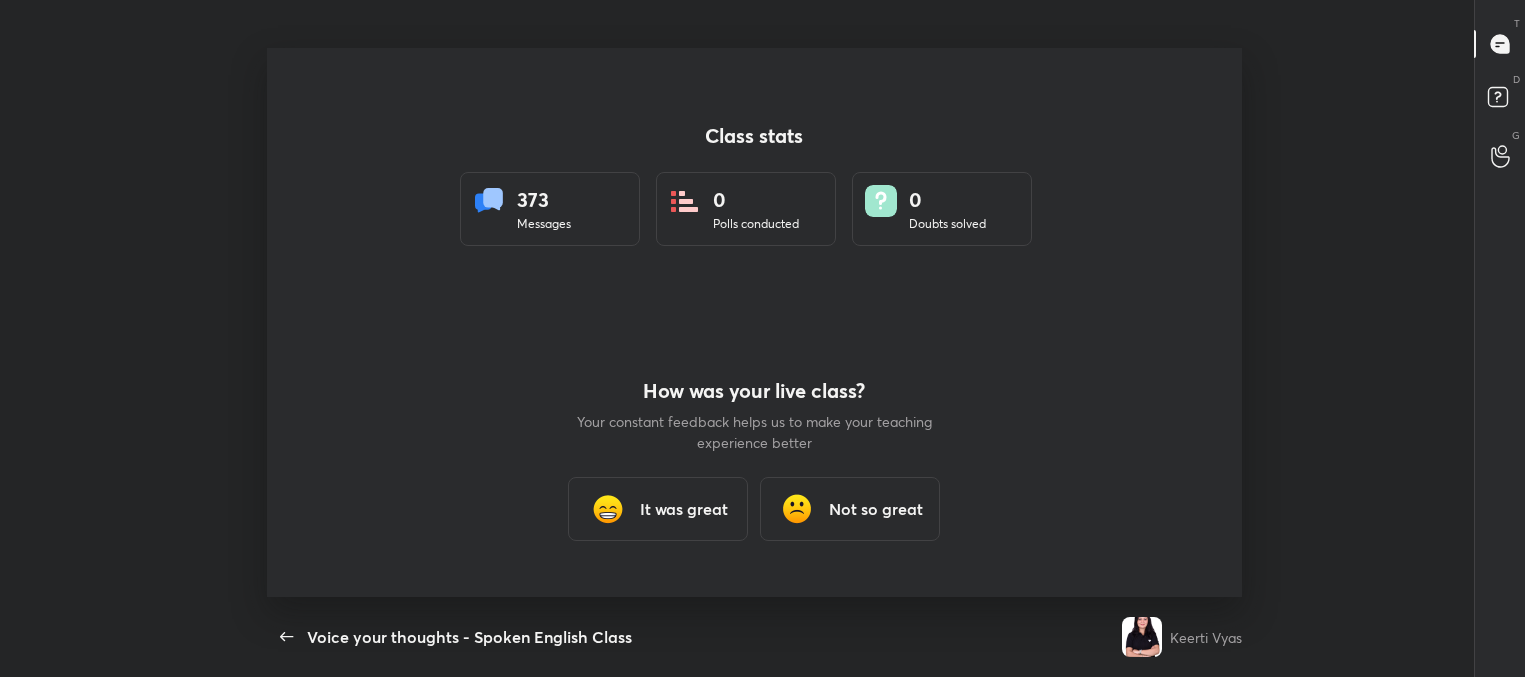 click on "It was great" at bounding box center (658, 509) 